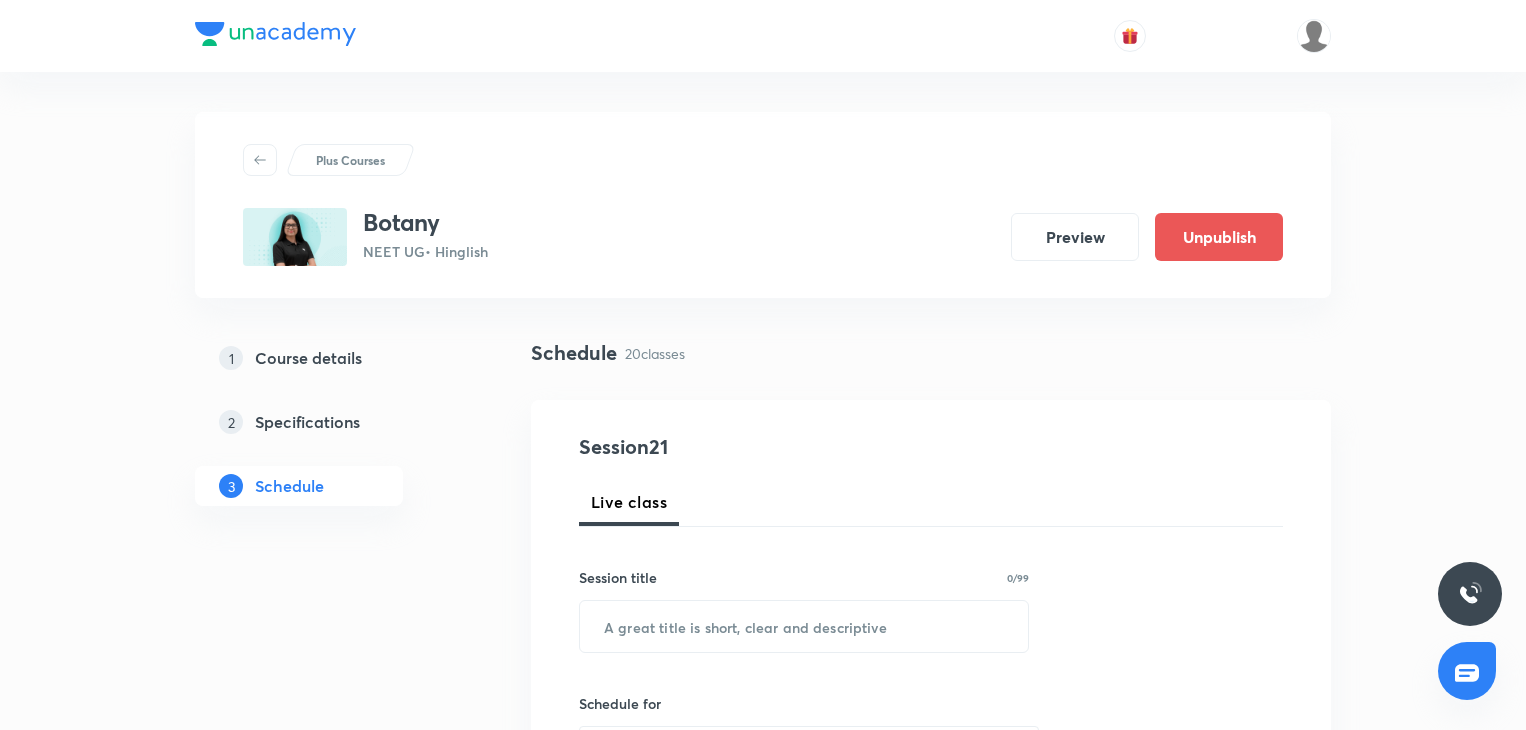 scroll, scrollTop: 2892, scrollLeft: 0, axis: vertical 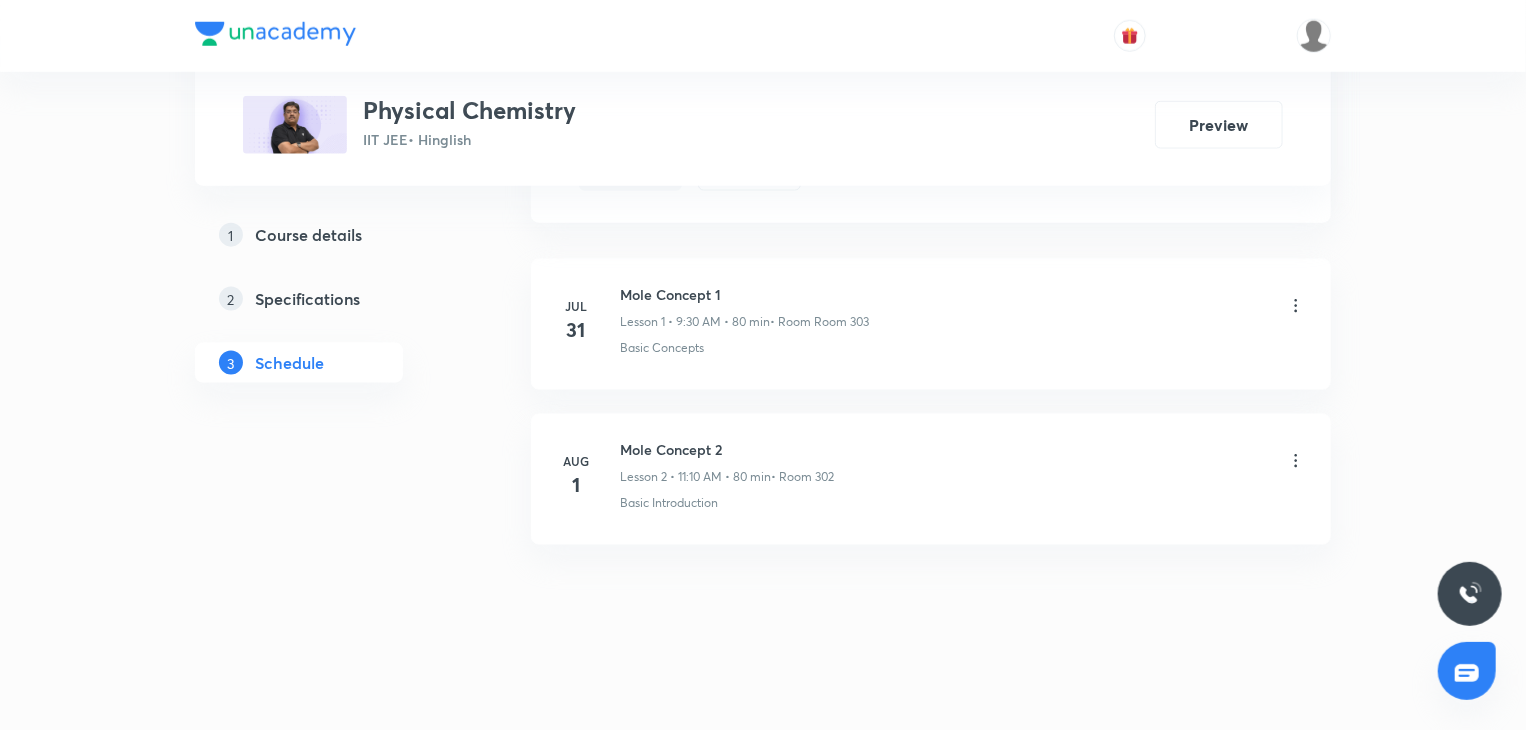 click on "Mole Concept 2" at bounding box center (727, 449) 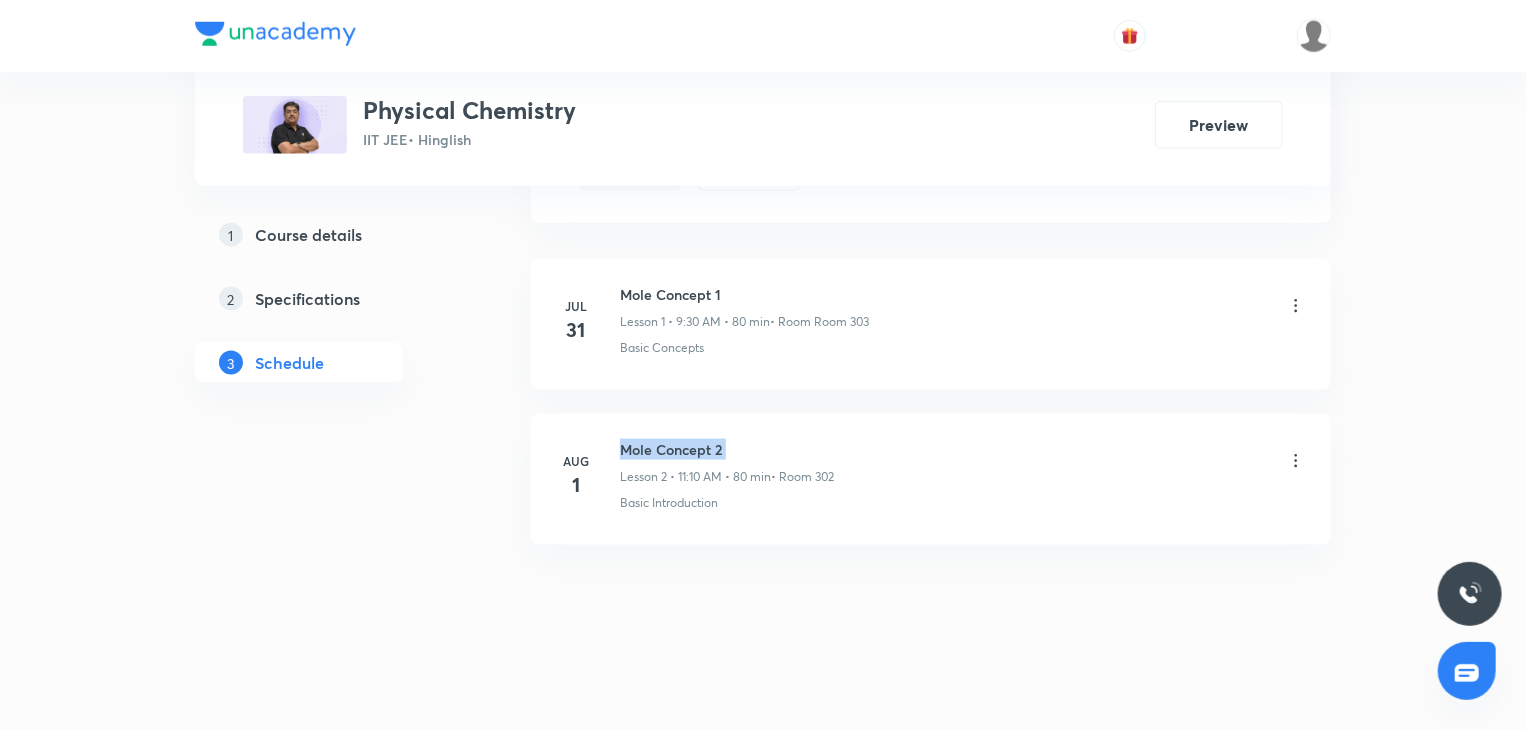 copy on "Mole Concept 2" 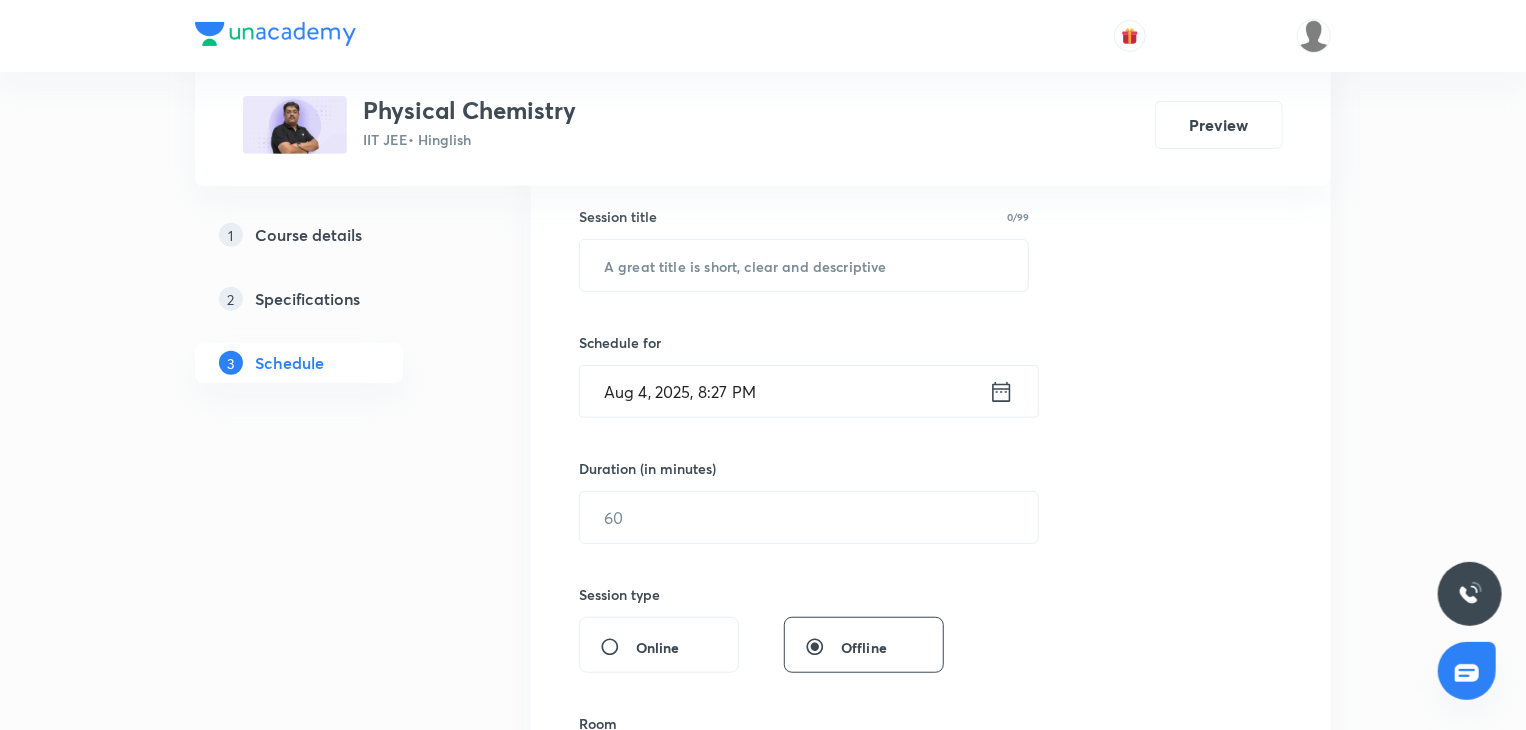 scroll, scrollTop: 0, scrollLeft: 0, axis: both 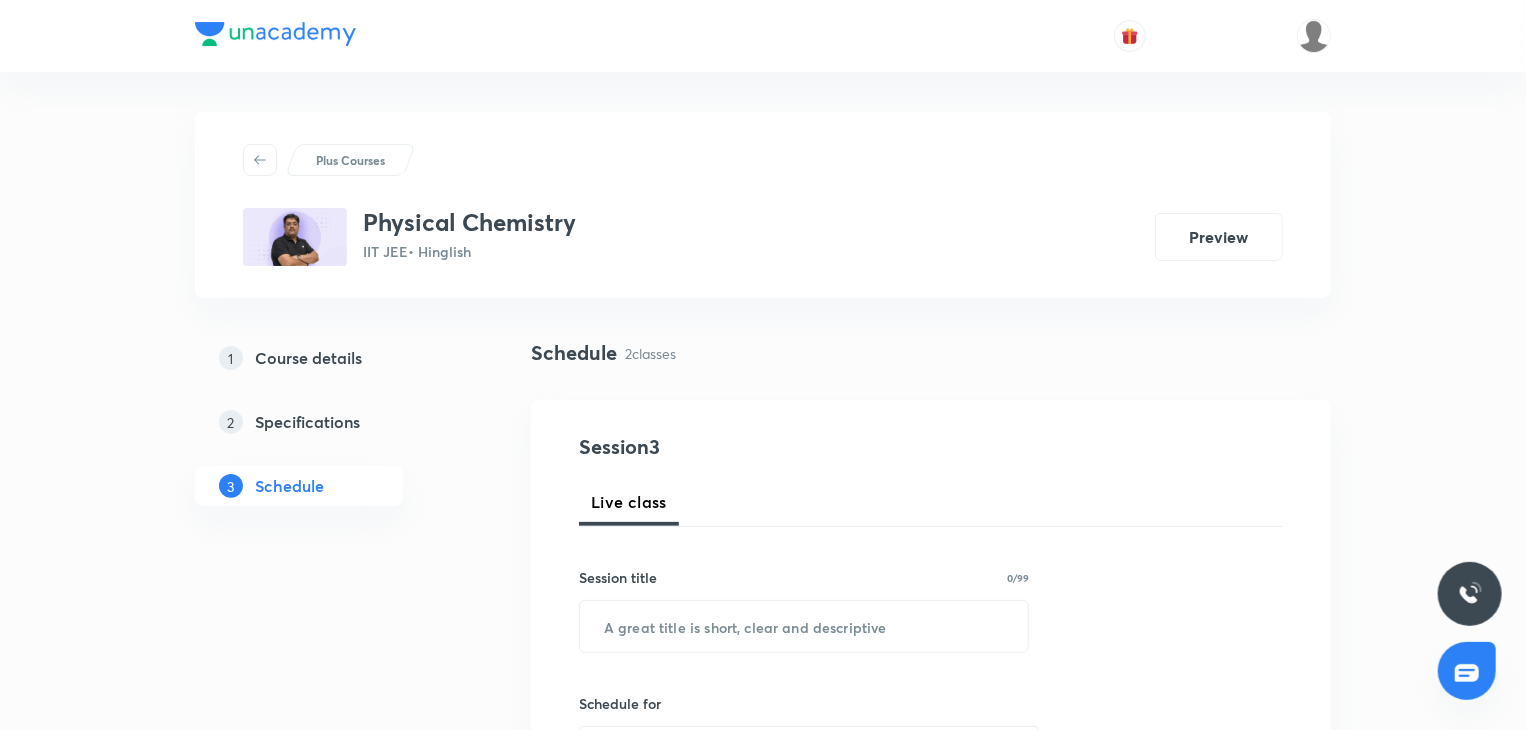 click on "Session title 0/99 ​" at bounding box center [804, 610] 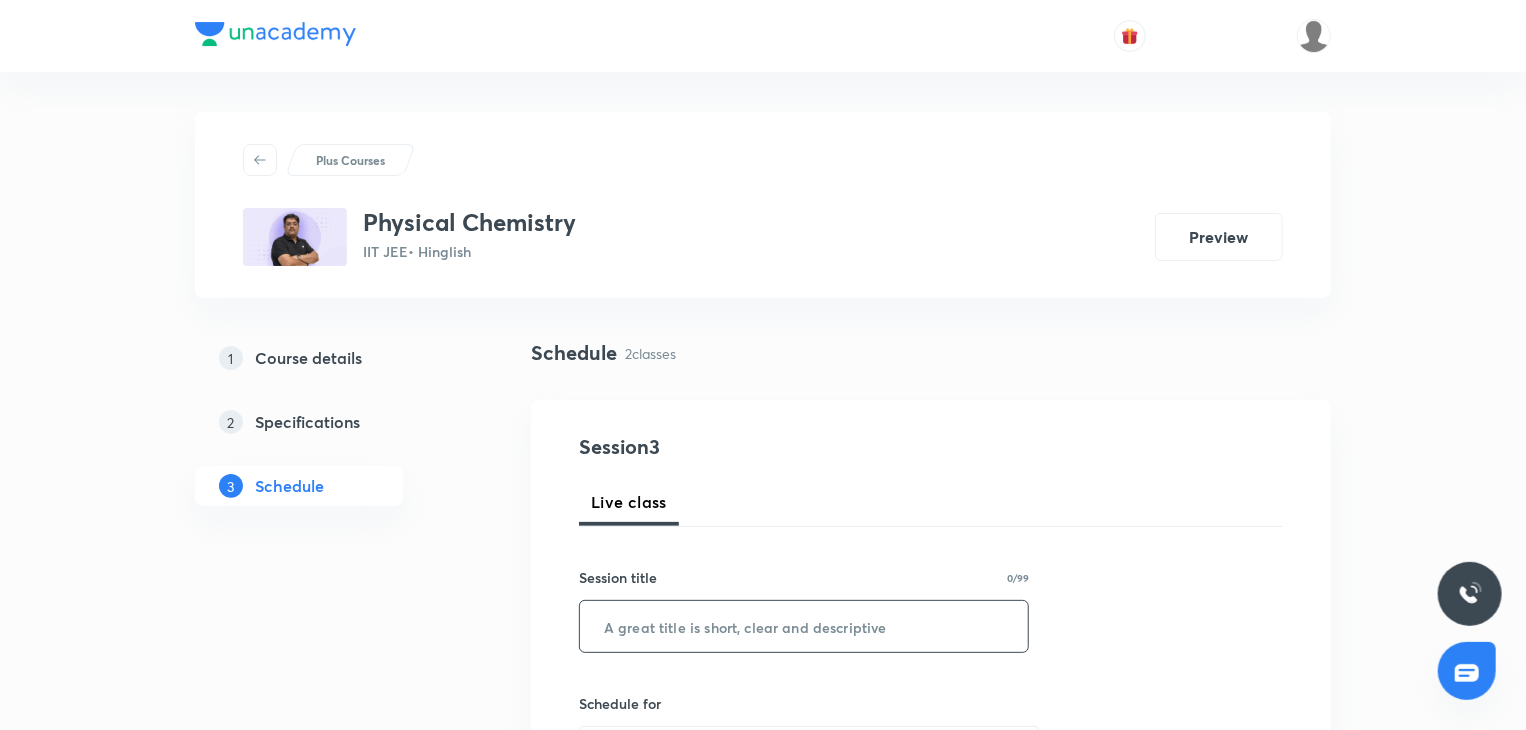 drag, startPoint x: 745, startPoint y: 597, endPoint x: 748, endPoint y: 608, distance: 11.401754 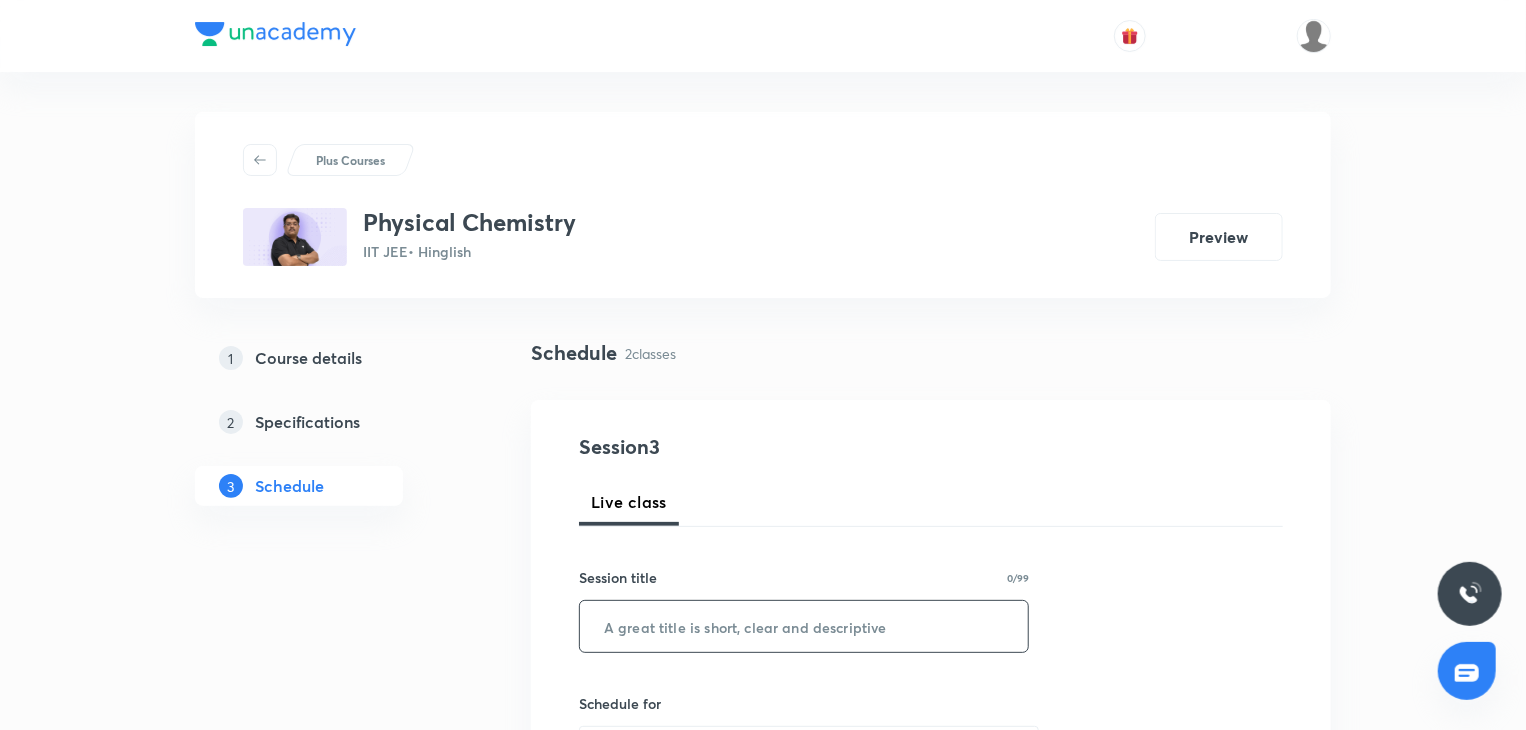 click at bounding box center [804, 626] 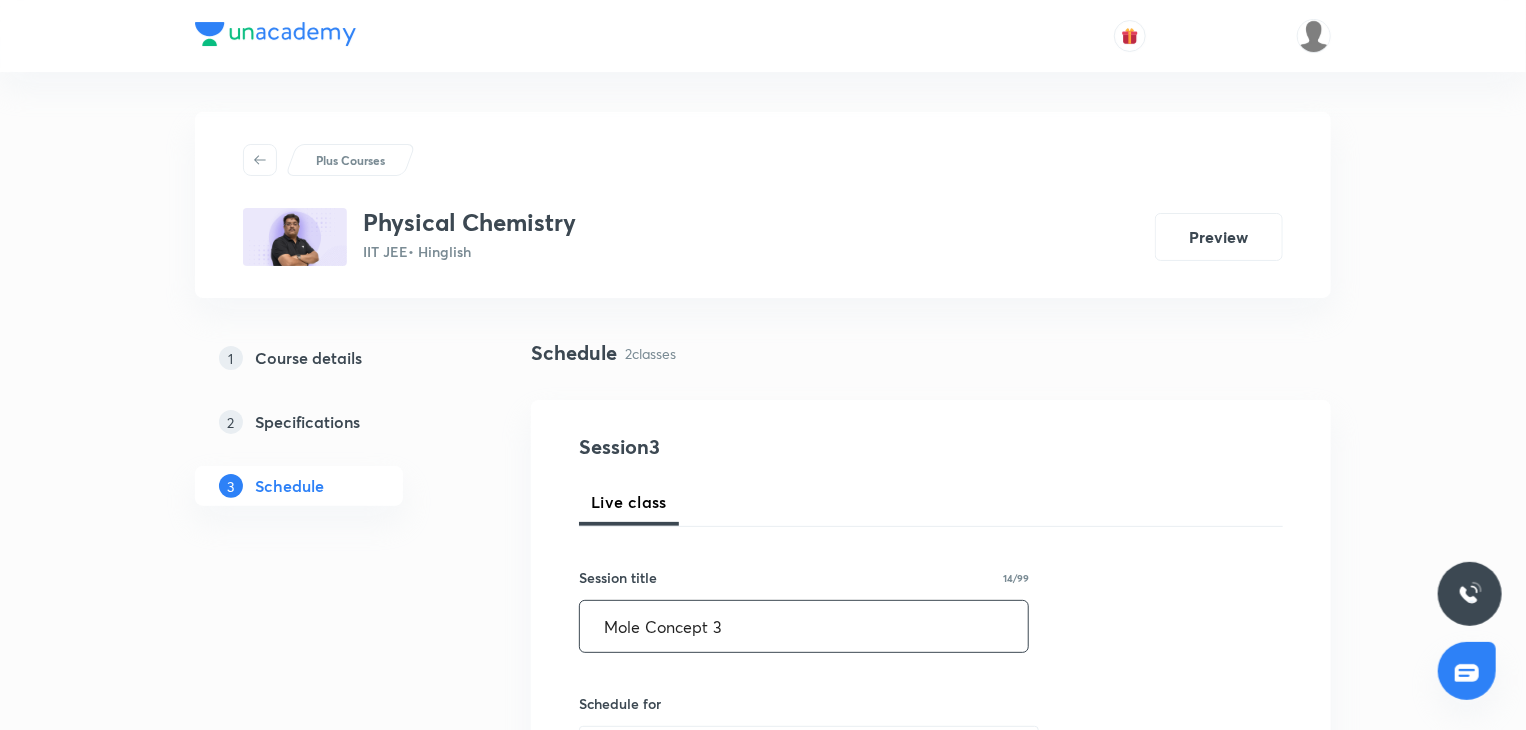 scroll, scrollTop: 251, scrollLeft: 0, axis: vertical 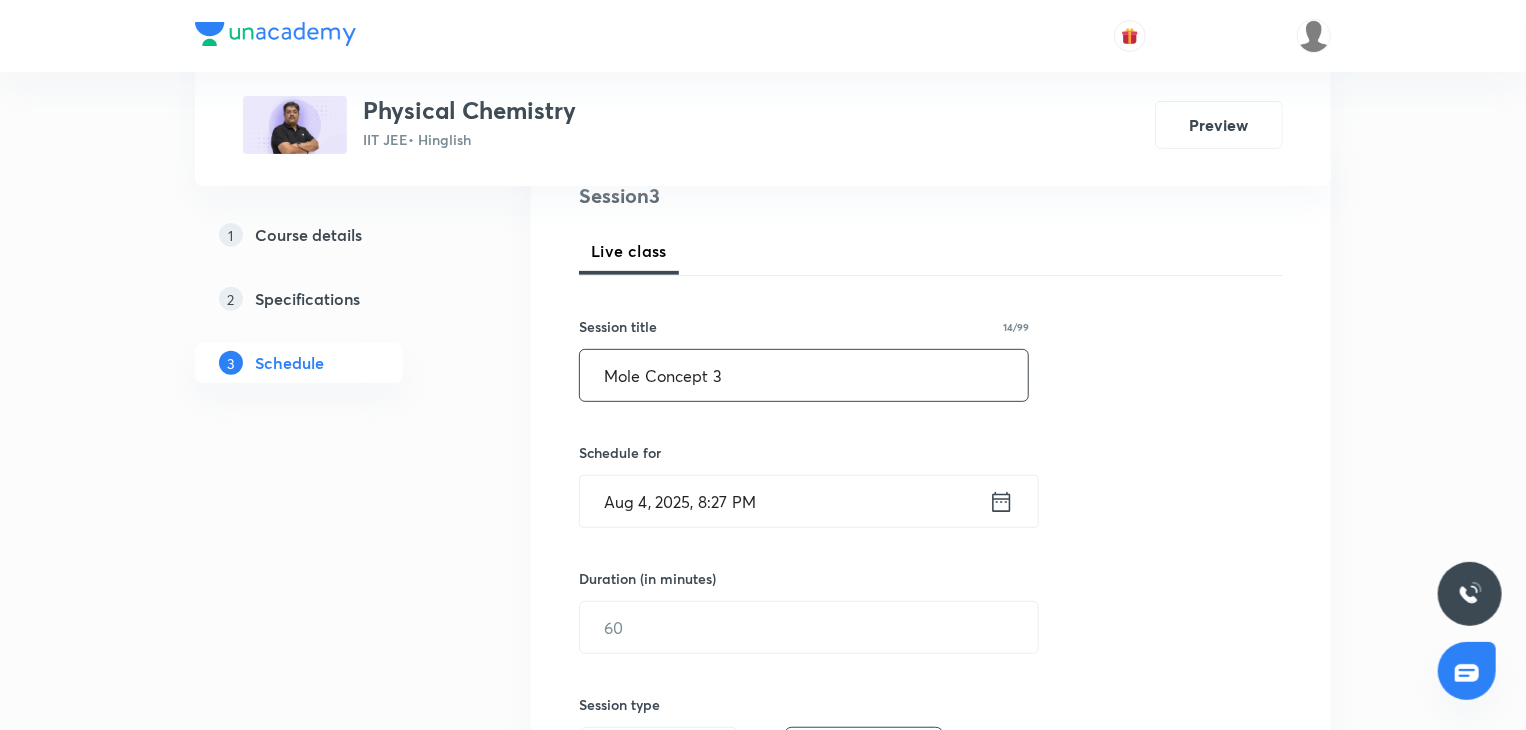 type on "Mole Concept 3" 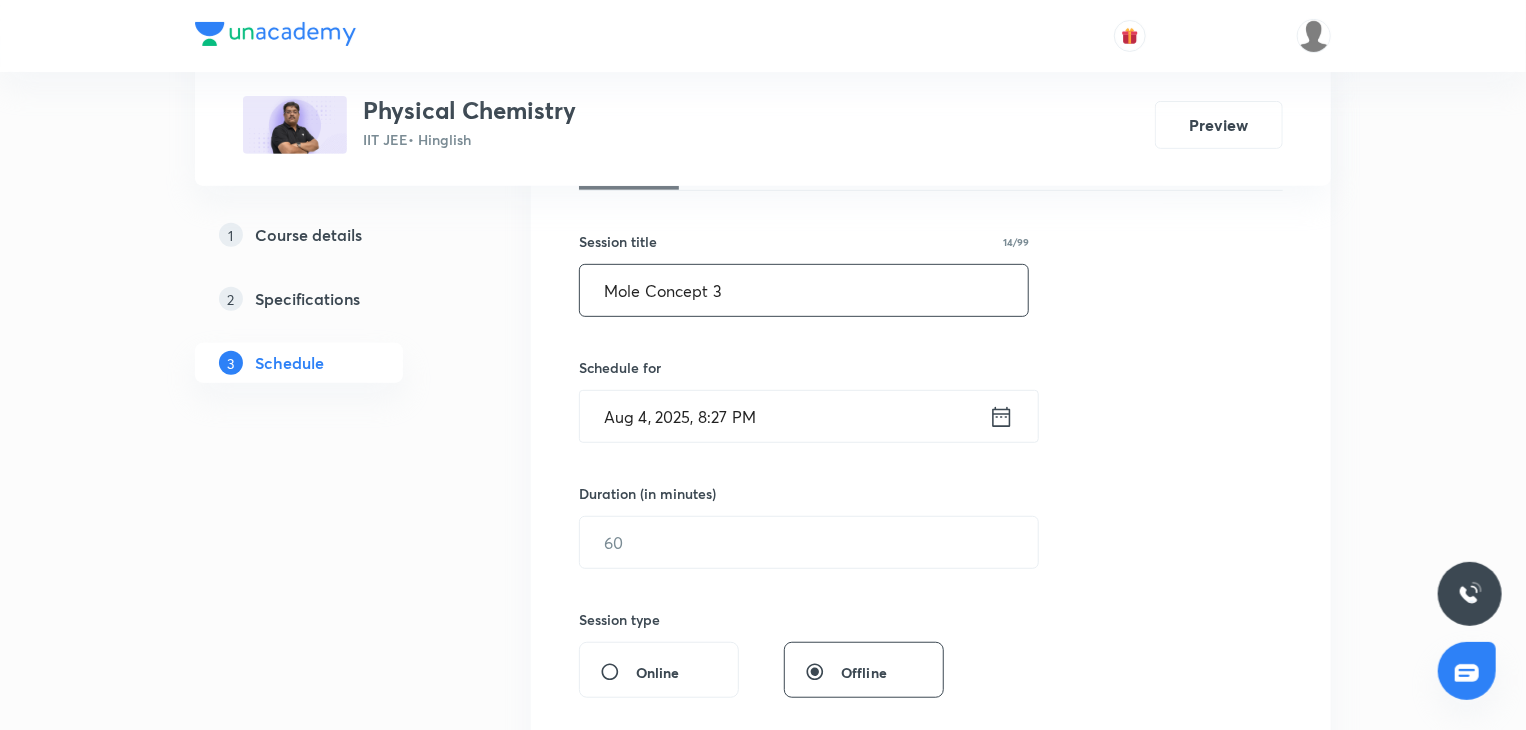 scroll, scrollTop: 447, scrollLeft: 0, axis: vertical 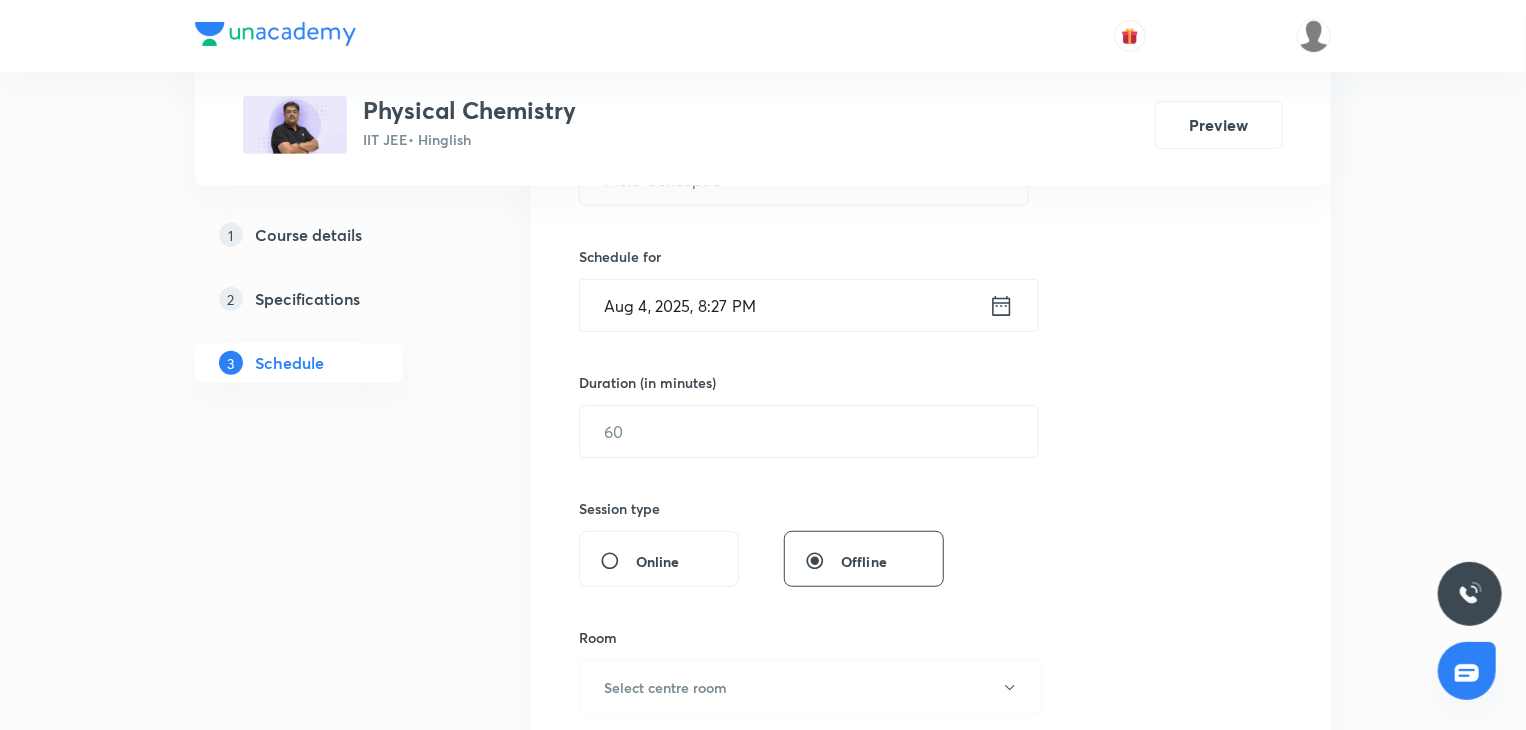 click on "Aug 4, 2025, 8:27 PM" at bounding box center (784, 305) 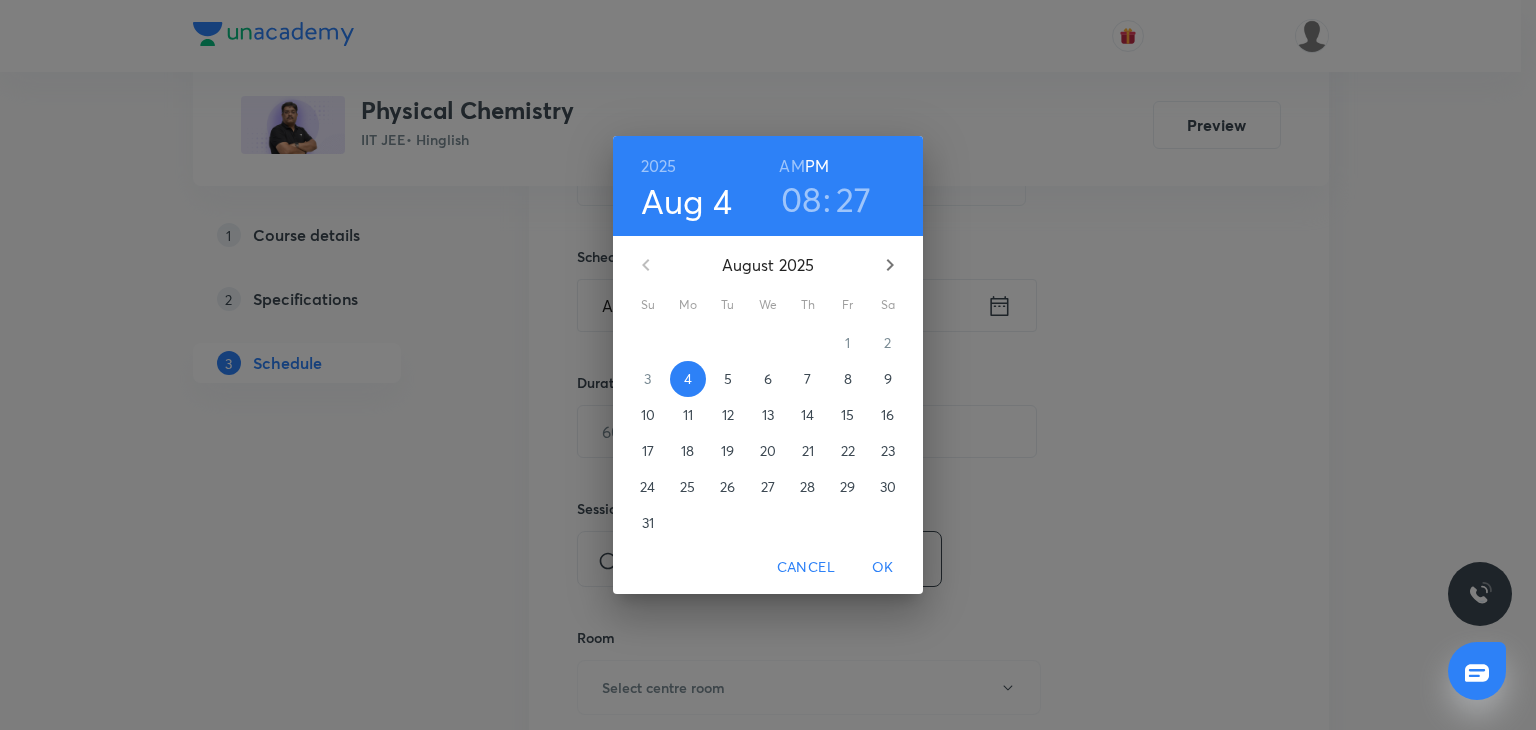 click on "5" at bounding box center [728, 379] 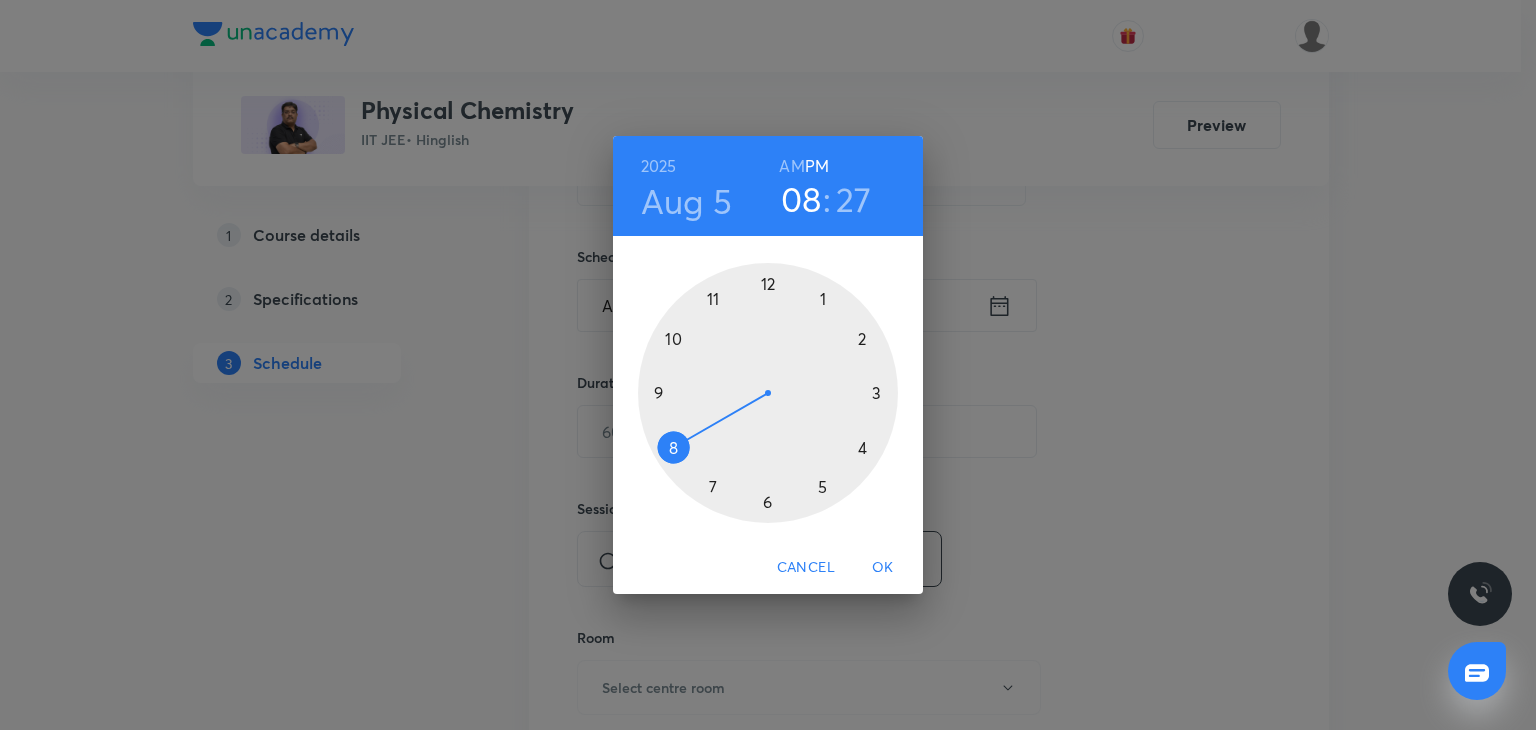 click on "AM" at bounding box center [791, 166] 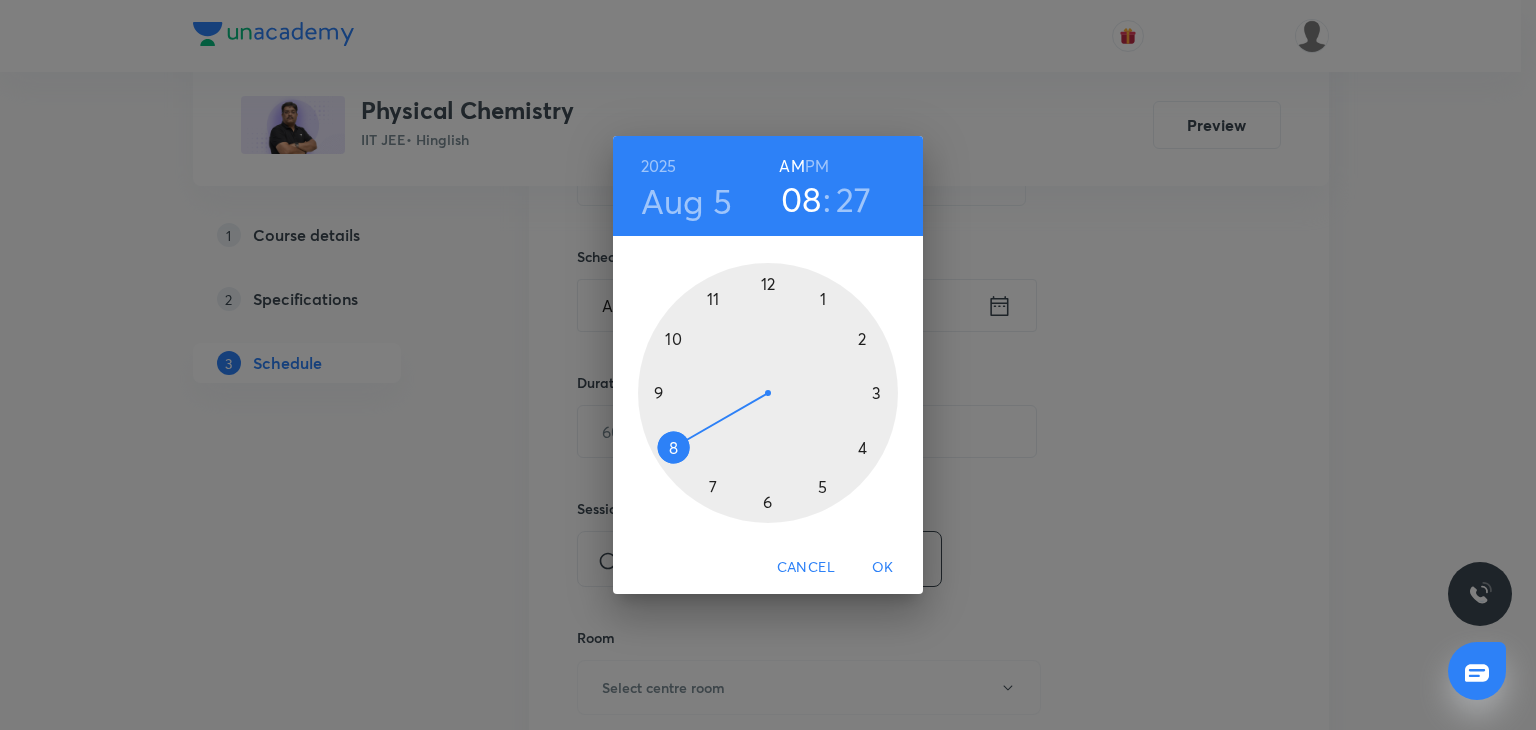 click on "27" at bounding box center (854, 199) 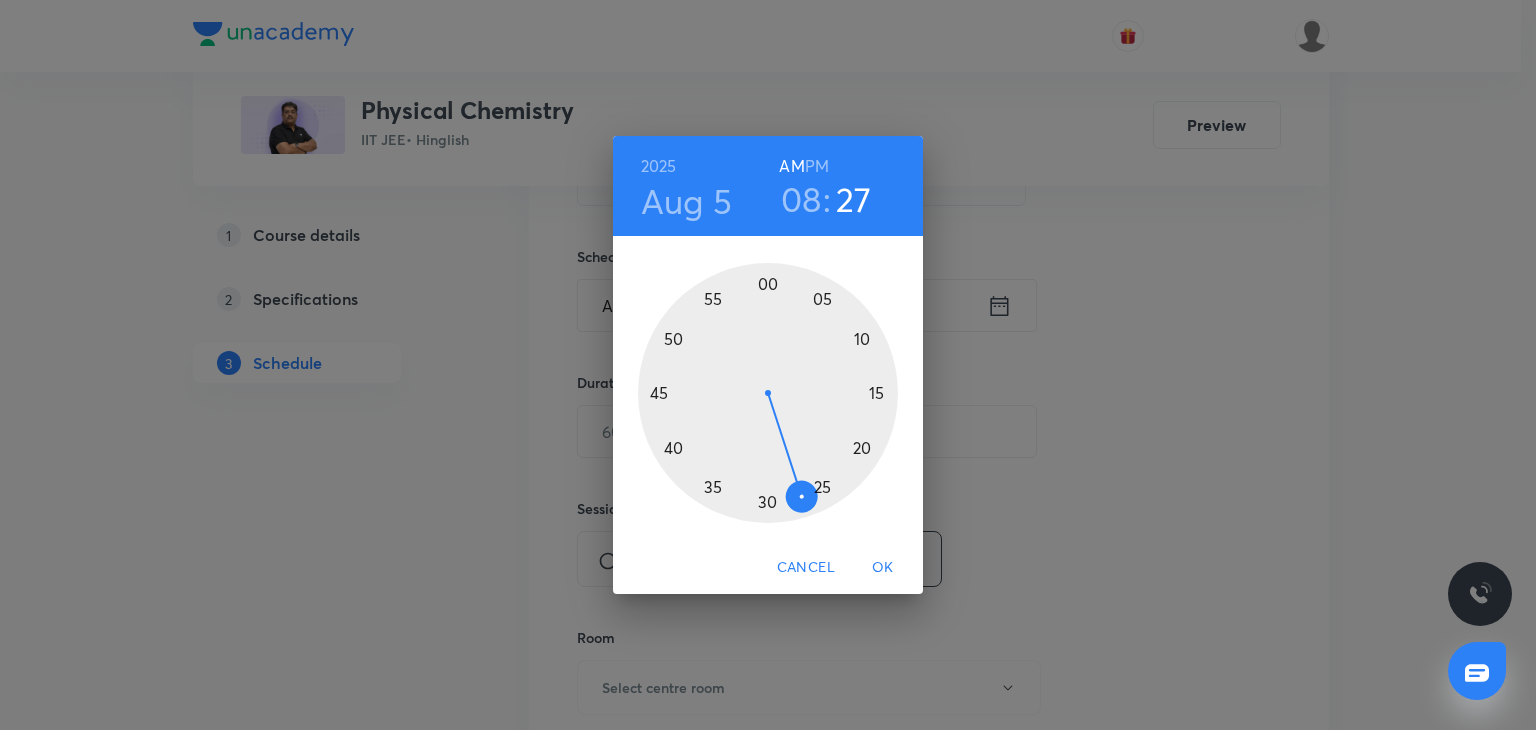 click at bounding box center [768, 393] 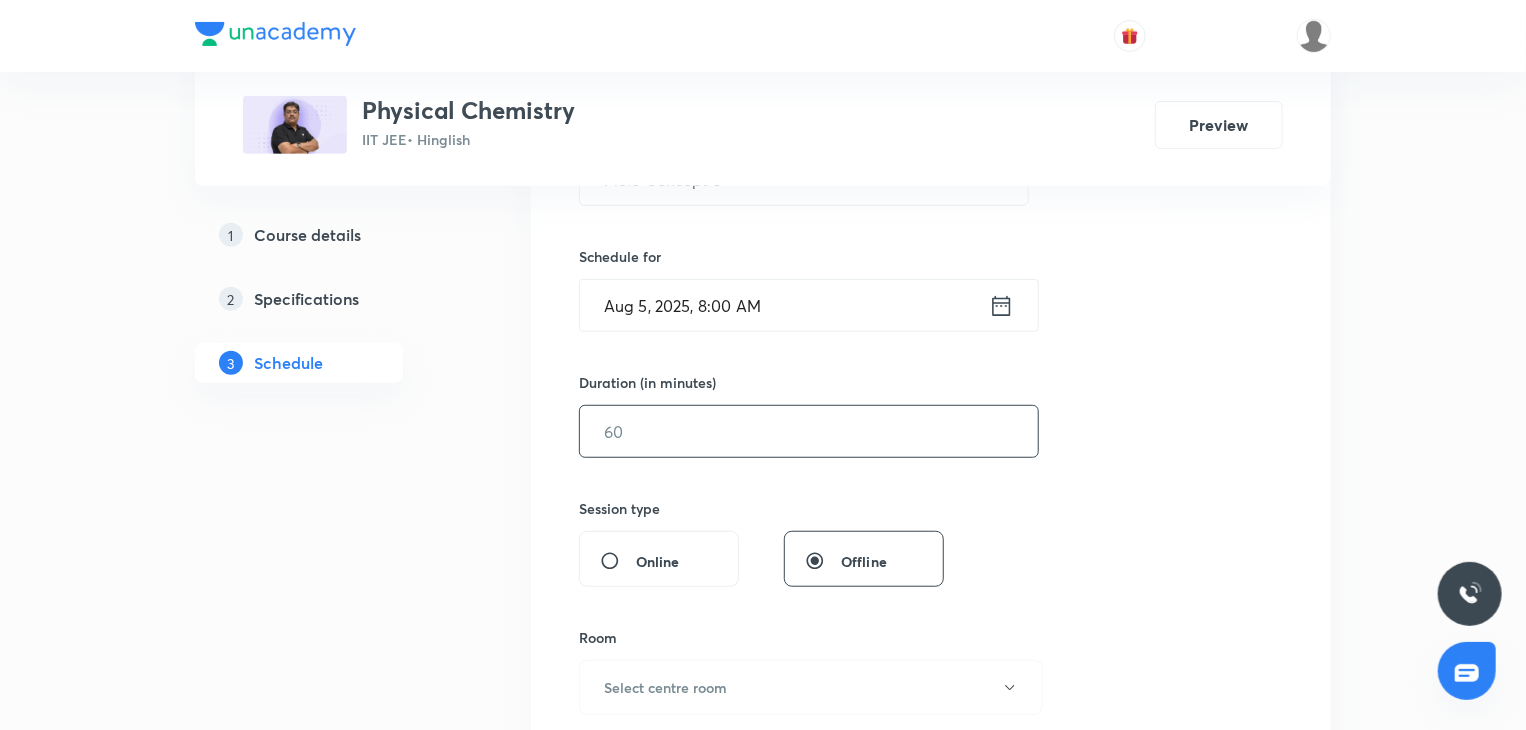 click at bounding box center (809, 431) 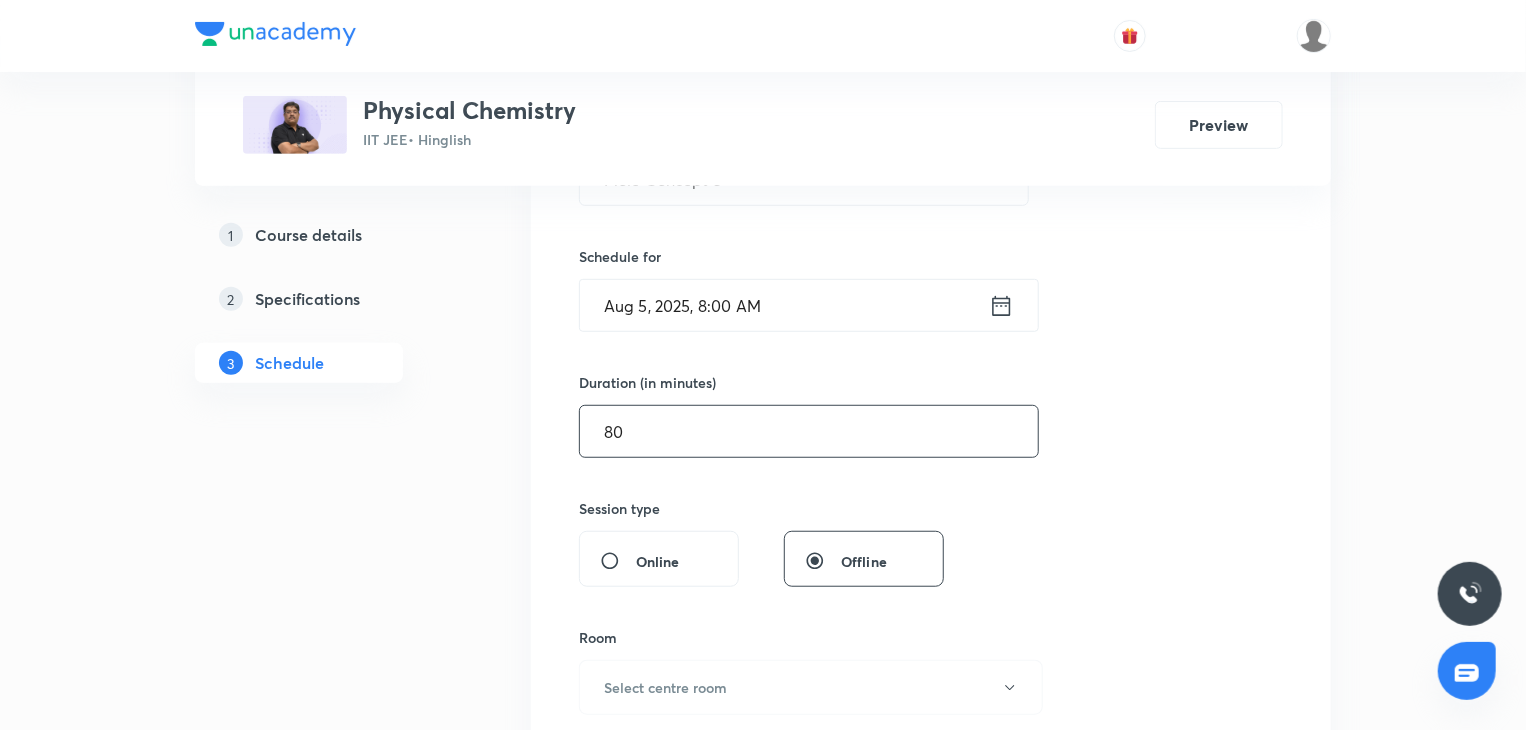 type on "80" 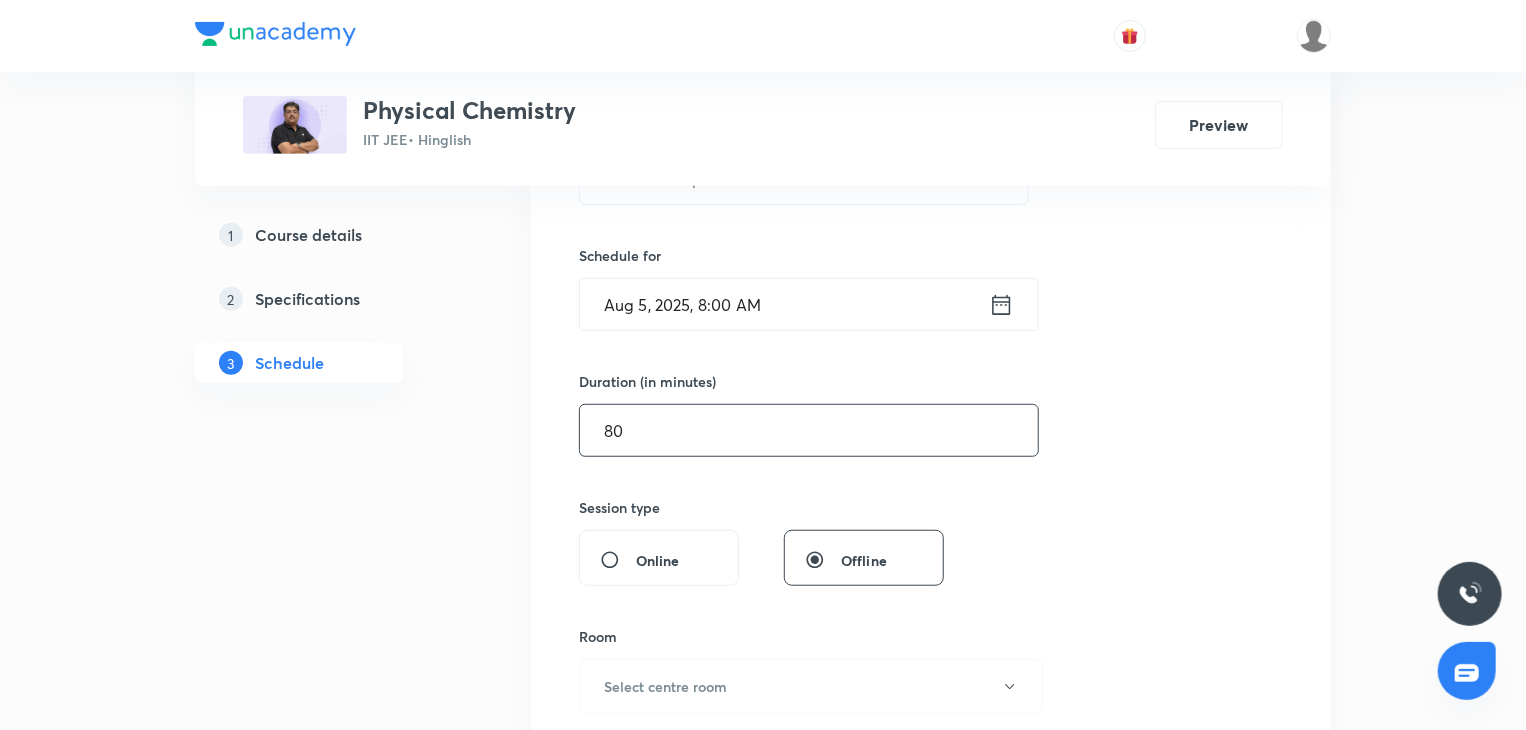scroll, scrollTop: 779, scrollLeft: 0, axis: vertical 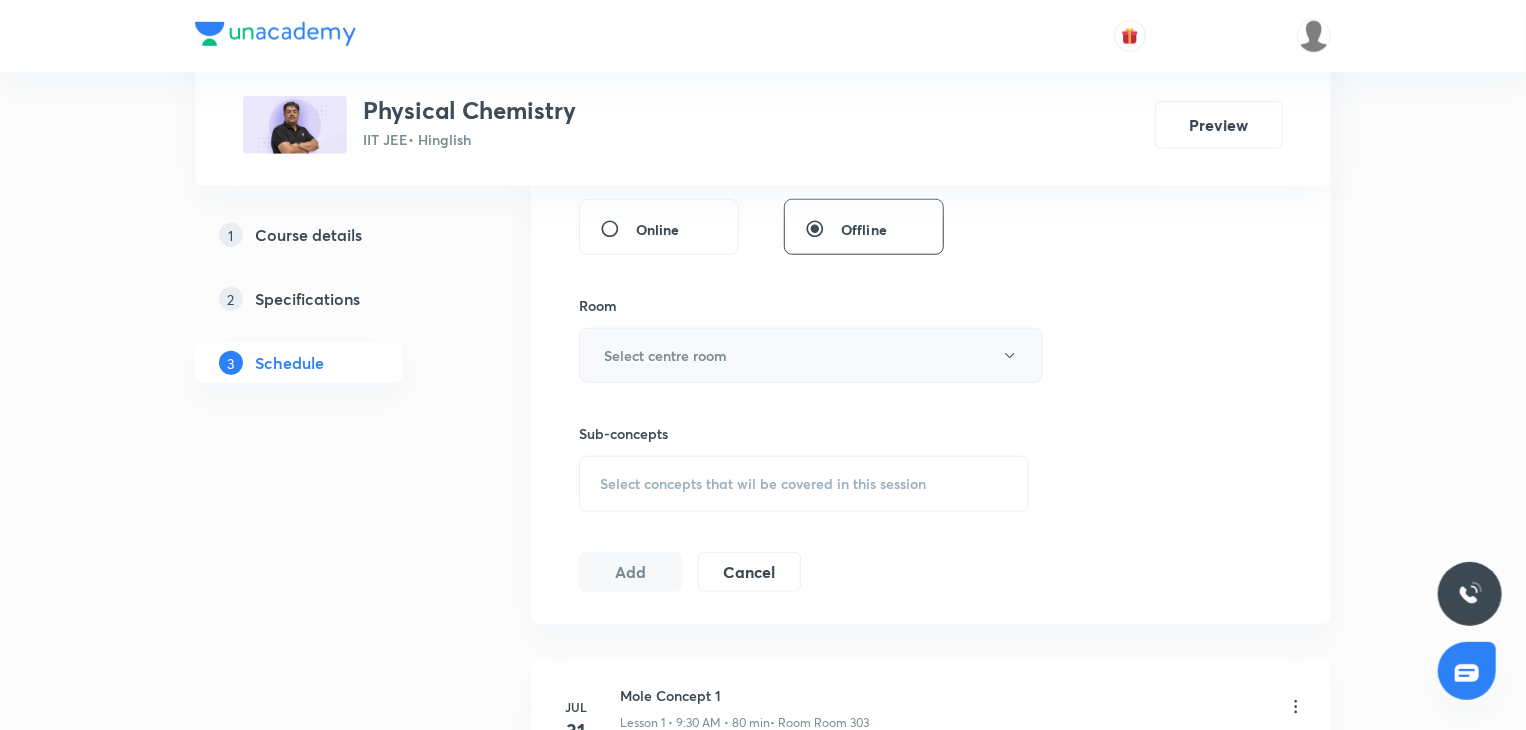 click on "Select centre room" at bounding box center [811, 355] 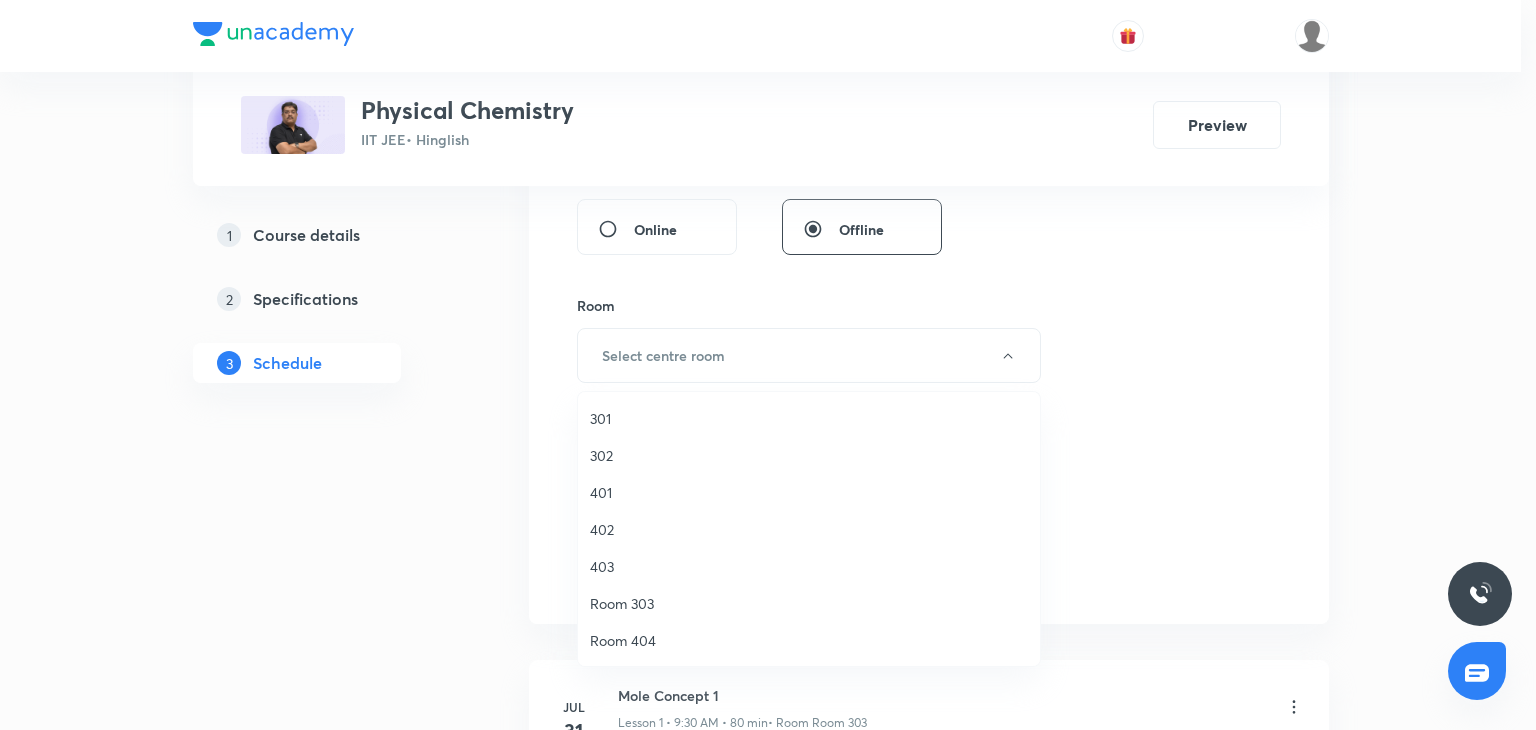click on "401" at bounding box center [809, 492] 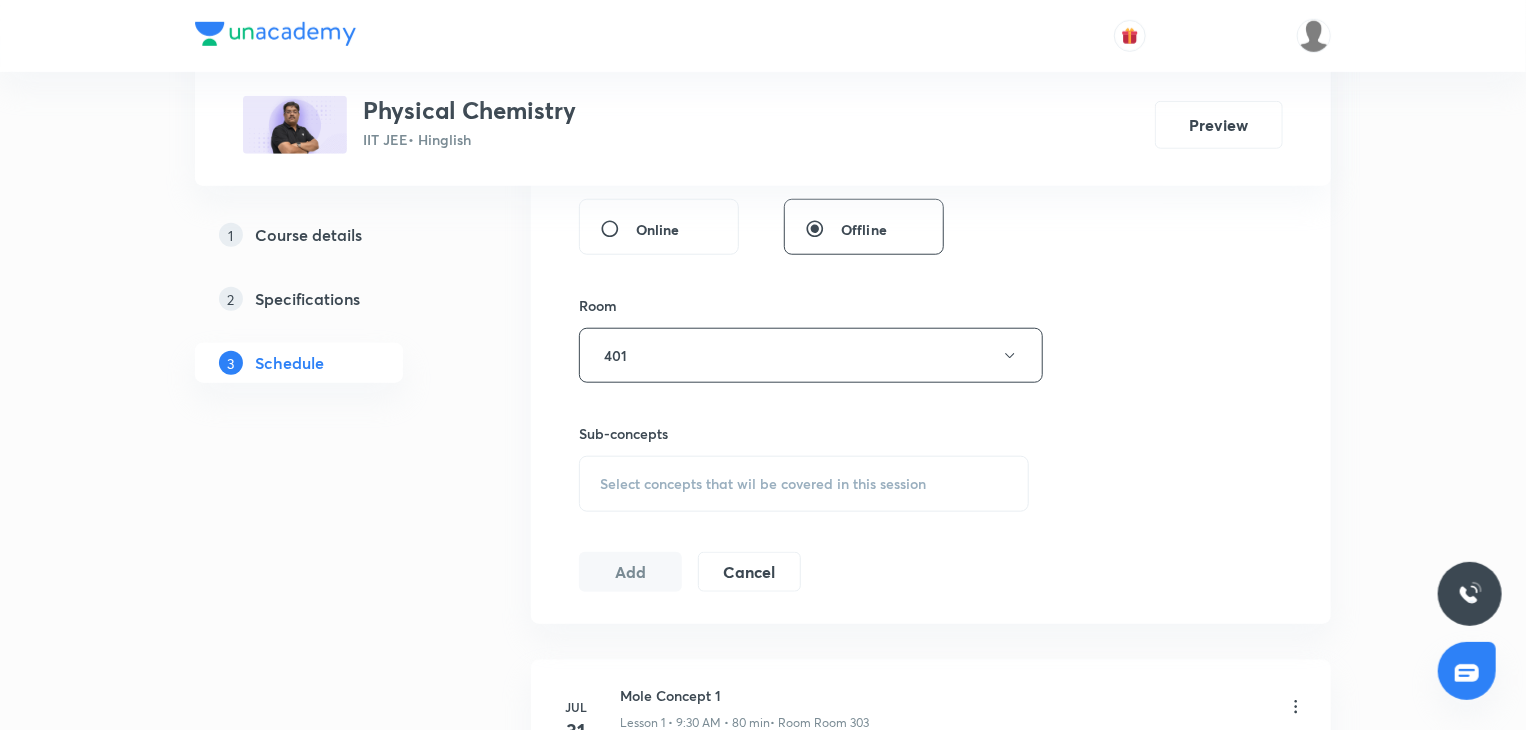 click on "Select concepts that wil be covered in this session" at bounding box center (763, 484) 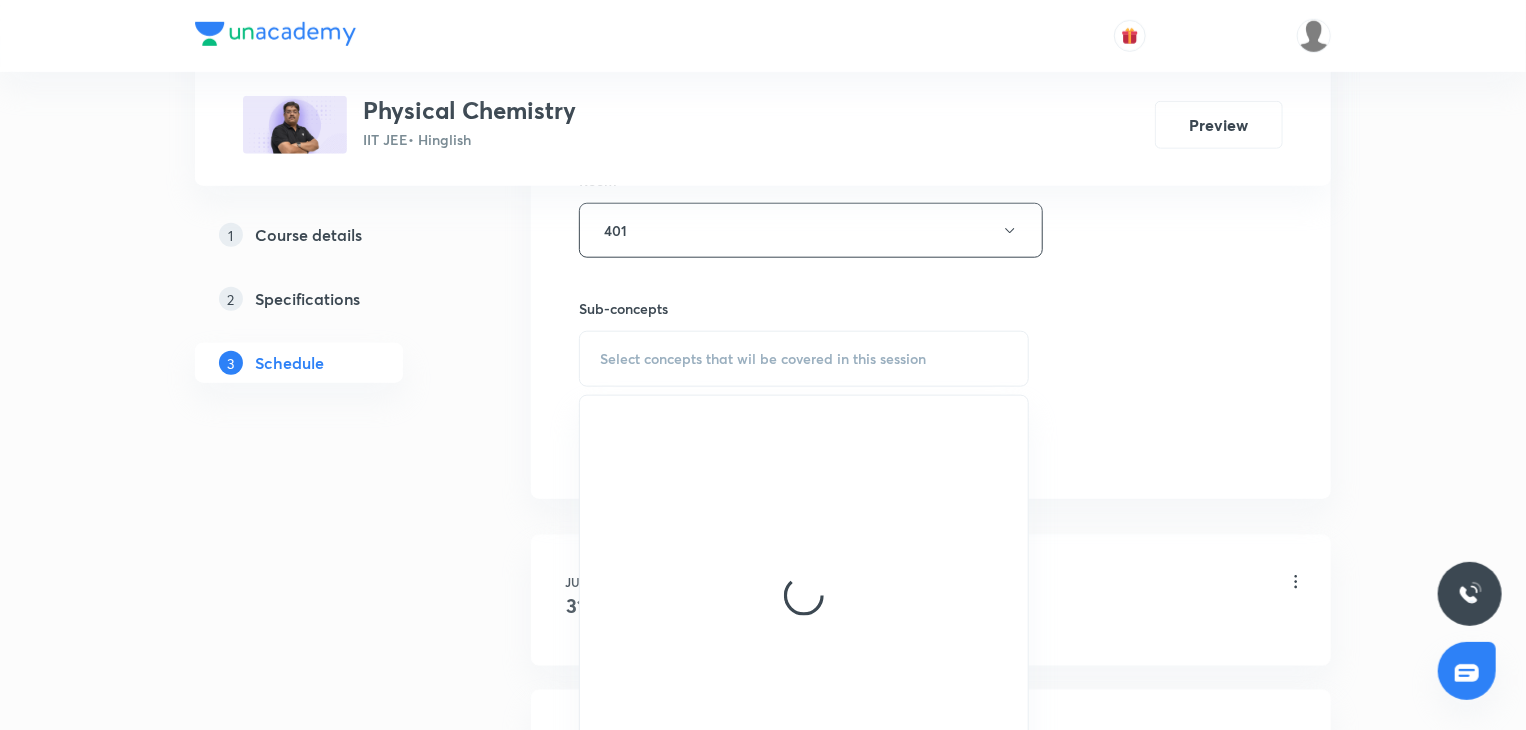 scroll, scrollTop: 906, scrollLeft: 0, axis: vertical 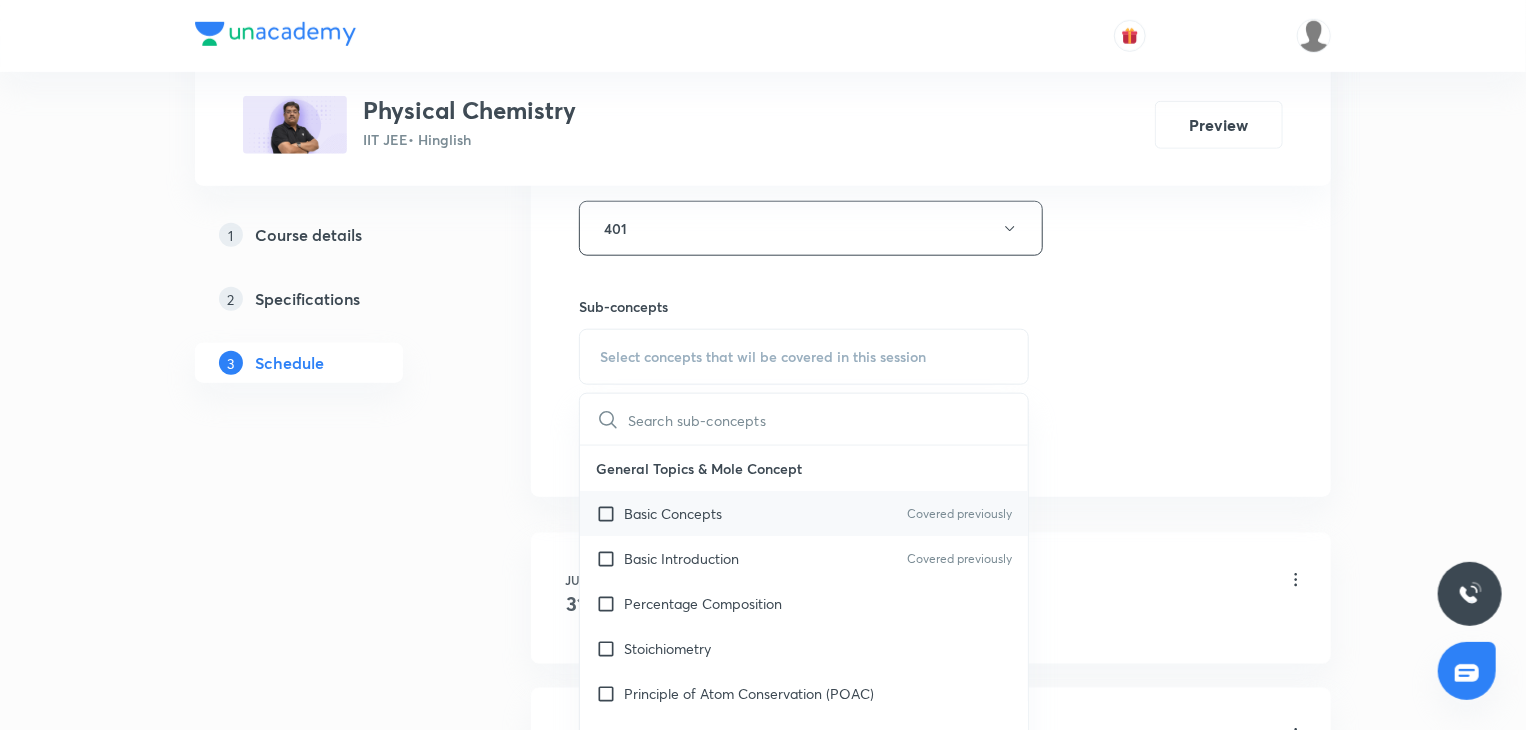 click on "Basic Concepts Covered previously" at bounding box center [804, 513] 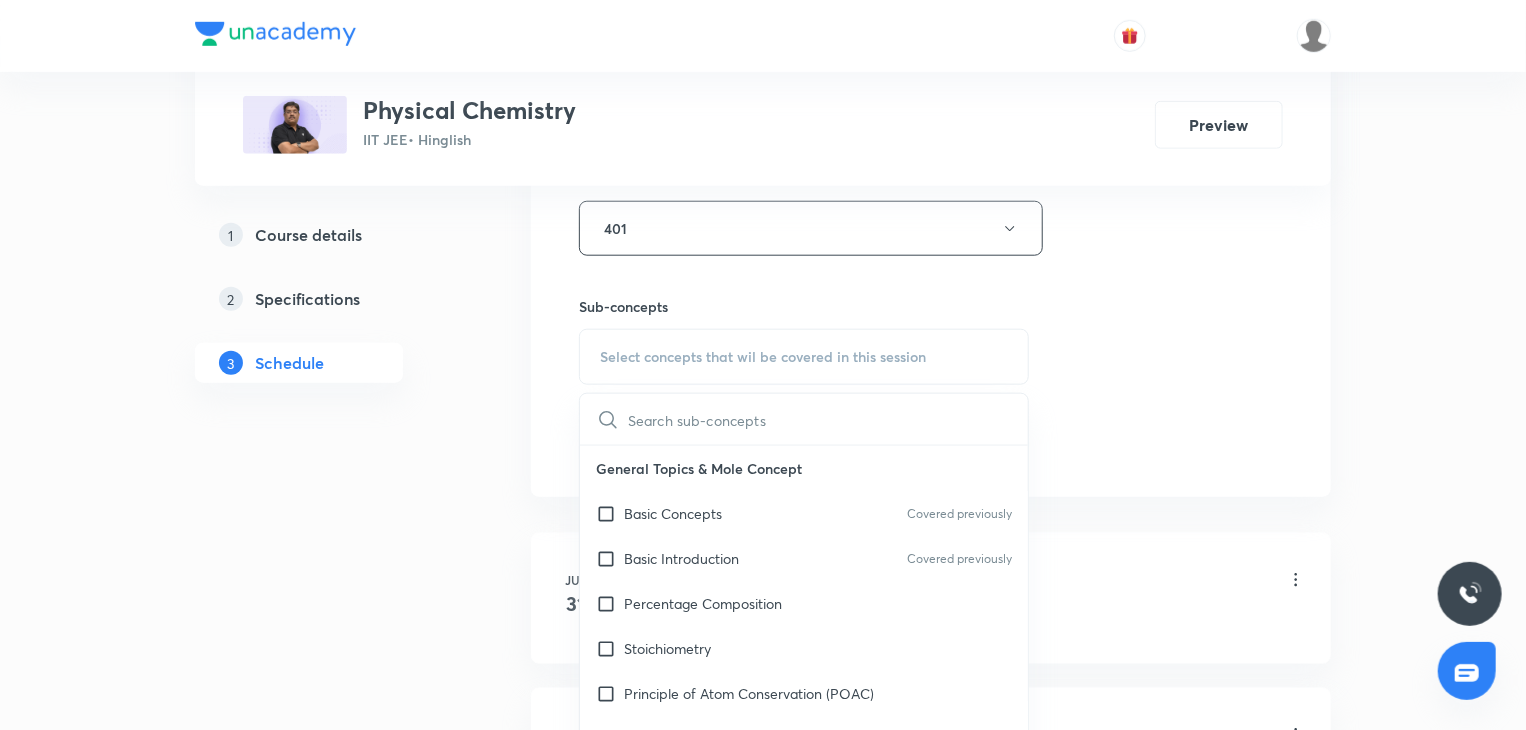 checkbox on "true" 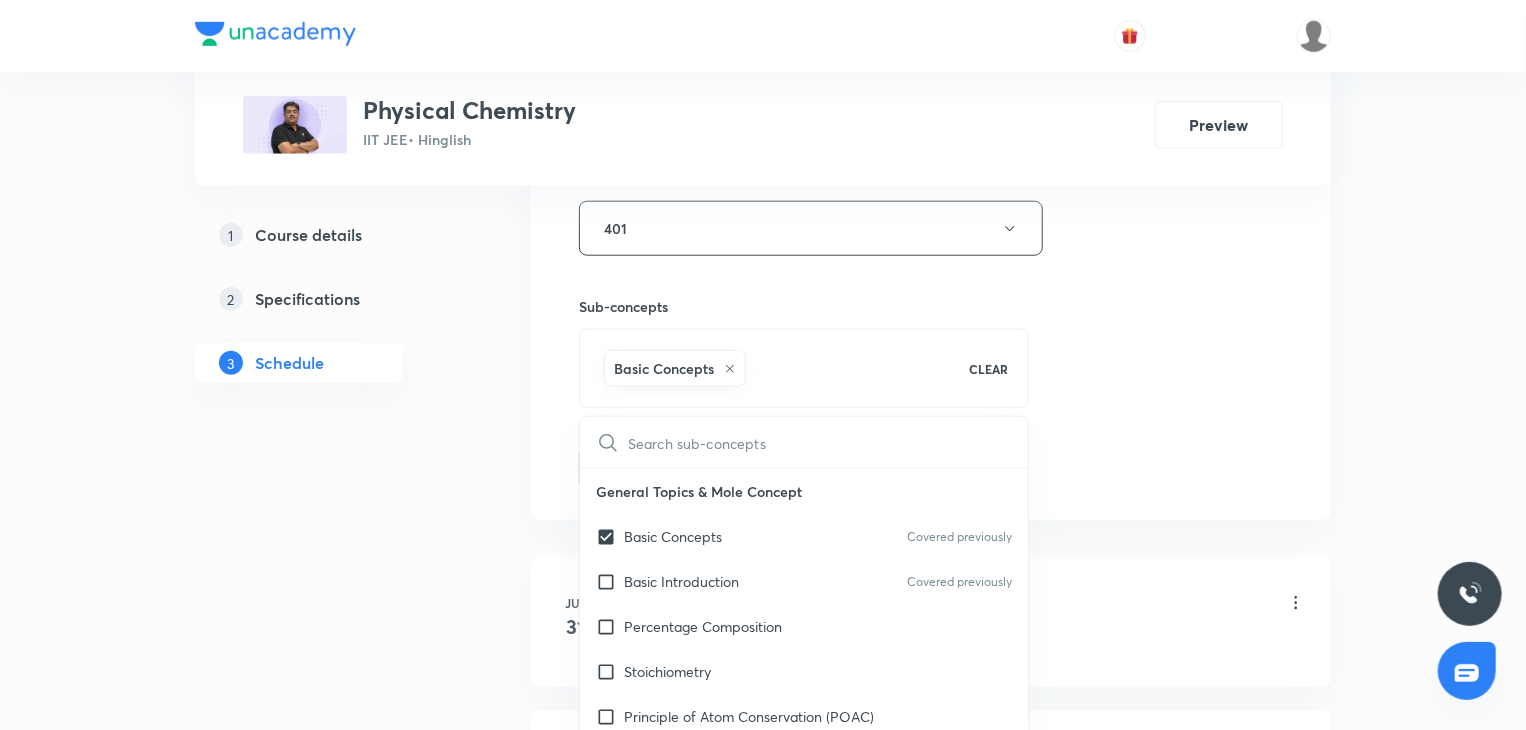 click on "Session  3 Live class Session title 14/99 Mole Concept 3 ​ Schedule for Aug 5, 2025, 8:00 AM ​ Duration (in minutes) 80 ​   Session type Online Offline Room 401 Sub-concepts Basic Concepts CLEAR ​ General Topics & Mole Concept Basic Concepts Covered previously Basic Introduction Covered previously Percentage Composition Stoichiometry Principle of Atom Conservation (POAC) Relation between Stoichiometric Quantities Application of Mole Concept: Gravimetric Analysis Different Laws Formula and Composition Concentration Terms Some basic concepts of Chemistry Atomic Structure Discovery Of Electron Some Prerequisites of Physics Discovery Of Protons And Neutrons Atomic Models and Theories  Representation Of Atom With Electrons And Neutrons Nature of Waves Nature Of Electromagnetic Radiation Planck’S Quantum Theory Spectra-Continuous and Discontinuous Spectrum Bohr’s Model For Hydrogen Atom Photoelectric Effect Dual Nature Of Matter Heisenberg’s Uncertainty Principle Number of Waves Made by the Electron" at bounding box center [931, 7] 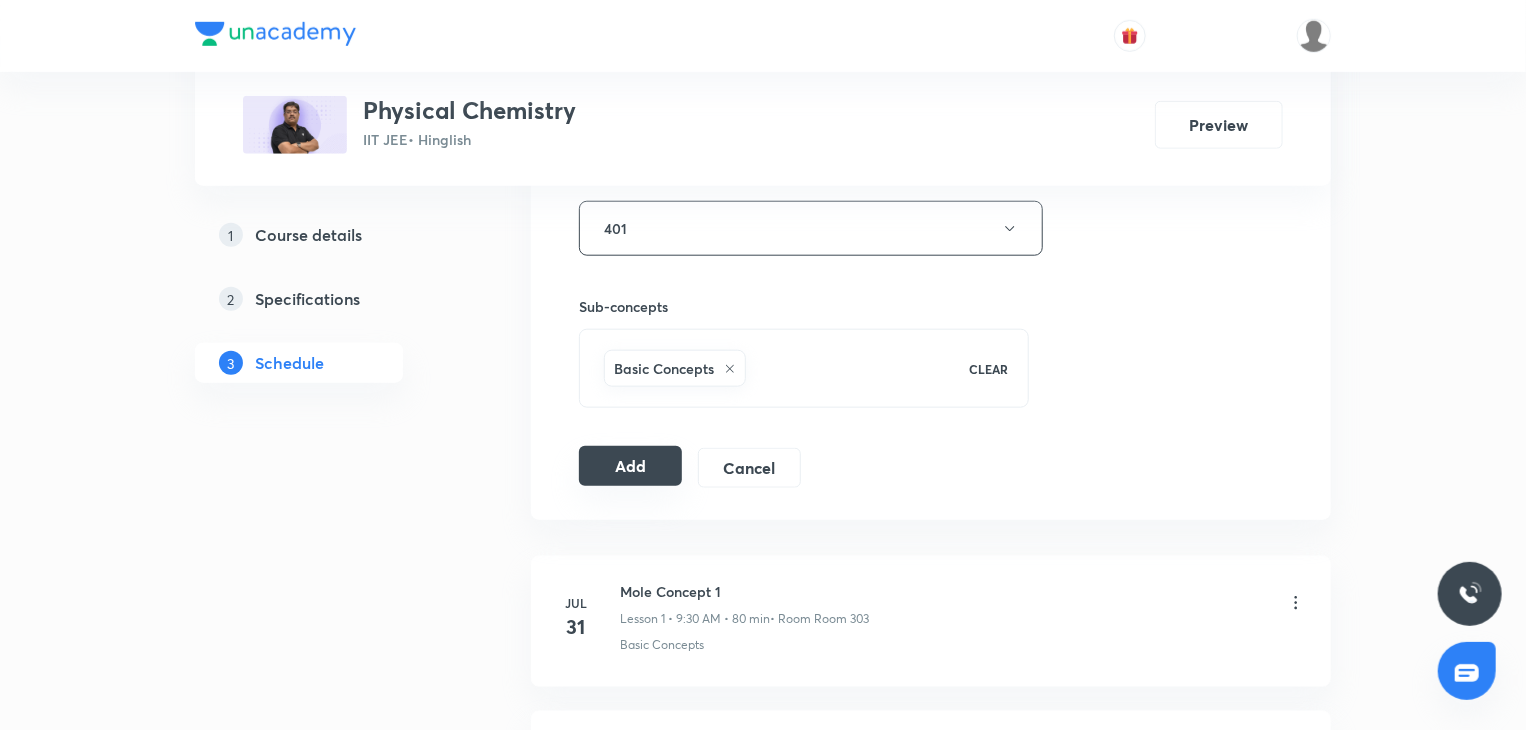 click on "Add" at bounding box center (630, 466) 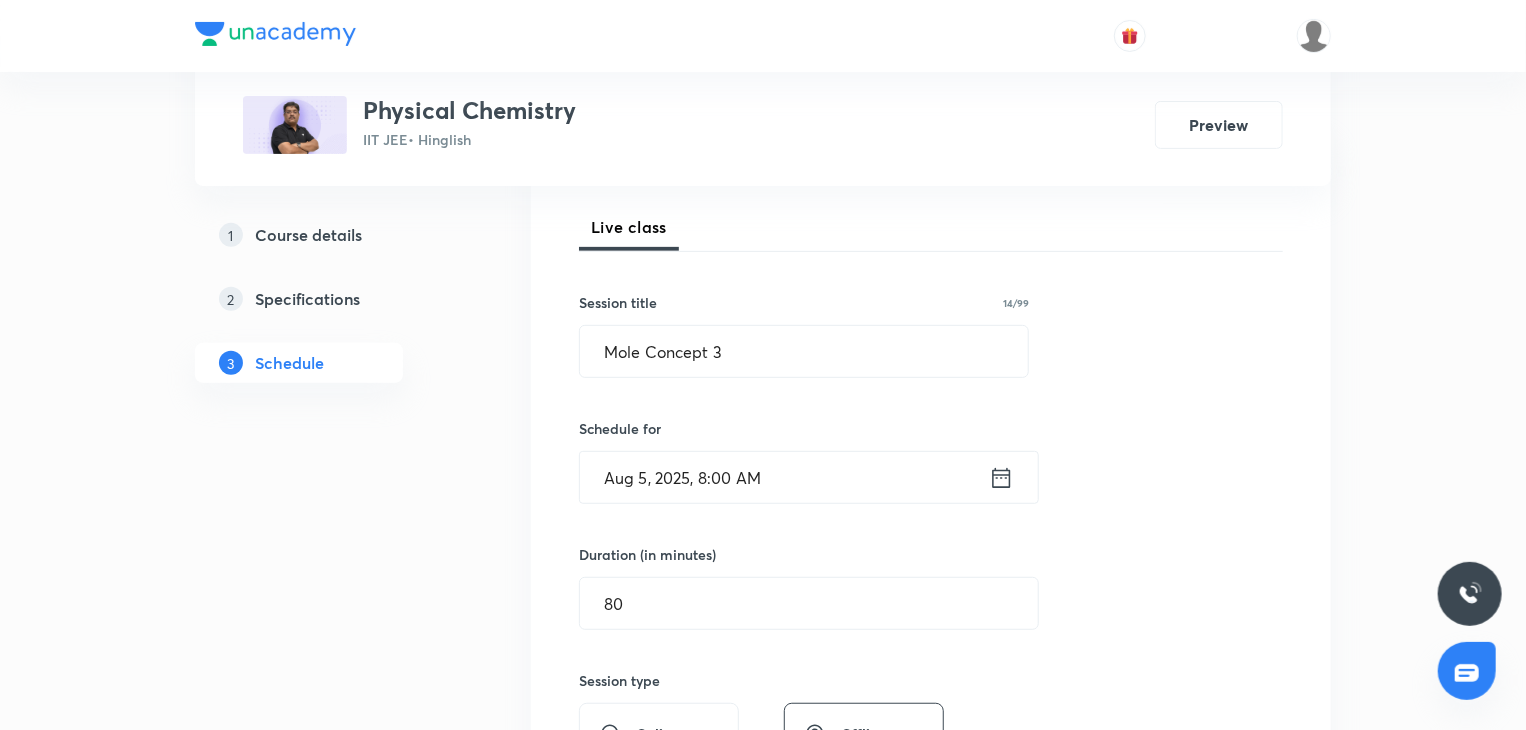 scroll, scrollTop: 92, scrollLeft: 0, axis: vertical 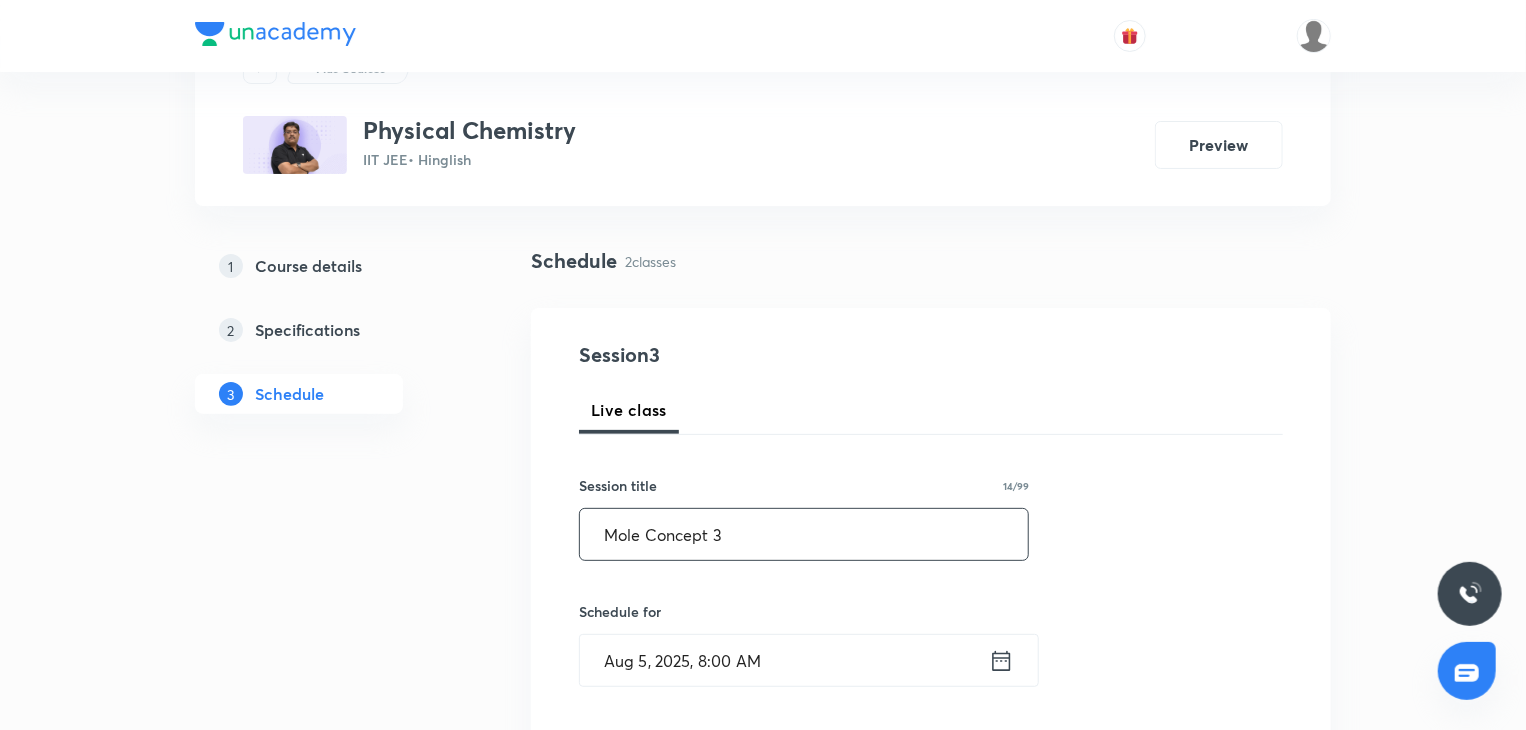 drag, startPoint x: 750, startPoint y: 518, endPoint x: 548, endPoint y: 519, distance: 202.00247 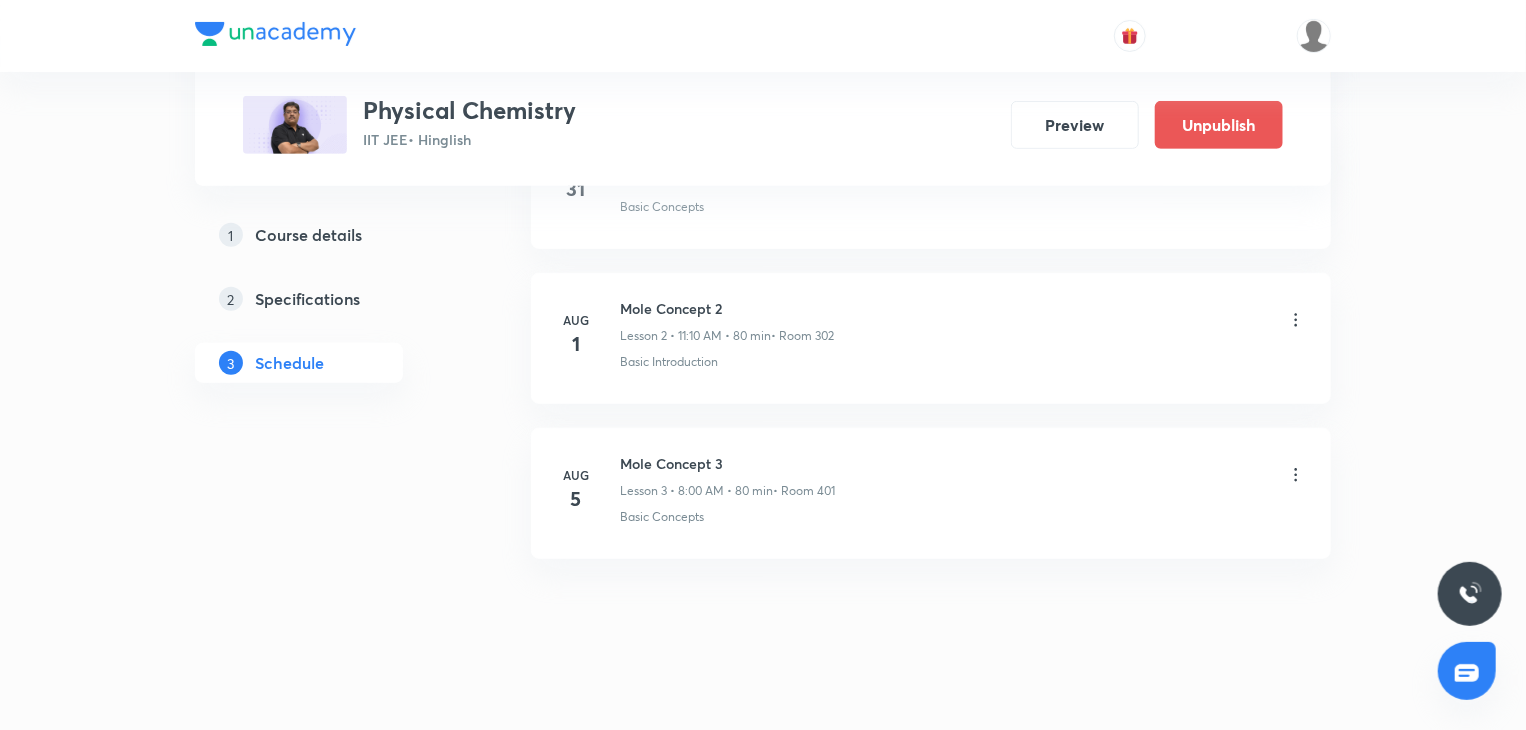 scroll, scrollTop: 412, scrollLeft: 0, axis: vertical 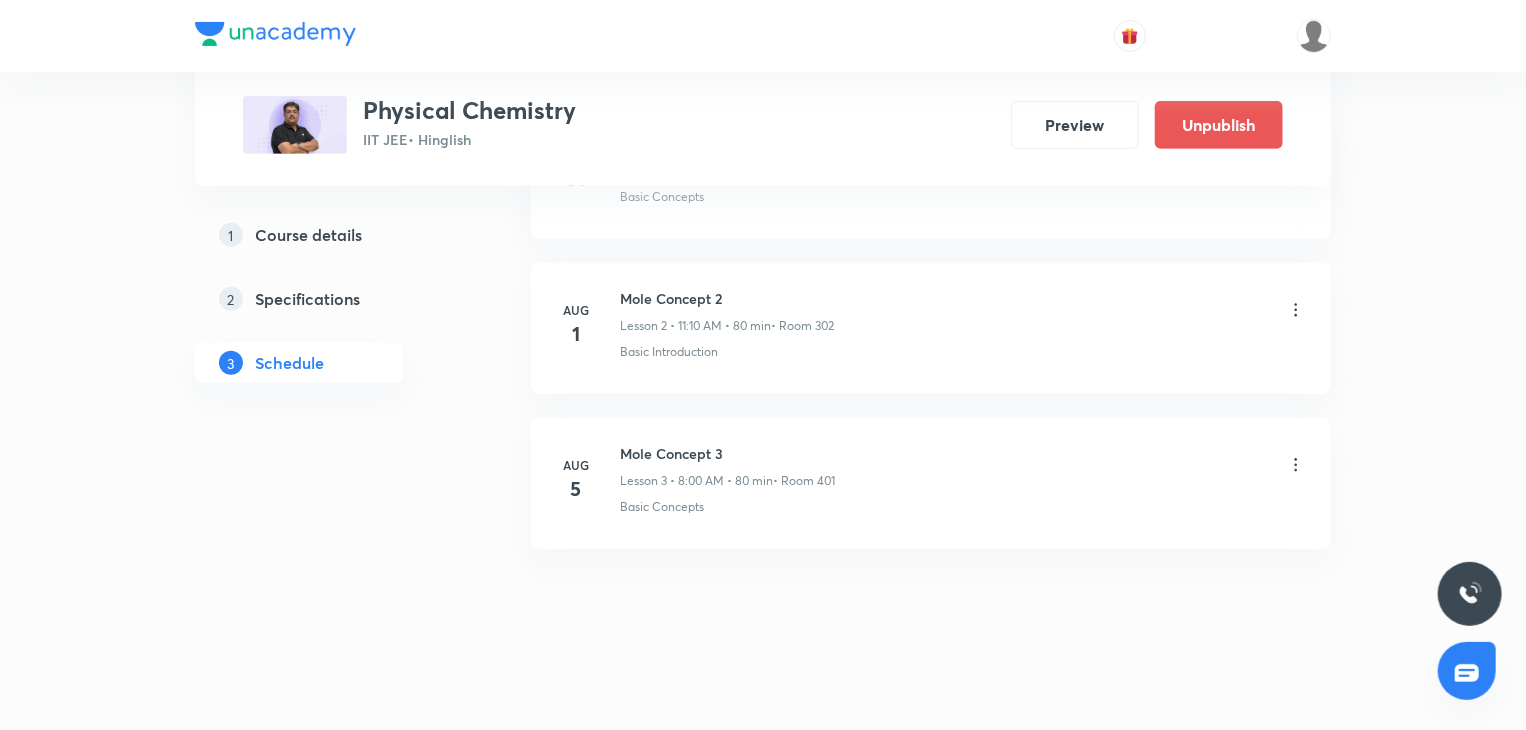 click on "Mole Concept 3" at bounding box center [727, 453] 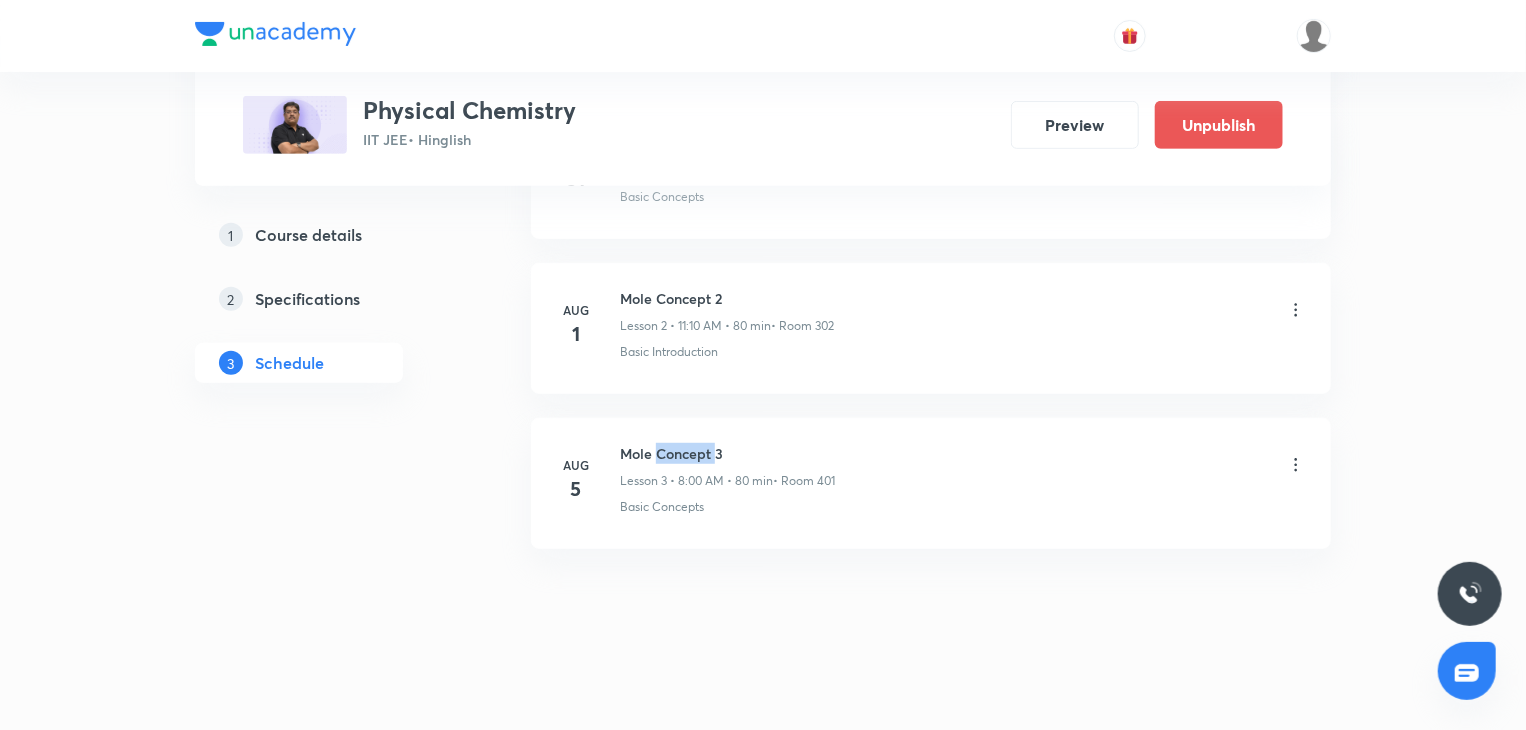 click on "Mole Concept 3" at bounding box center [727, 453] 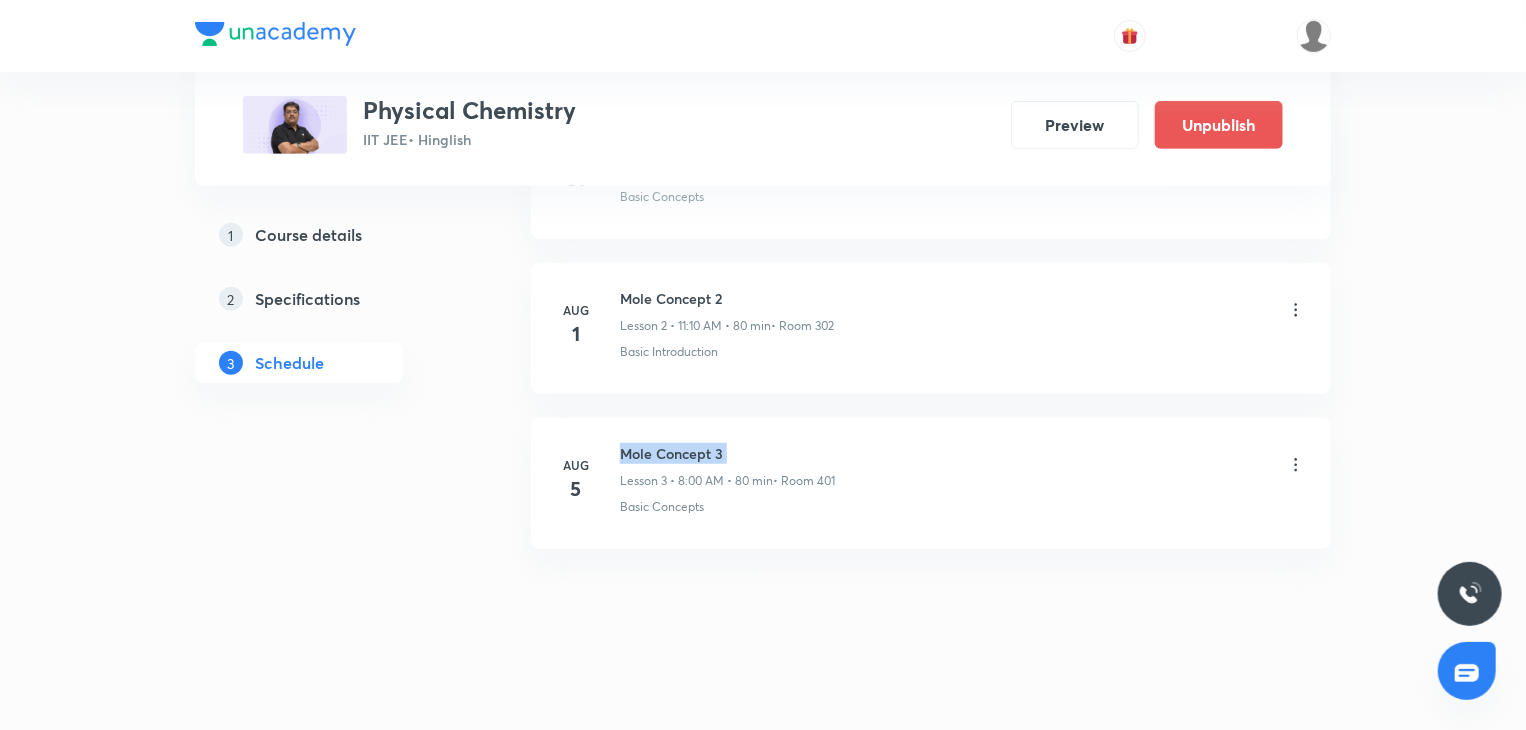 click on "Mole Concept 3" at bounding box center (727, 453) 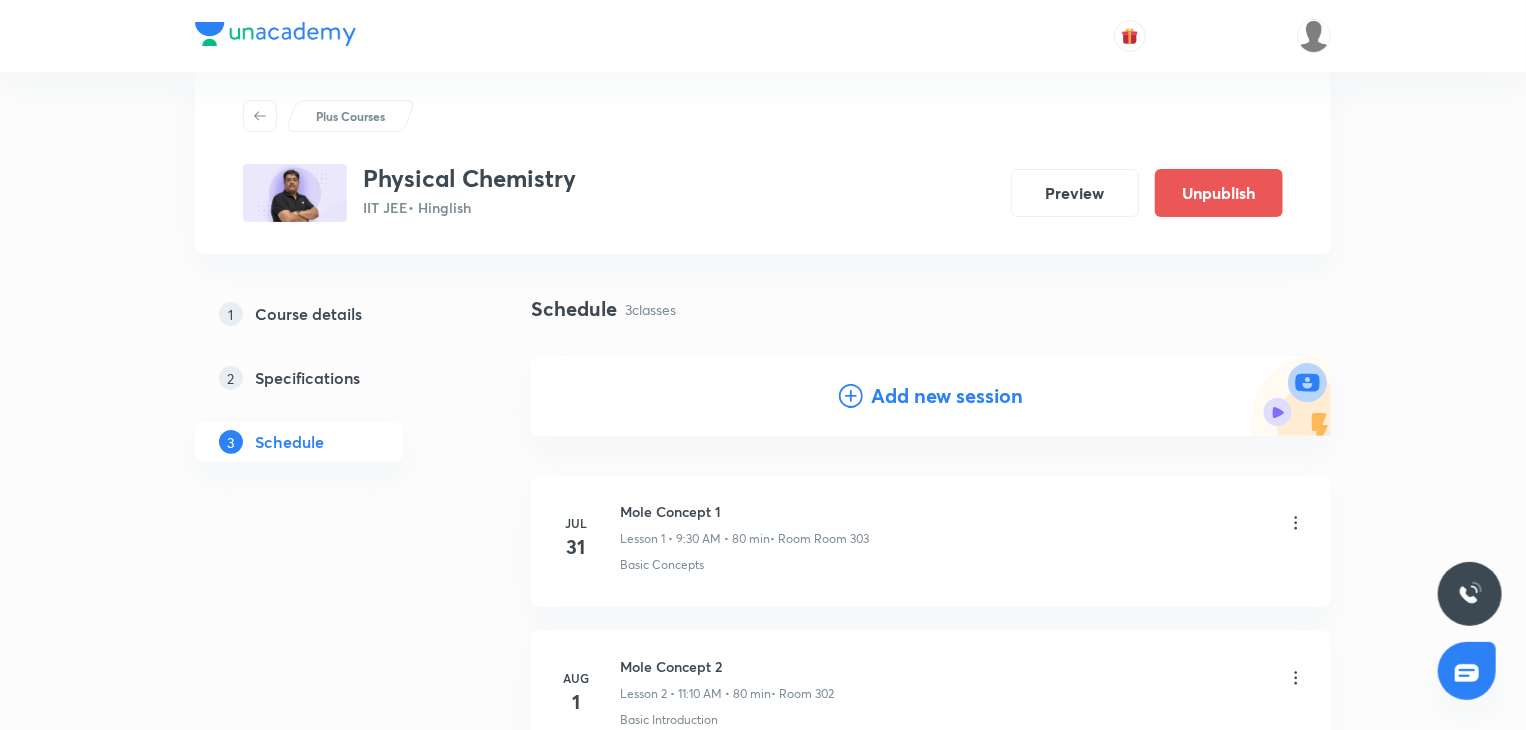 scroll, scrollTop: 0, scrollLeft: 0, axis: both 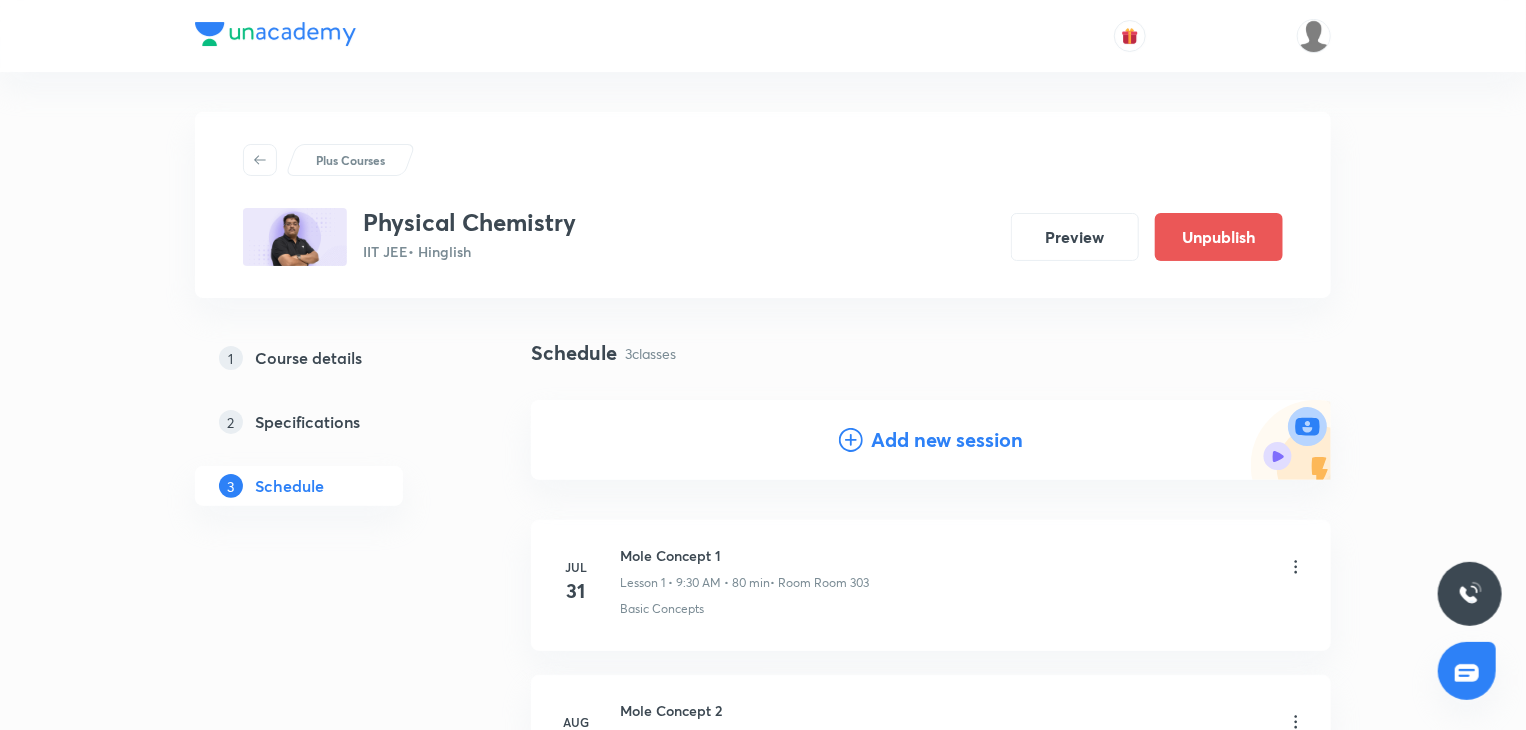 click on "Add new session" at bounding box center (947, 440) 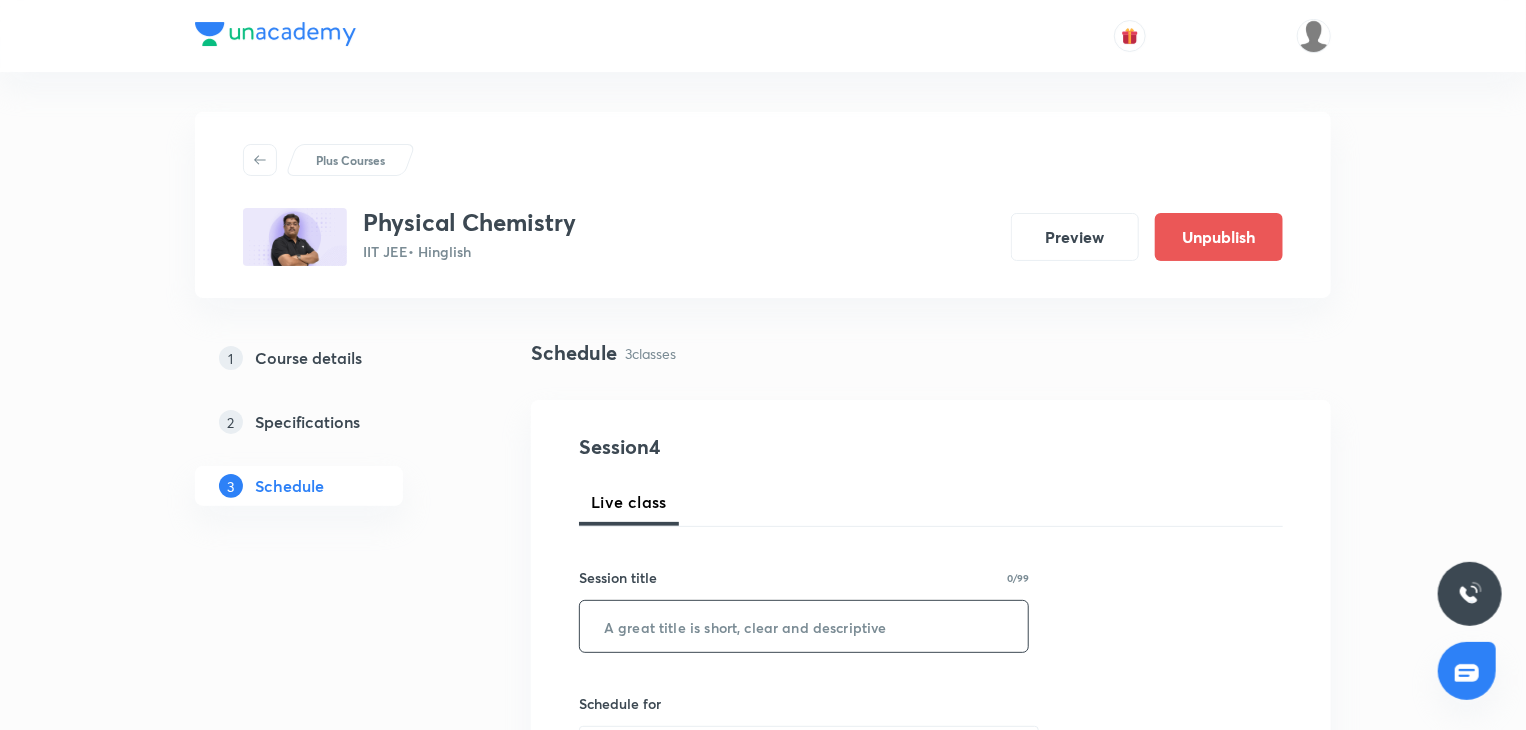 click at bounding box center (804, 626) 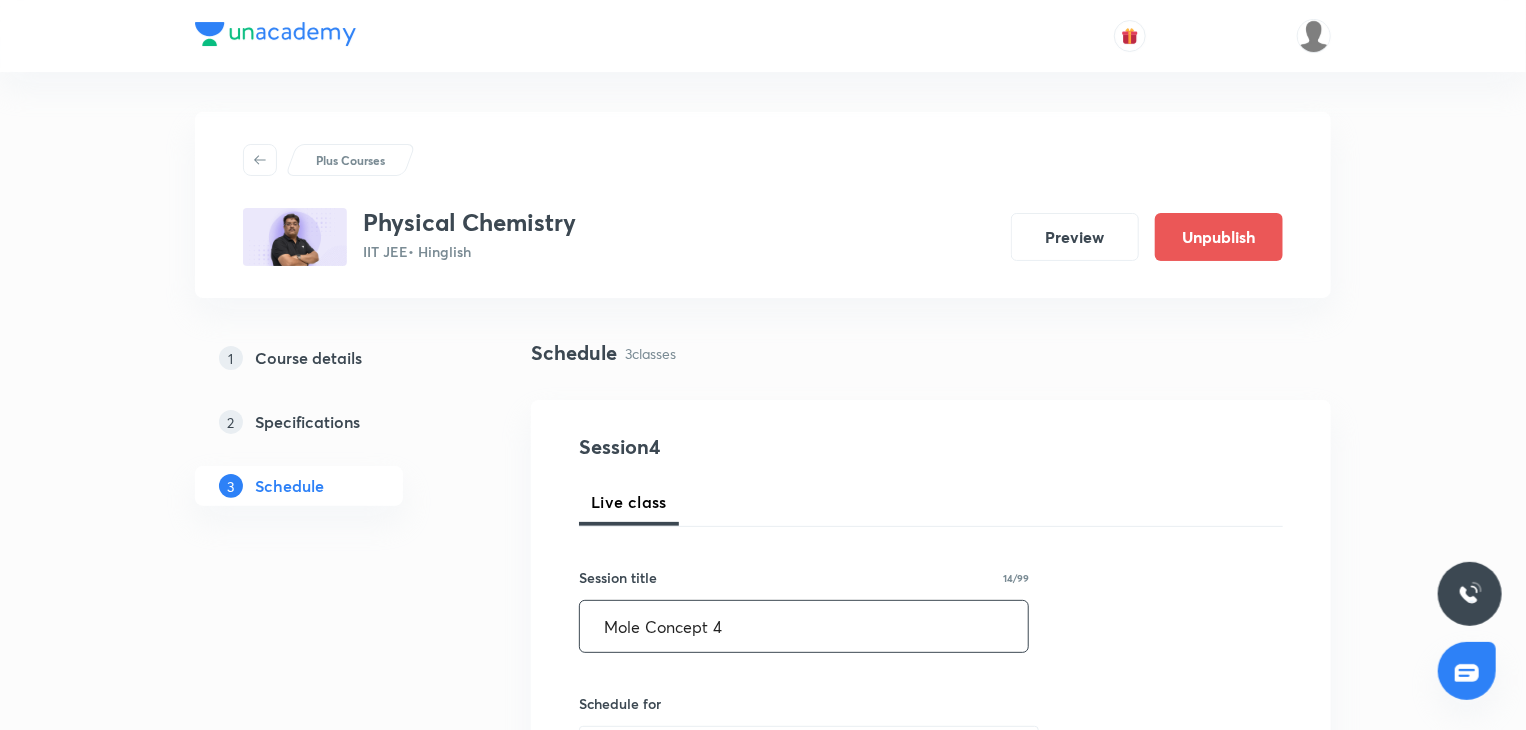 type on "Mole Concept 4" 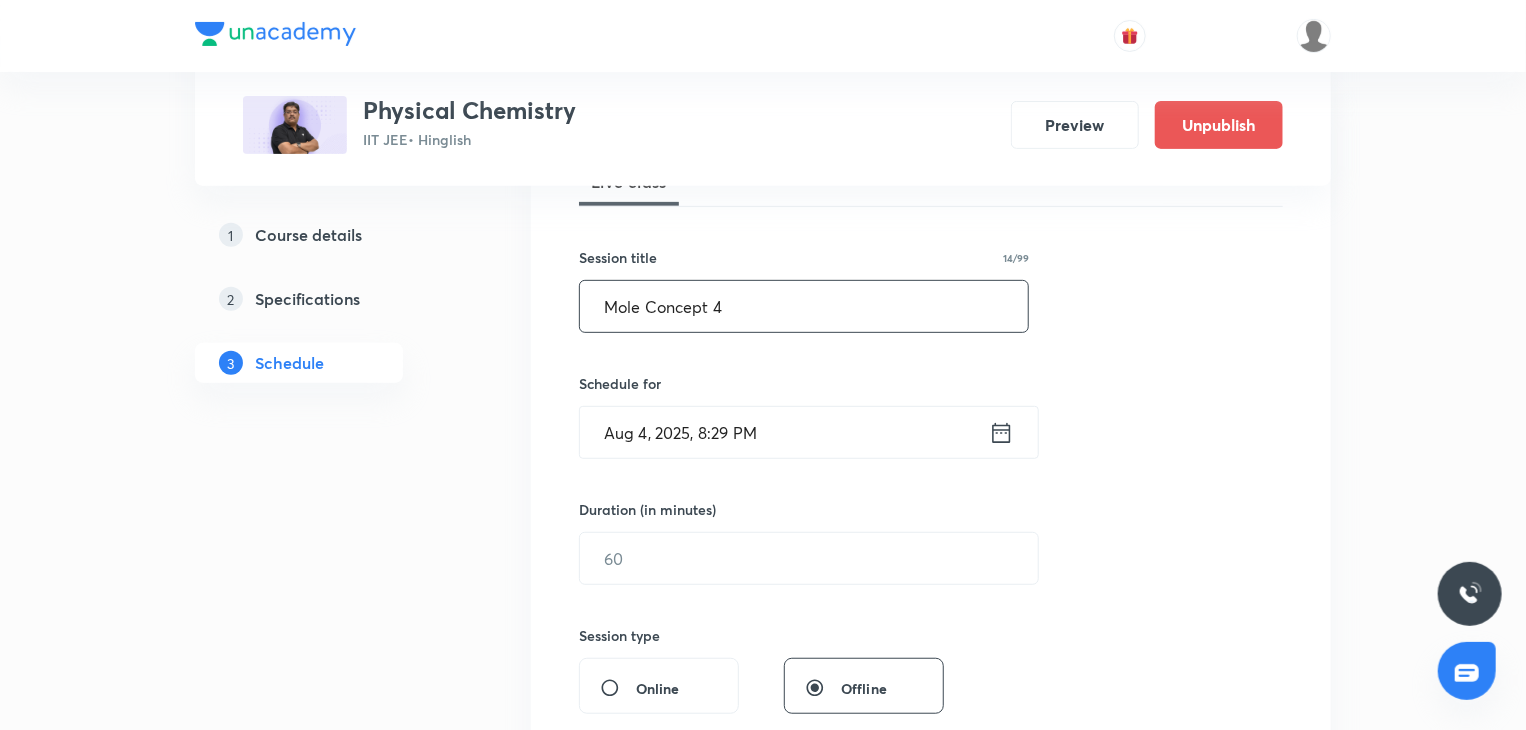 scroll, scrollTop: 328, scrollLeft: 0, axis: vertical 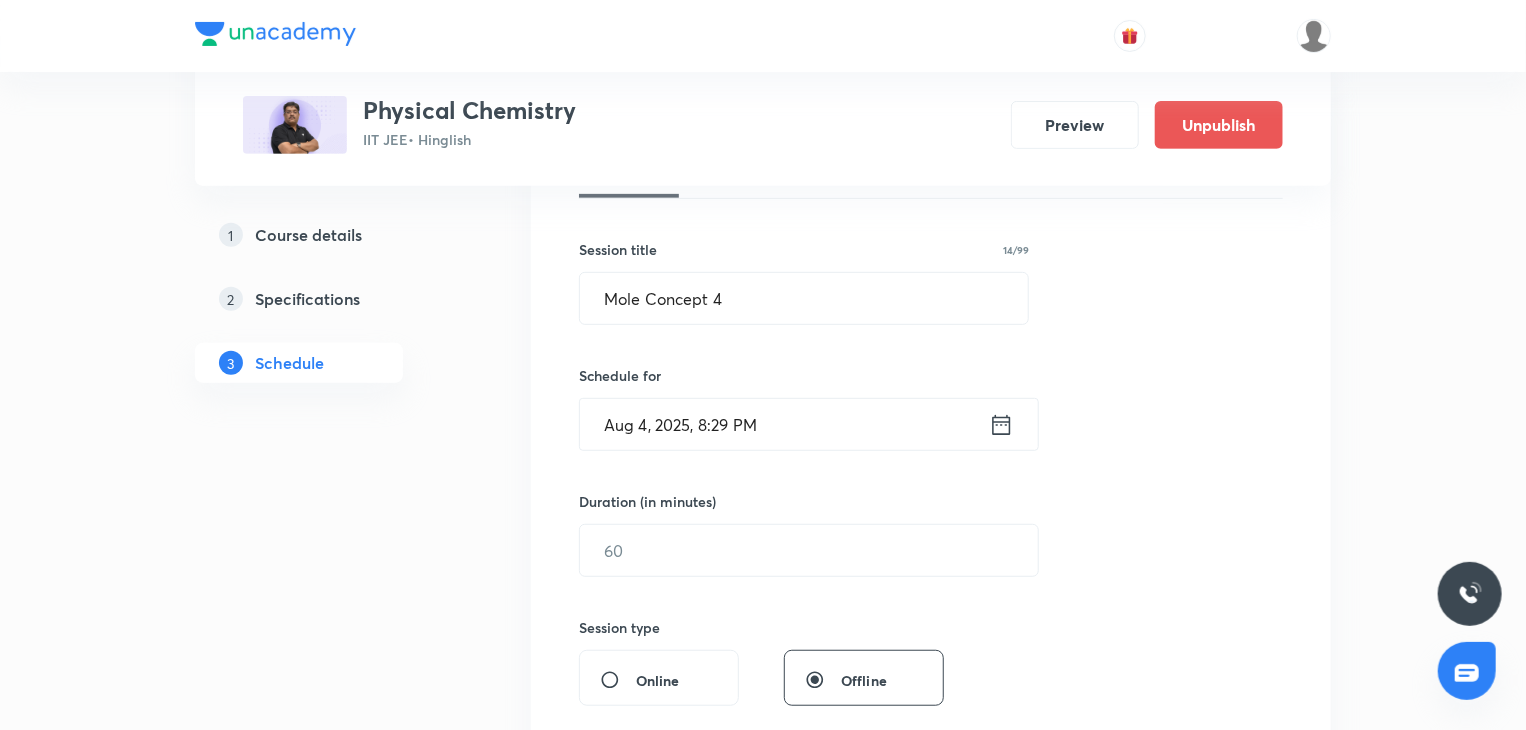 click on "Aug 4, 2025, 8:29 PM" at bounding box center (784, 424) 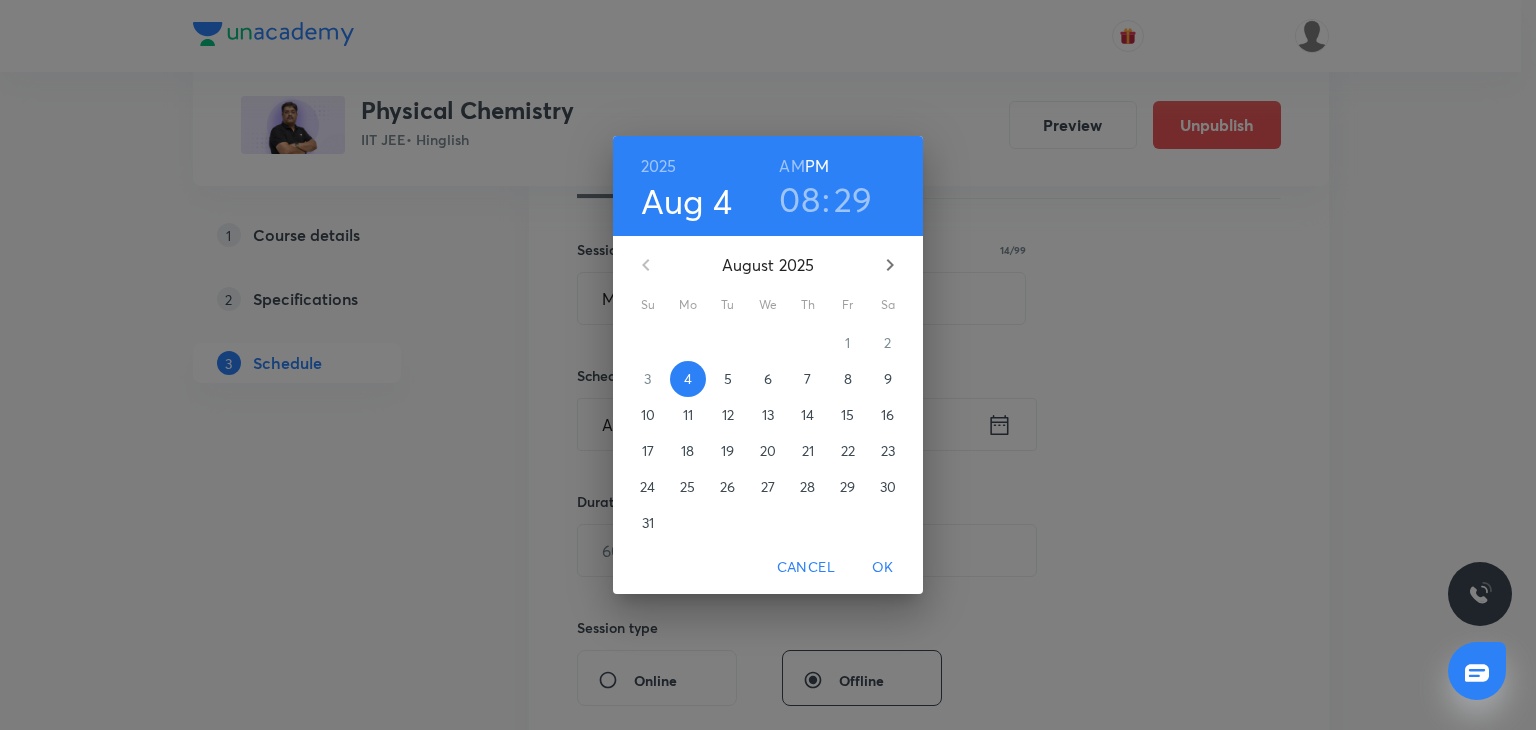 click on "5" at bounding box center (728, 379) 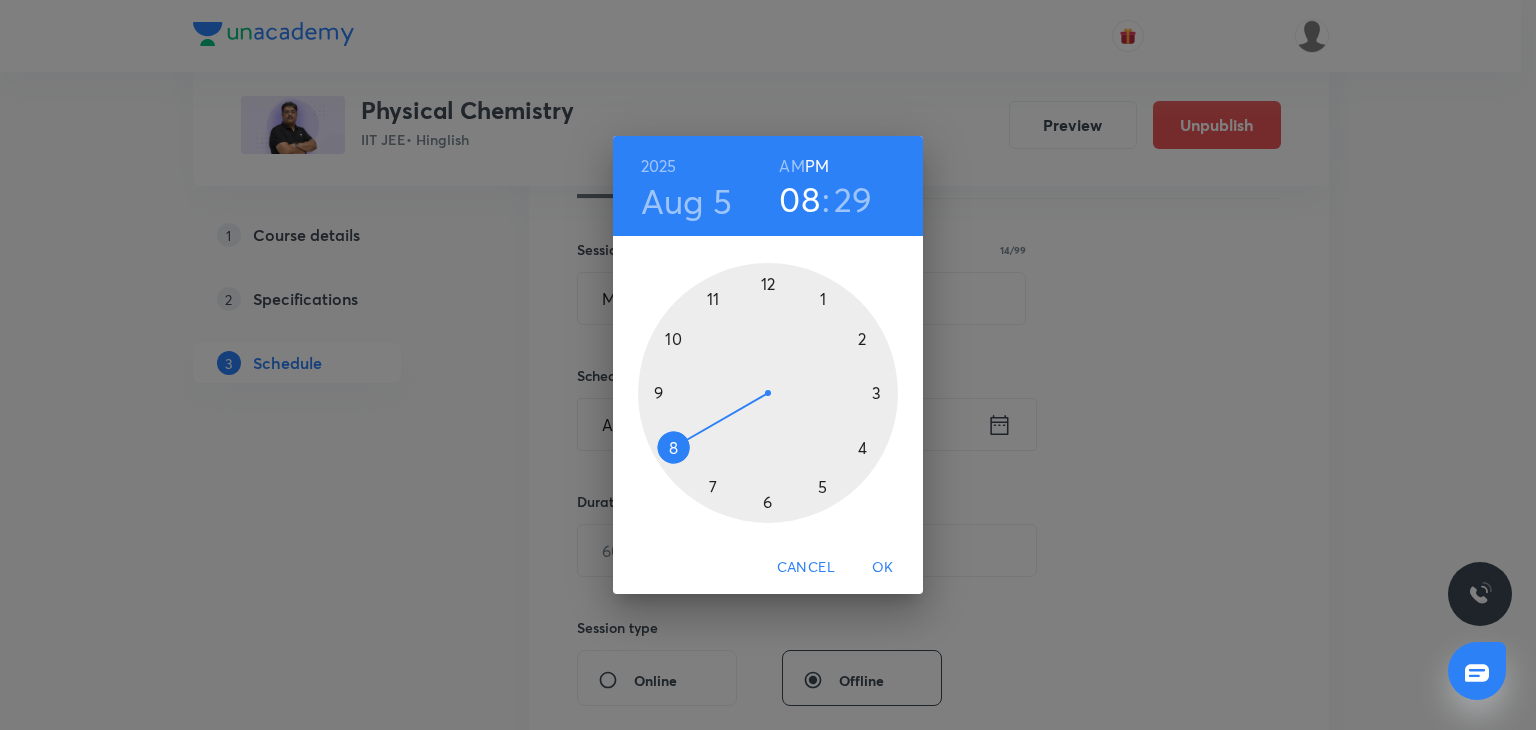 click on "AM" at bounding box center [791, 166] 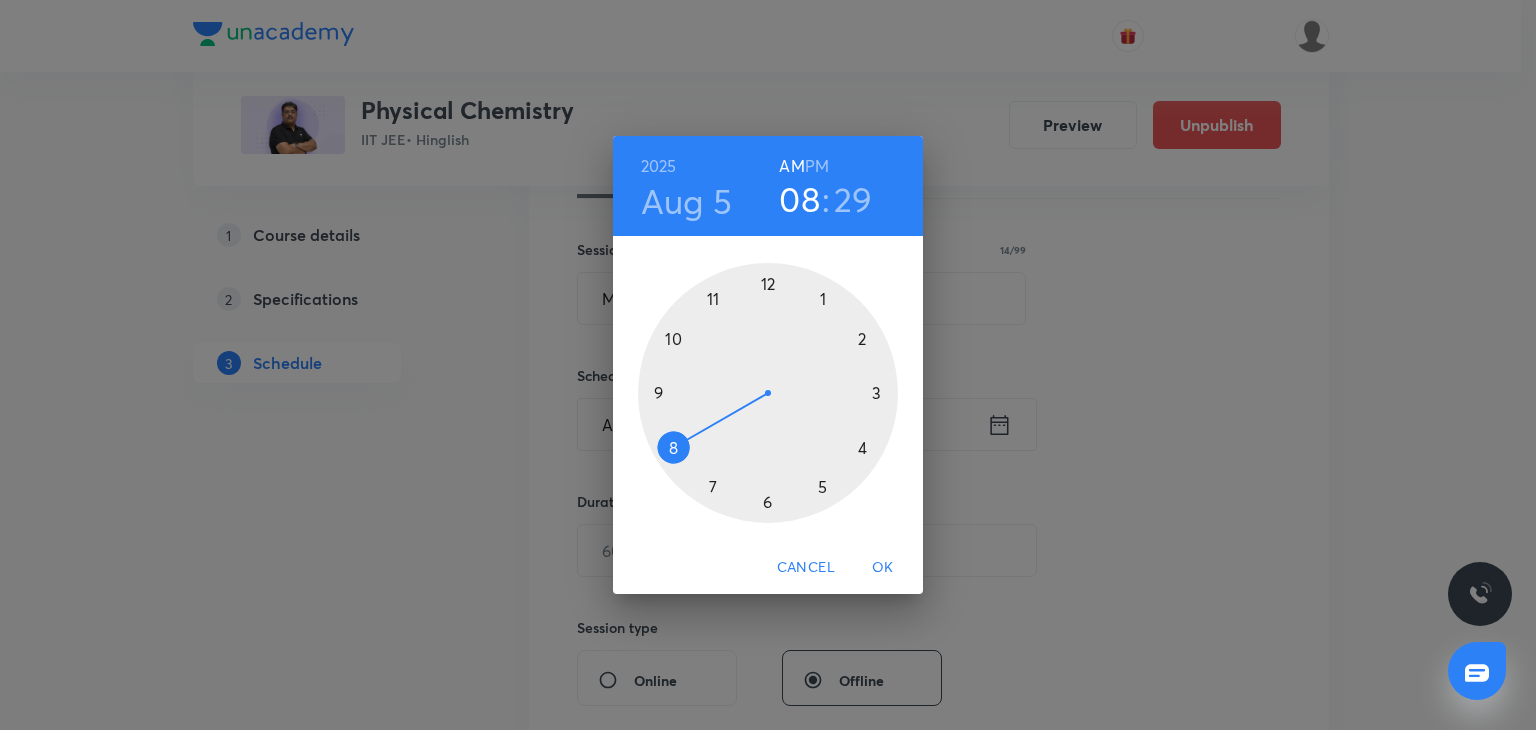 click at bounding box center (768, 393) 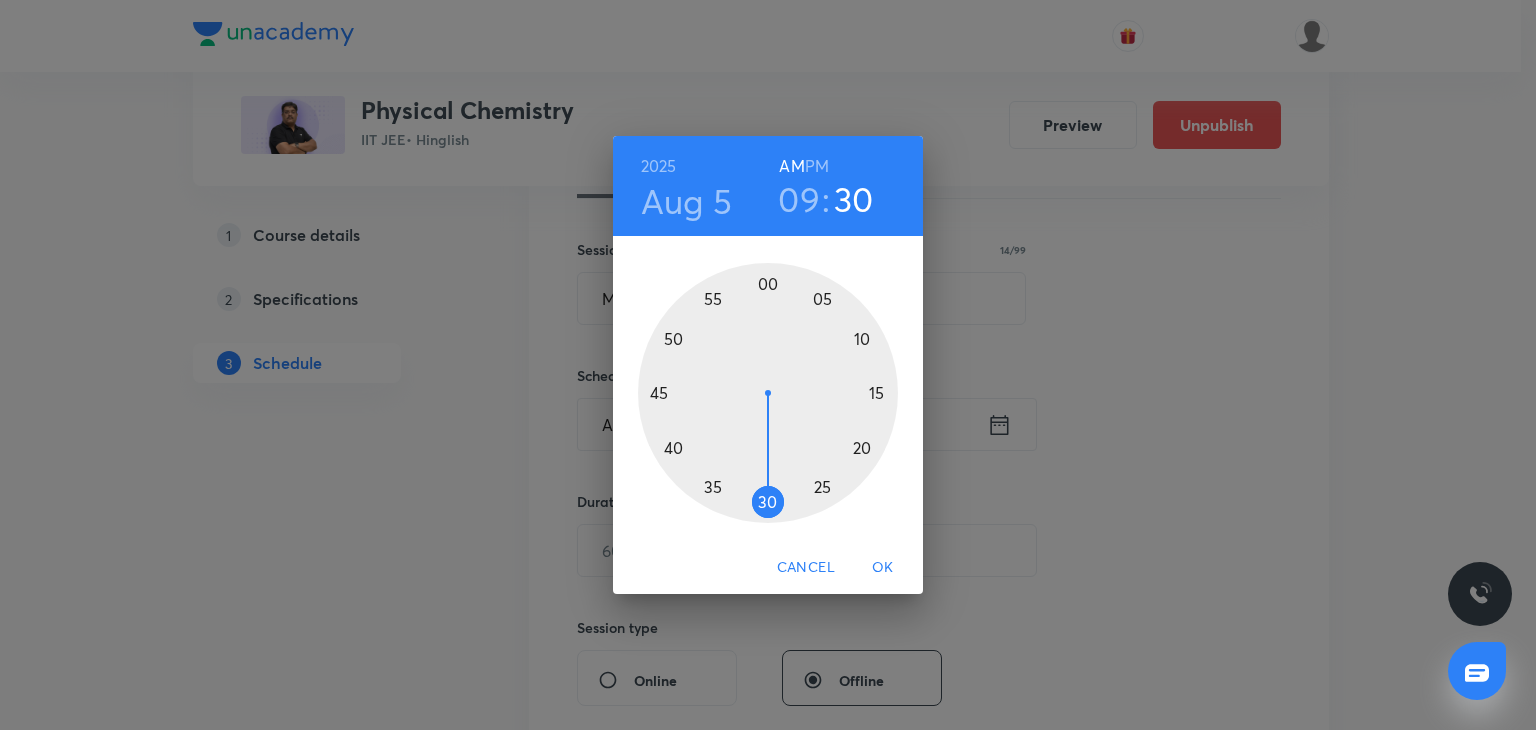 drag, startPoint x: 768, startPoint y: 501, endPoint x: 764, endPoint y: 521, distance: 20.396078 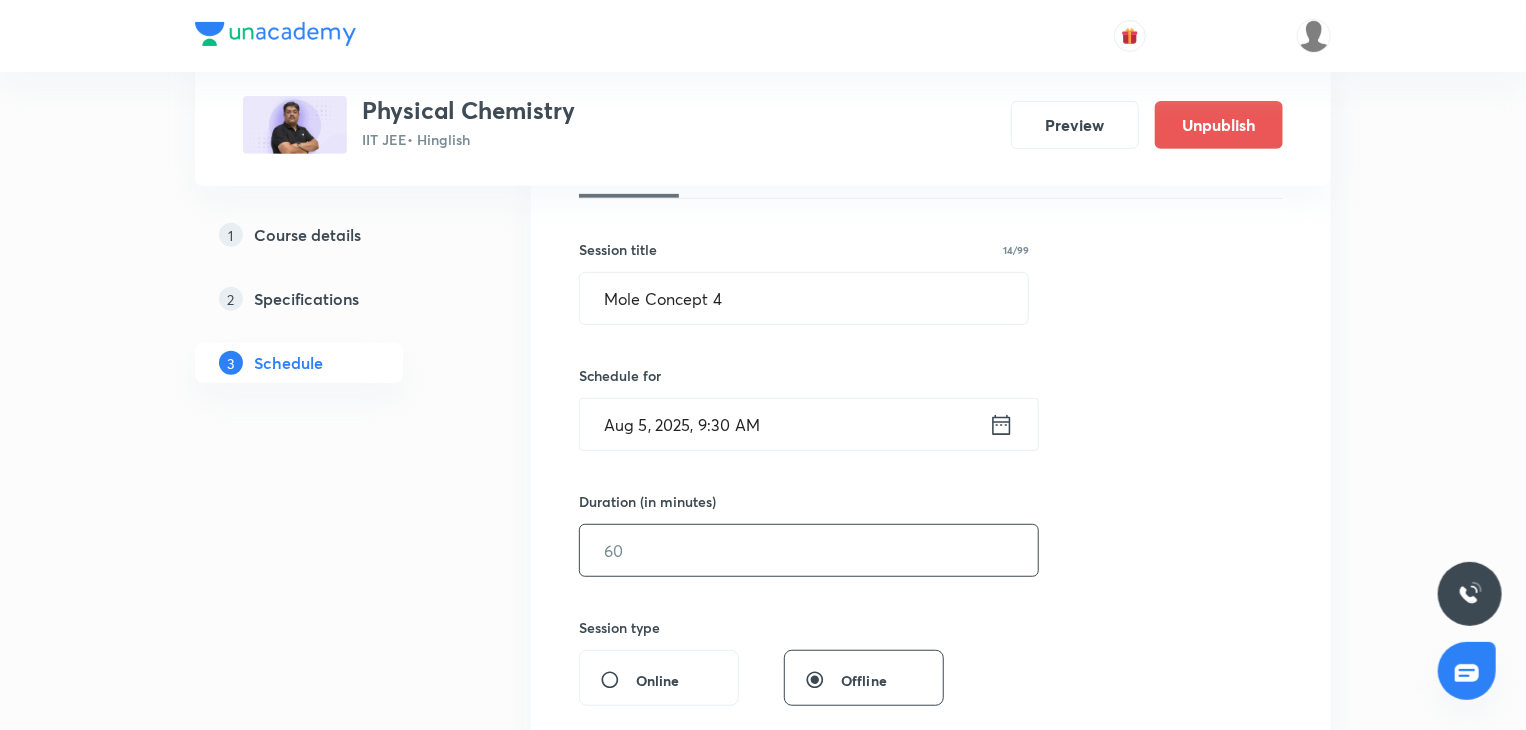 click at bounding box center [809, 550] 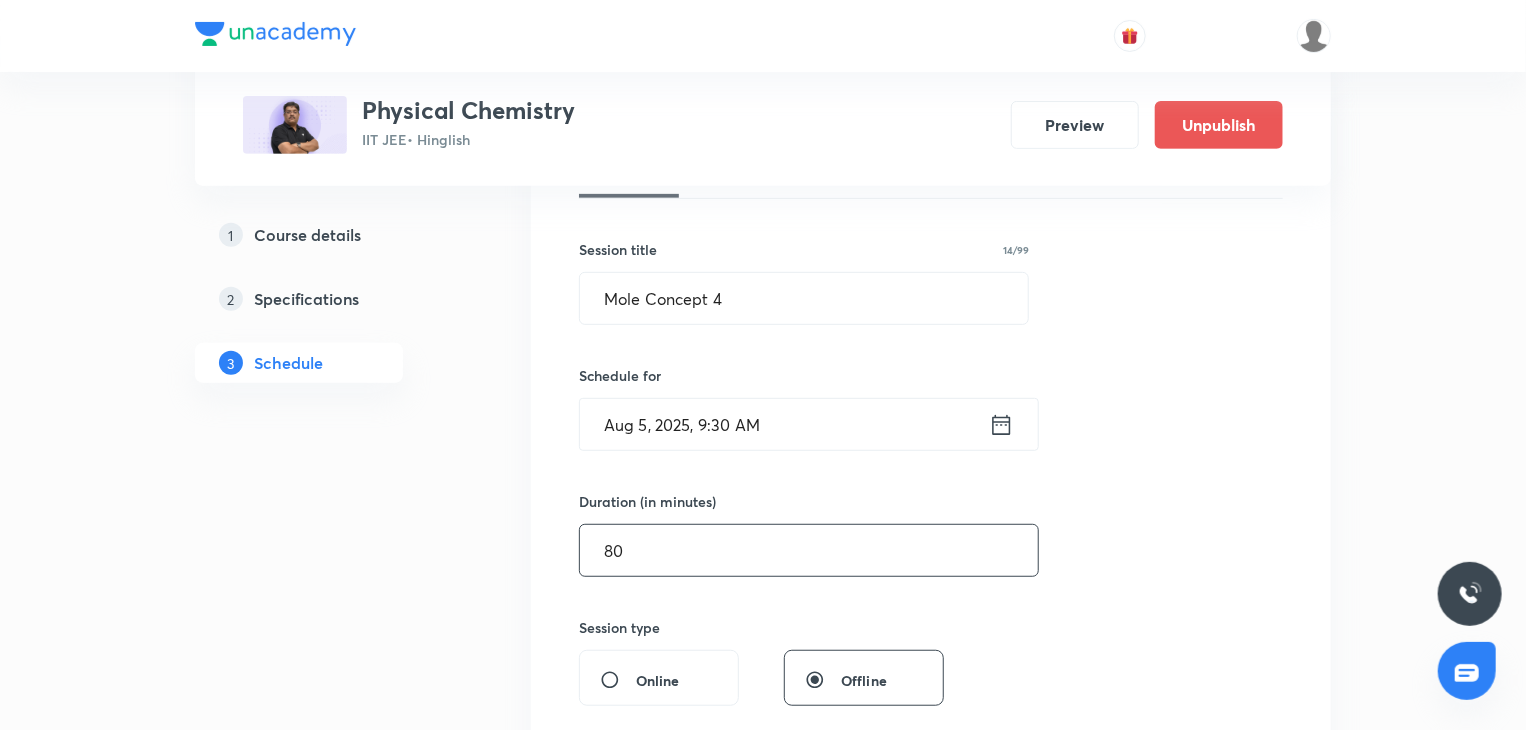 type on "80" 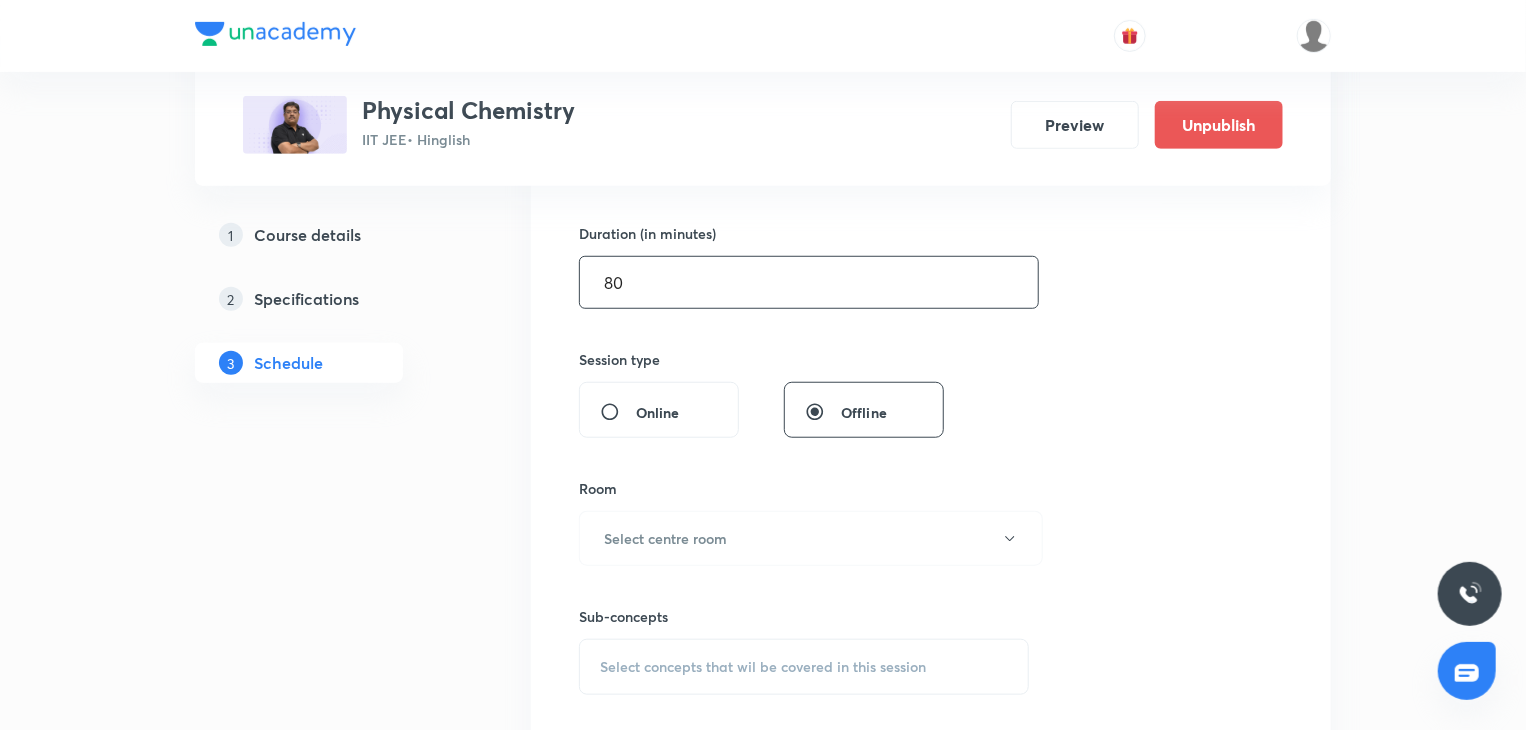 scroll, scrollTop: 599, scrollLeft: 0, axis: vertical 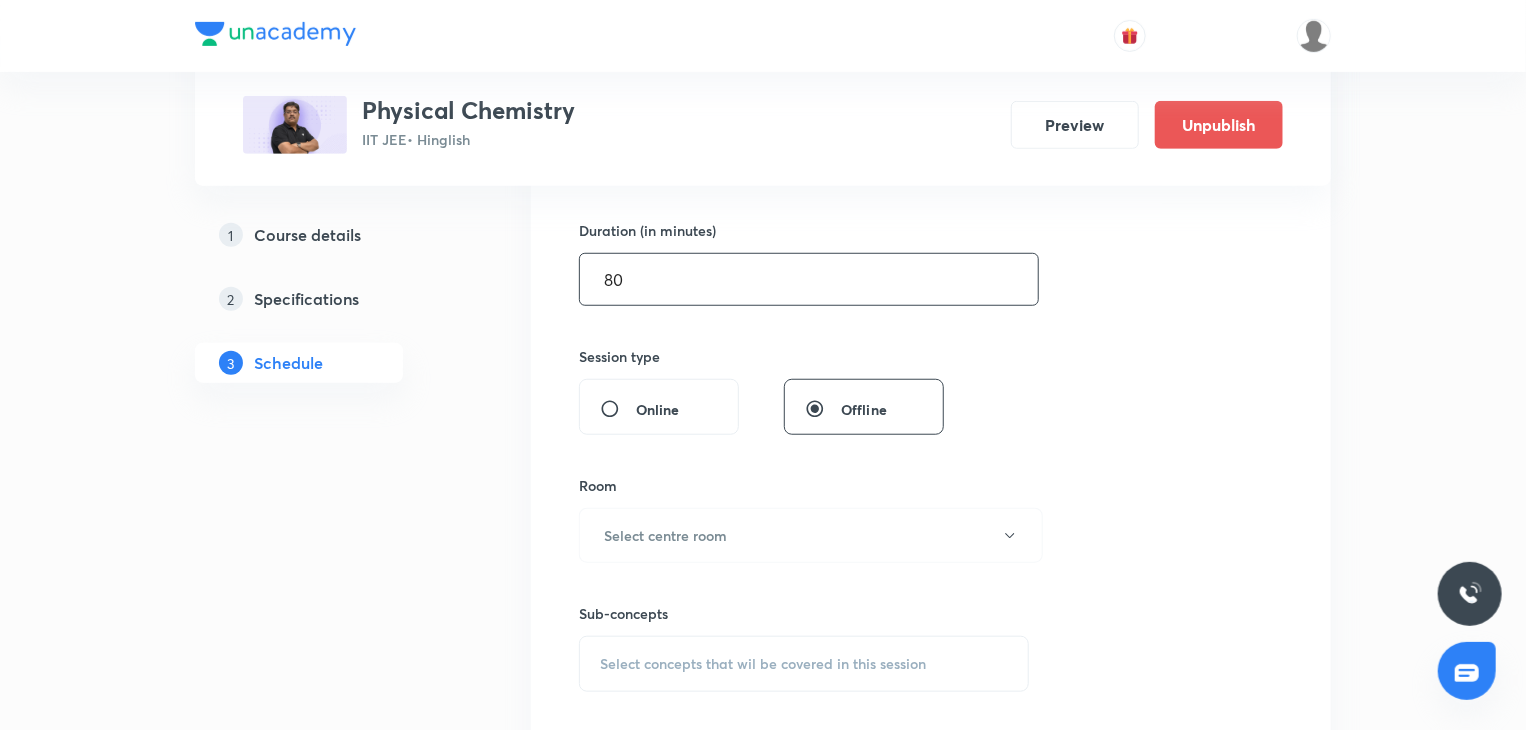 click on "Room Select centre room" at bounding box center (804, 519) 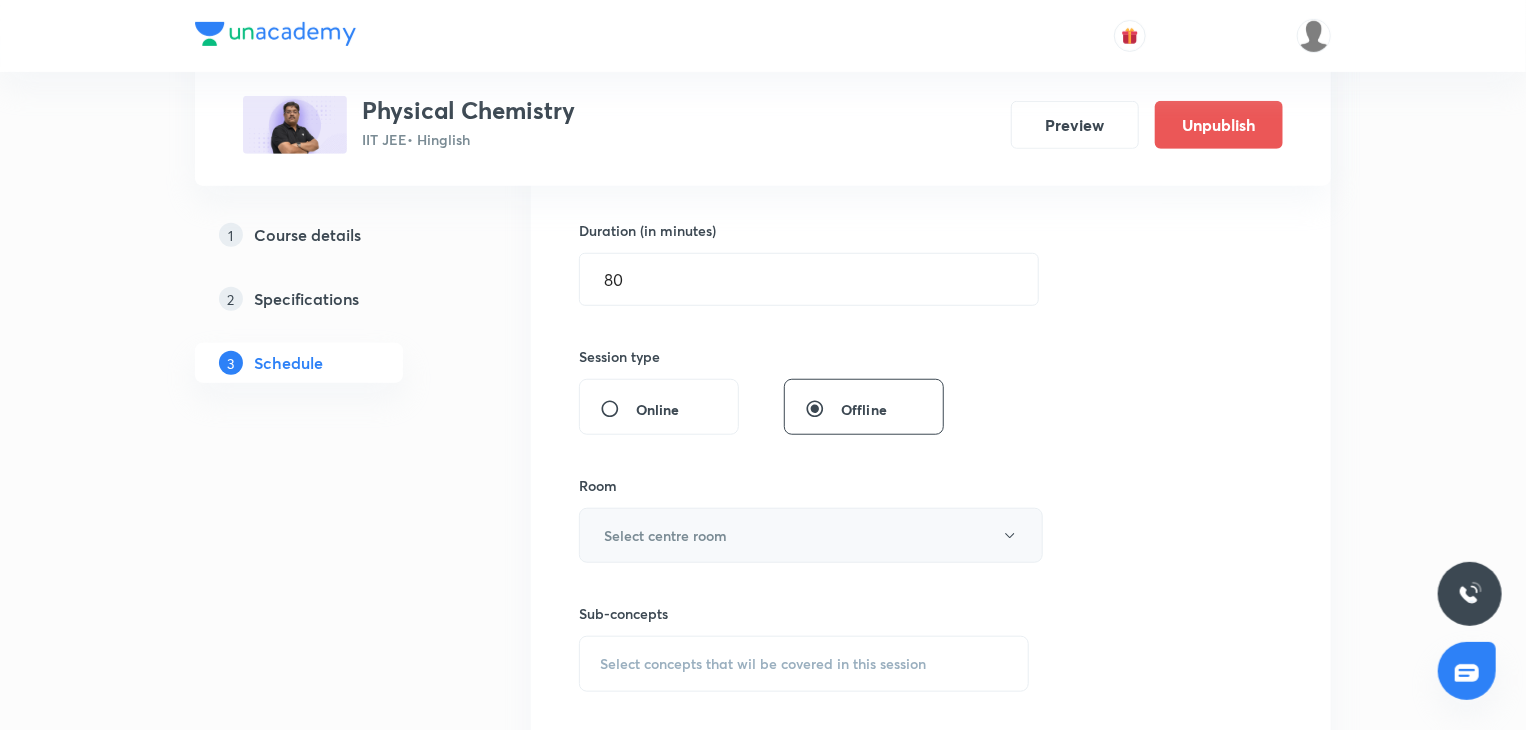 click on "Select centre room" at bounding box center [811, 535] 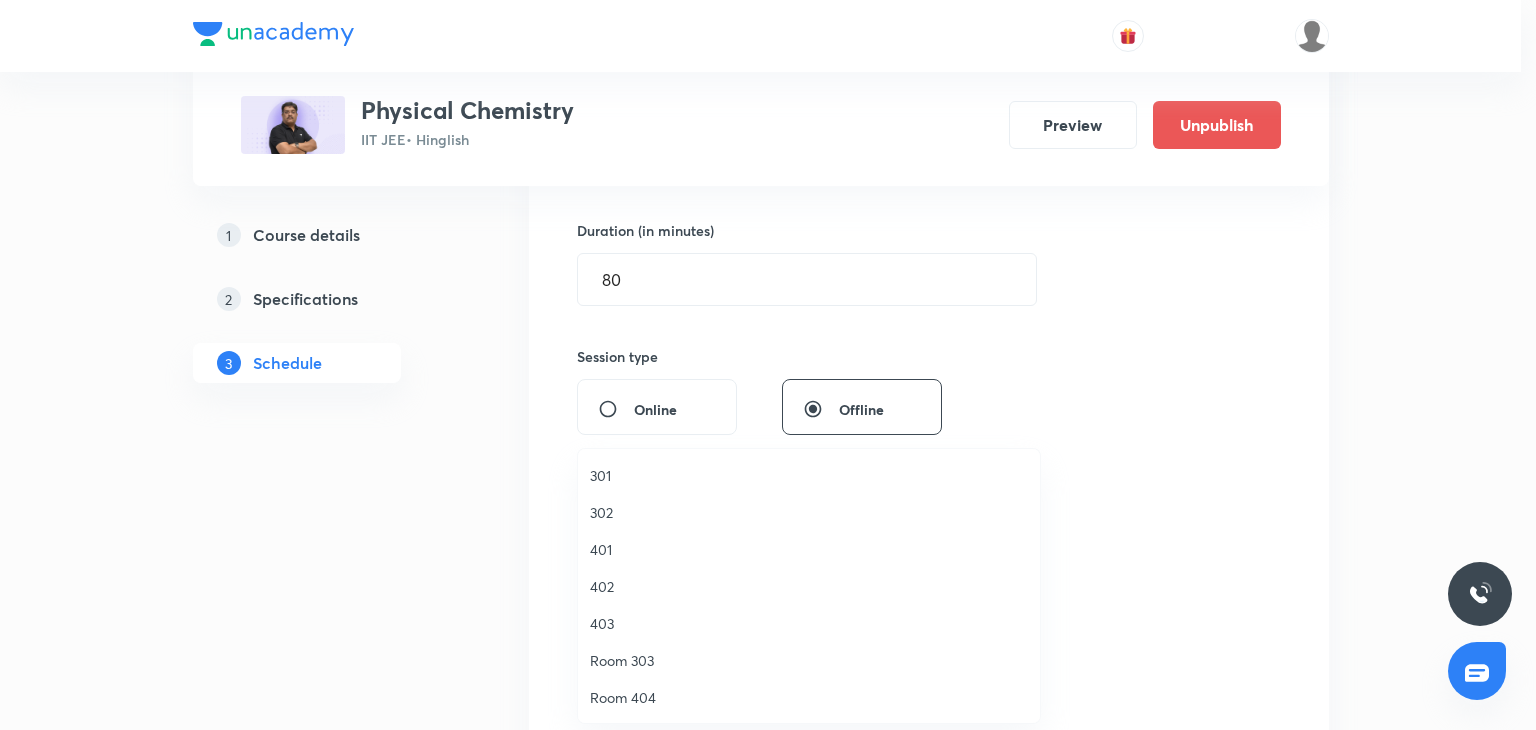 click on "401" at bounding box center [809, 549] 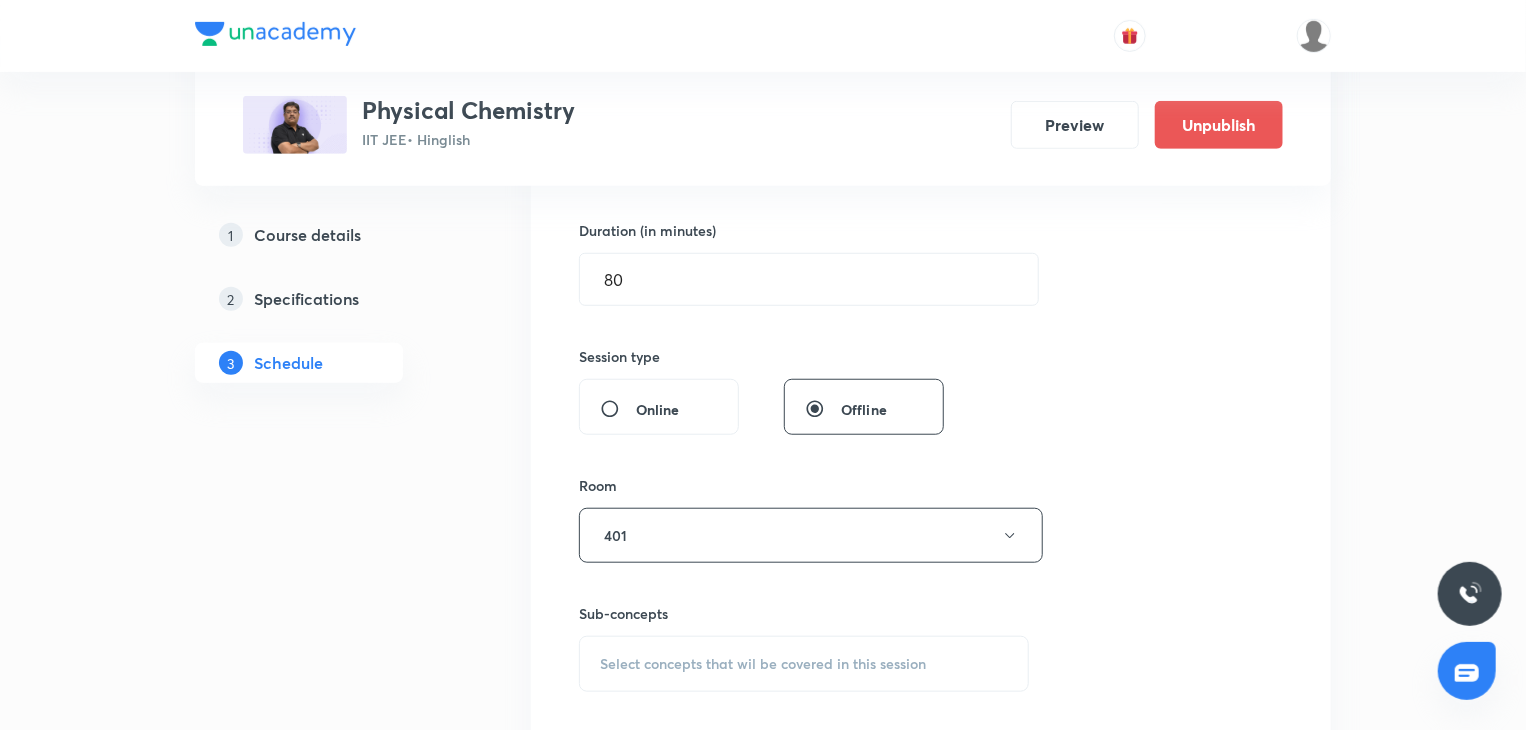 click on "Select concepts that wil be covered in this session" at bounding box center (804, 664) 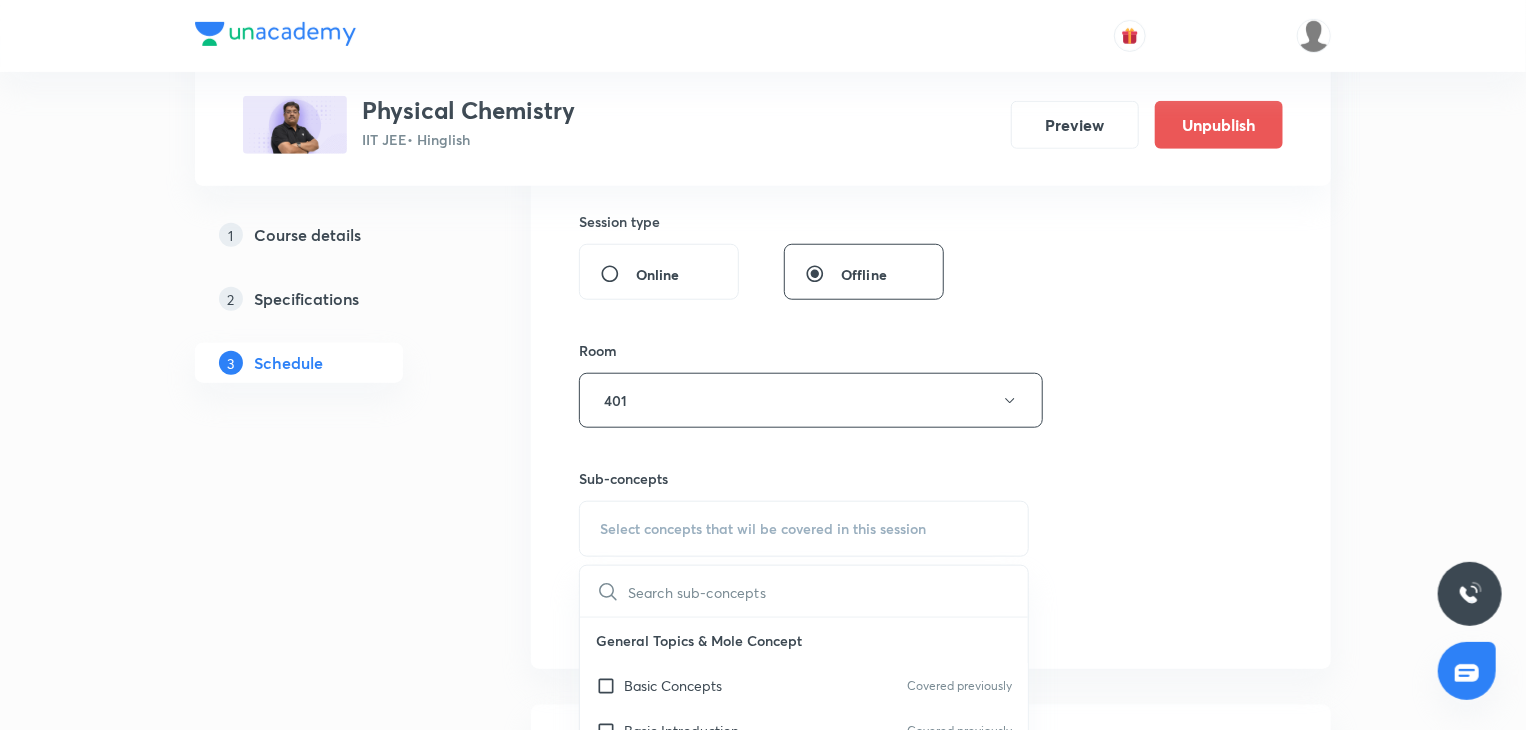 scroll, scrollTop: 736, scrollLeft: 0, axis: vertical 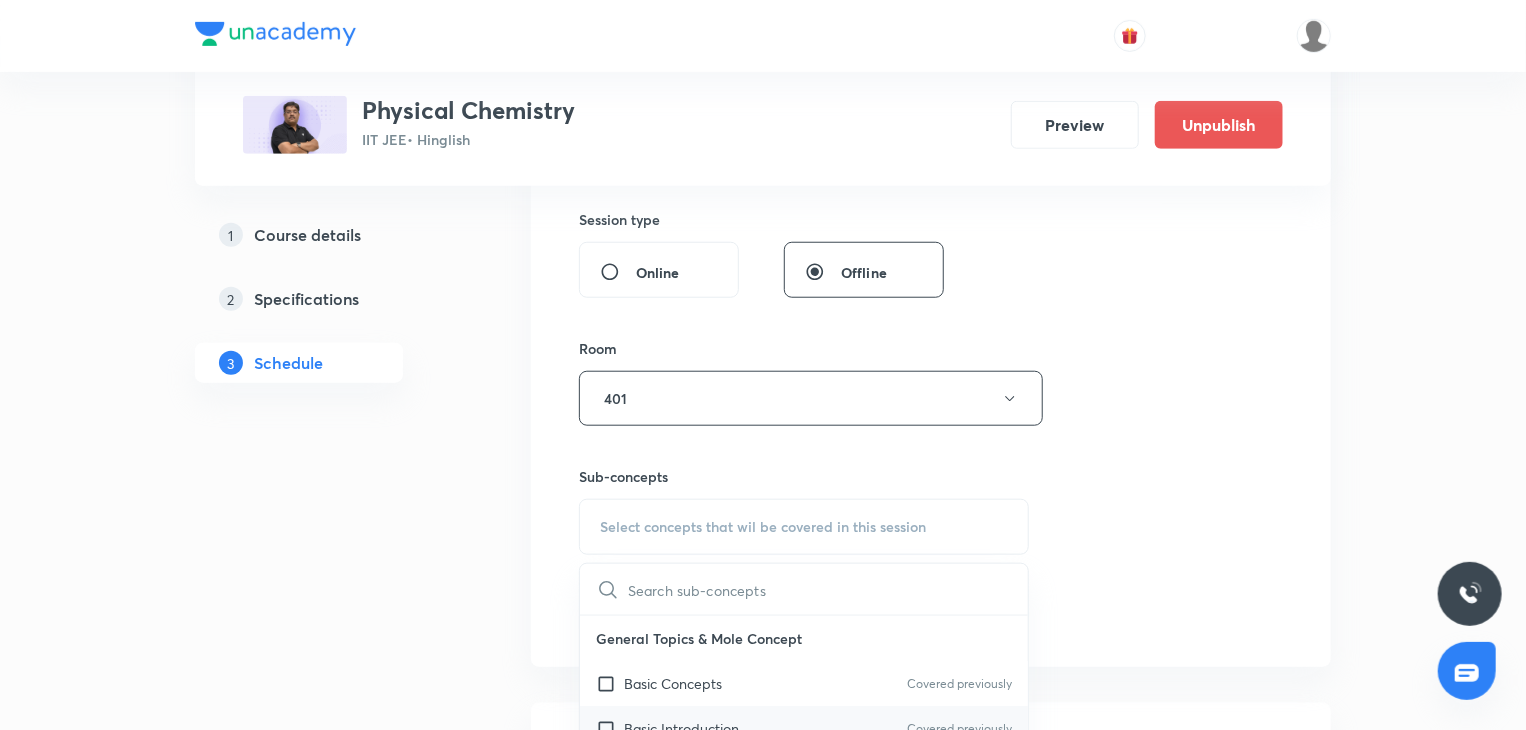 click on "Basic Introduction Covered previously" at bounding box center [804, 728] 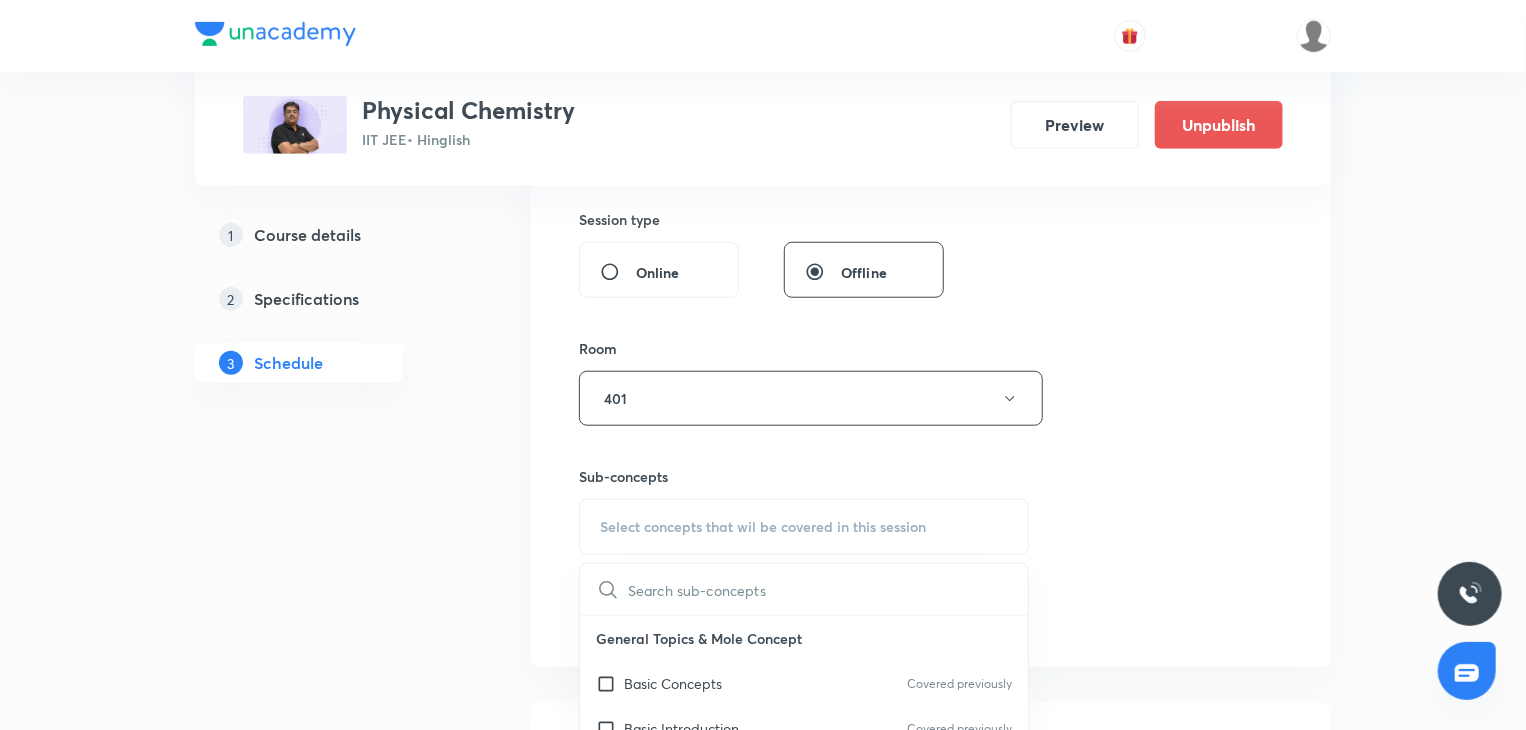 checkbox on "true" 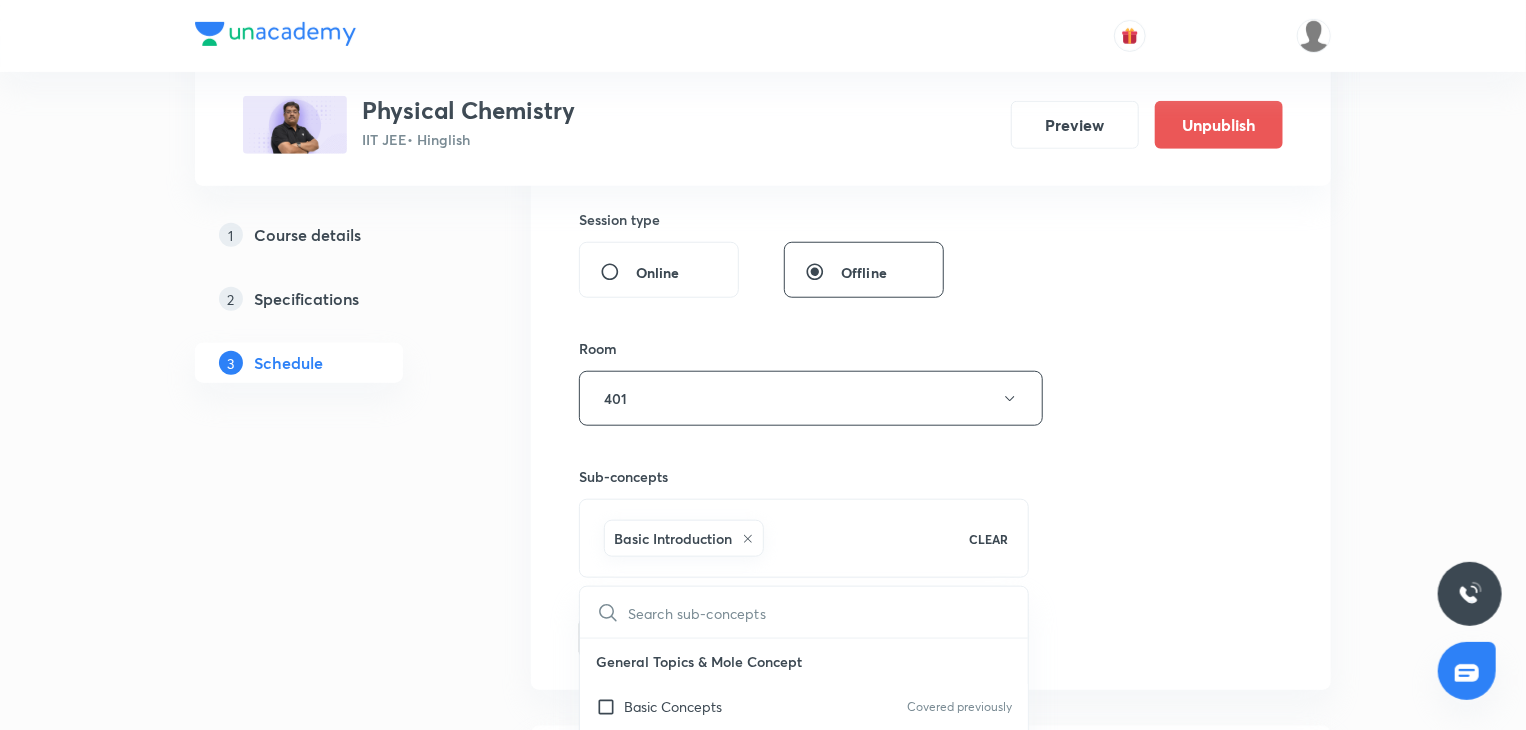 click on "Session  4 Live class Session title 14/99 Mole Concept 4 ​ Schedule for Aug 5, 2025, 9:30 AM ​ Duration (in minutes) 80 ​   Session type Online Offline Room 401 Sub-concepts Basic Introduction CLEAR ​ General Topics & Mole Concept Basic Concepts Covered previously Basic Introduction Covered previously Percentage Composition Stoichiometry Principle of Atom Conservation (POAC) Relation between Stoichiometric Quantities Application of Mole Concept: Gravimetric Analysis Different Laws Formula and Composition Concentration Terms Some basic concepts of Chemistry Atomic Structure Discovery Of Electron Some Prerequisites of Physics Discovery Of Protons And Neutrons Atomic Models and Theories  Representation Of Atom With Electrons And Neutrons Nature of Waves Nature Of Electromagnetic Radiation Planck’S Quantum Theory Spectra-Continuous and Discontinuous Spectrum Bohr’s Model For Hydrogen Atom Photoelectric Effect Dual Nature Of Matter Heisenberg’s Uncertainty Principle Quantum Mechanical Model Of Atom" at bounding box center [931, 177] 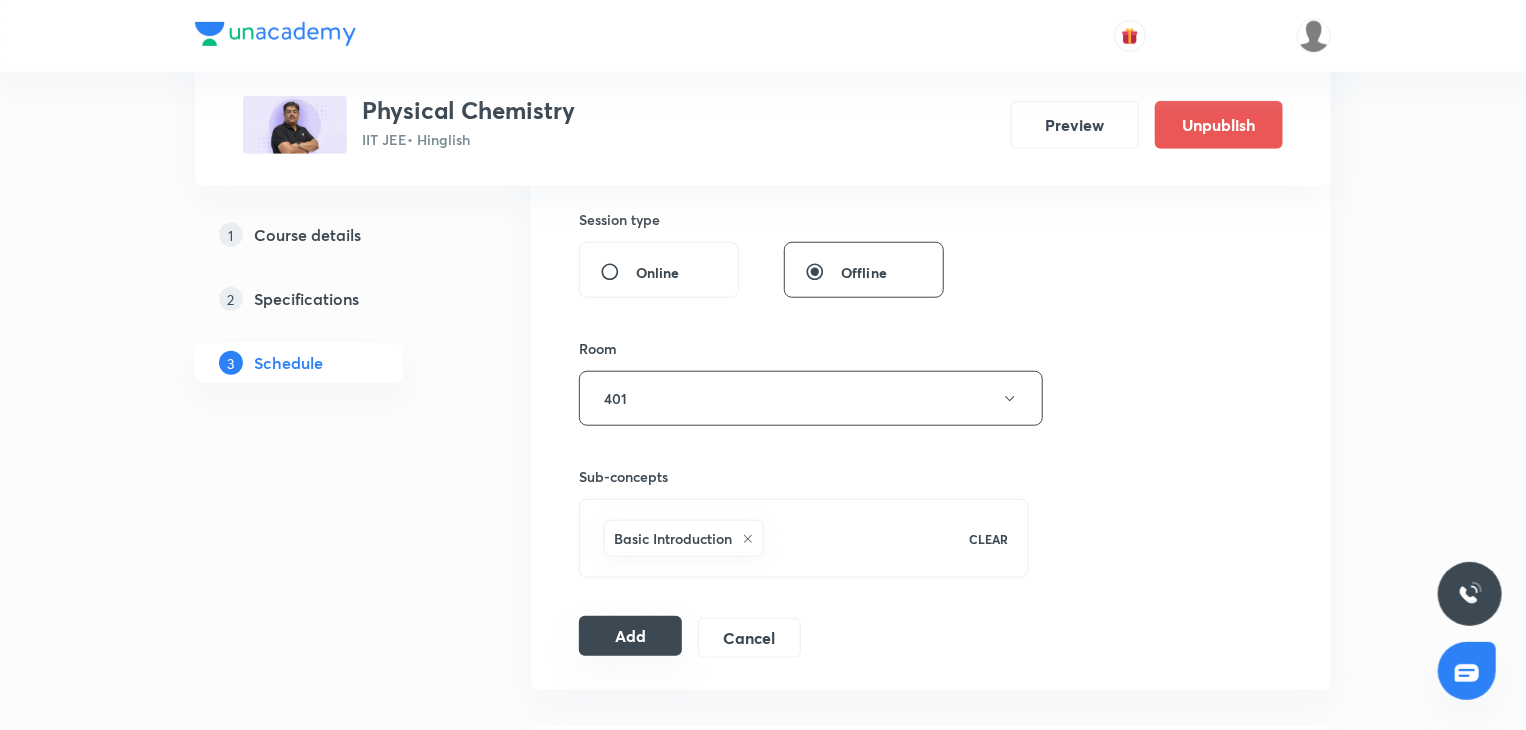 click on "Add" at bounding box center [630, 636] 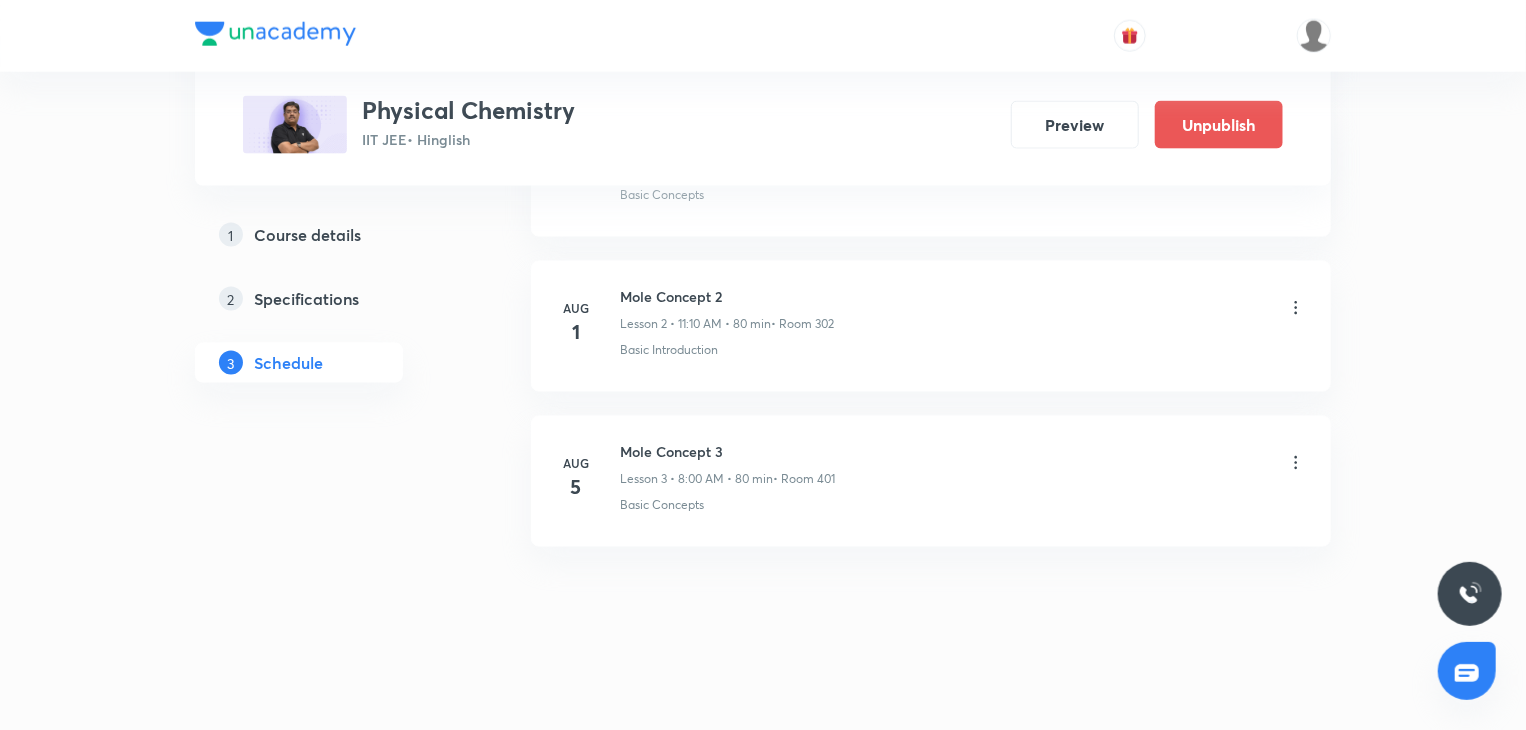 scroll, scrollTop: 1357, scrollLeft: 0, axis: vertical 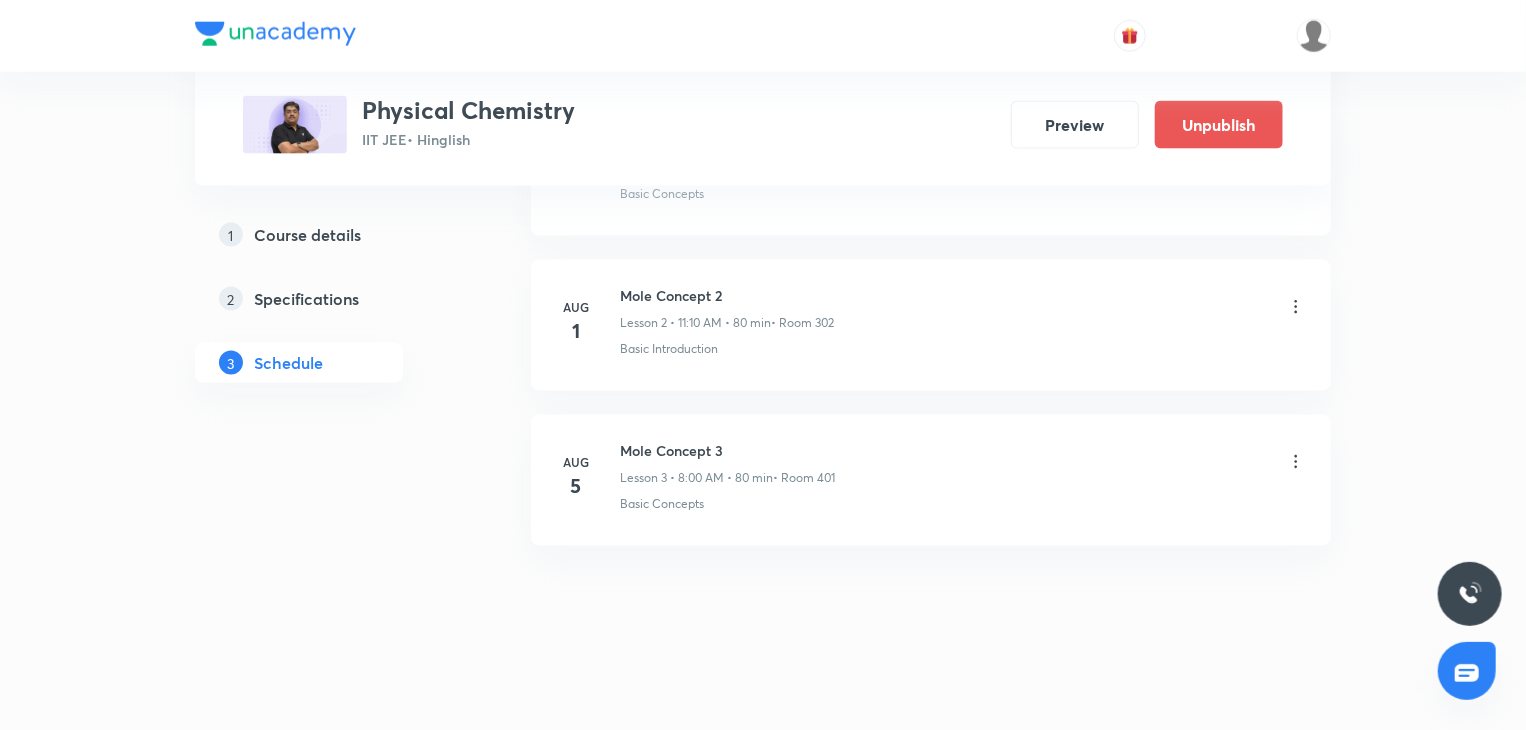 type 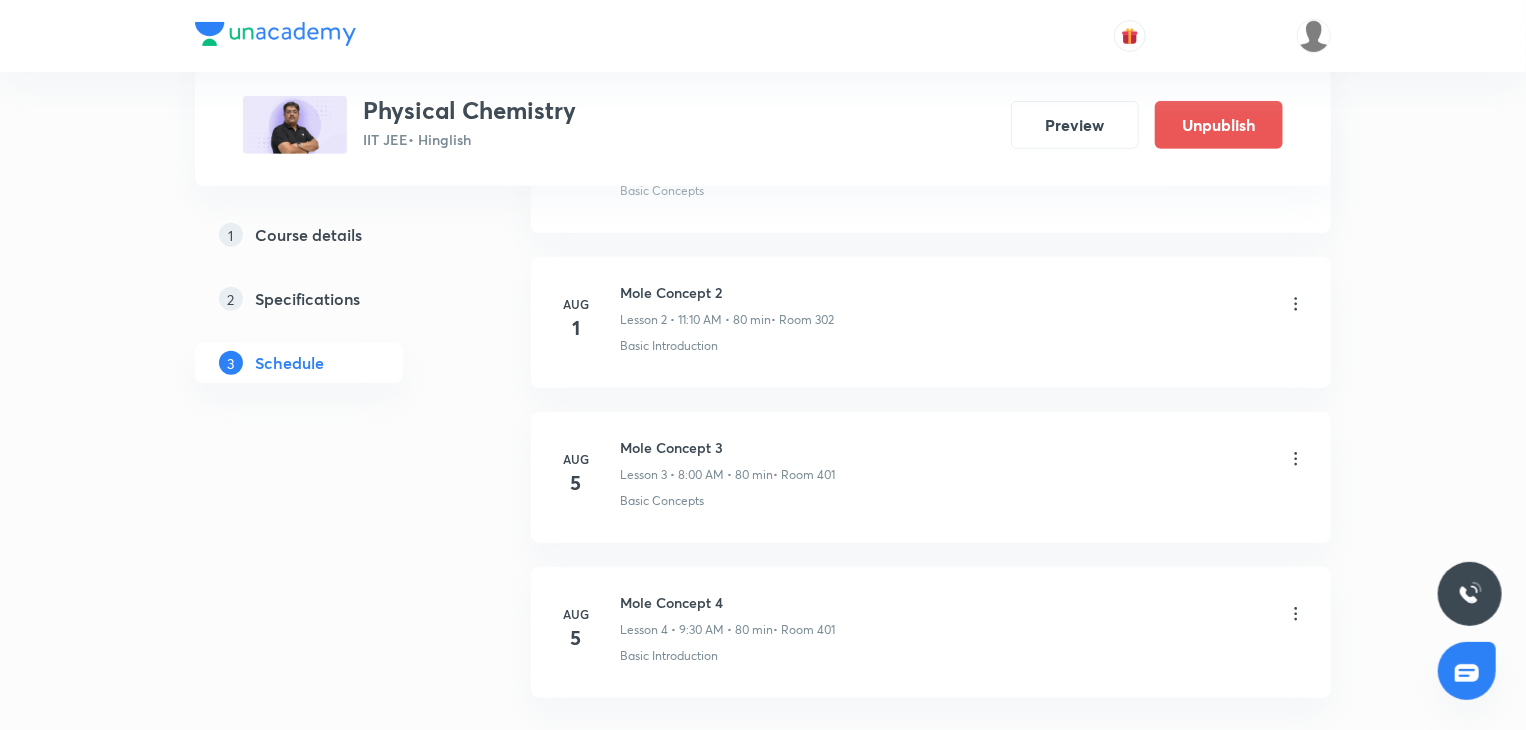 scroll, scrollTop: 572, scrollLeft: 0, axis: vertical 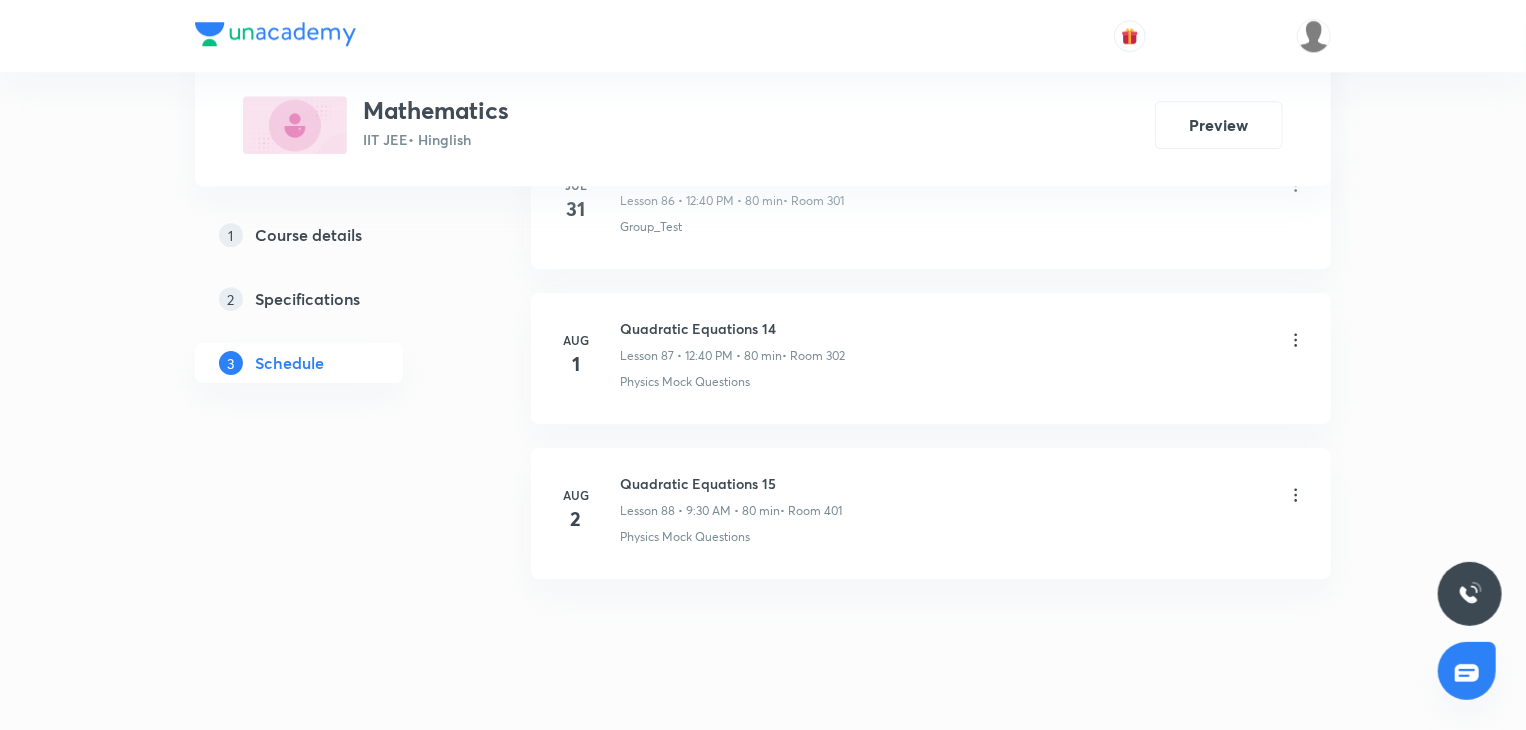 click on "Lesson 88 • 9:30 AM • 80 min" at bounding box center [700, 511] 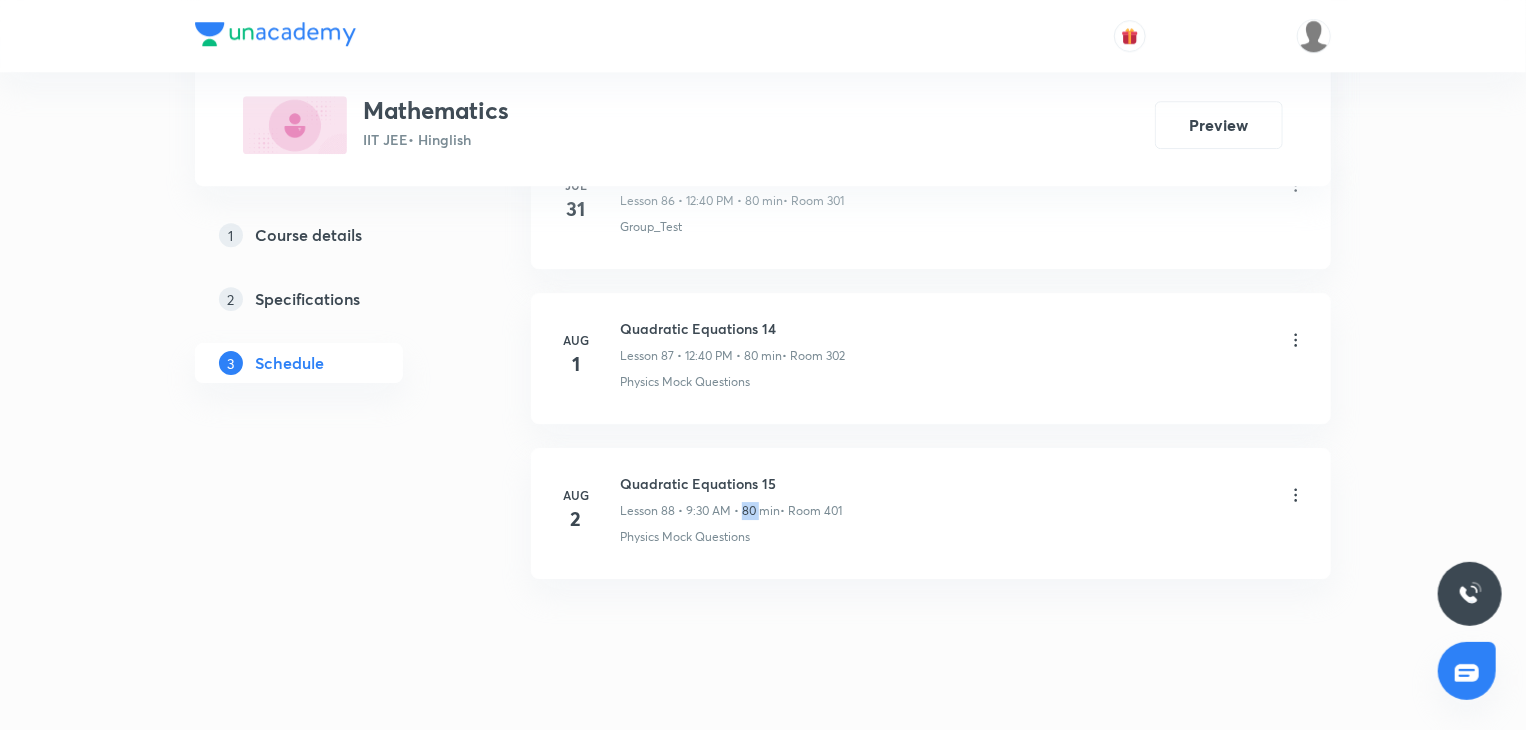 click on "Quadratic Equations 15 Lesson 88 • 9:30 AM • 80 min  • Room 401" at bounding box center (731, 496) 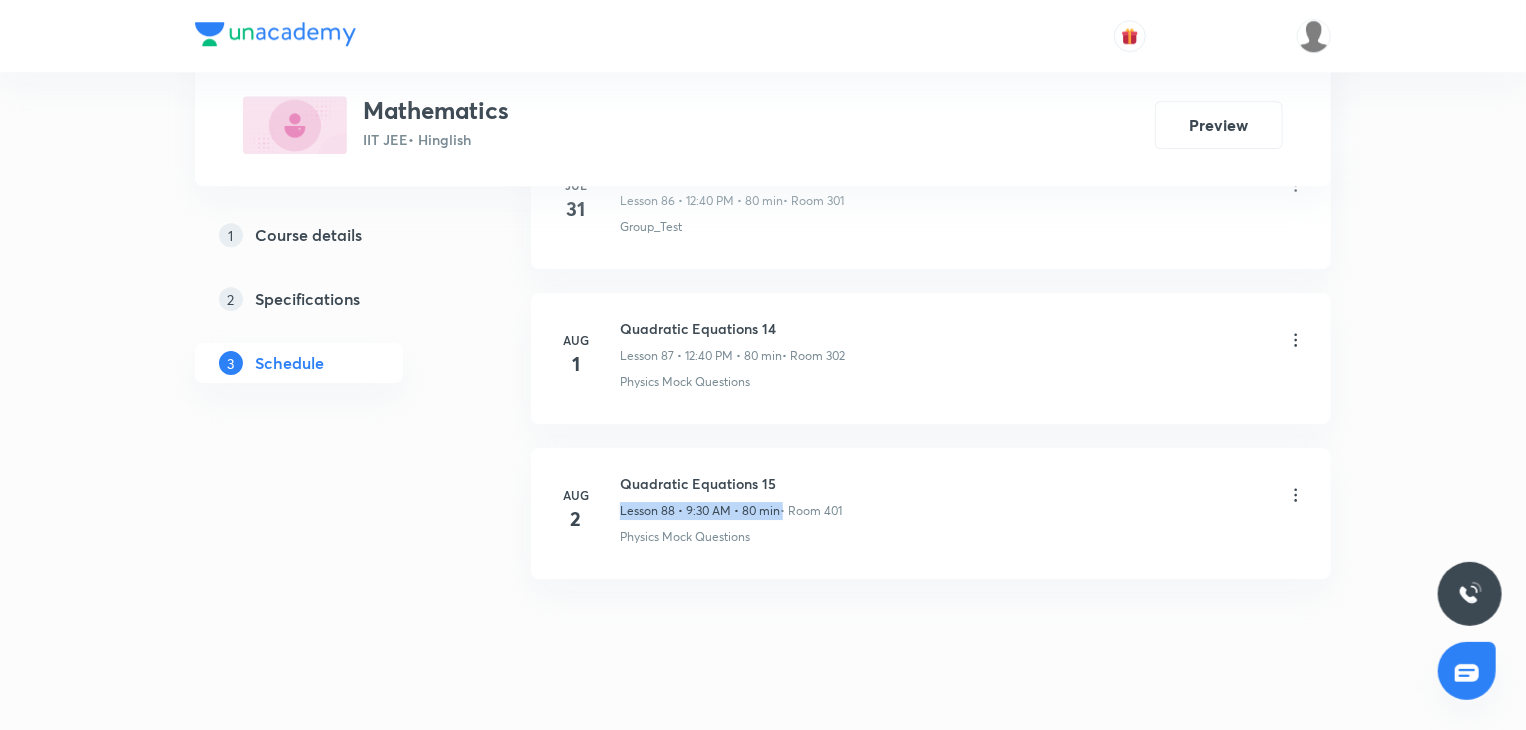 click on "Quadratic Equations 15 Lesson 88 • 9:30 AM • 80 min  • Room 401" at bounding box center (731, 496) 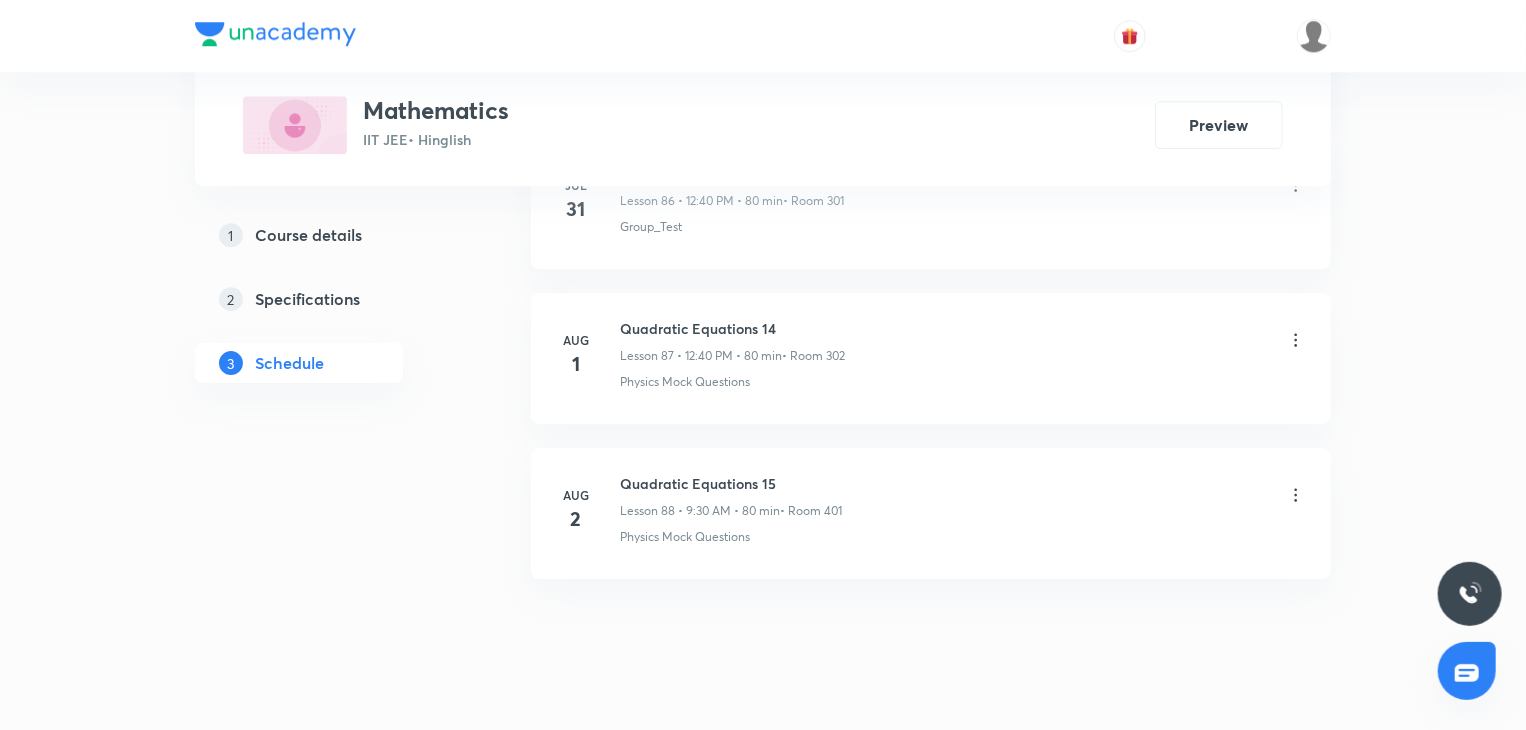 click on "Quadratic Equations 15" at bounding box center (731, 483) 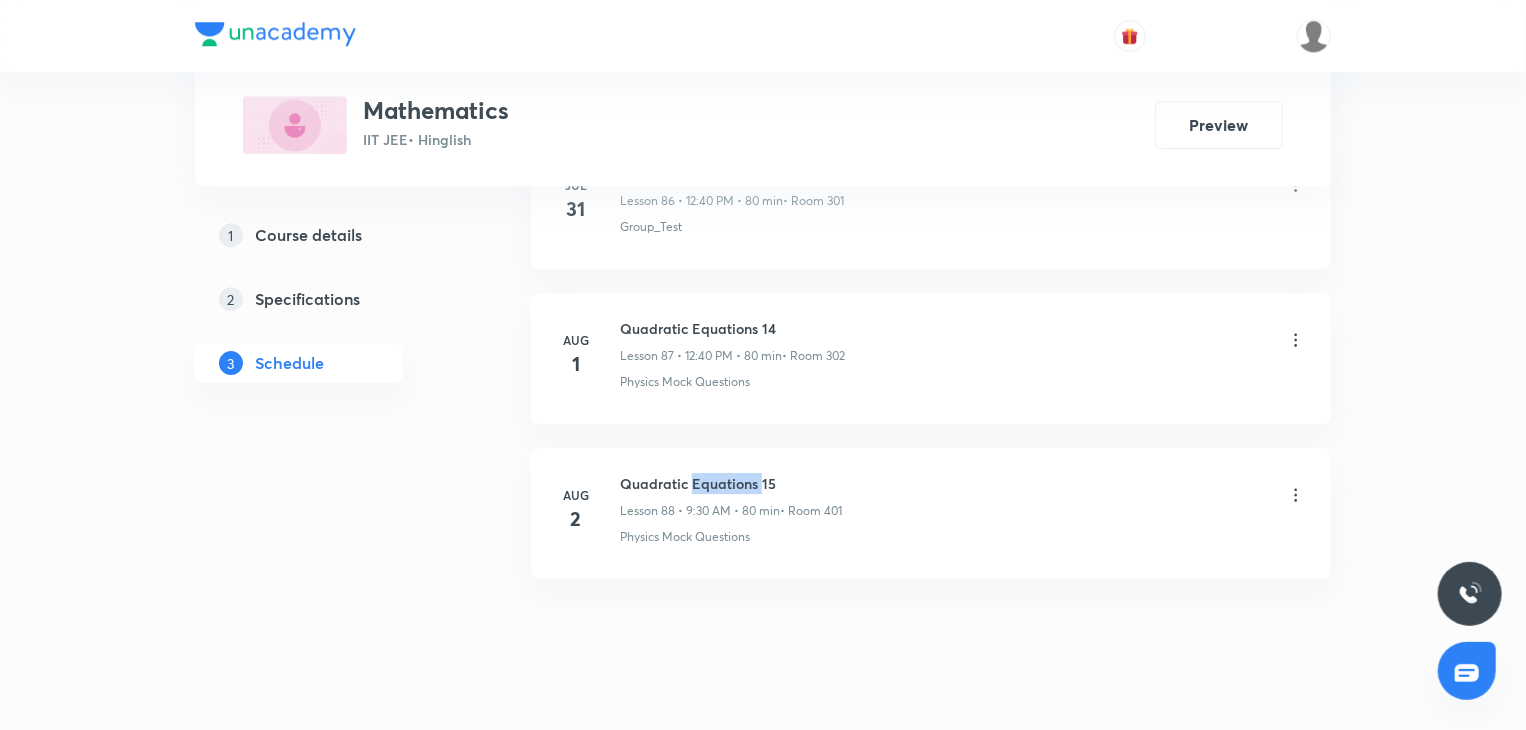 click on "Quadratic Equations 15" at bounding box center [731, 483] 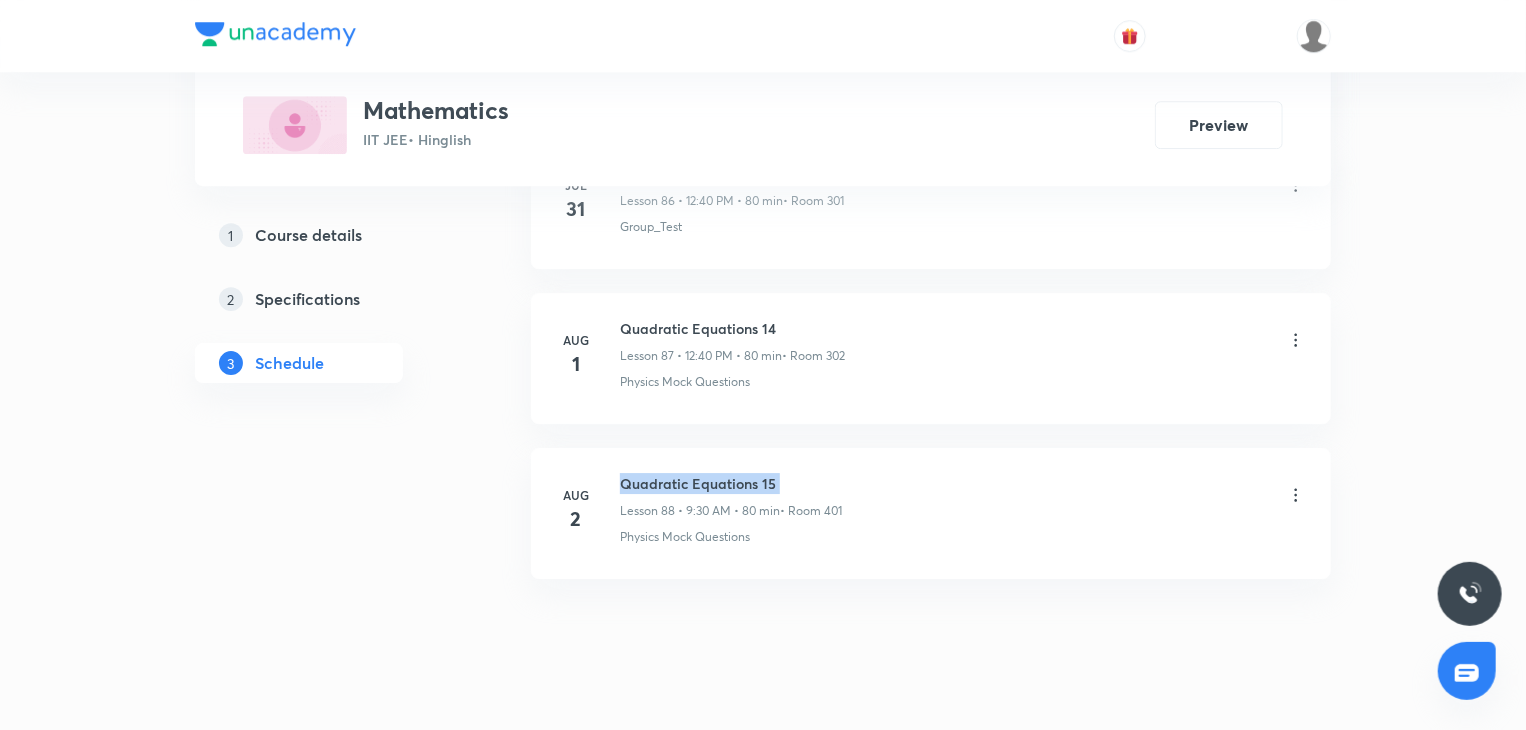 click on "Quadratic Equations 15" at bounding box center [731, 483] 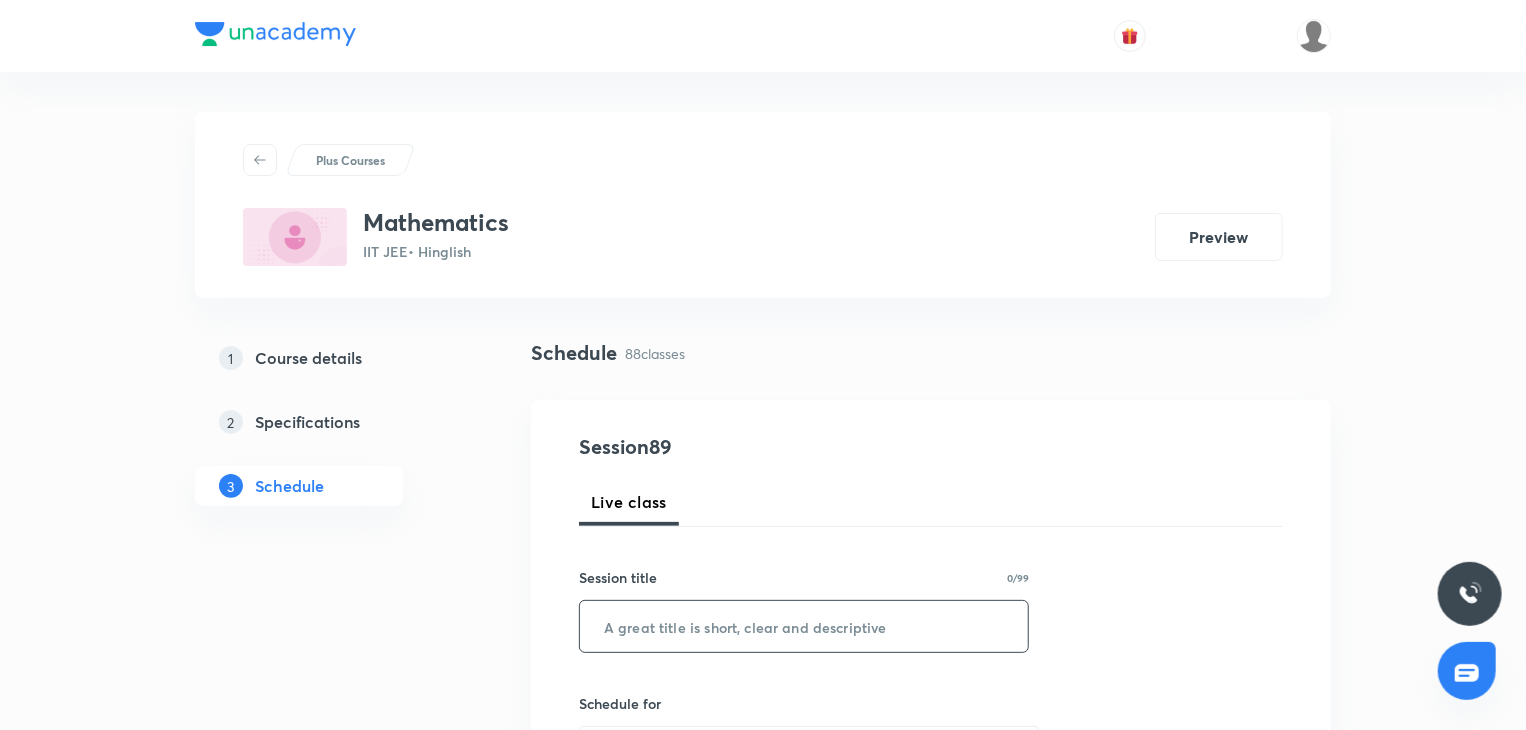 click at bounding box center [804, 626] 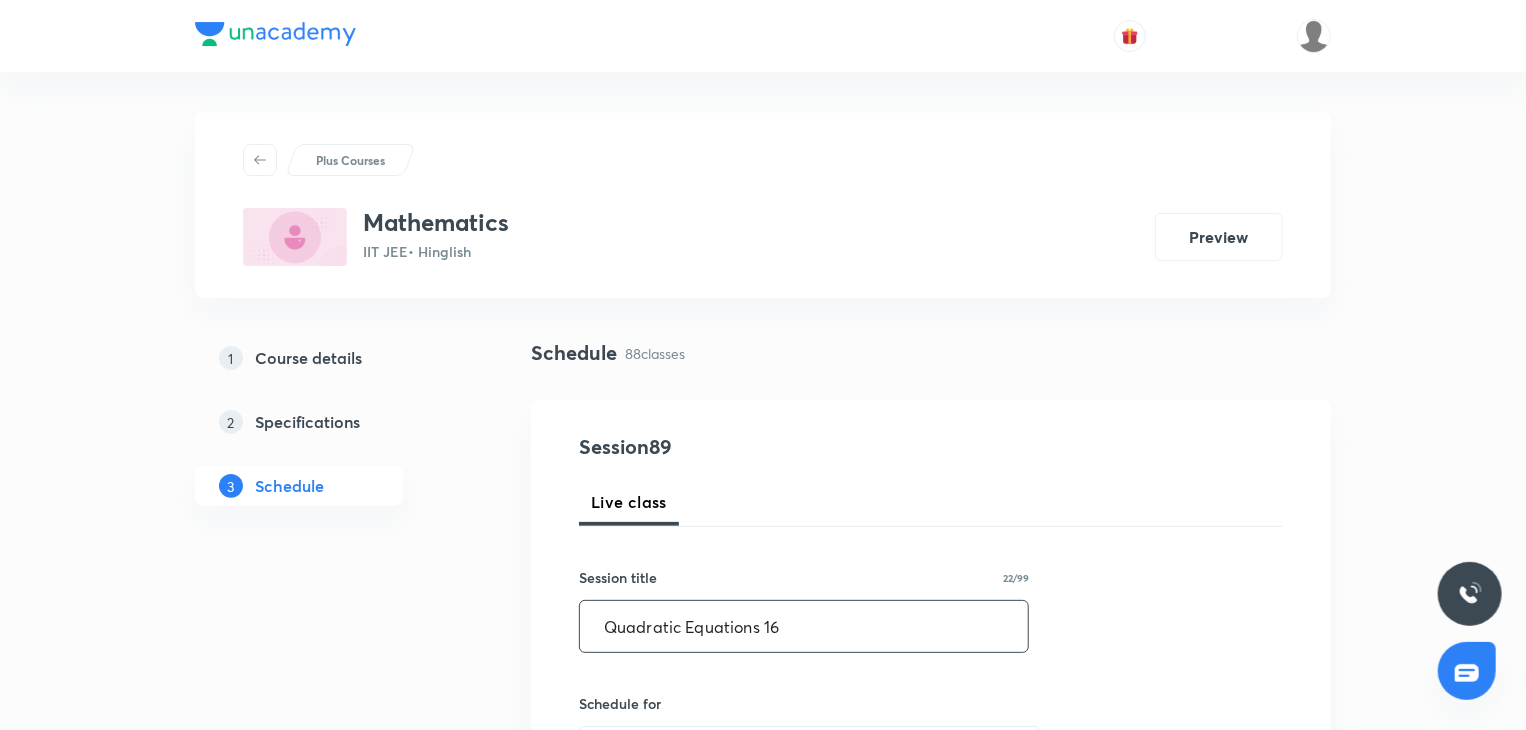 type on "Quadratic Equations 16" 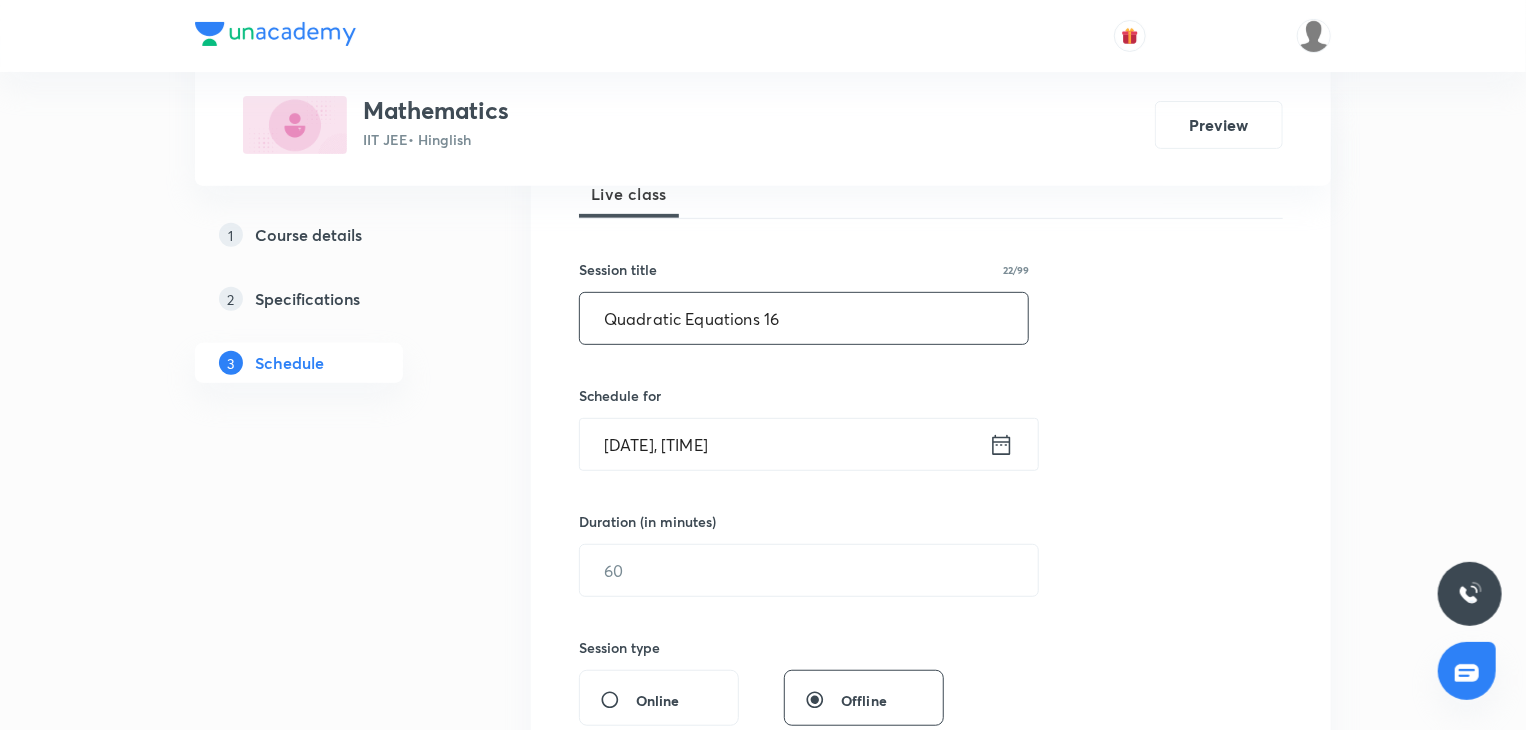 scroll, scrollTop: 315, scrollLeft: 0, axis: vertical 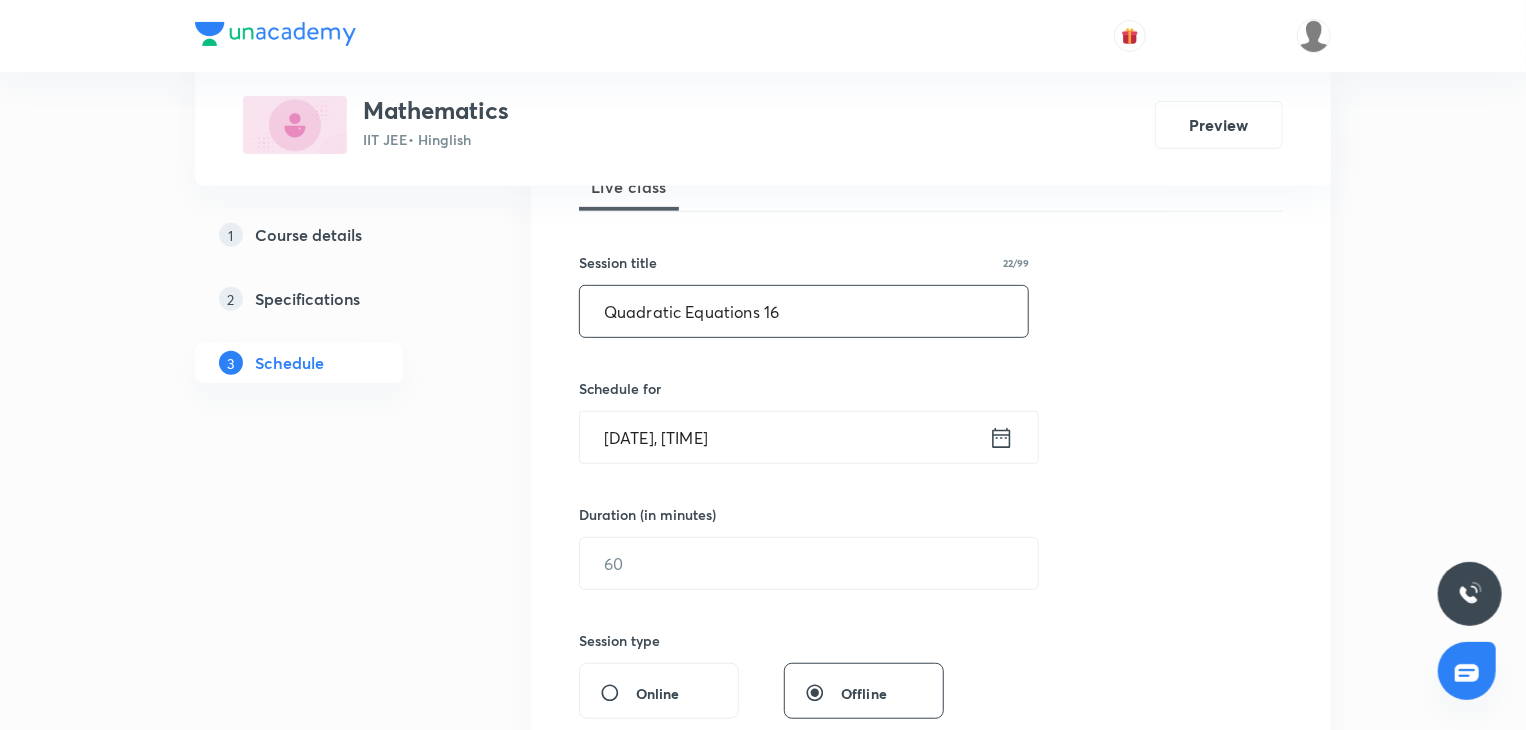 click on "Aug 4, 2025, 8:27 PM" at bounding box center (784, 437) 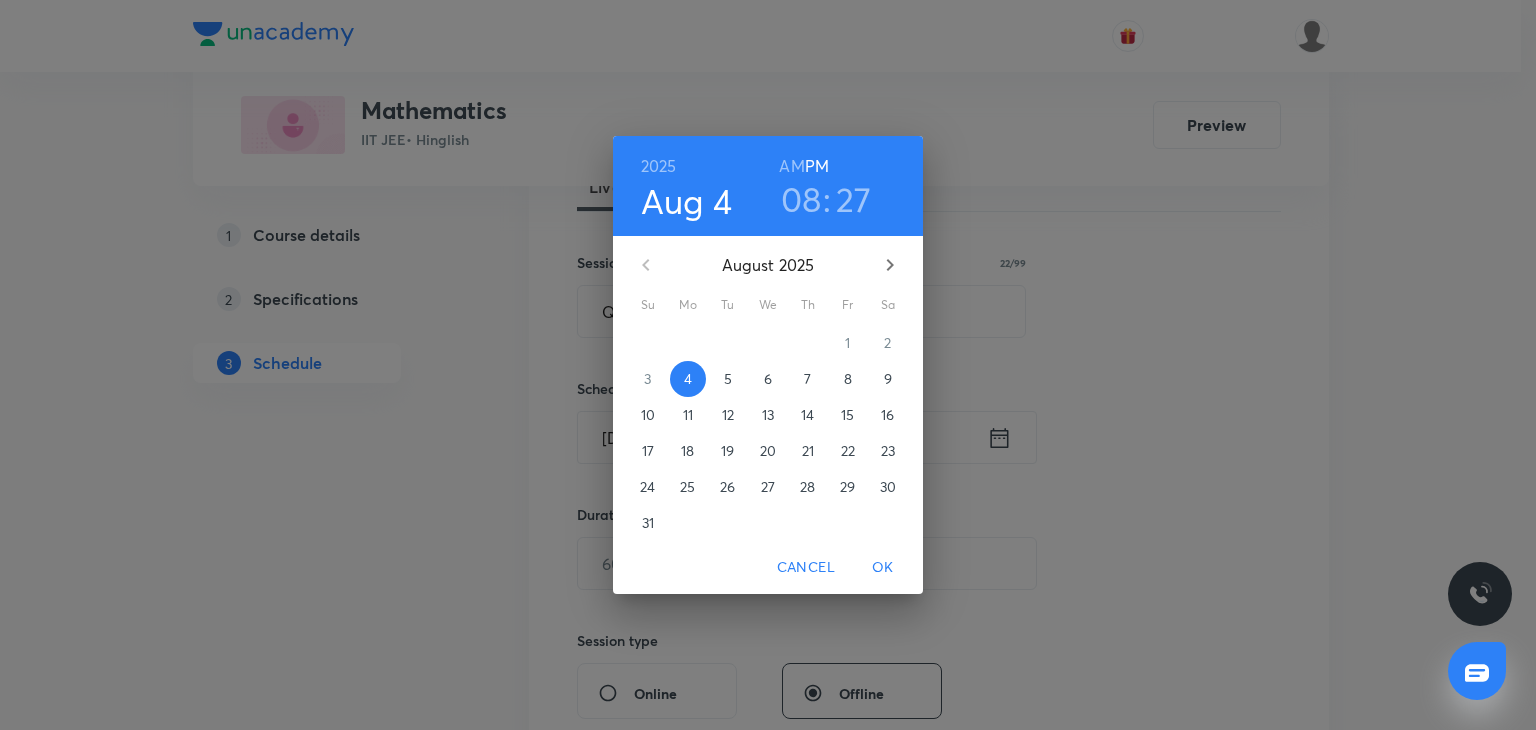 click on "08" at bounding box center (801, 199) 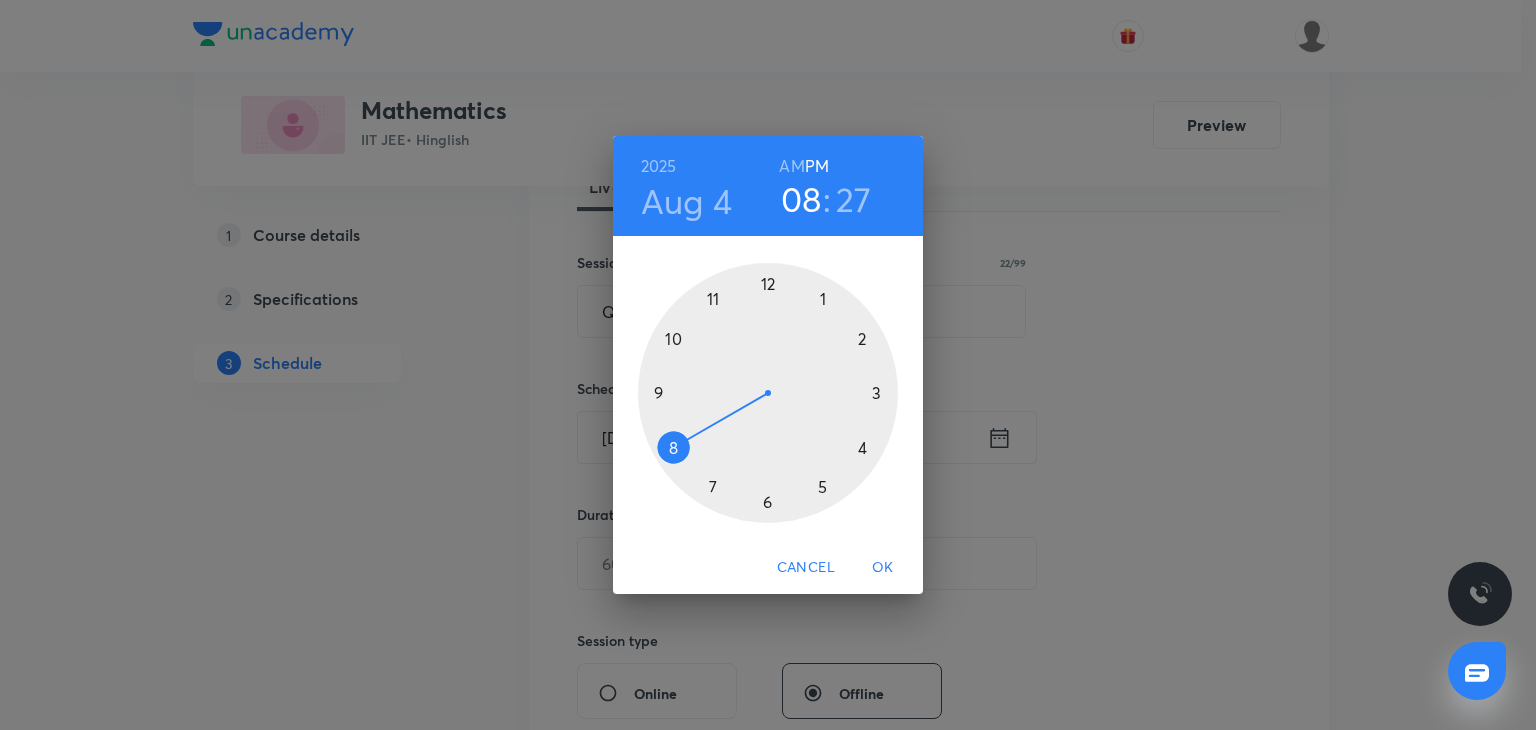 type 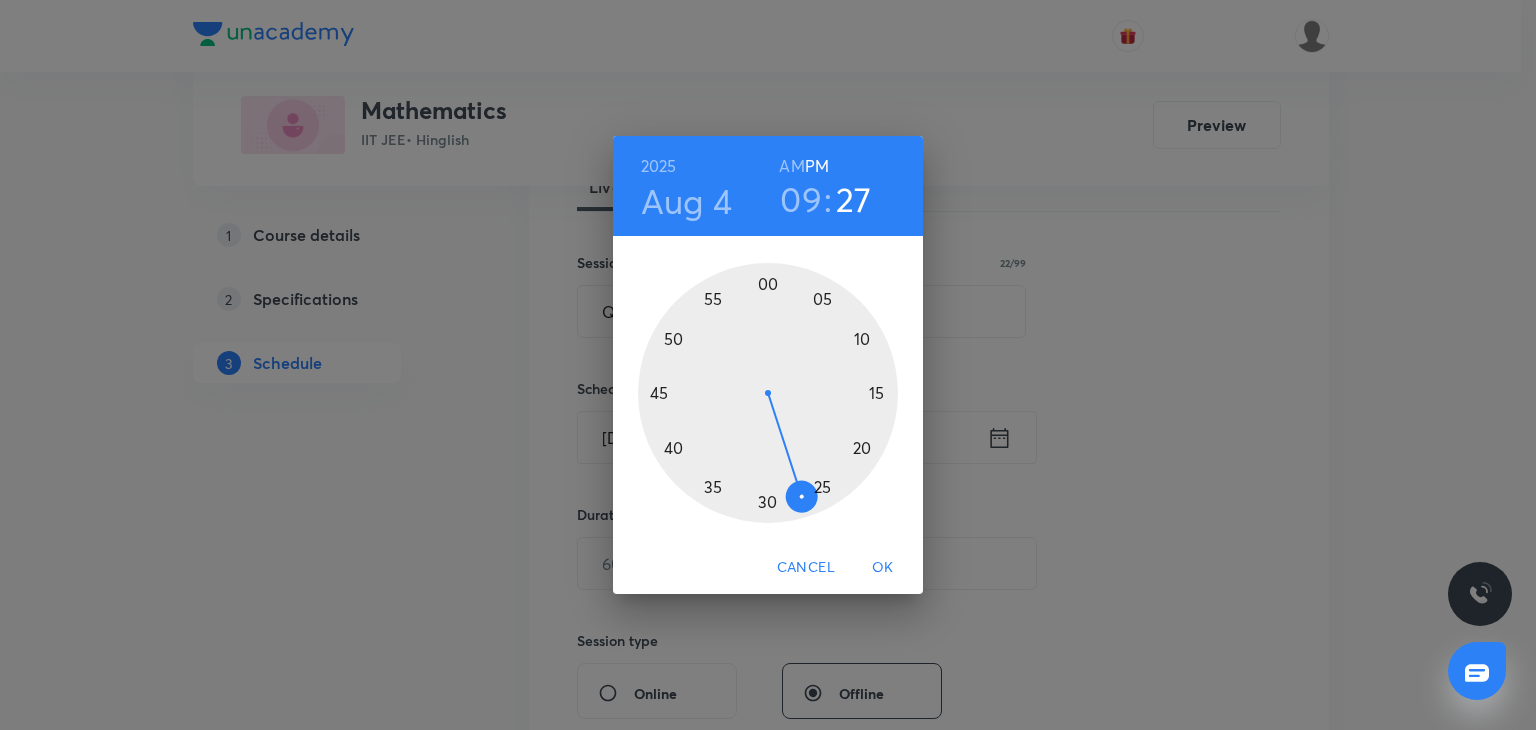 click on "09" at bounding box center [801, 199] 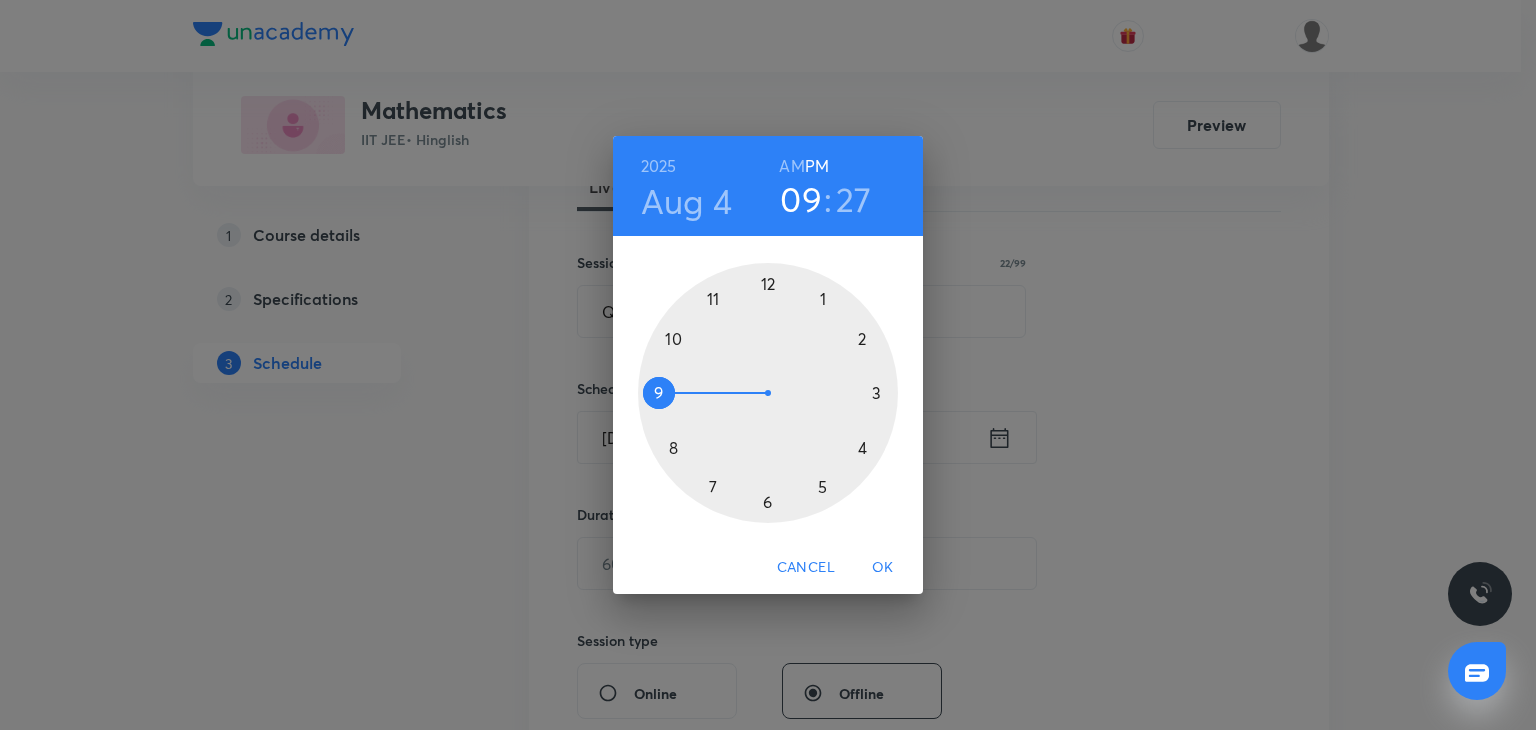 click at bounding box center (768, 393) 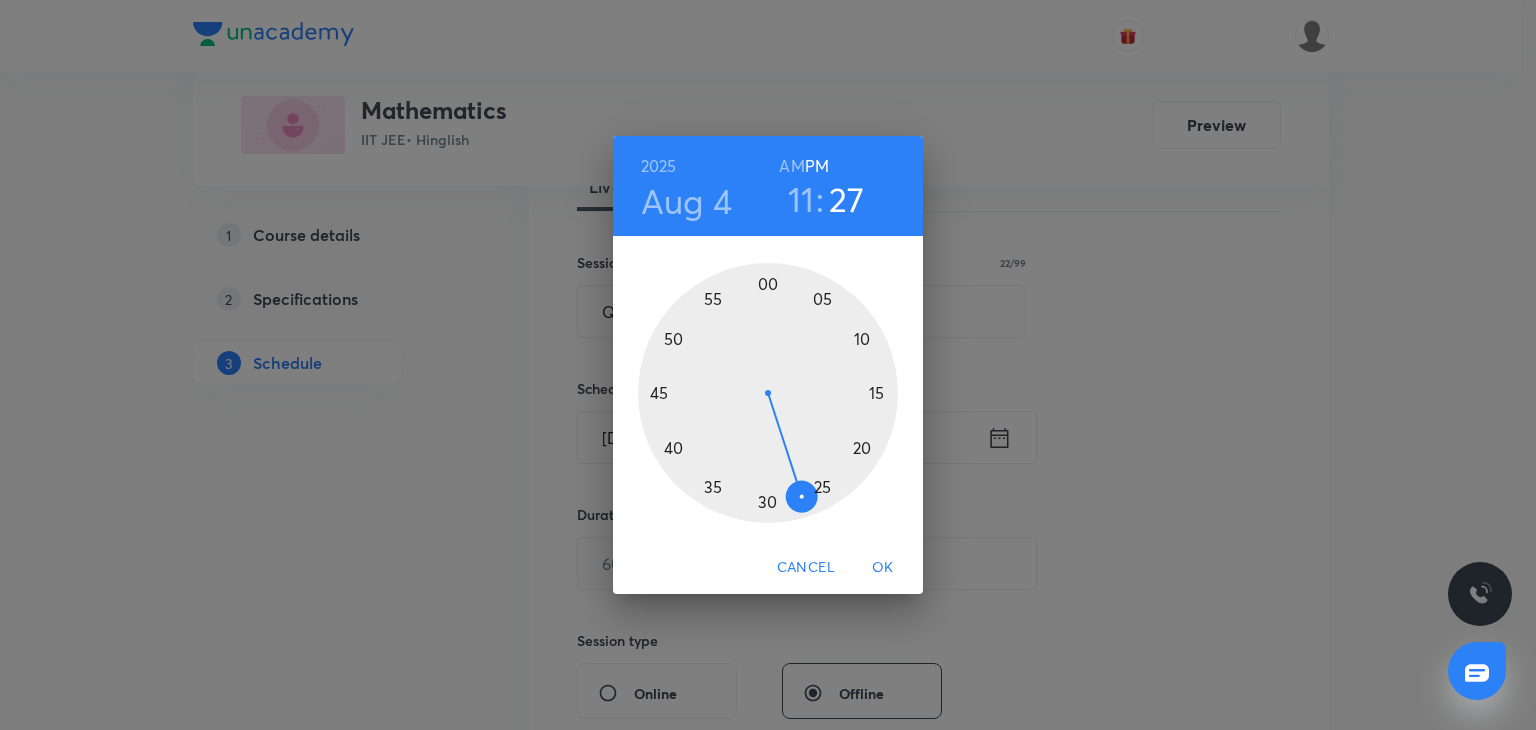click at bounding box center (768, 393) 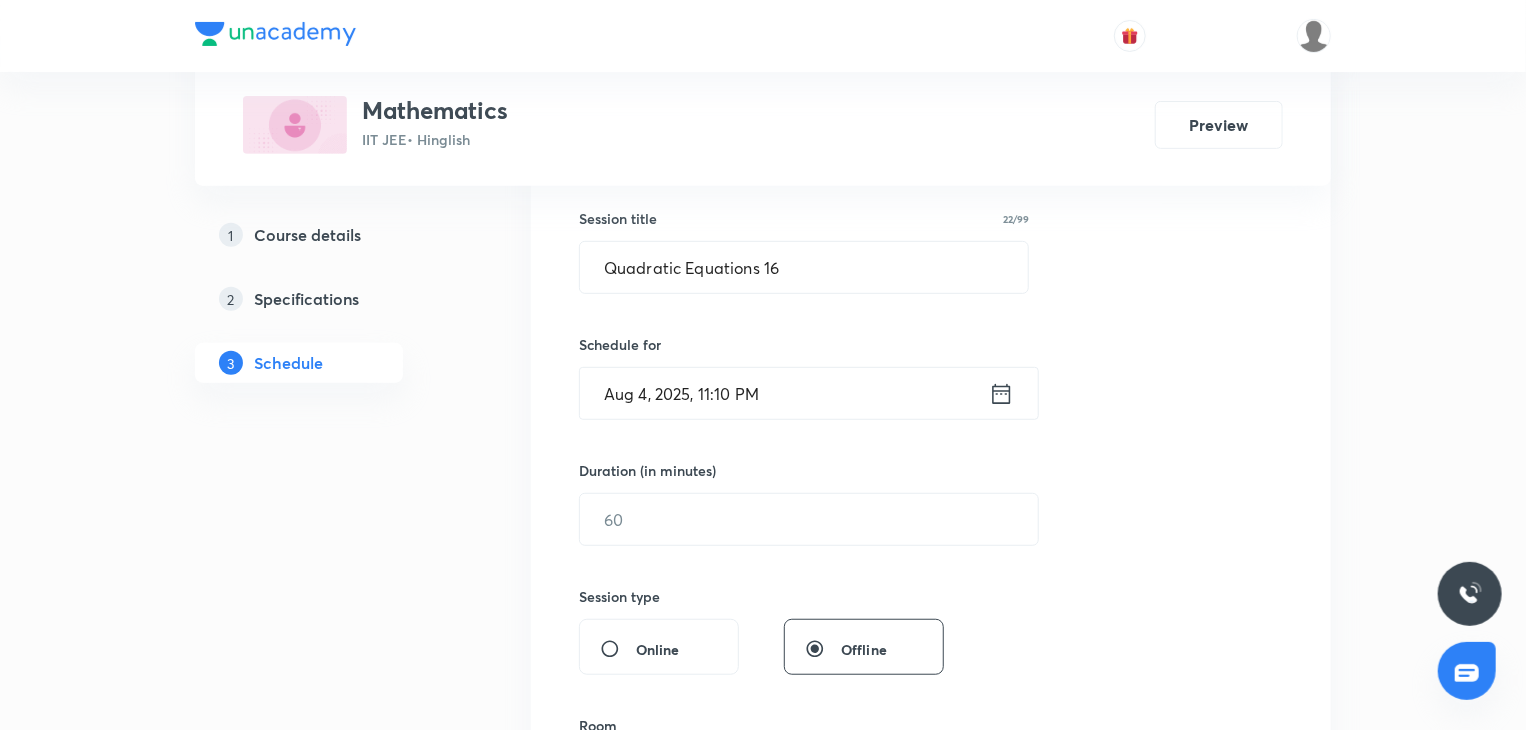 scroll, scrollTop: 360, scrollLeft: 0, axis: vertical 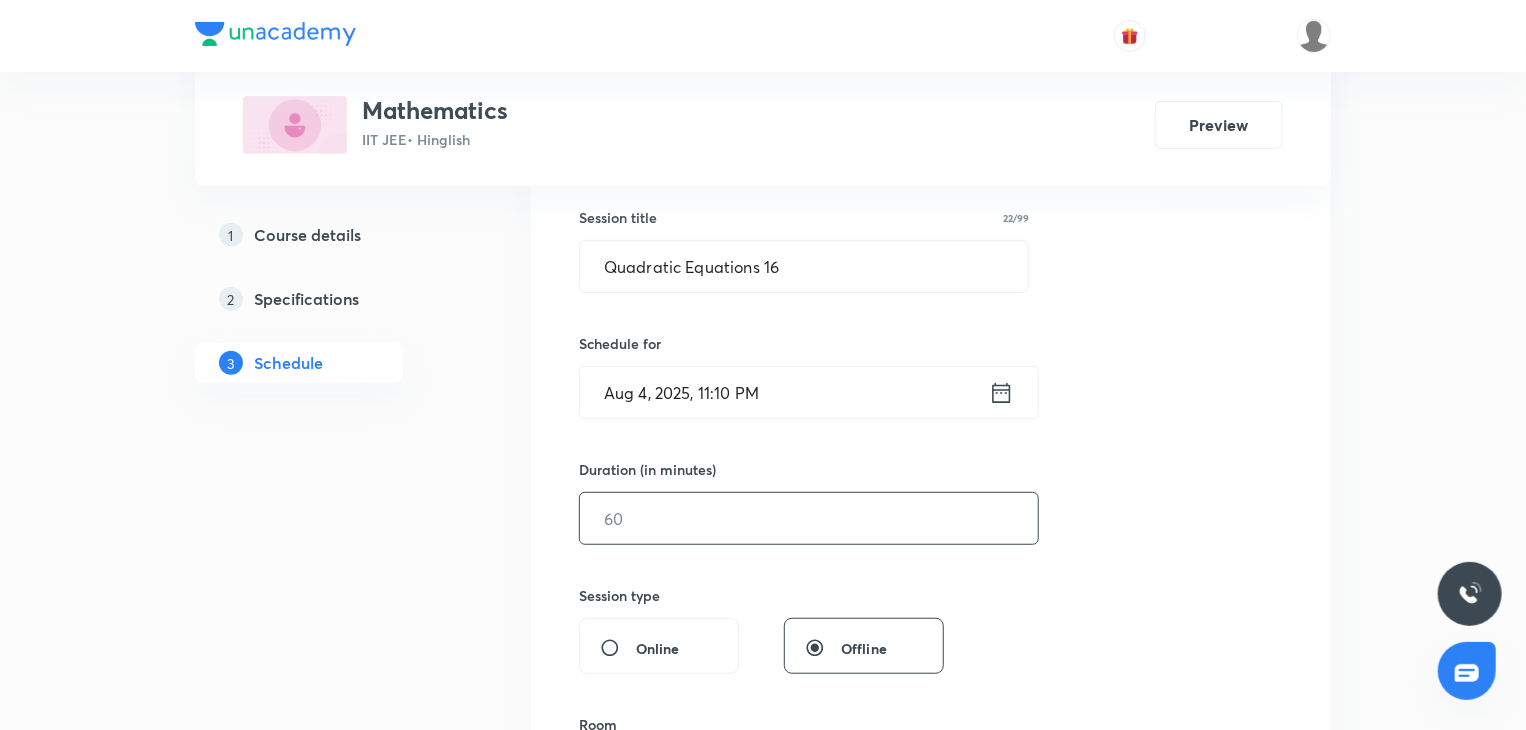 click at bounding box center (809, 518) 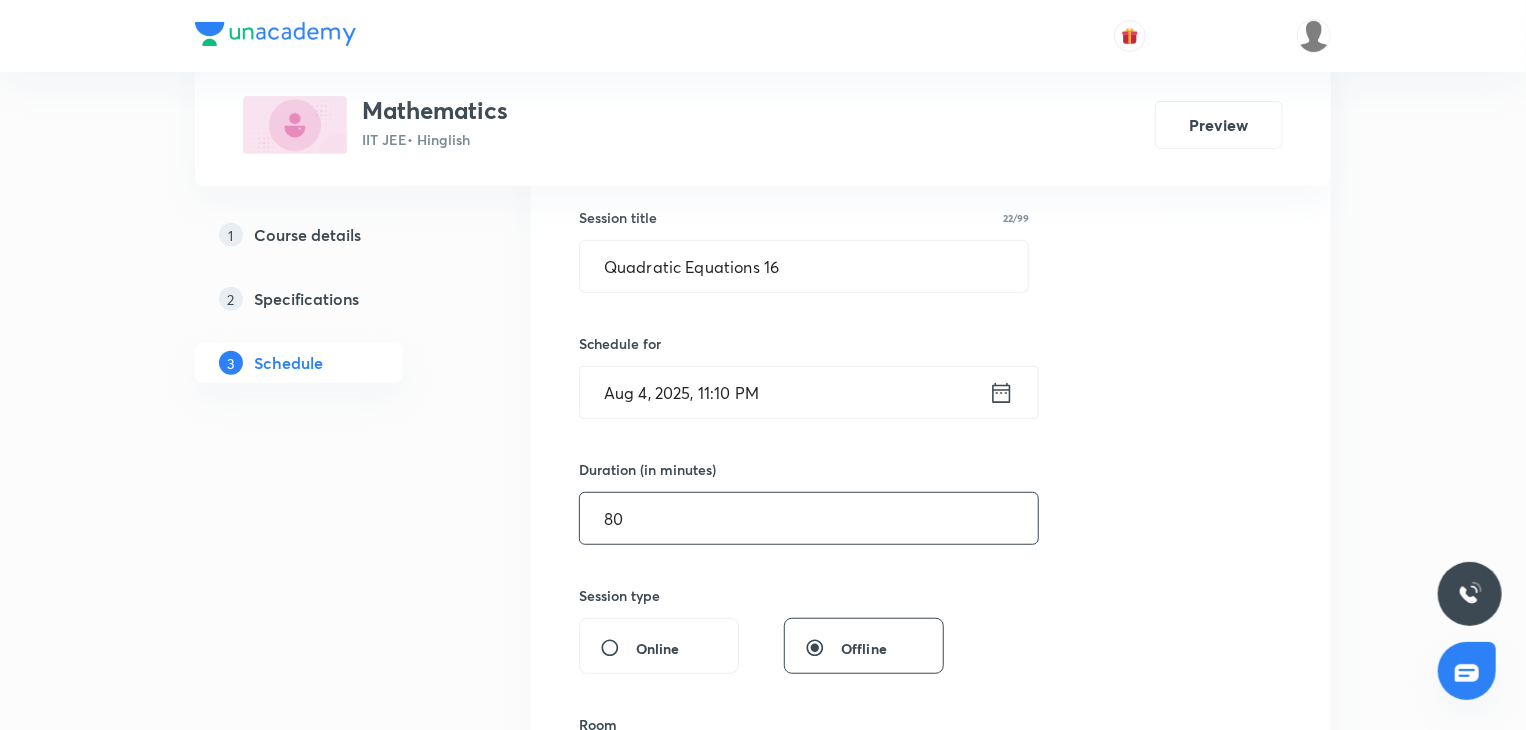 type on "80" 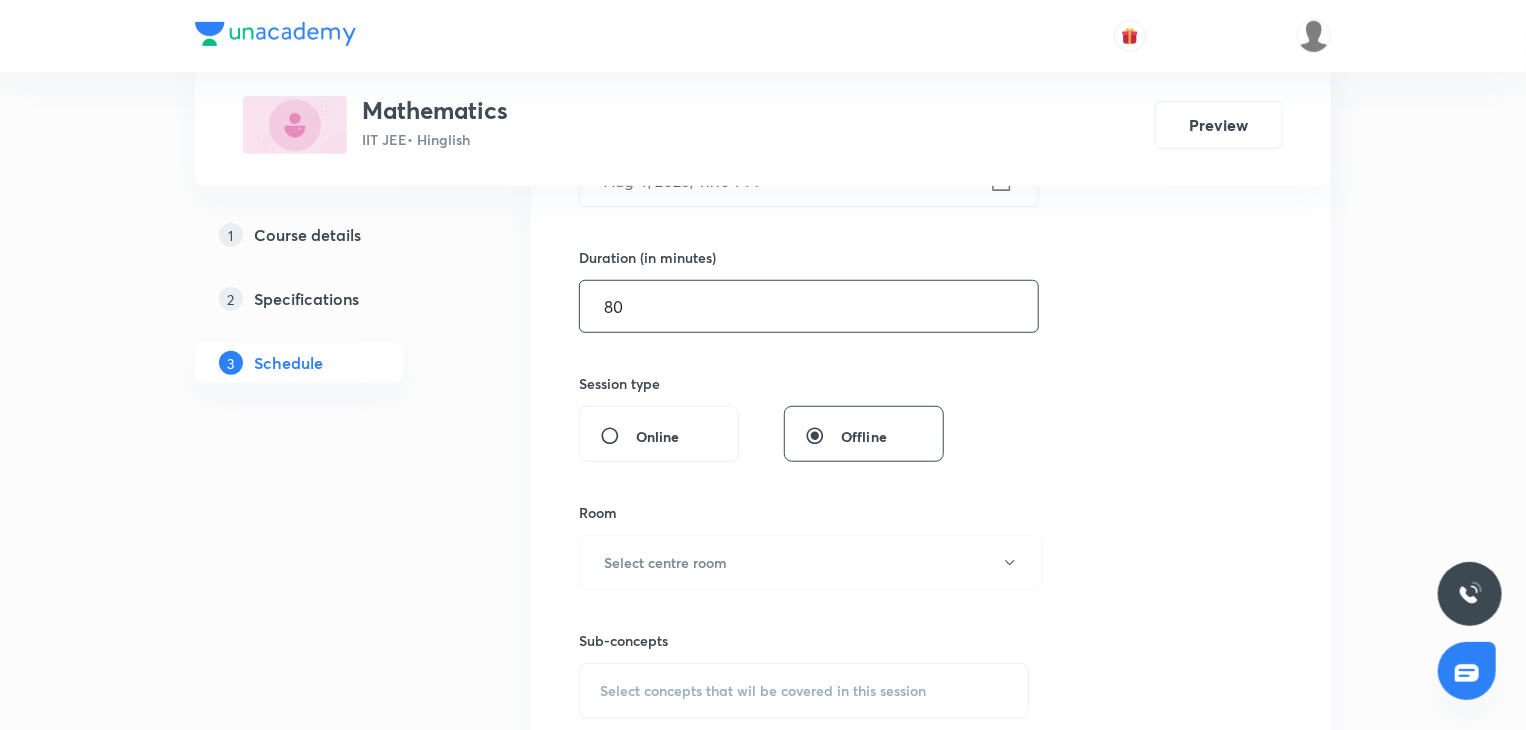 scroll, scrollTop: 573, scrollLeft: 0, axis: vertical 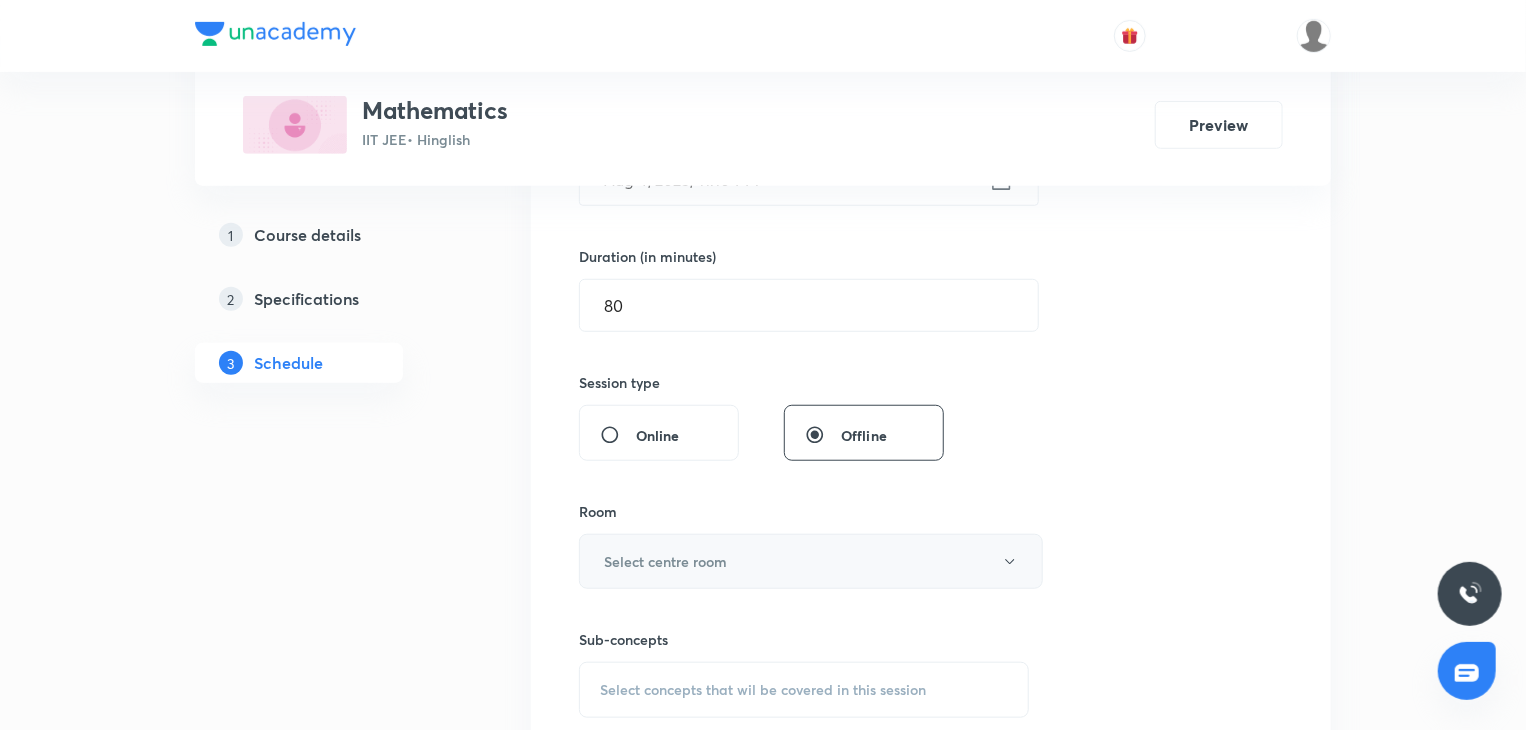 click on "Select centre room" at bounding box center (811, 561) 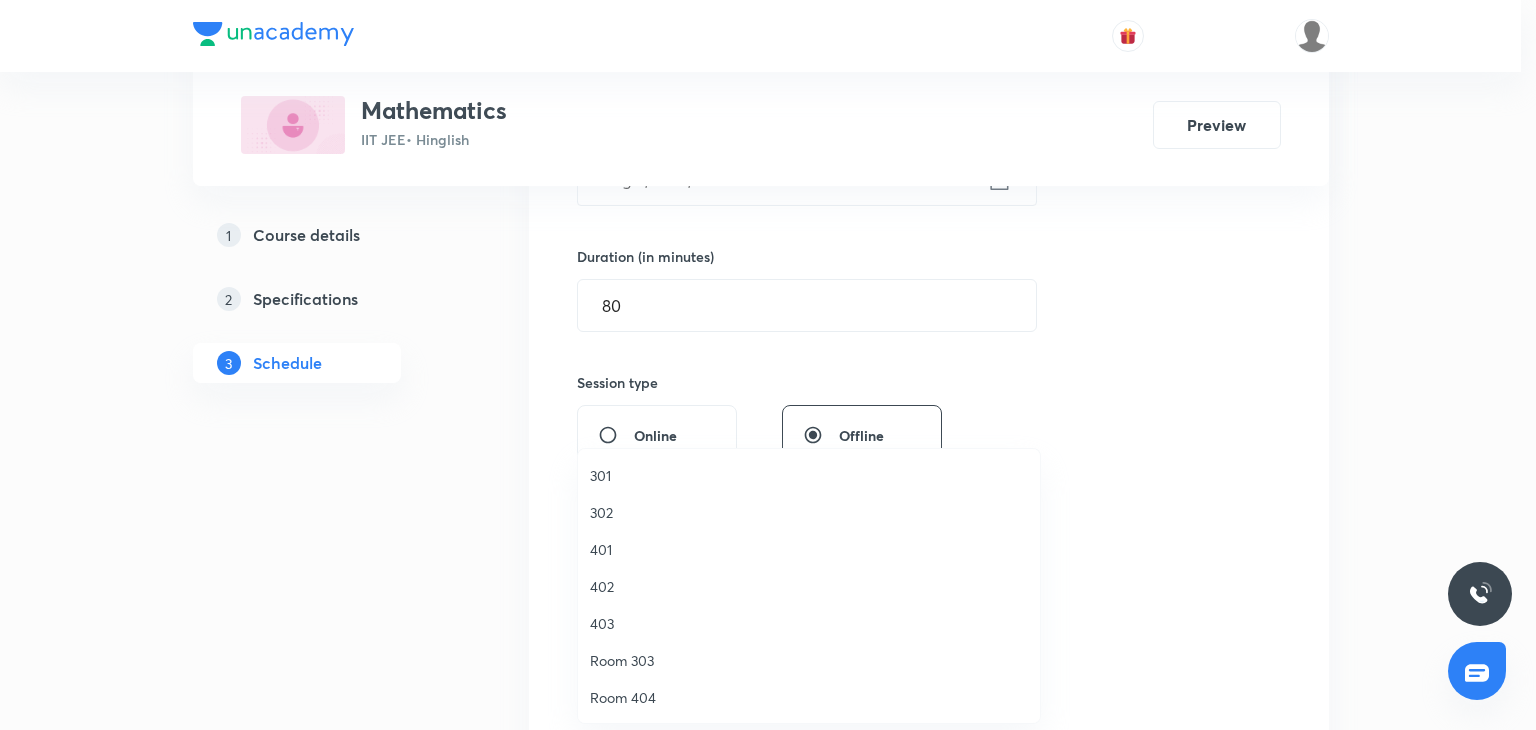 click on "401" at bounding box center [809, 549] 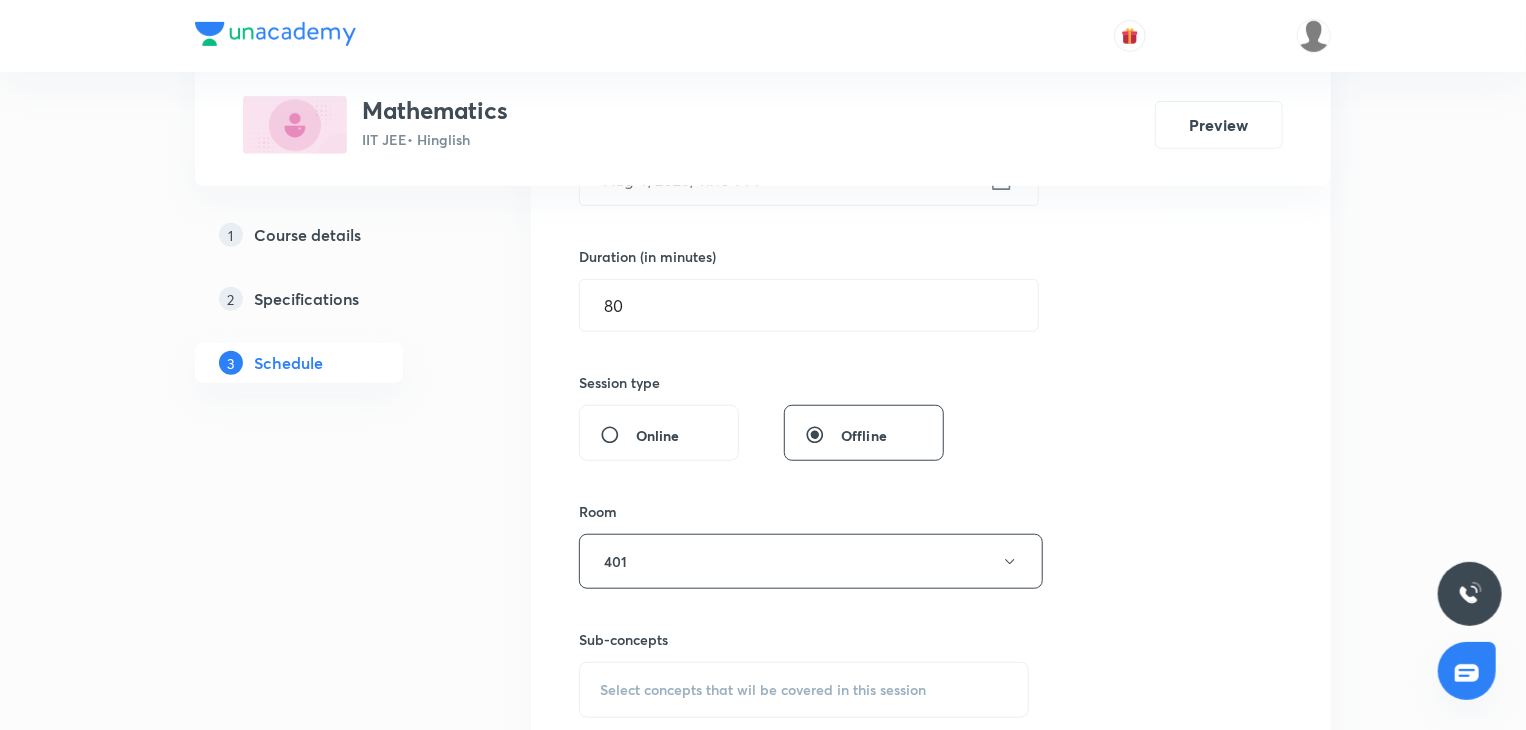 click on "Sub-concepts Select concepts that wil be covered in this session" at bounding box center (804, 673) 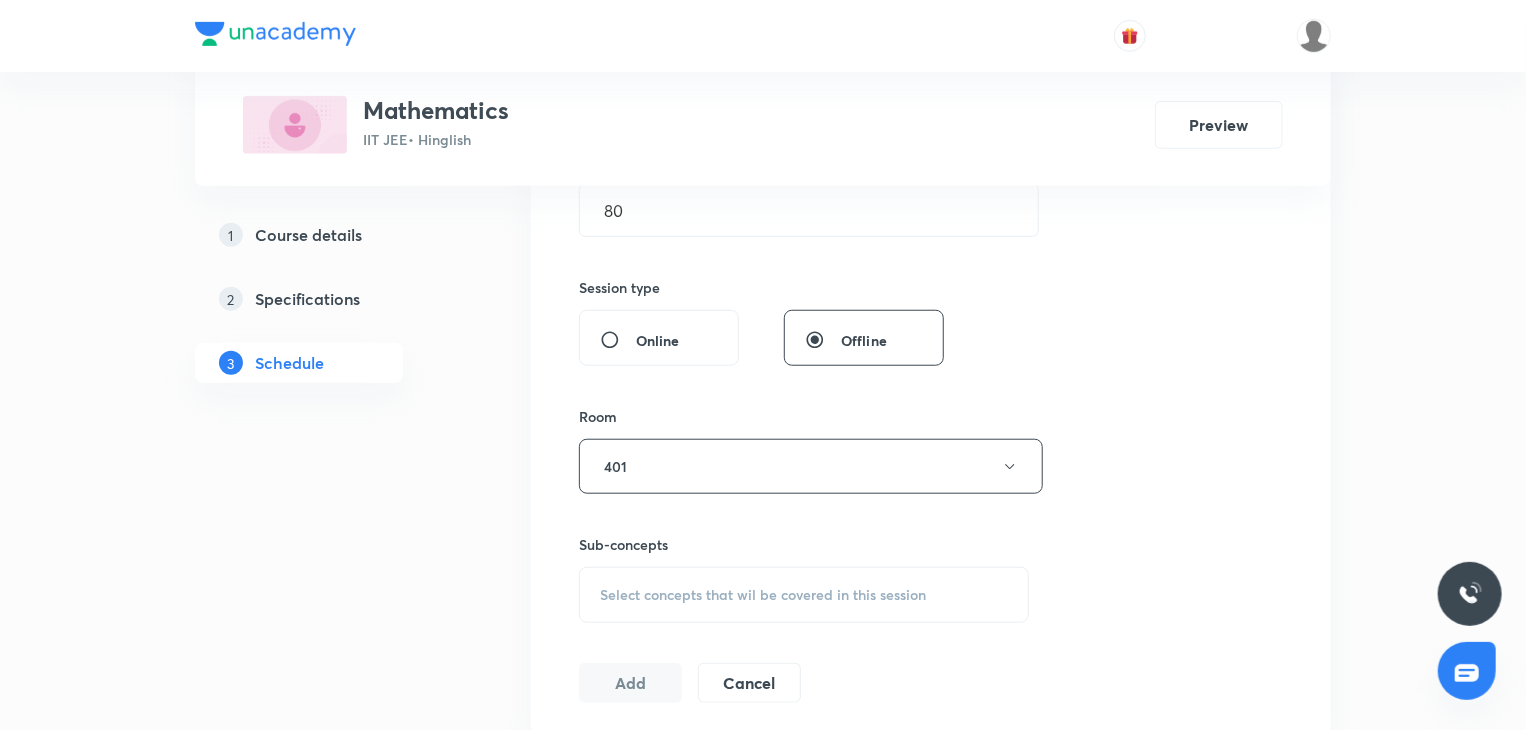 click on "Select concepts that wil be covered in this session" at bounding box center [804, 595] 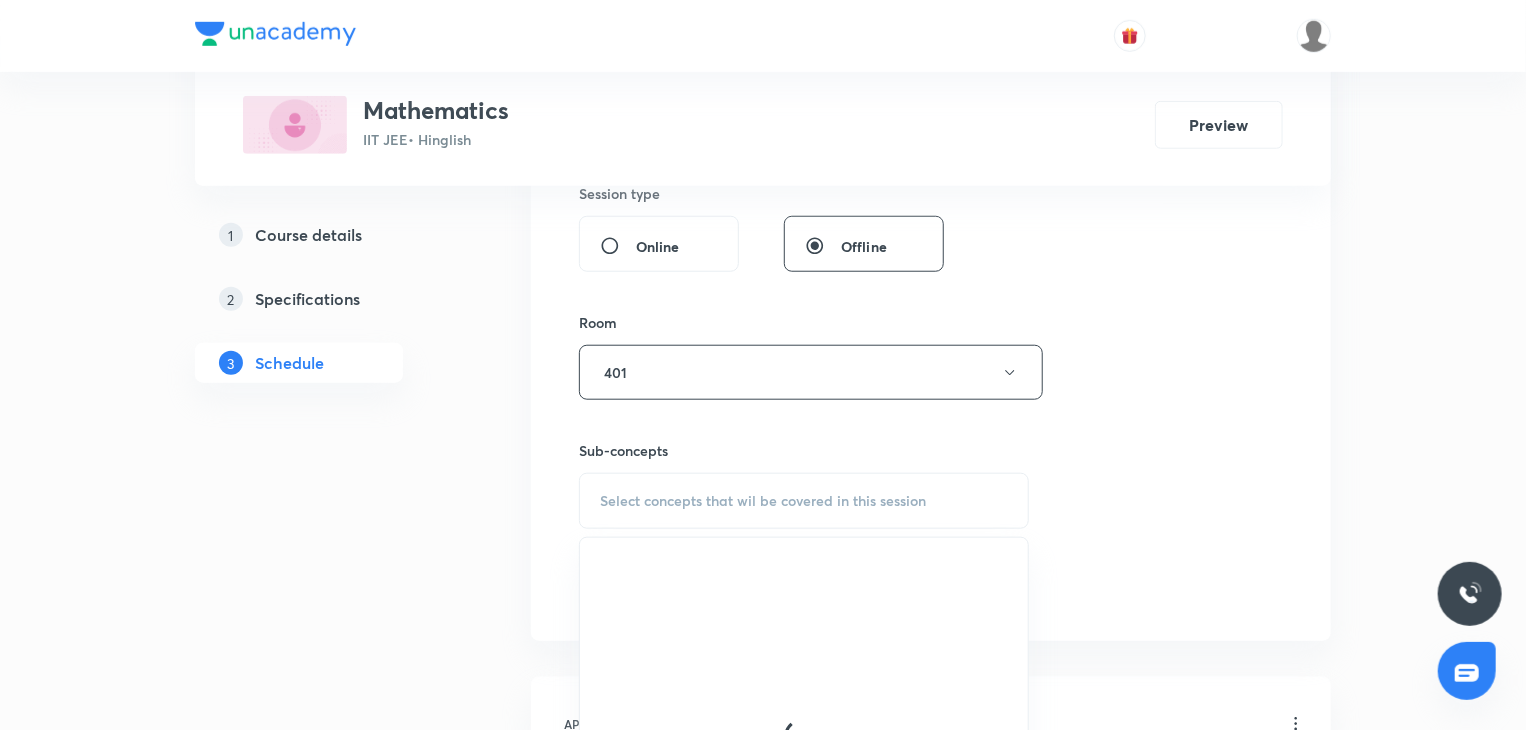 scroll, scrollTop: 764, scrollLeft: 0, axis: vertical 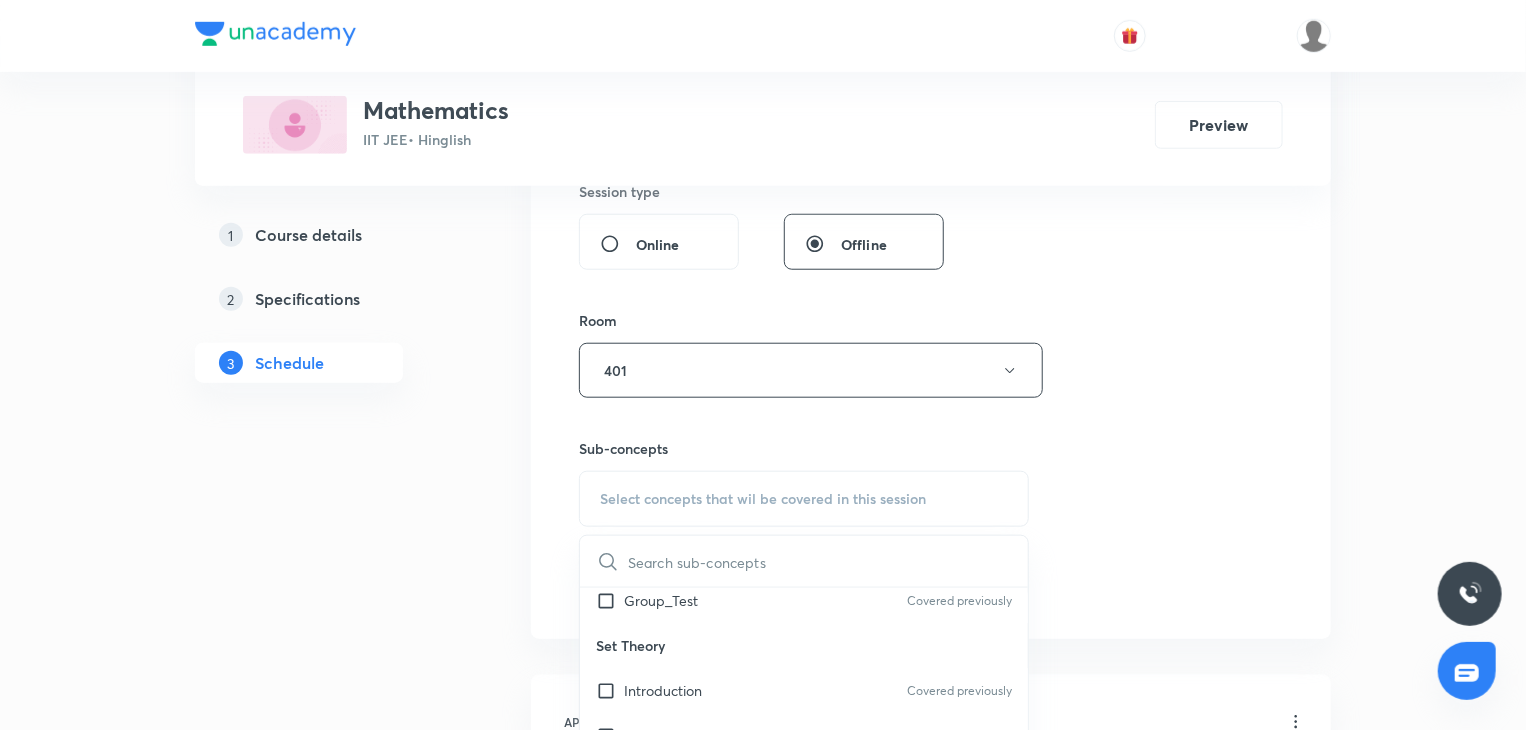 click on "Set Theory" at bounding box center (804, 645) 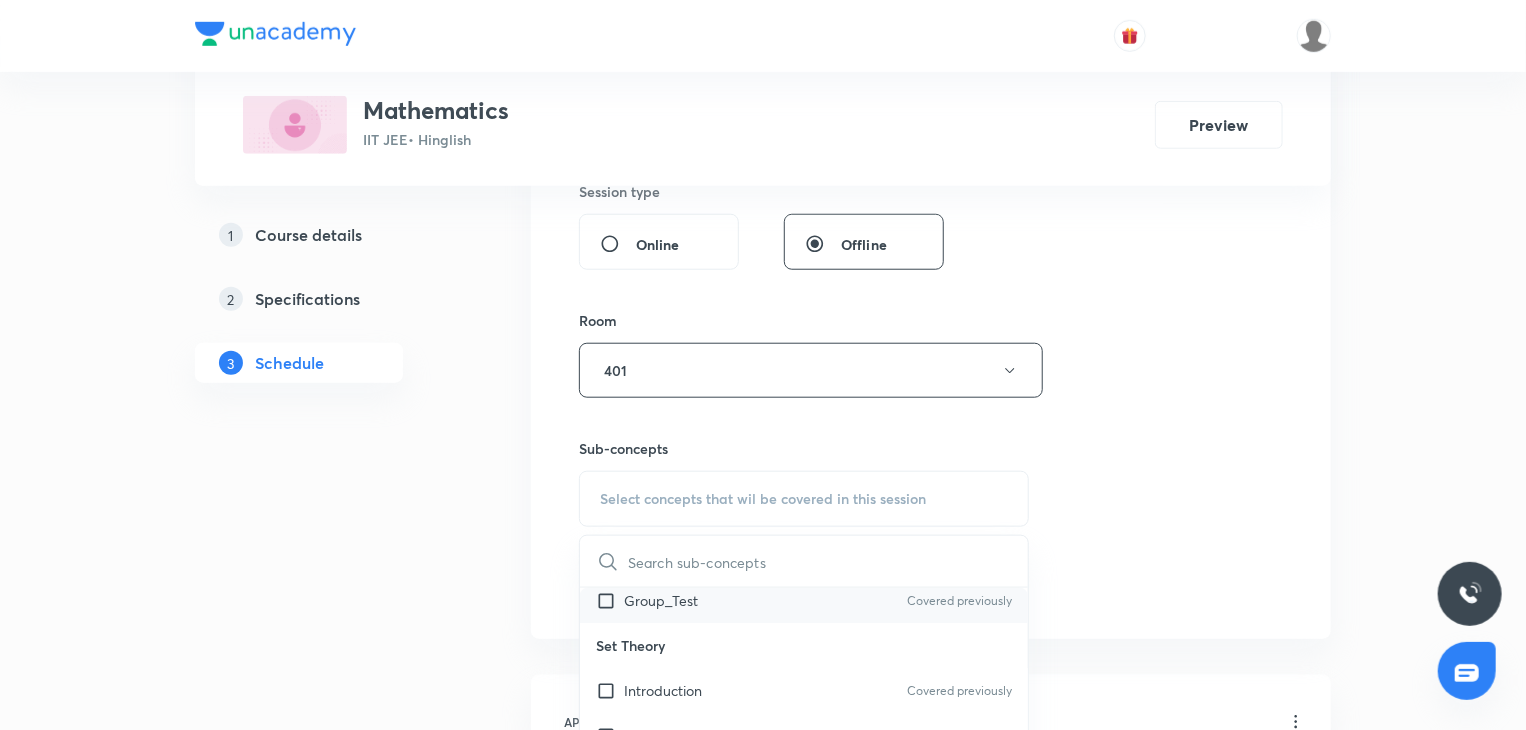 click on "Group_Test Covered previously" at bounding box center [804, 600] 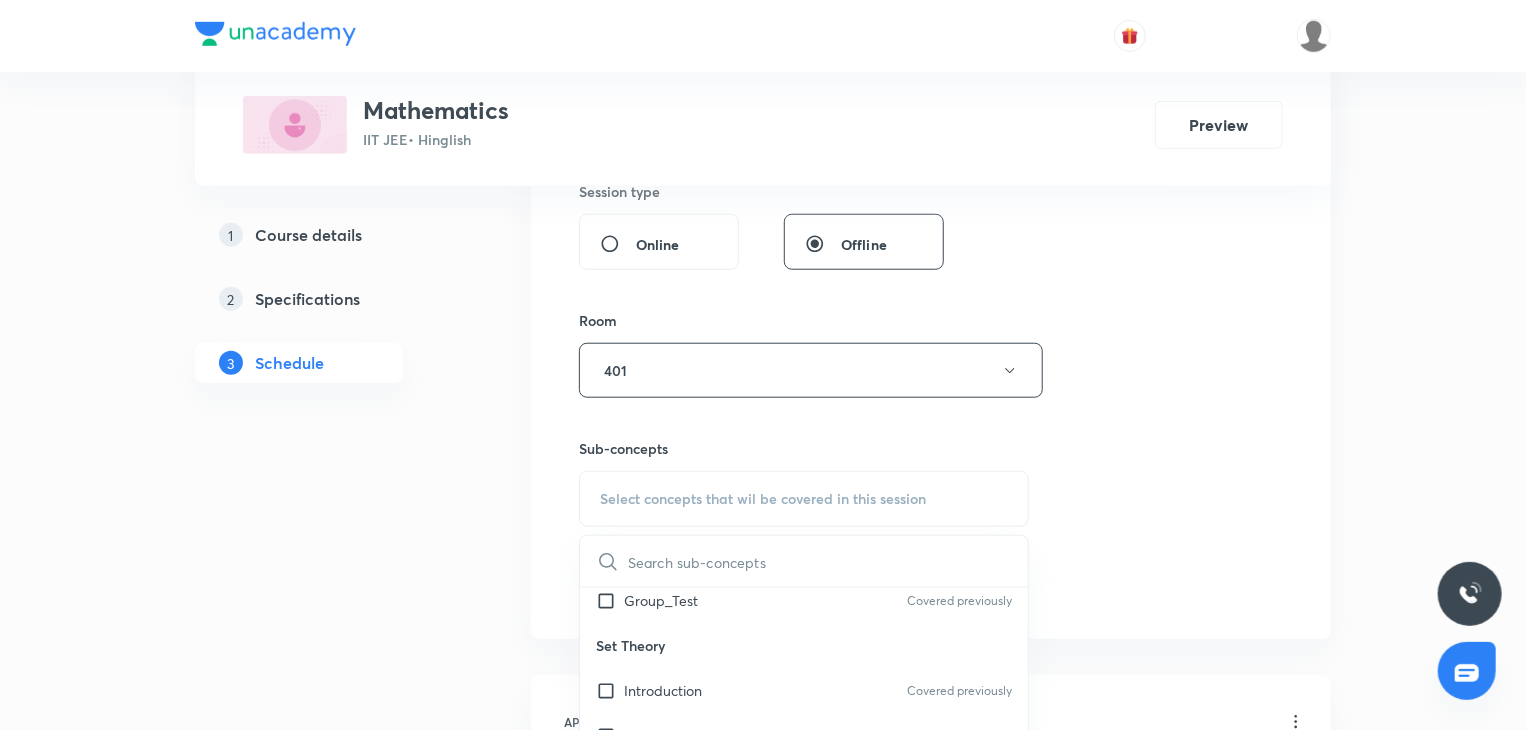 checkbox on "true" 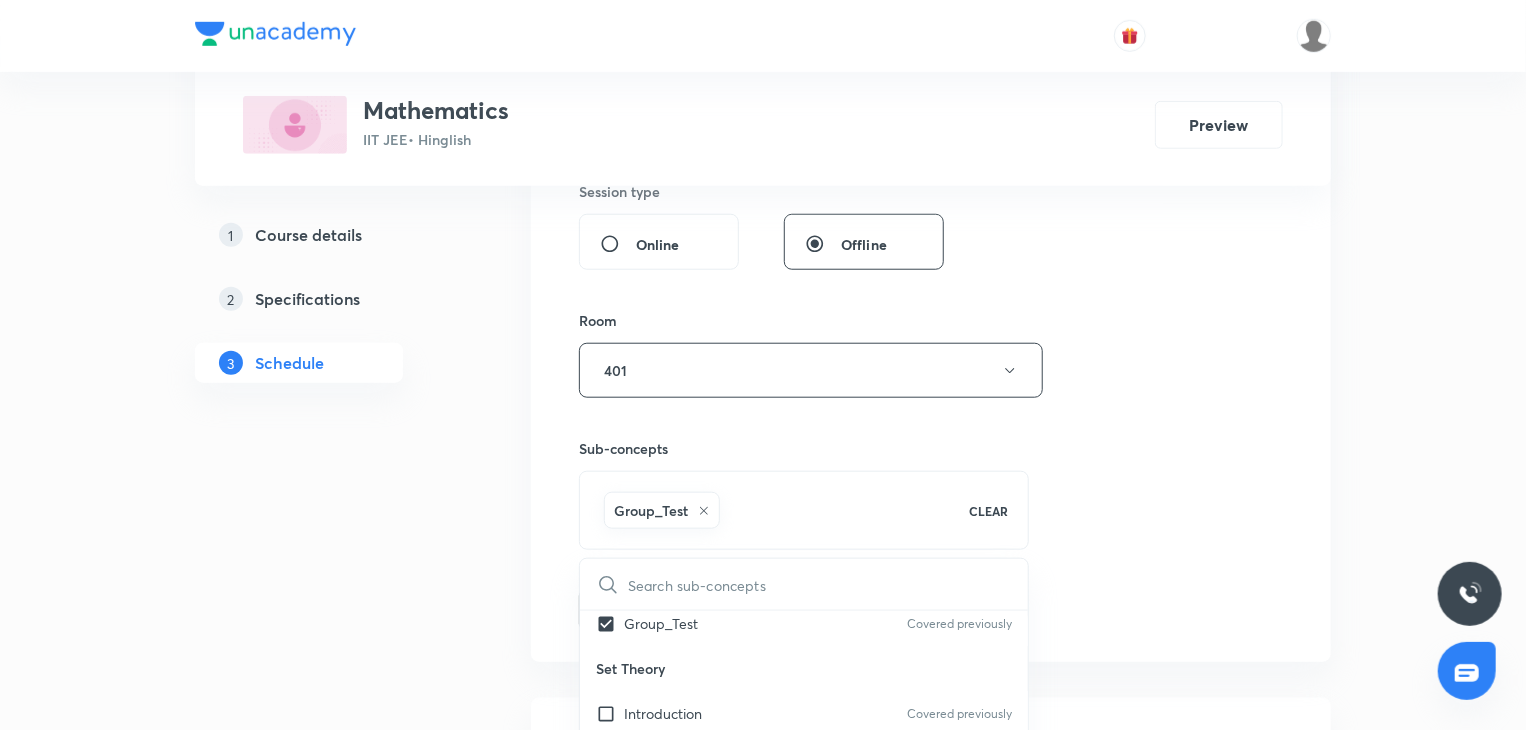 click on "Session  89 Live class Session title 22/99 Quadratic Equations 16 ​ Schedule for Aug 4, 2025, 11:10 PM ​ Duration (in minutes) 80 ​   Session type Online Offline Room 401 Sub-concepts Group_Test CLEAR ​ Physics Mock Questions Physics Mock Questions Covered previously Group_Test Covered previously Set Theory Introduction Covered previously Sets and their Representations Covered previously Types of Sets Covered previously Finite and Infinite Sets Equal Sets Covered previously Subsets Power Set Universal Set Venn Diagrams Operations on Sets Complement of a Set Practical  Problems on Union and Intersection of Two Sets Relation Types of relations Equivalence relations Inequalities and Modulus Function Constant and Variables Function Intervals Inequalities Generalized Method of Intervals for Solving Inequalities Modulus Function Fundamental of Mathematics Fundamentals of Mathematics Indices Indices Twin Prime Numbers Twin Prime Numbers Co-Prime Numbers/ Relatively Prime Numbers Composite Numbers Odd Numbers" at bounding box center (931, 149) 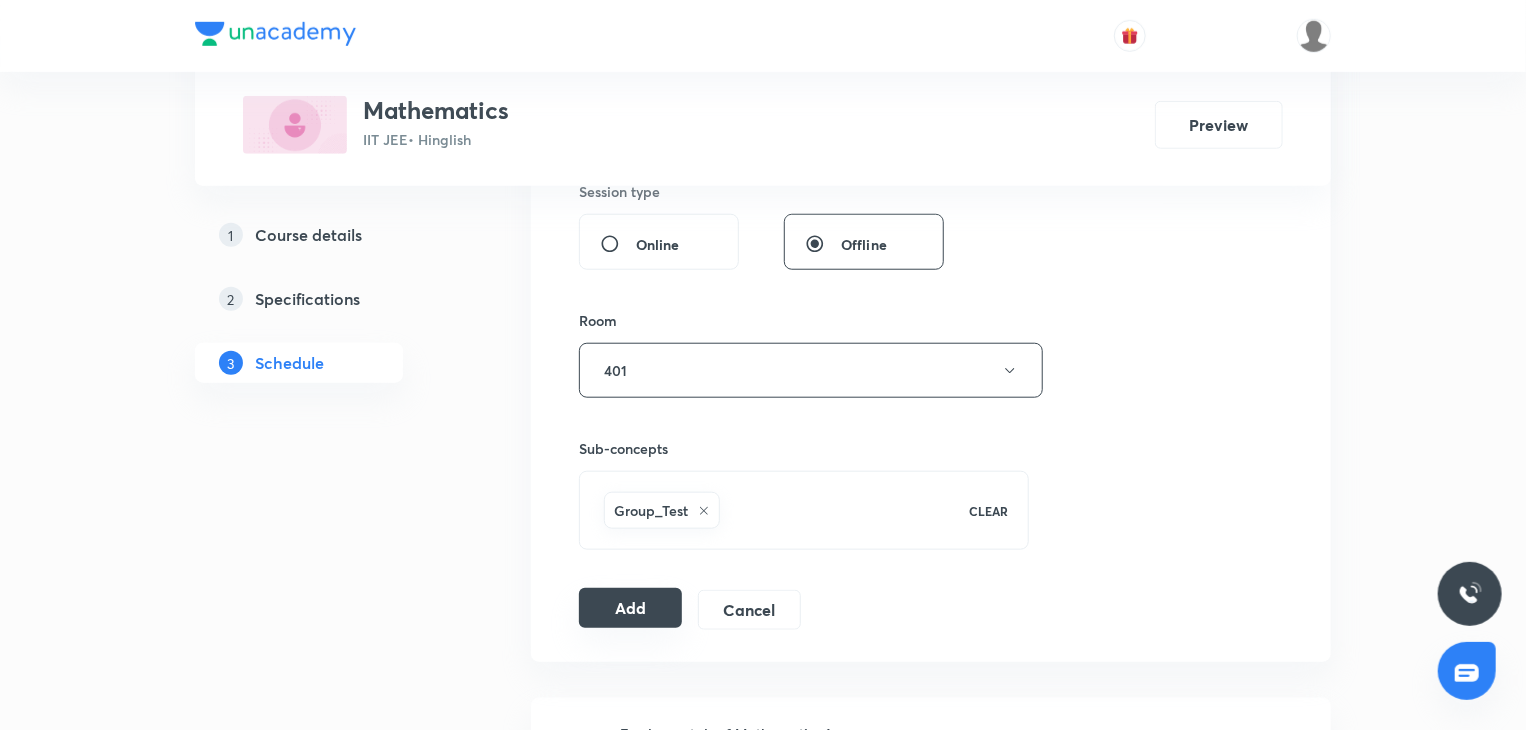 click on "Add" at bounding box center (630, 608) 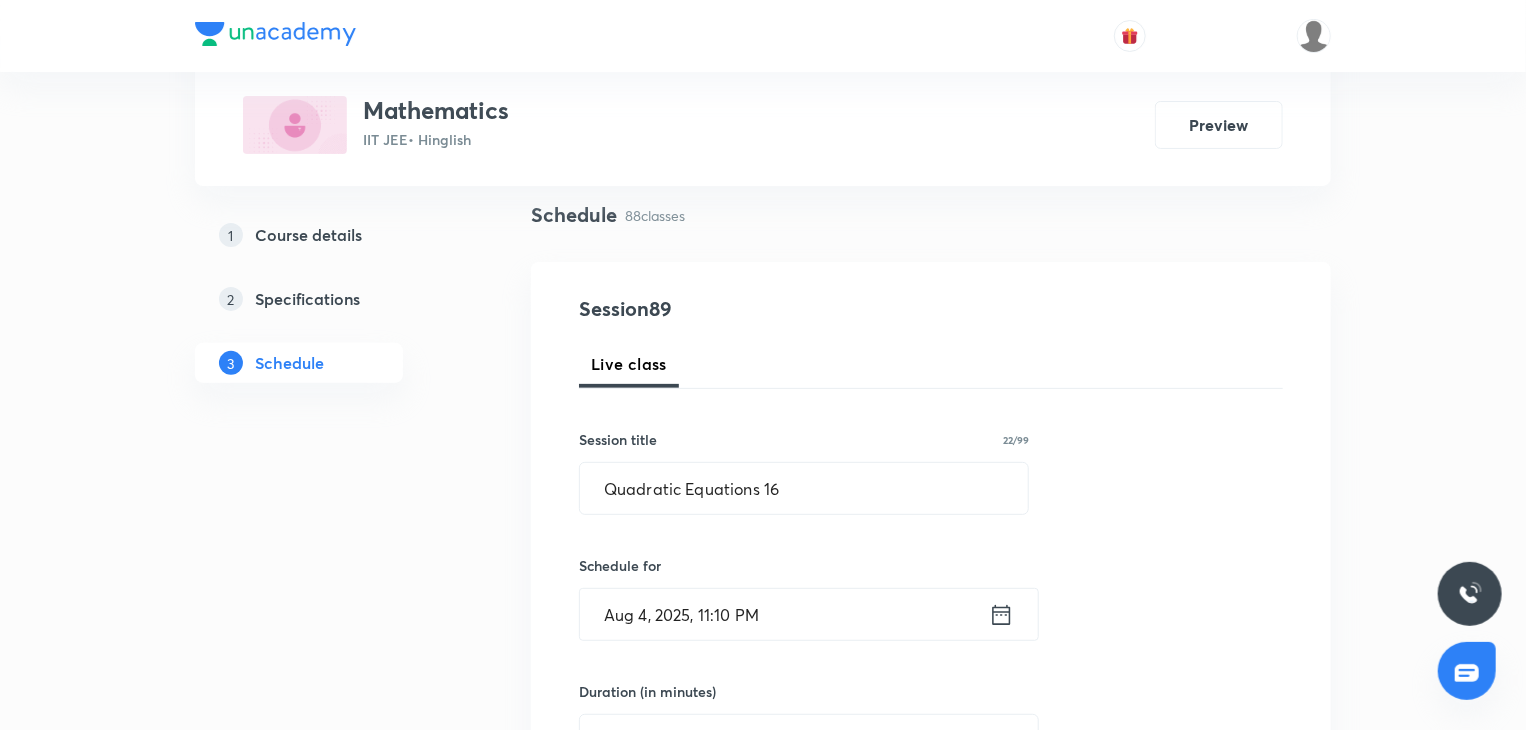 scroll, scrollTop: 0, scrollLeft: 0, axis: both 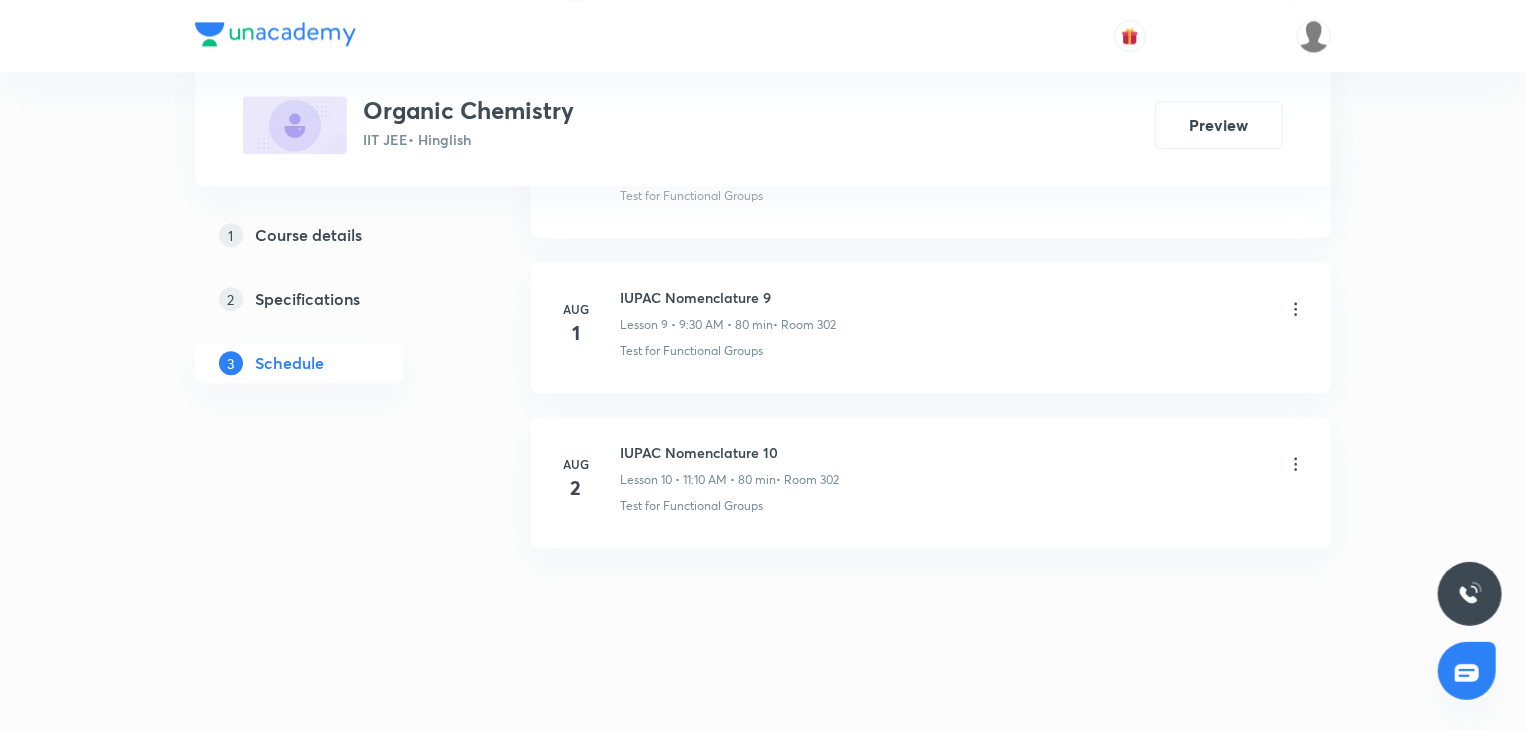 click on "IUPAC Nomenclature 10" at bounding box center (729, 452) 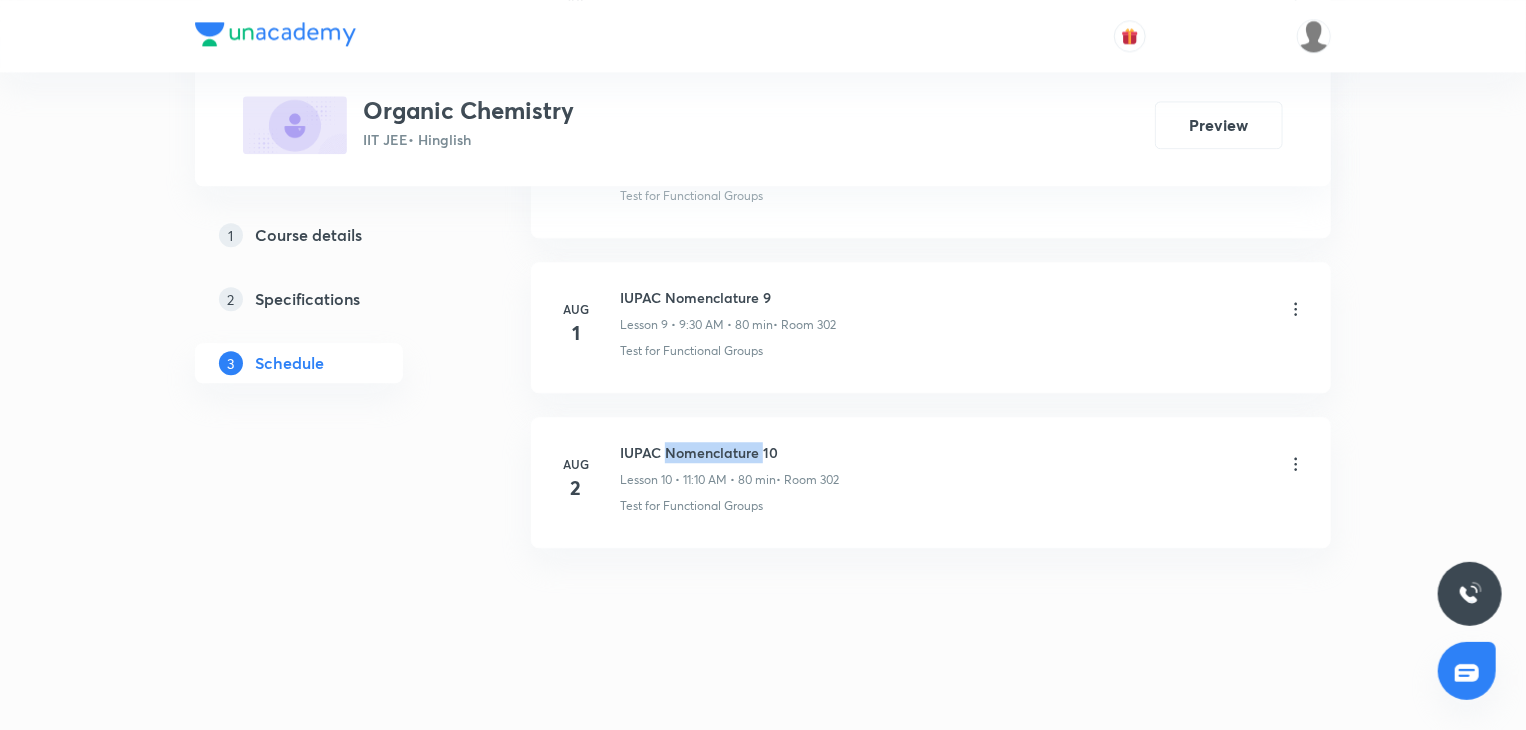 click on "IUPAC Nomenclature 10" at bounding box center (729, 452) 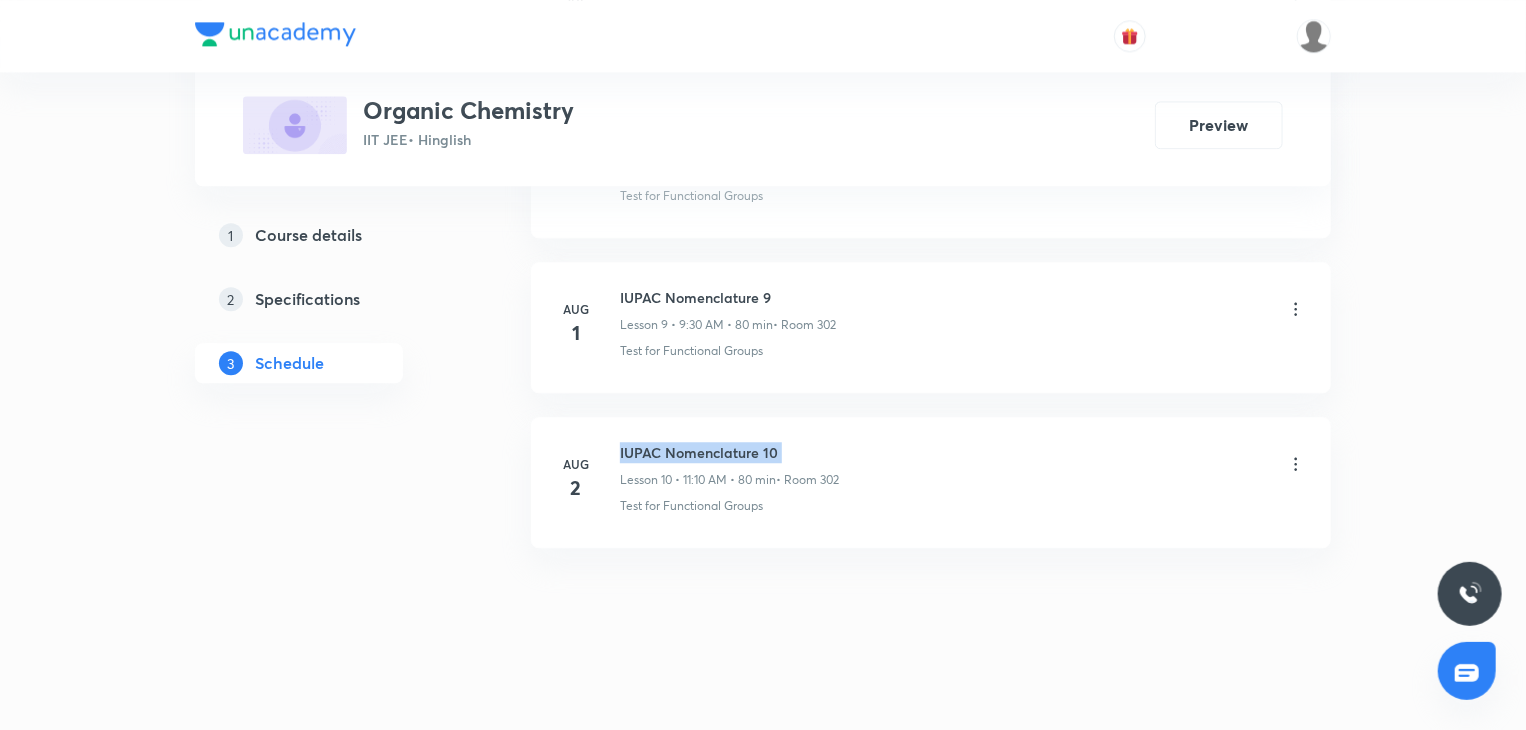 click on "IUPAC Nomenclature 10" at bounding box center [729, 452] 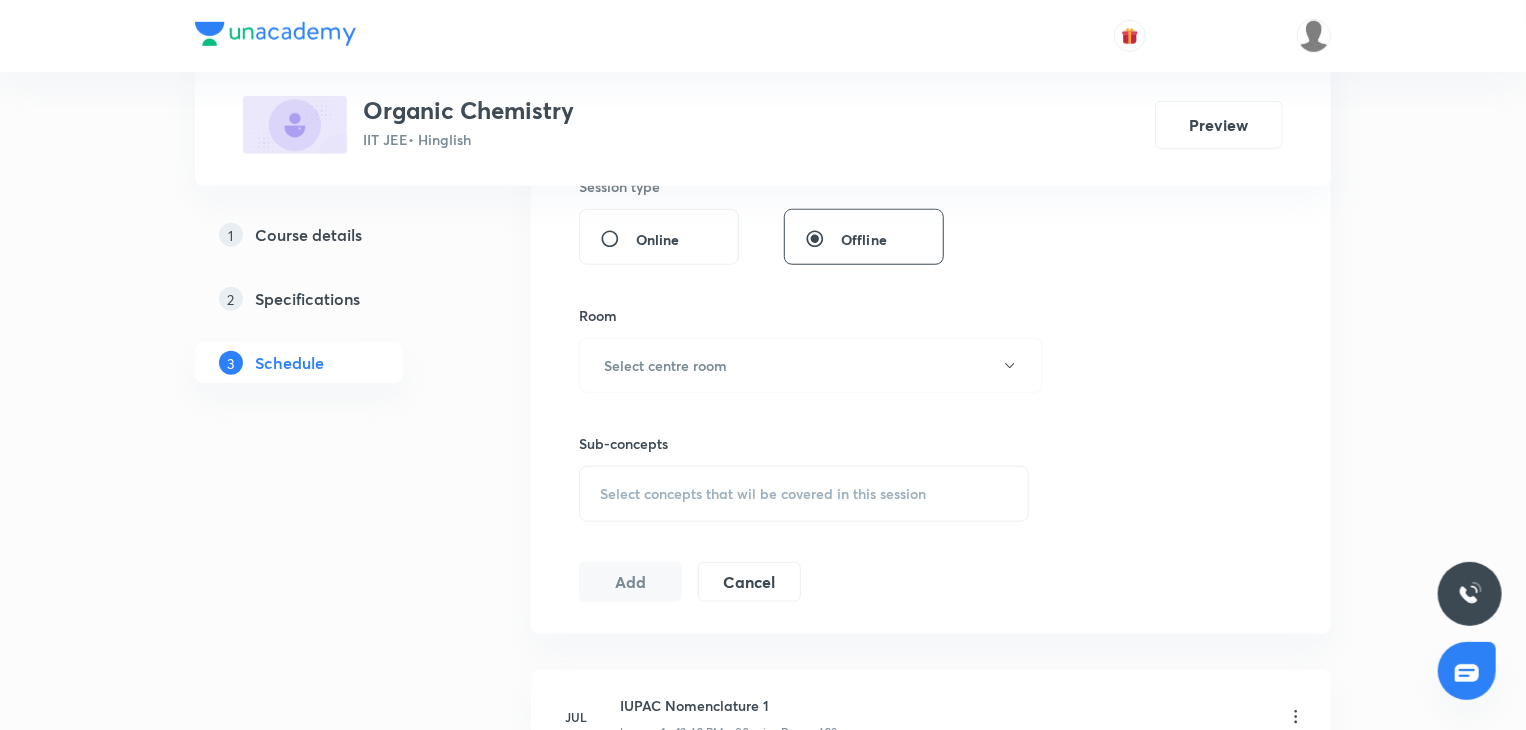 scroll, scrollTop: 0, scrollLeft: 0, axis: both 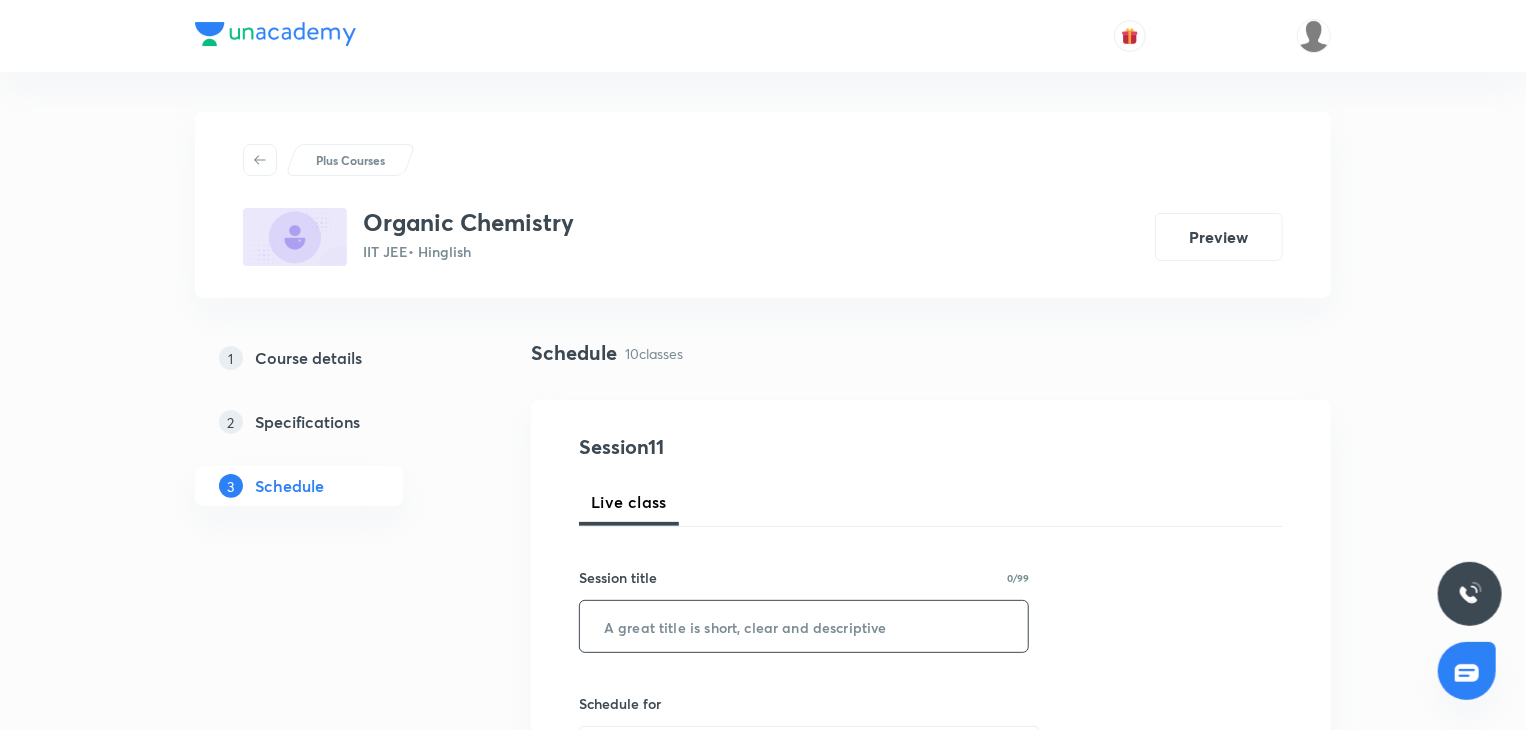 click at bounding box center [804, 626] 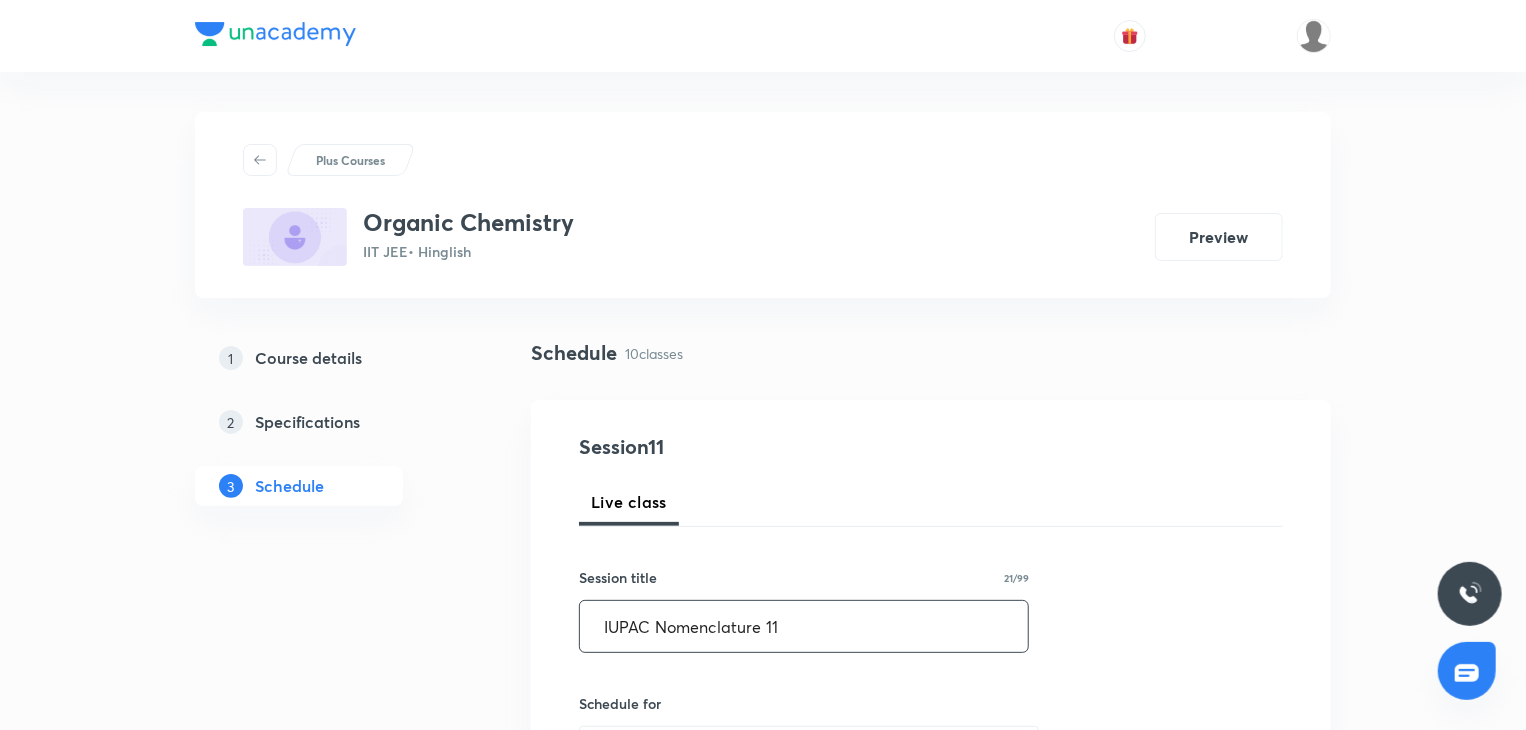 type on "IUPAC Nomenclature 11" 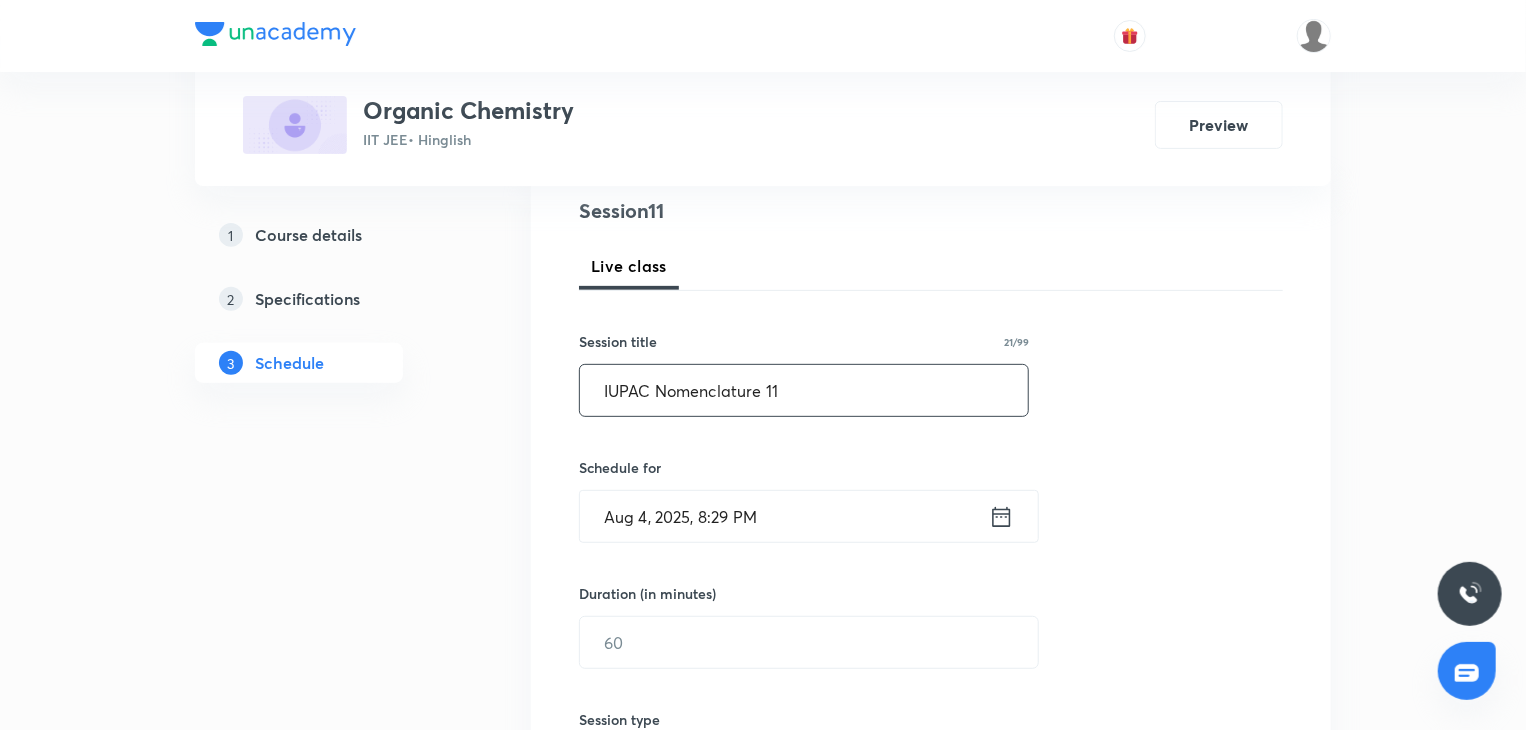 scroll, scrollTop: 540, scrollLeft: 0, axis: vertical 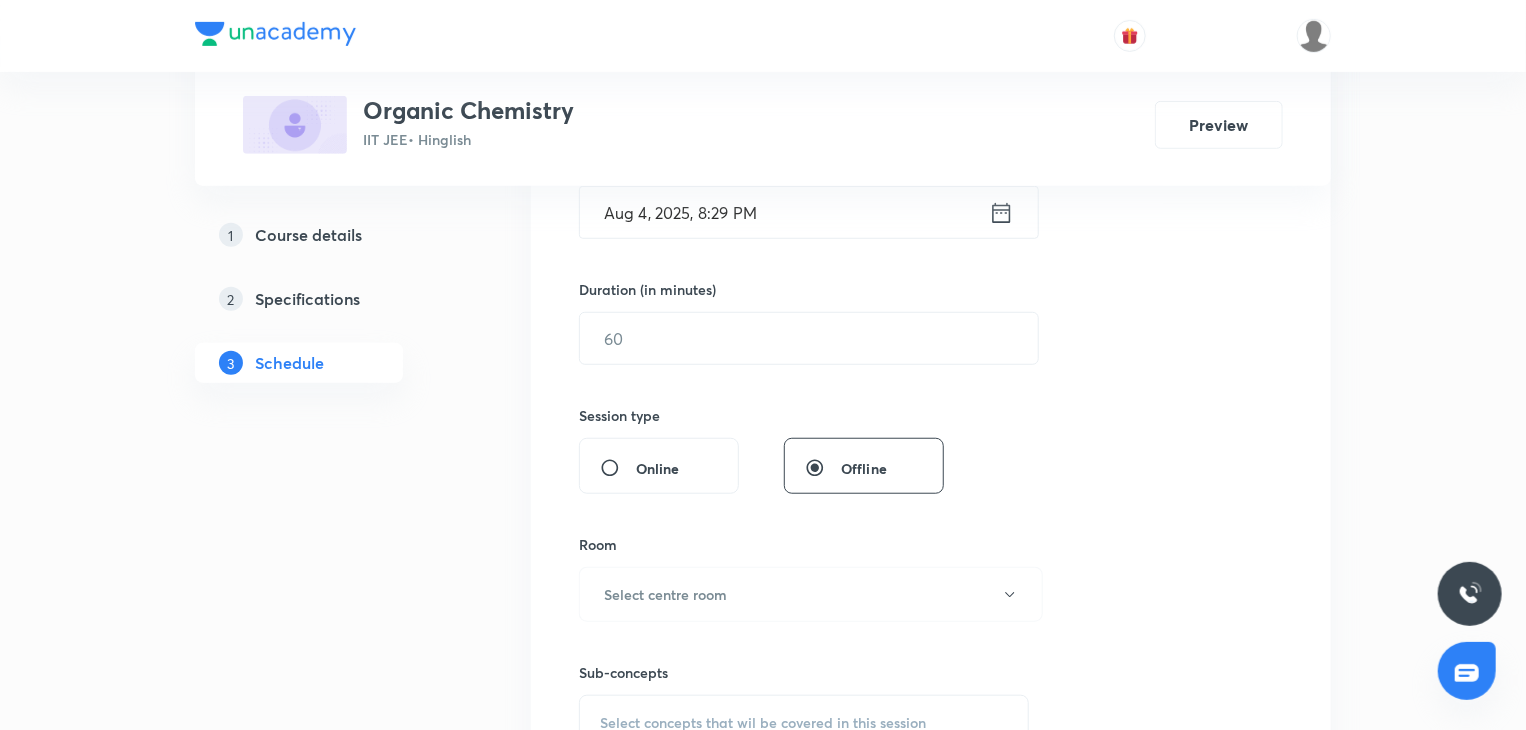 click on "Aug 4, 2025, 8:29 PM" at bounding box center (784, 212) 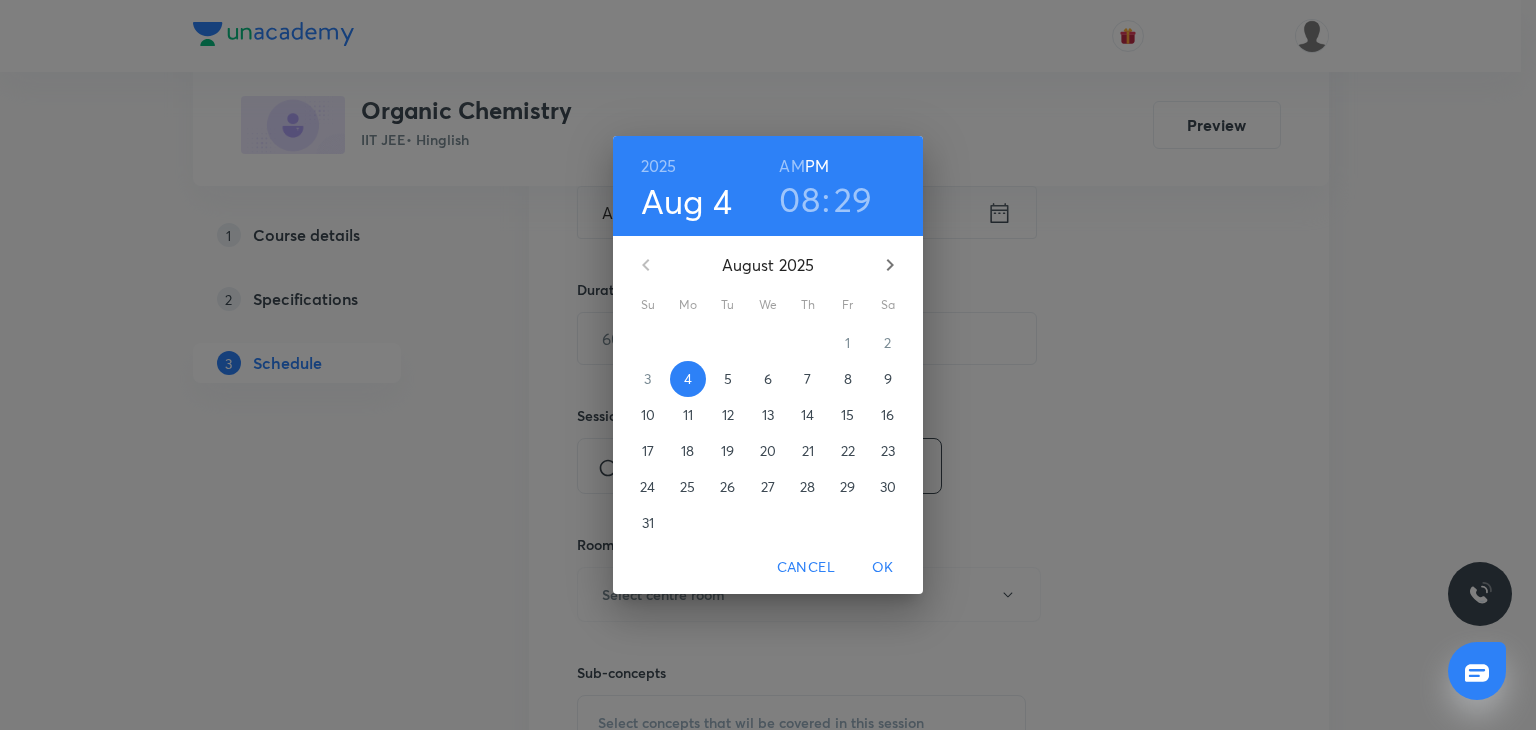 click on "5" at bounding box center (728, 379) 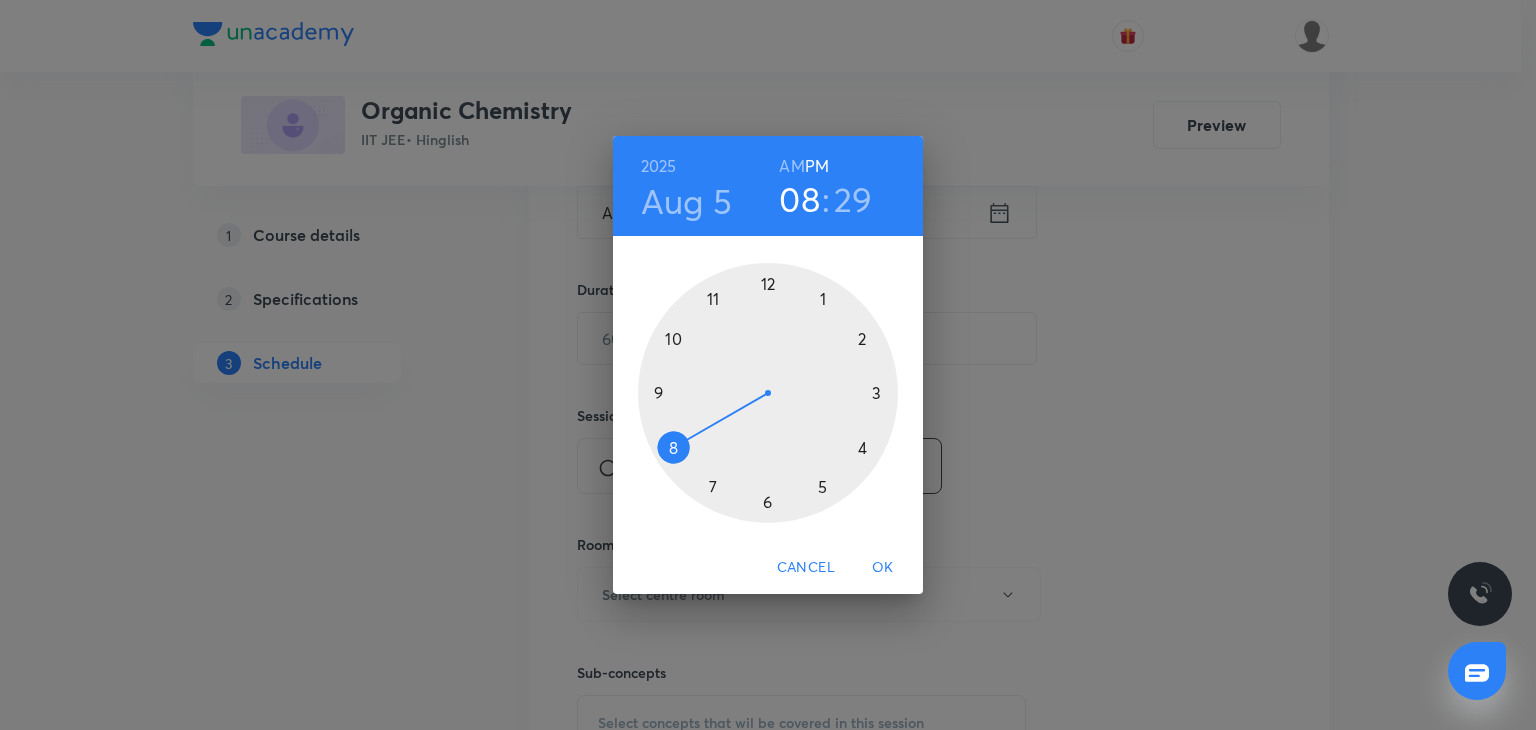 click at bounding box center [768, 393] 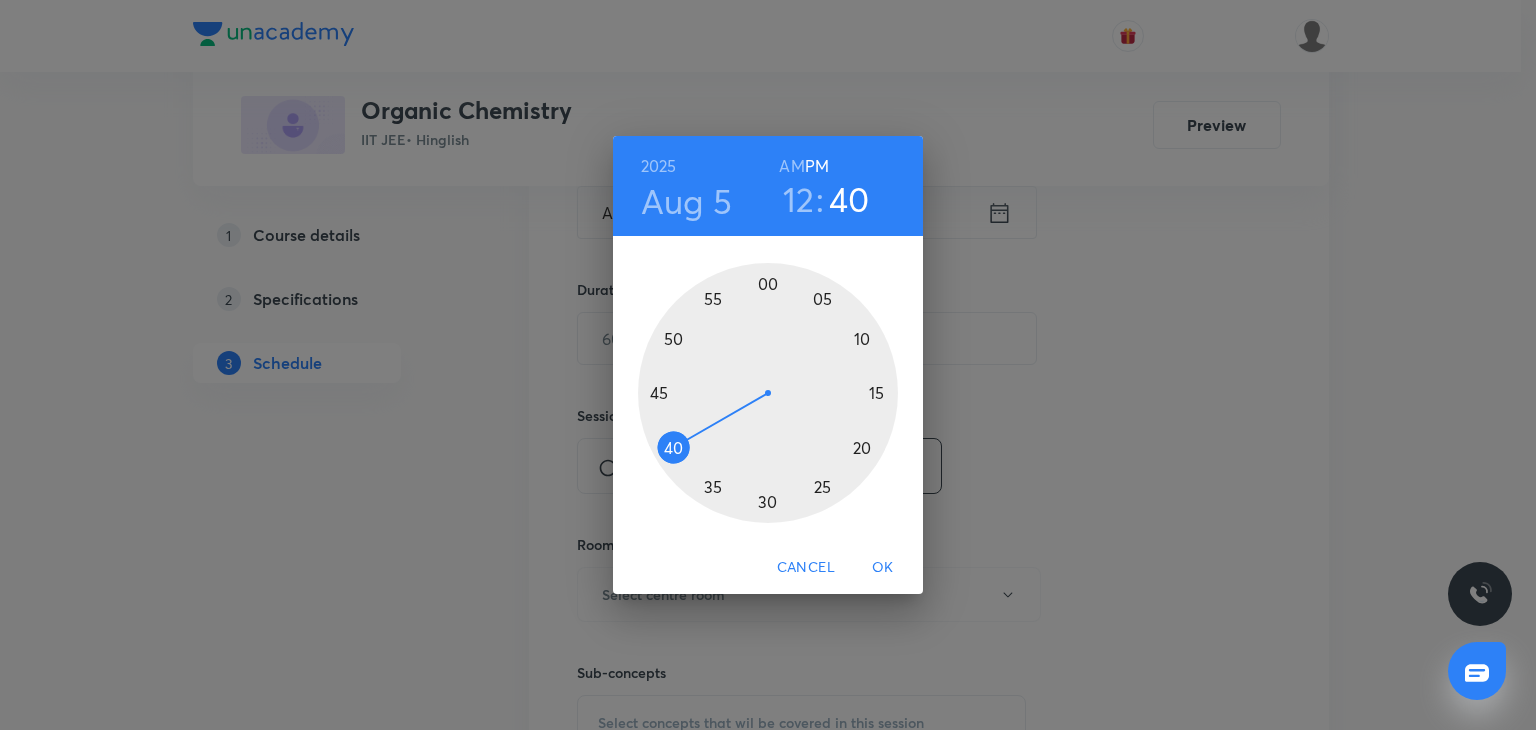 drag, startPoint x: 682, startPoint y: 449, endPoint x: 654, endPoint y: 461, distance: 30.463093 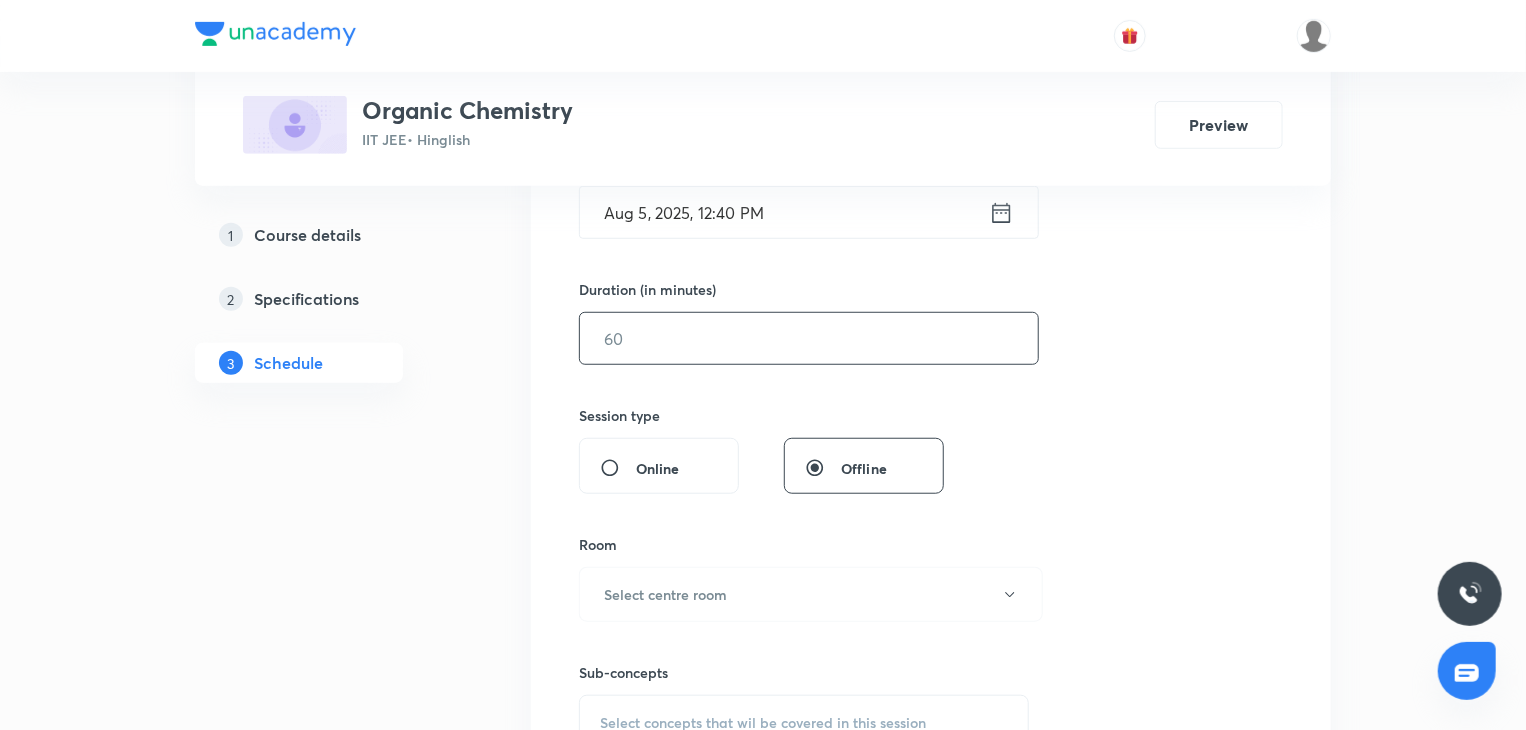 click at bounding box center (809, 338) 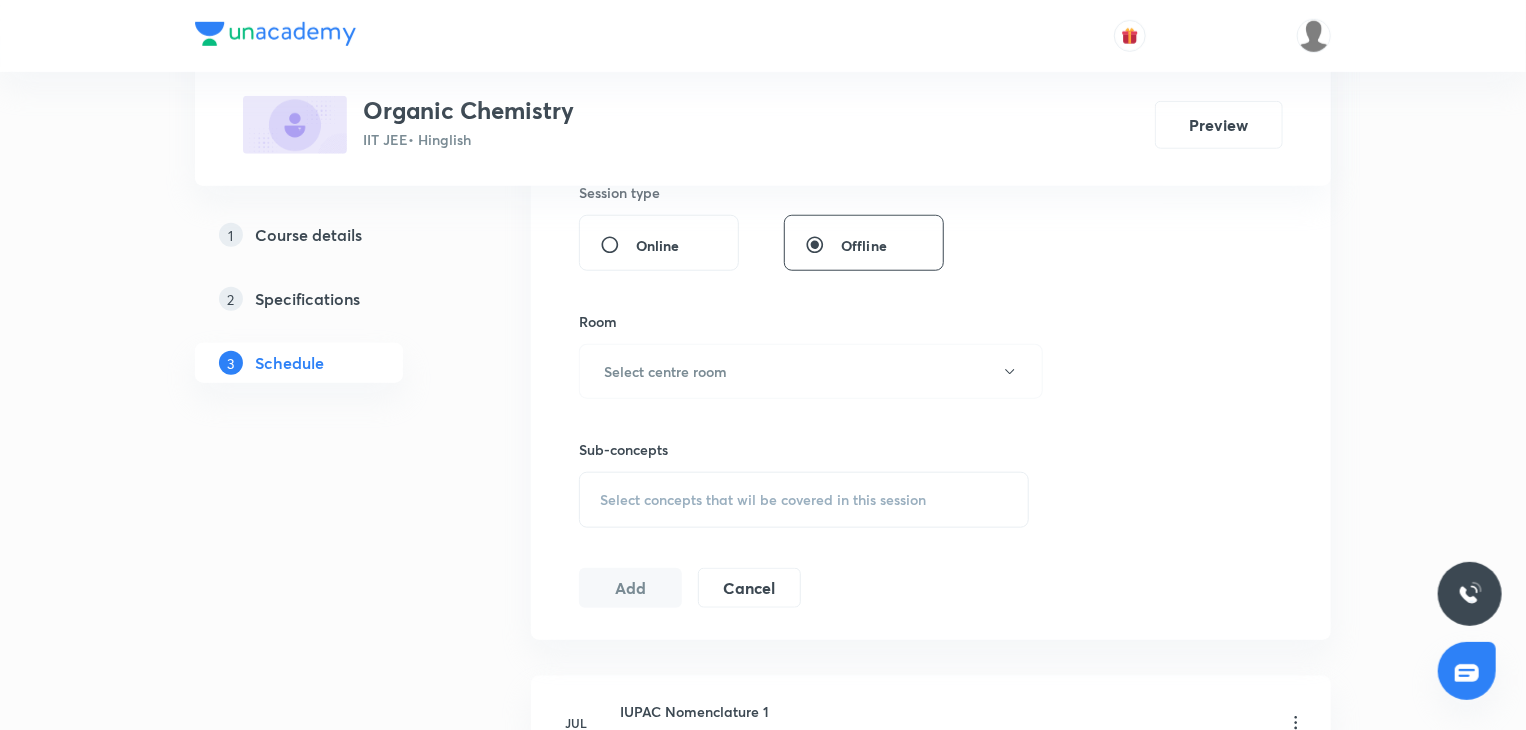 scroll, scrollTop: 767, scrollLeft: 0, axis: vertical 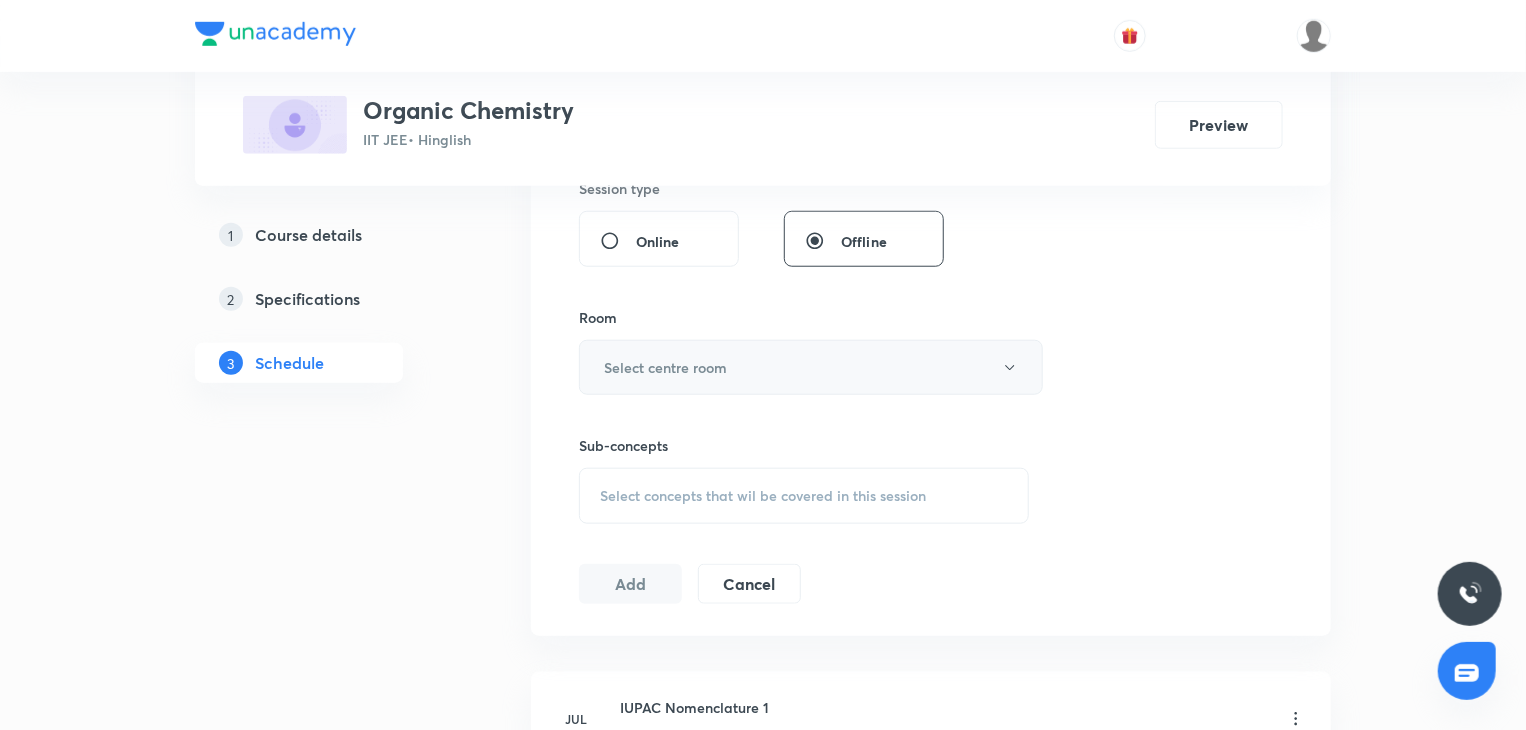 type on "80" 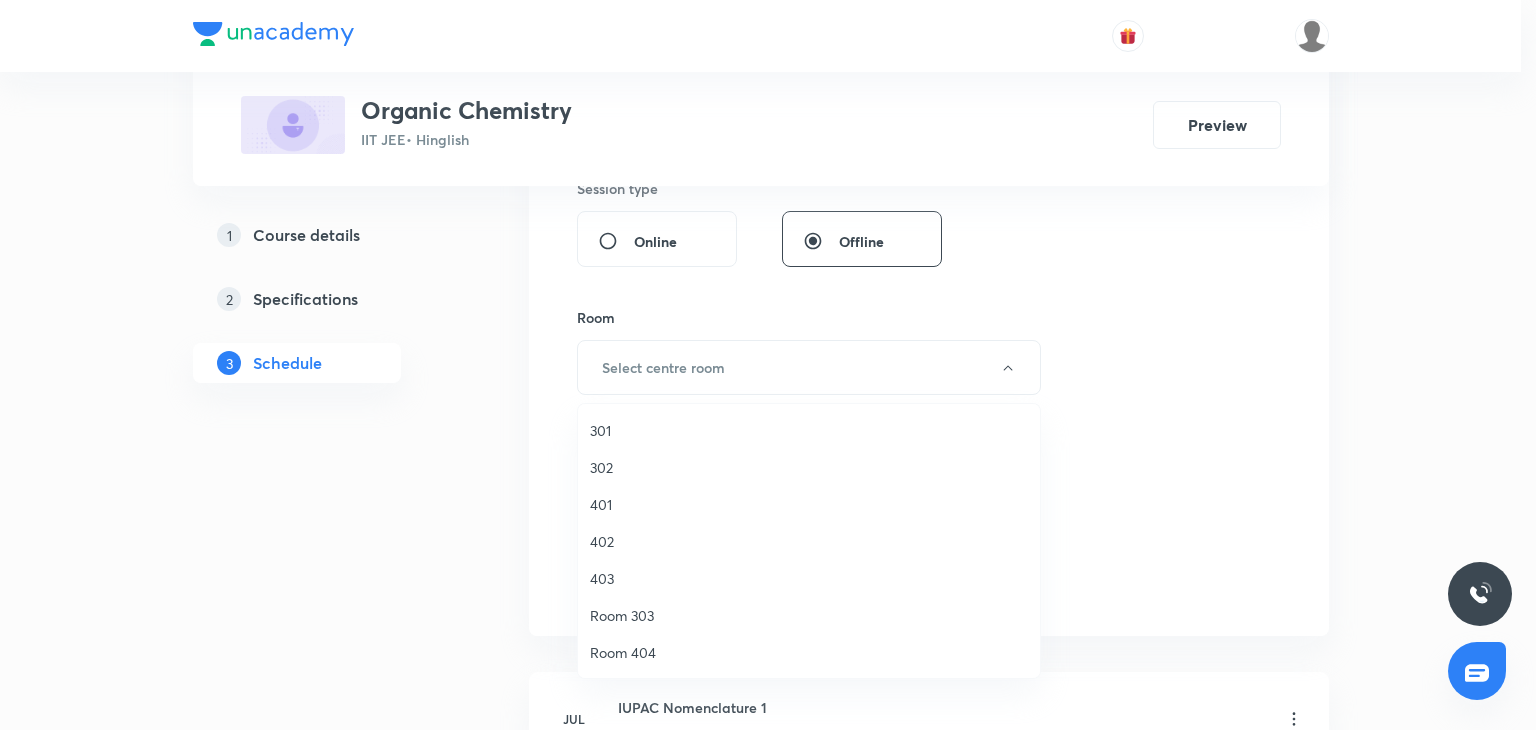 click on "301" at bounding box center (809, 430) 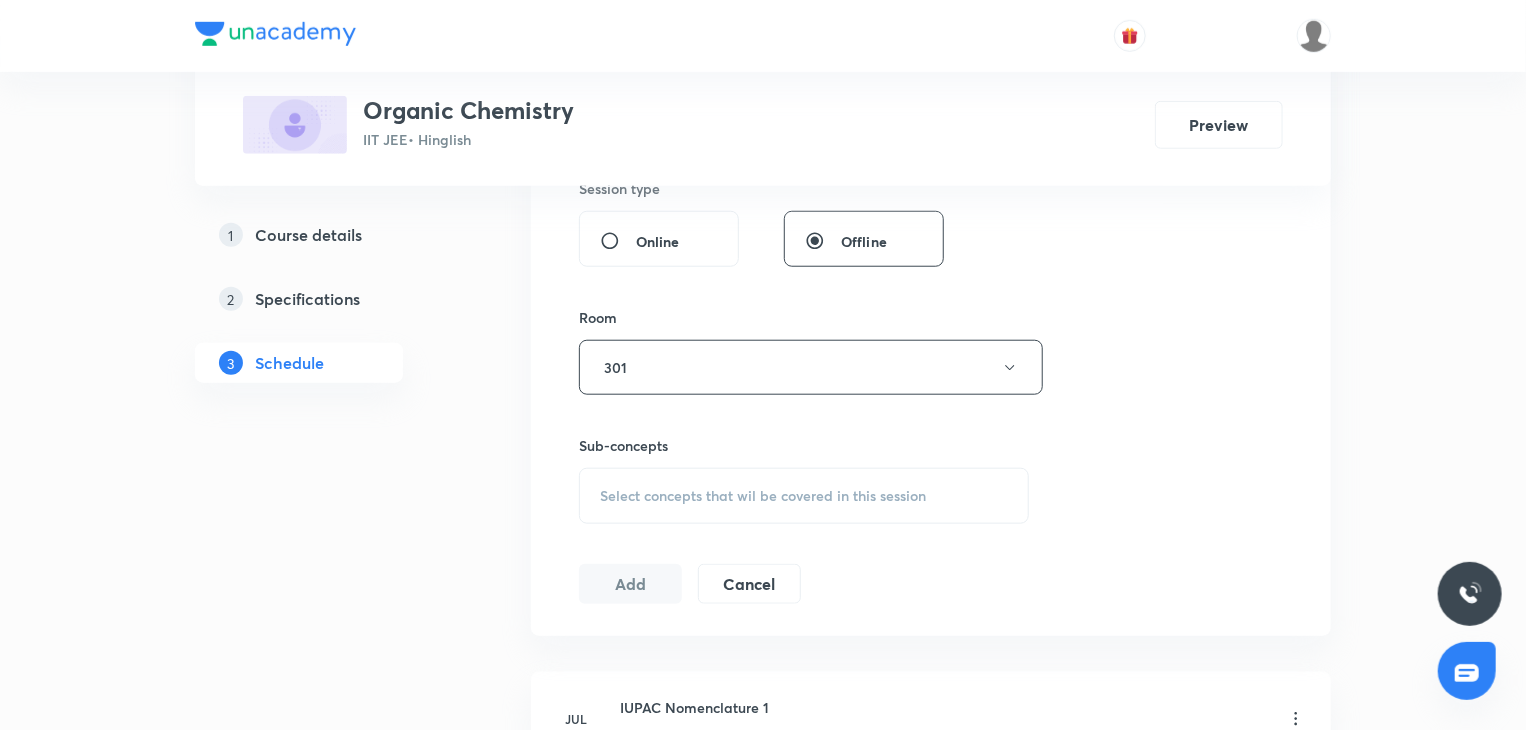 click on "Select concepts that wil be covered in this session" at bounding box center (804, 496) 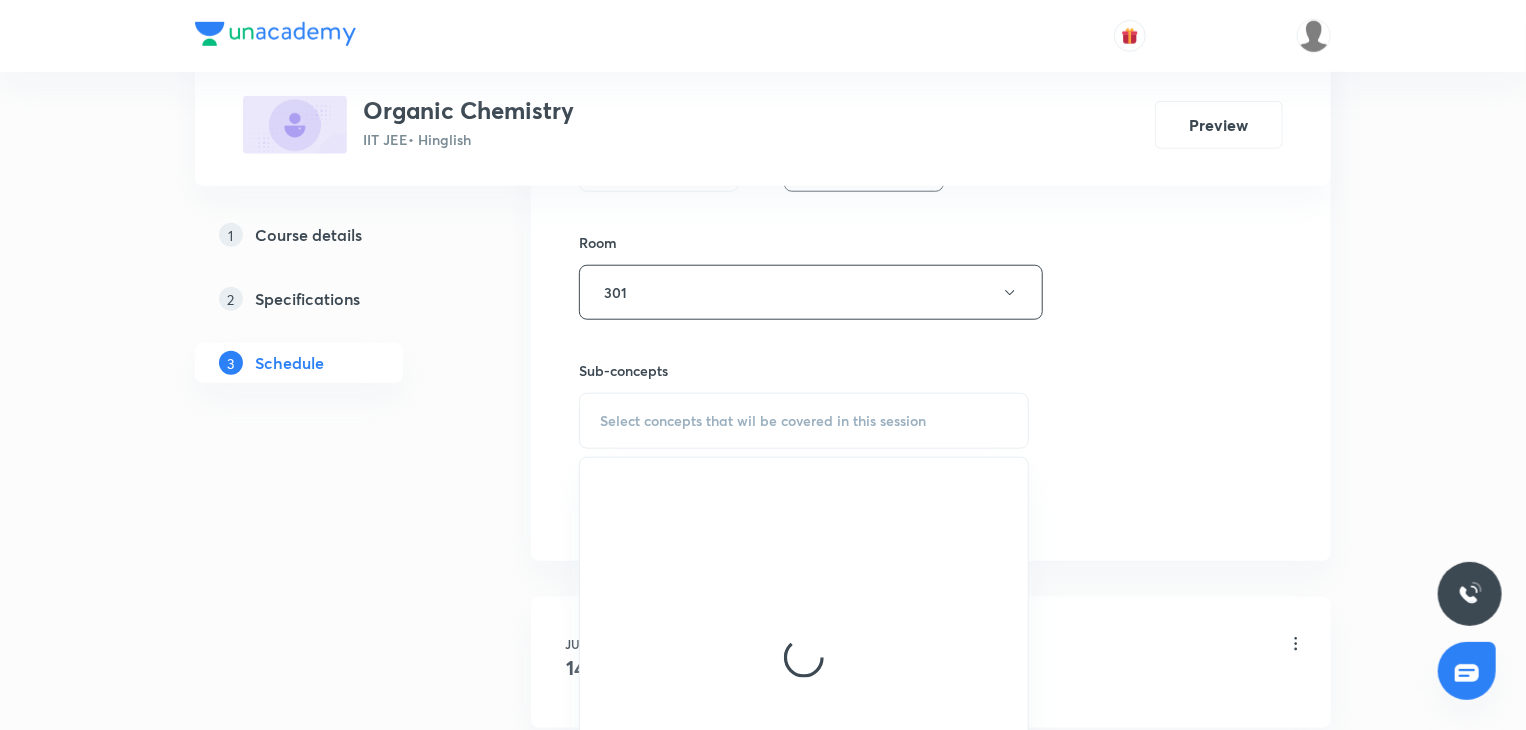 scroll, scrollTop: 844, scrollLeft: 0, axis: vertical 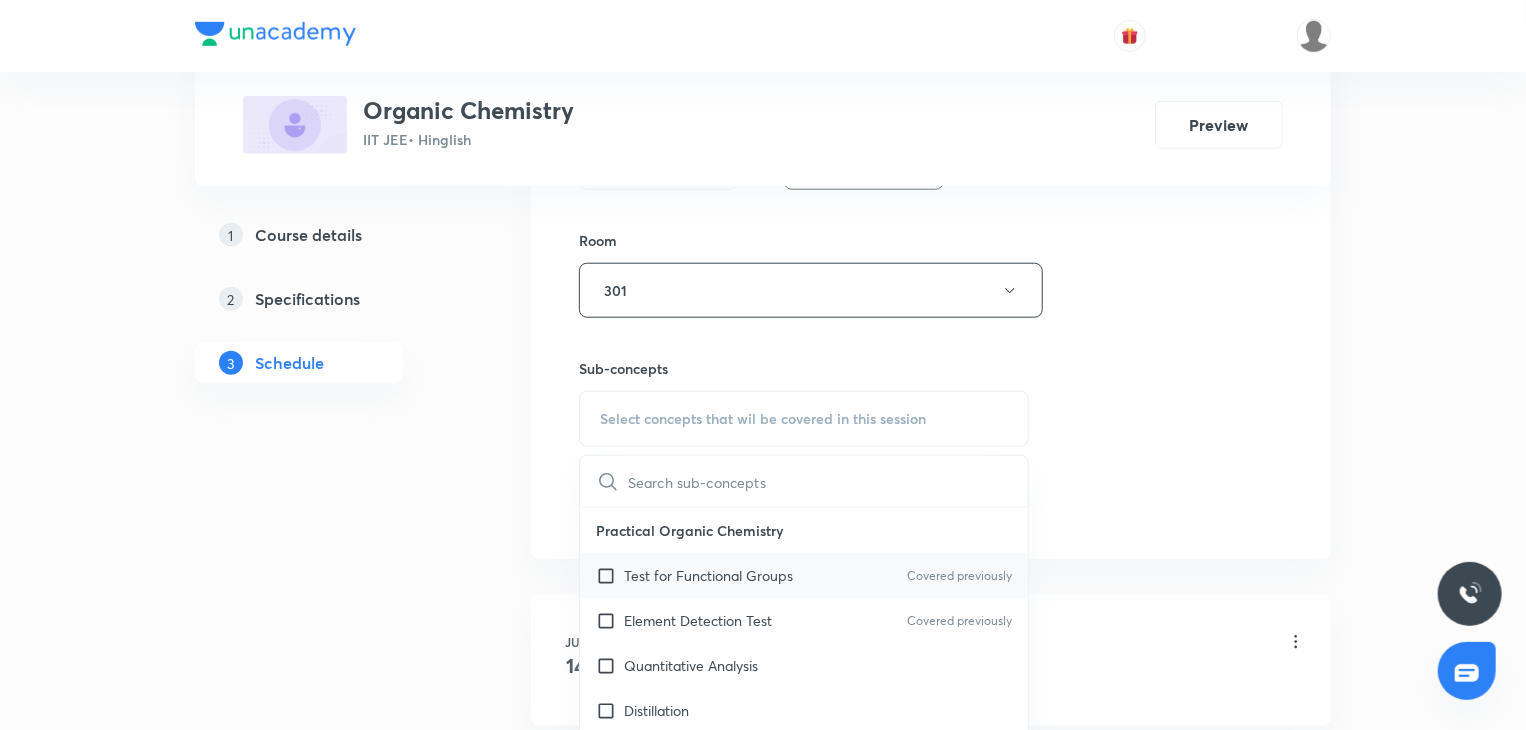 click on "Test for Functional Groups" at bounding box center [708, 575] 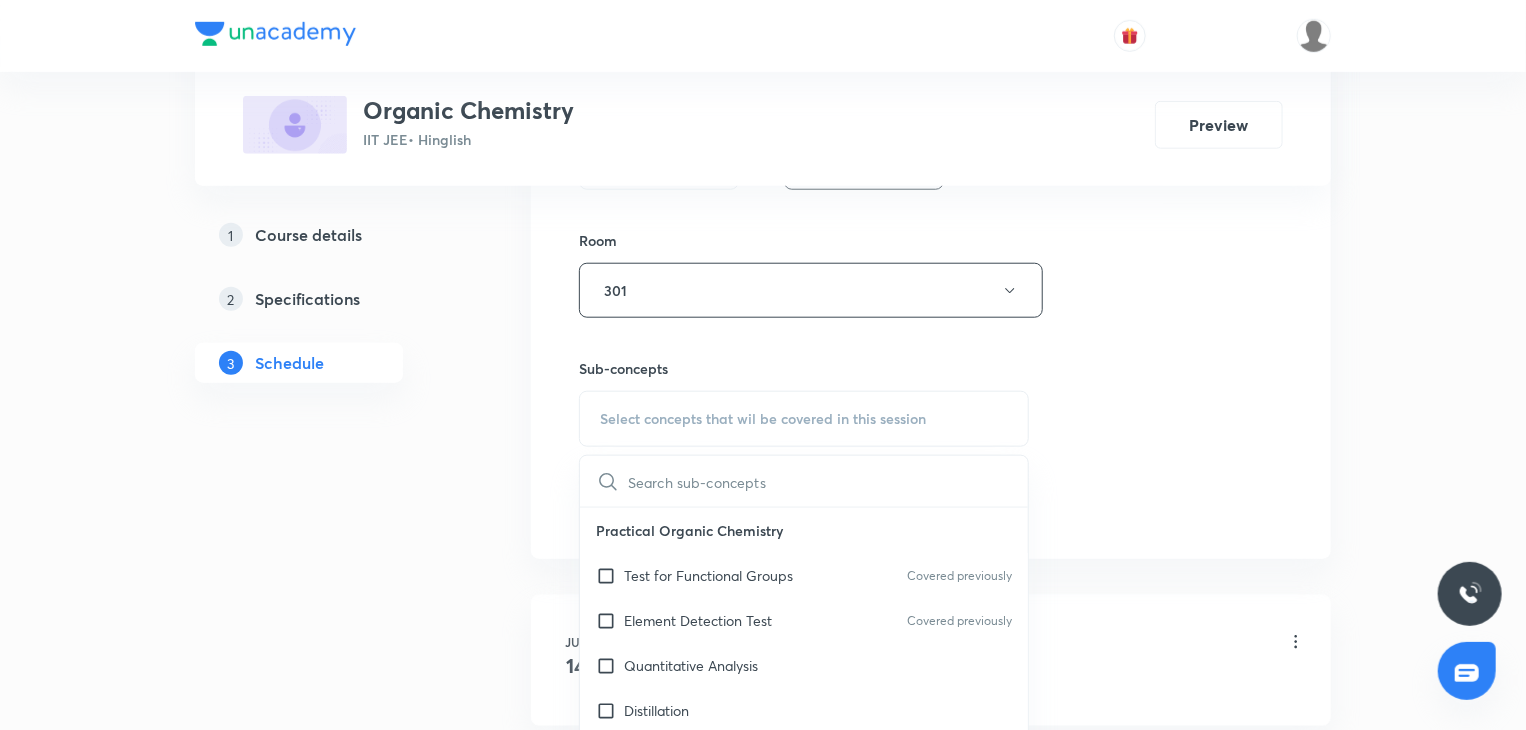 checkbox on "true" 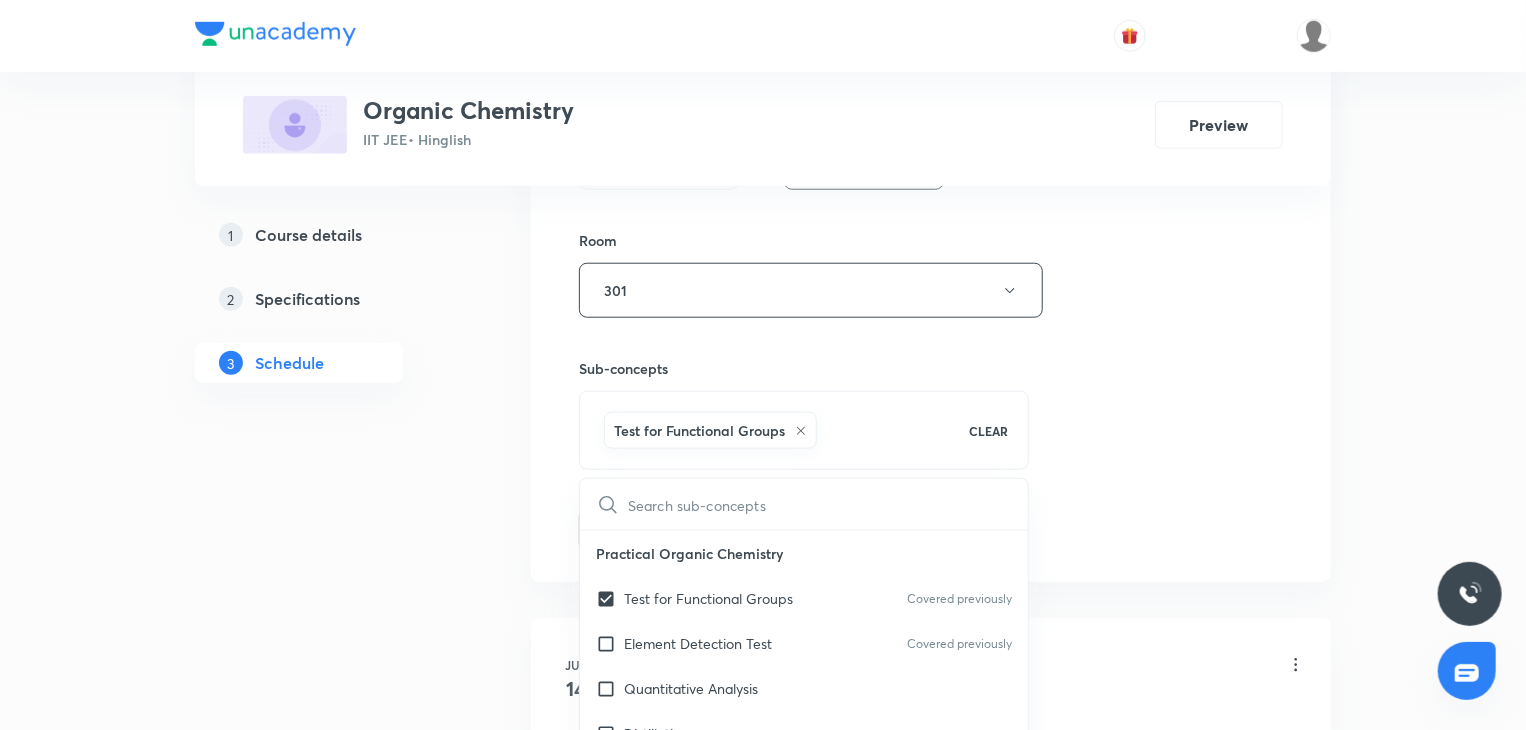 click on "Session  11 Live class Session title 21/99 IUPAC Nomenclature 11 ​ Schedule for Aug 5, 2025, 12:40 PM ​ Duration (in minutes) 80 ​   Session type Online Offline Room 301 Sub-concepts Test for Functional Groups CLEAR ​ Practical Organic Chemistry Test for Functional Groups Covered previously Element Detection Test Covered previously Quantitative Analysis Distillation IUPAC Naming of Organic Compounds Classification Of Organic Compounds Naming Of Saturated Hydrocarbons Naming Of Unsaturated Hydrocarbons Naming Of Cyclic Hydrocarbons Naming Of Compounds Containing Functional Groups Naming Of Aromatic Compounds Degree Of Unsaturation Structural Isomerism Basics of Molecule Presentation IUPAC Naming General Organic Chemistry  Existence Of Carbenes Introduction: How Radicals  Form And How They React Reactions And Their Mechanisms Development Of The Science Of  Organic Chemistry  Formation Of Carbenes Homolytic Bond Dissociation Energies (ΔH°) Atomic Structure Acid–Base Reactions Lewis Acids And Bases" at bounding box center (931, 69) 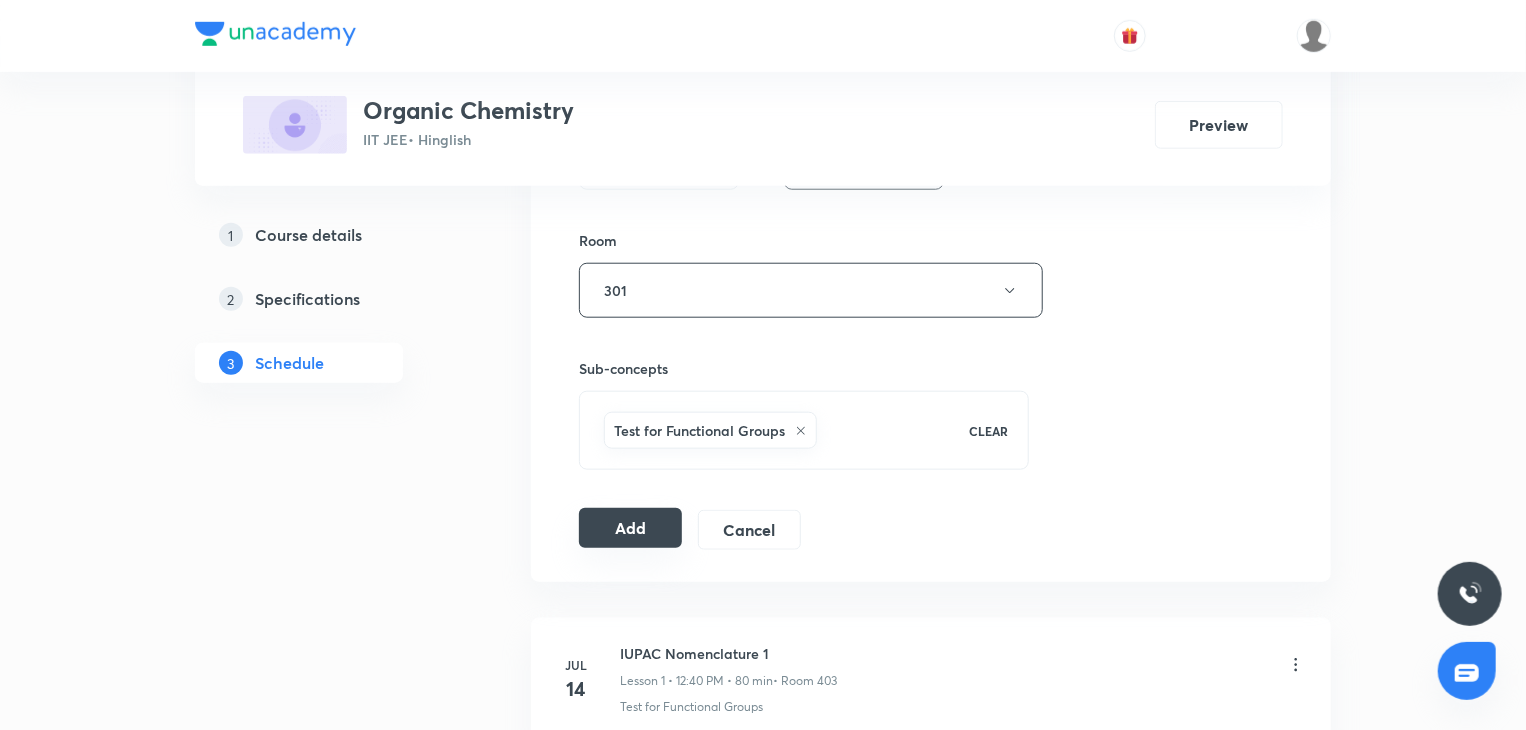 click on "Add" at bounding box center (630, 528) 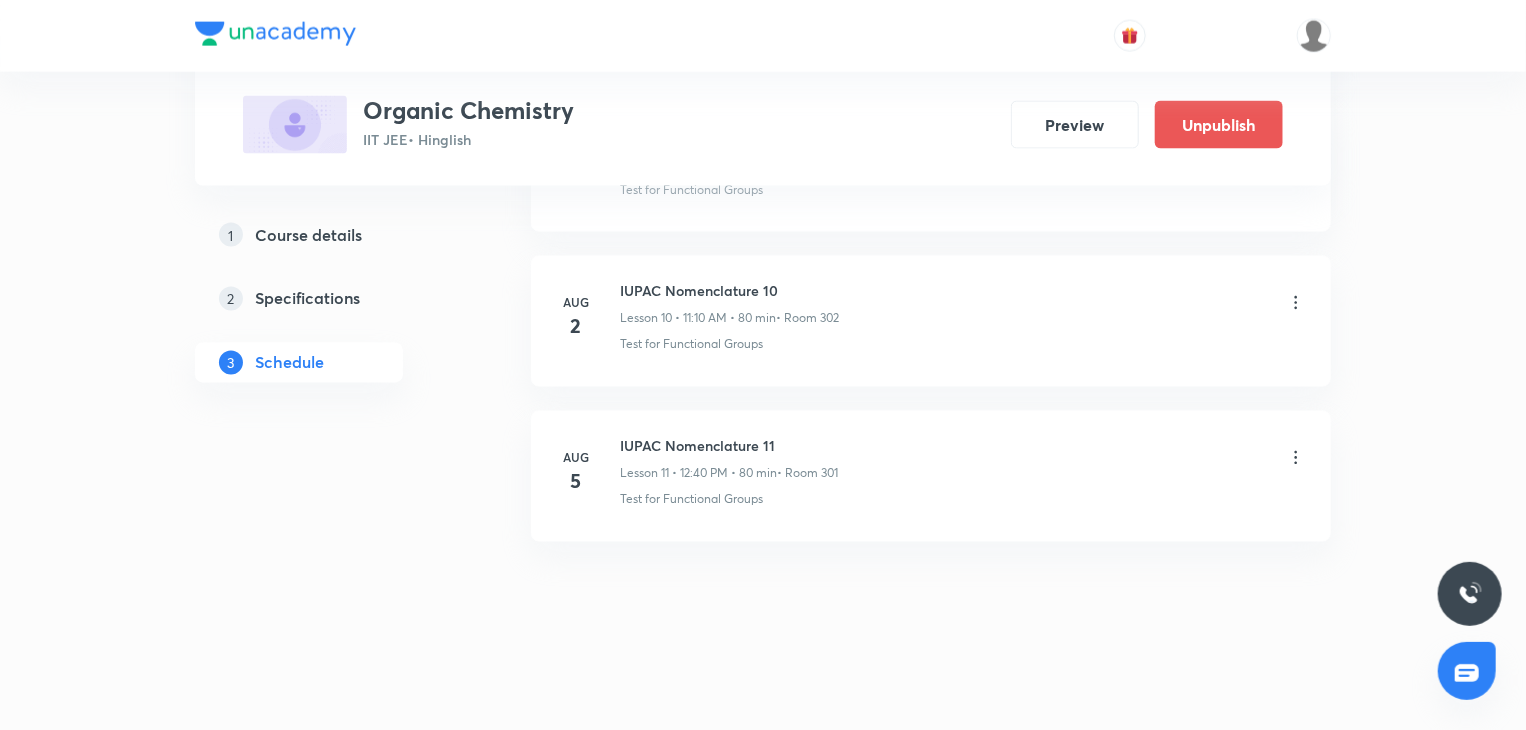 scroll, scrollTop: 1450, scrollLeft: 0, axis: vertical 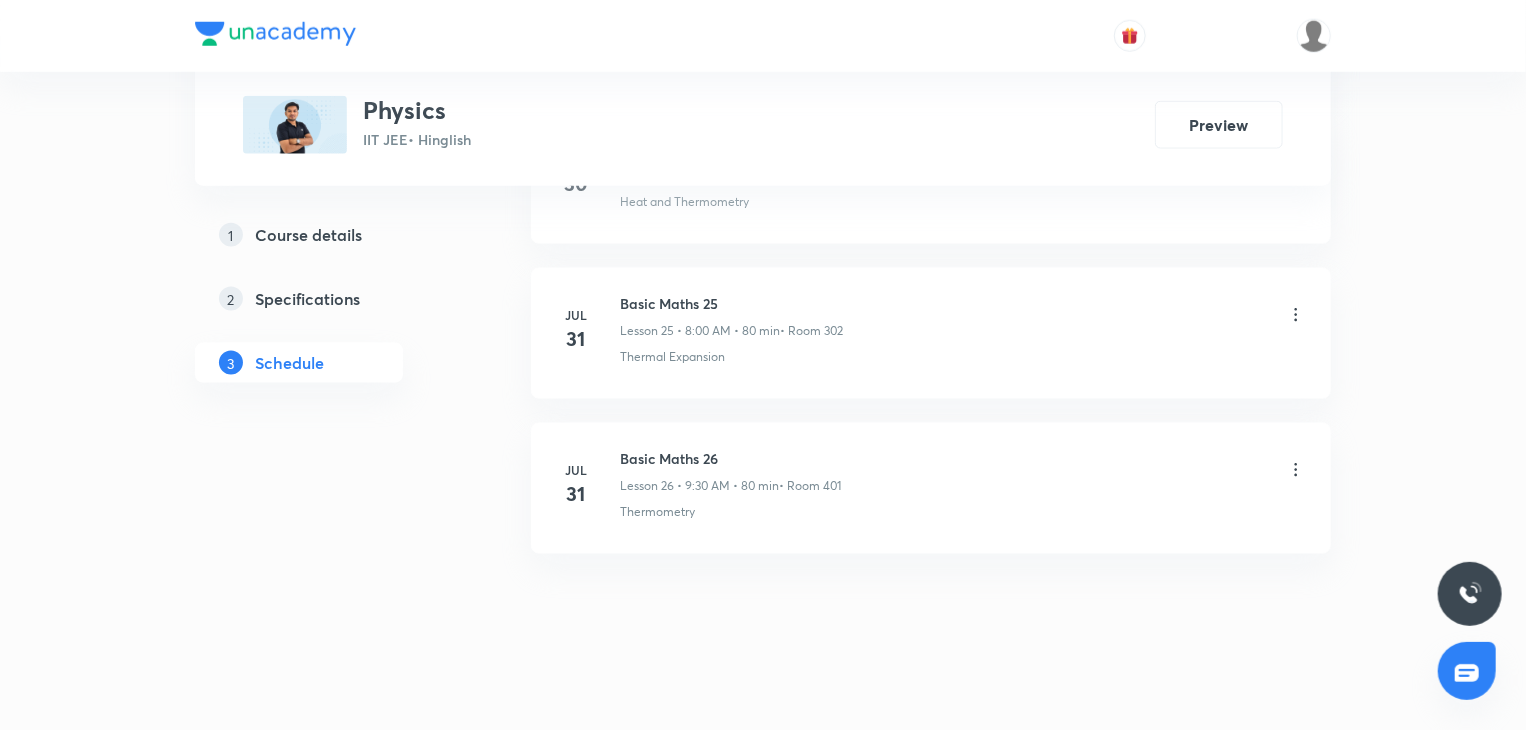 click on "Basic Maths 26" at bounding box center [730, 458] 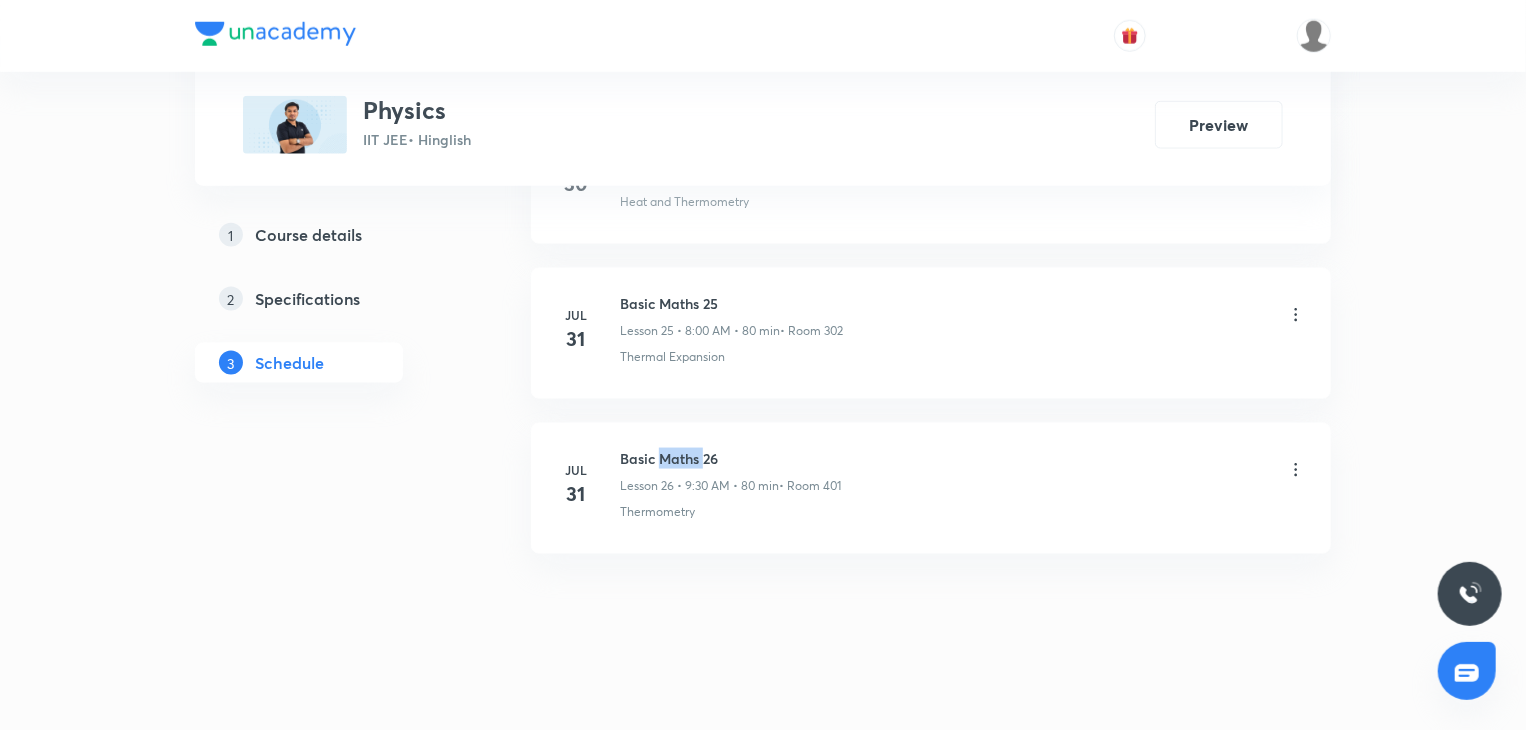 click on "Basic Maths 26" at bounding box center (730, 458) 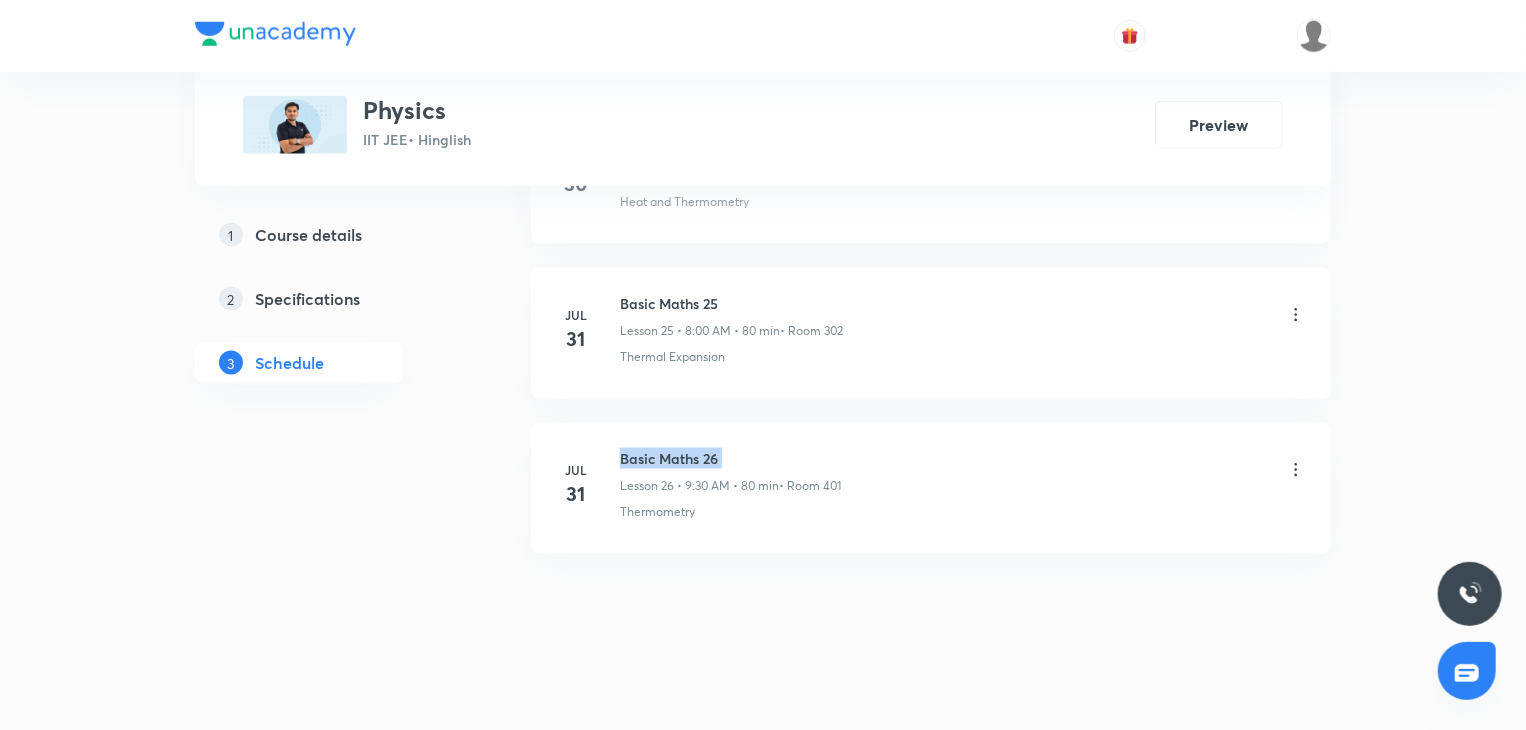 click on "Basic Maths 26" at bounding box center [730, 458] 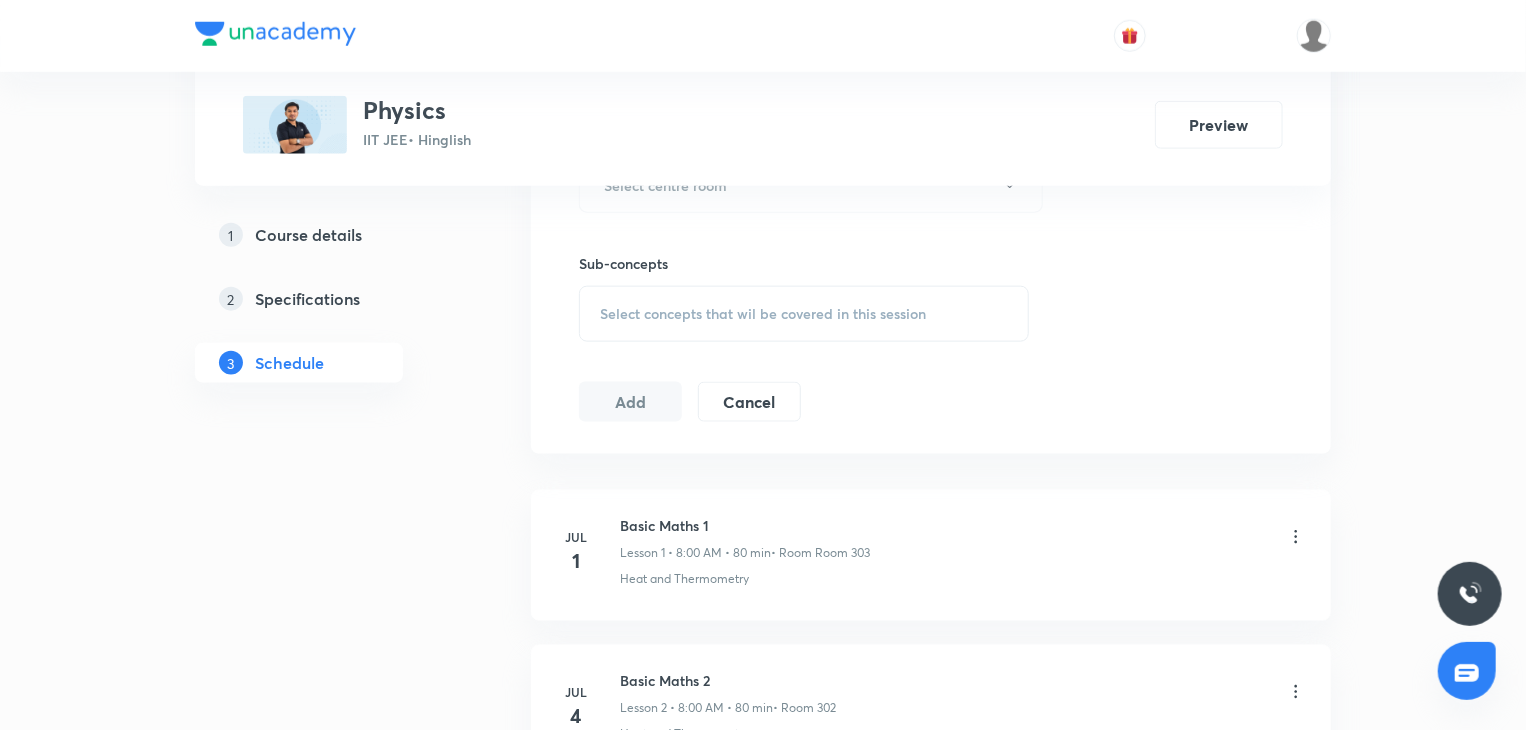 scroll, scrollTop: 0, scrollLeft: 0, axis: both 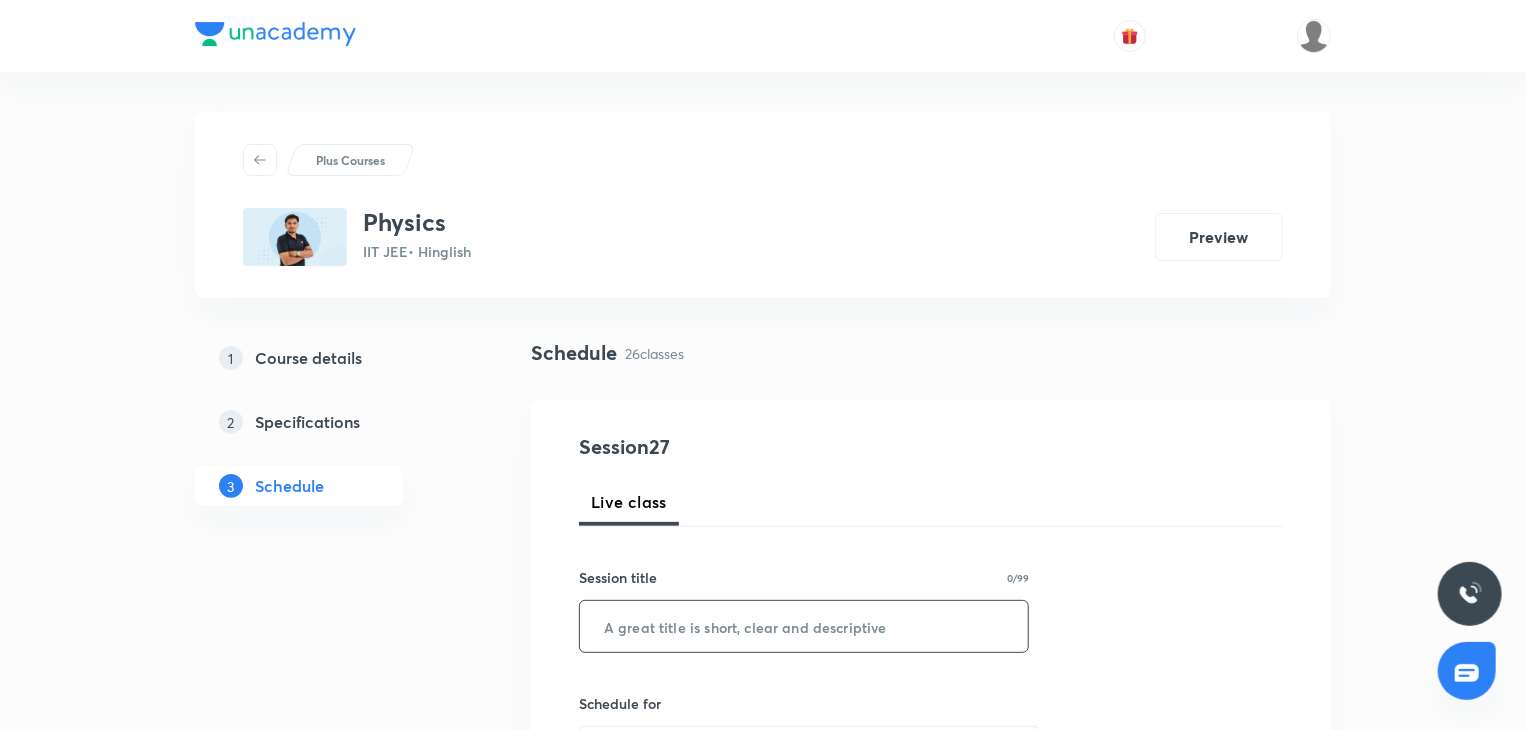 drag, startPoint x: 820, startPoint y: 592, endPoint x: 817, endPoint y: 605, distance: 13.341664 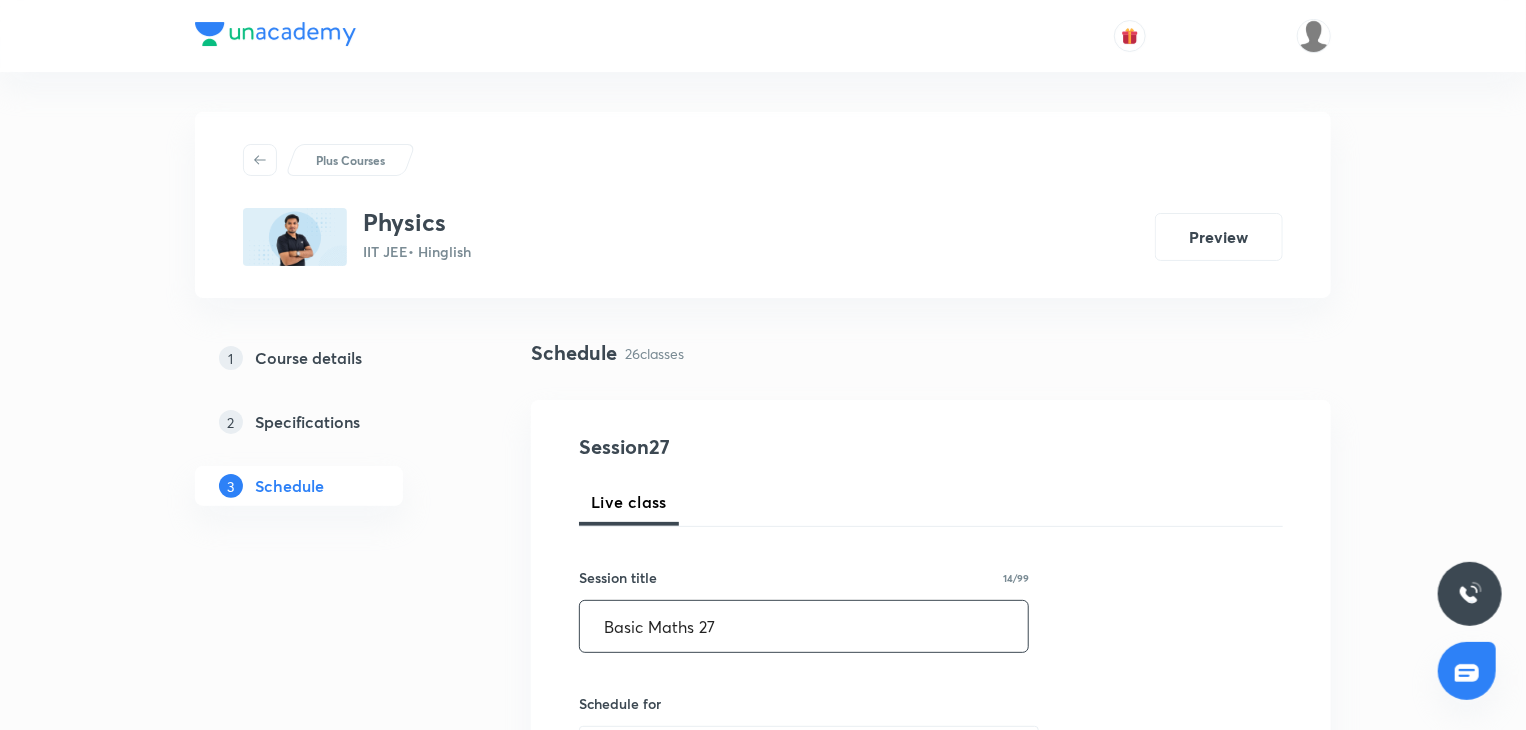 type on "Basic Maths 27" 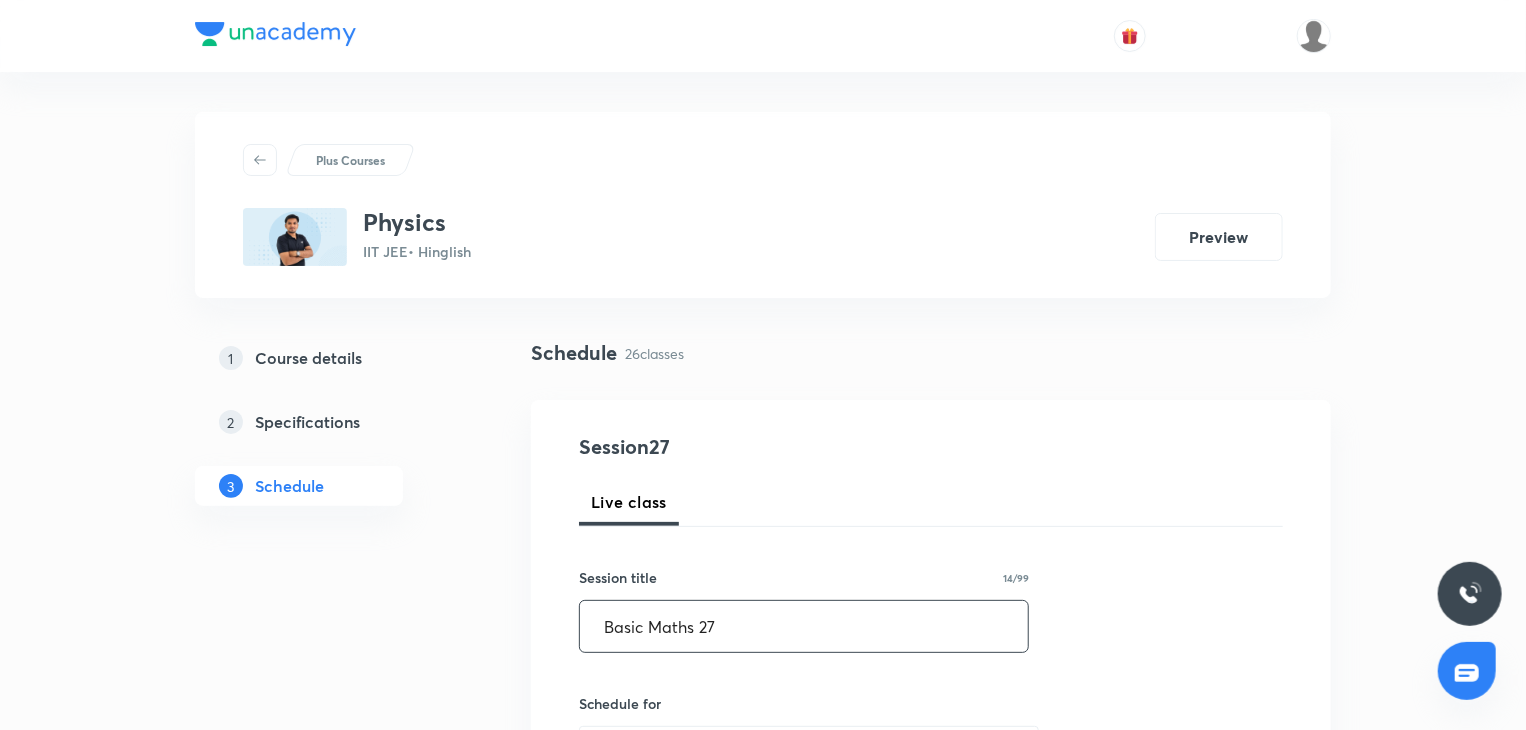 scroll, scrollTop: 148, scrollLeft: 0, axis: vertical 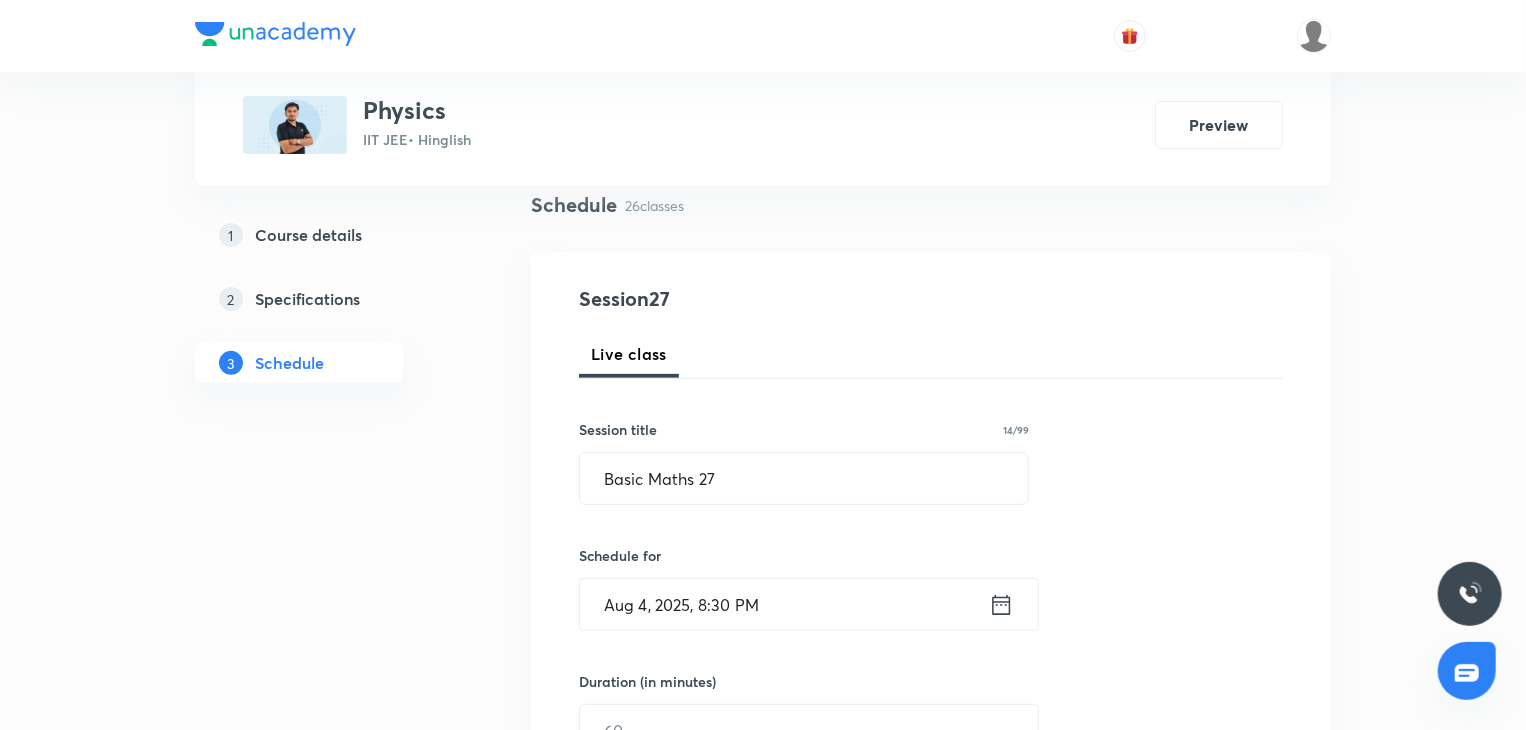 click on "Aug 4, 2025, 8:30 PM" at bounding box center (784, 604) 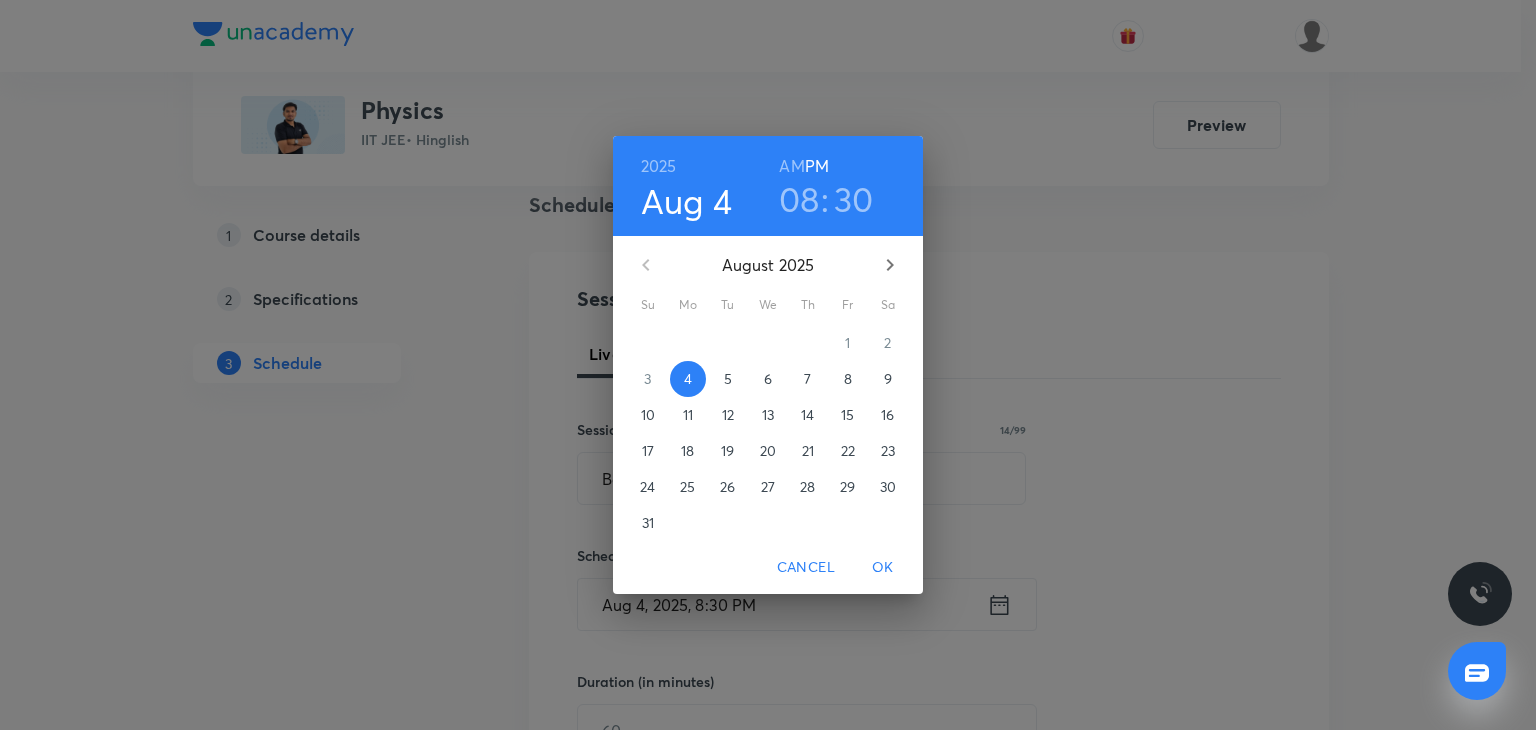 click on "5" at bounding box center [728, 379] 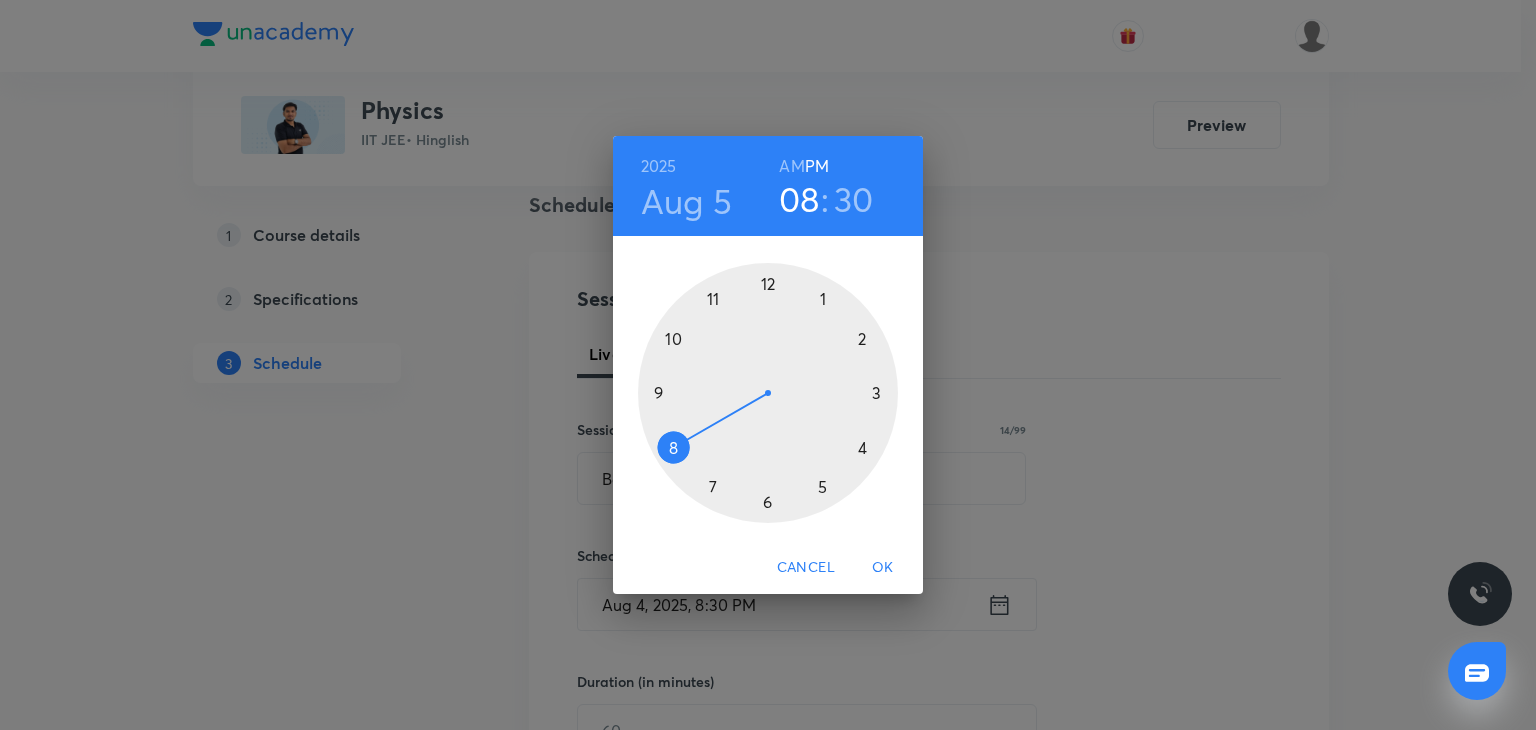 click on "AM" at bounding box center (791, 166) 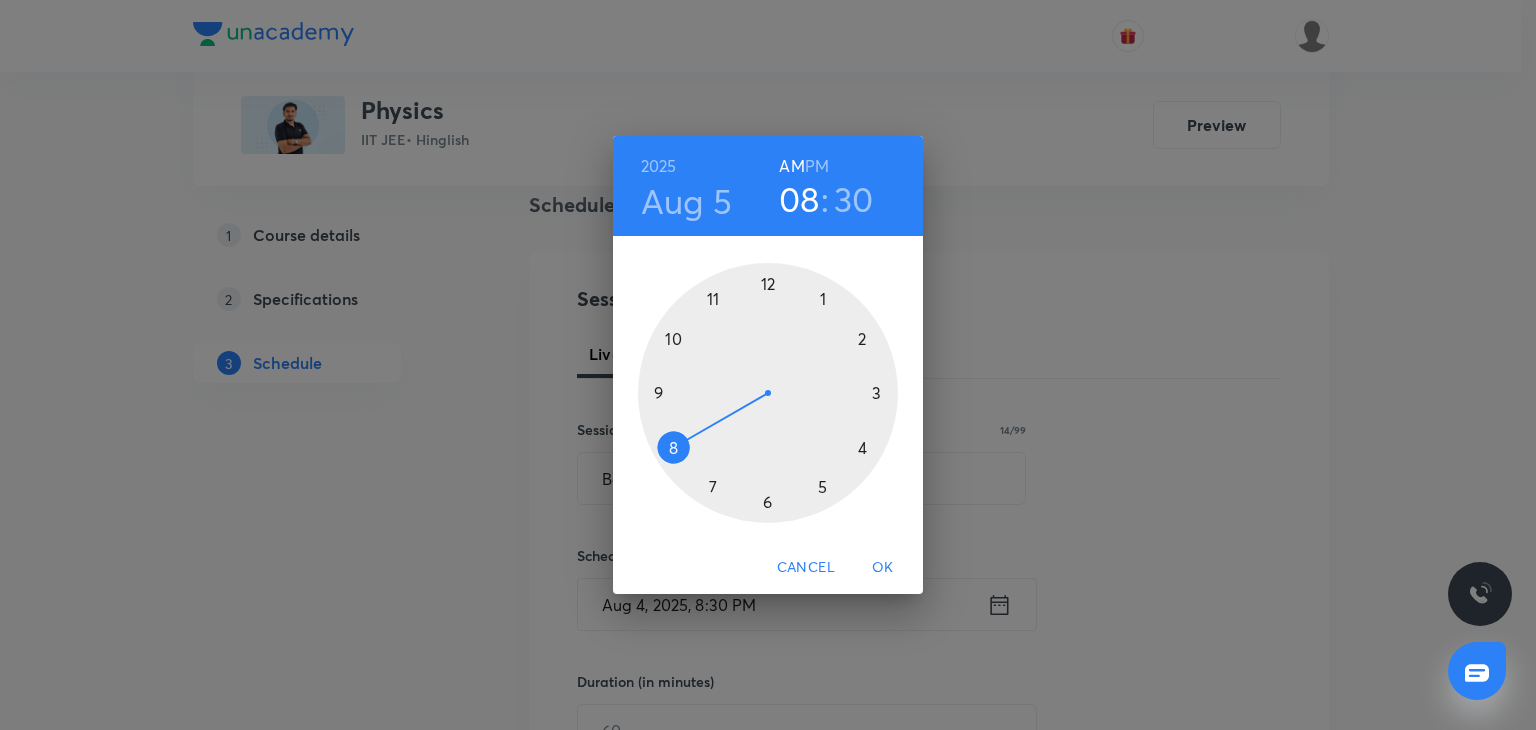 drag, startPoint x: 767, startPoint y: 317, endPoint x: 676, endPoint y: 447, distance: 158.68523 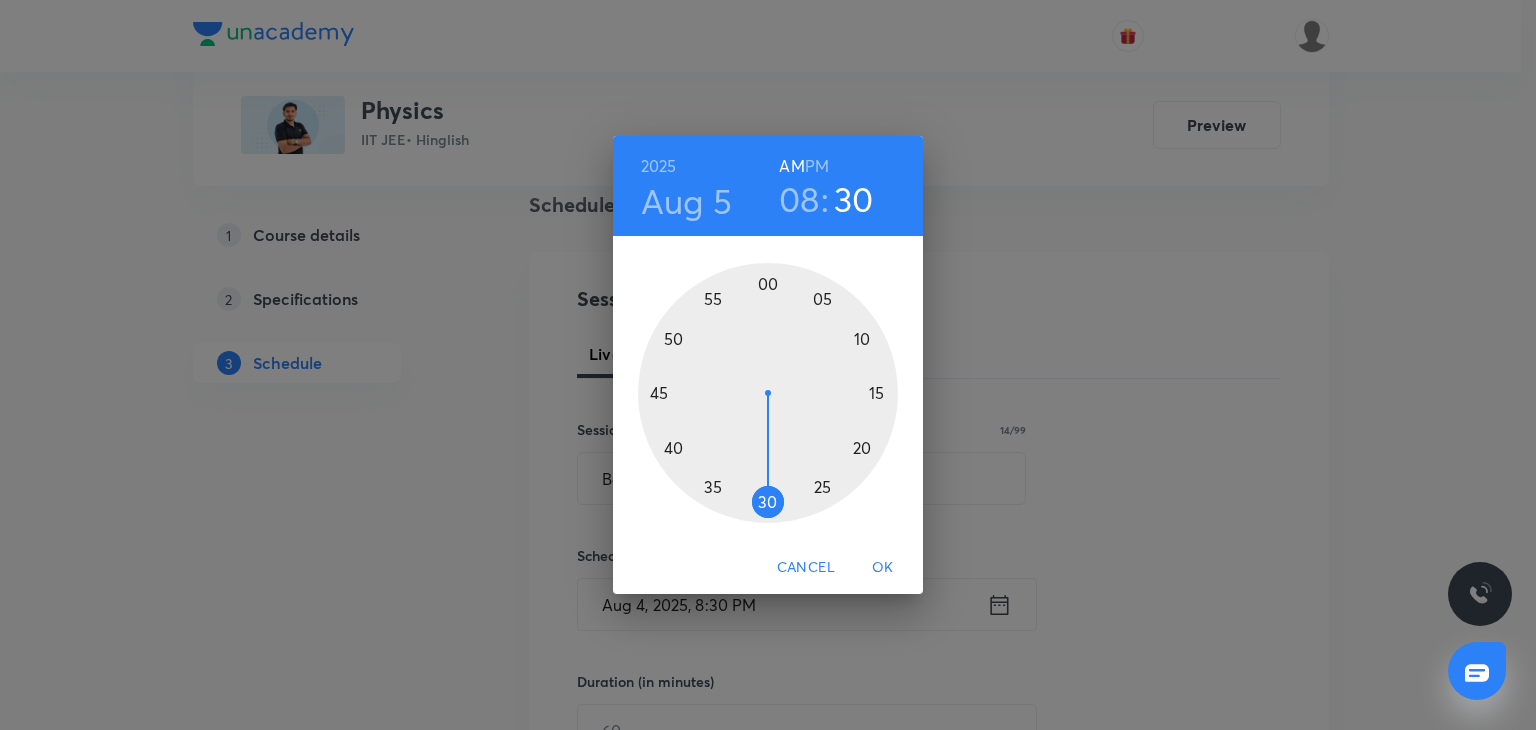 click at bounding box center (768, 393) 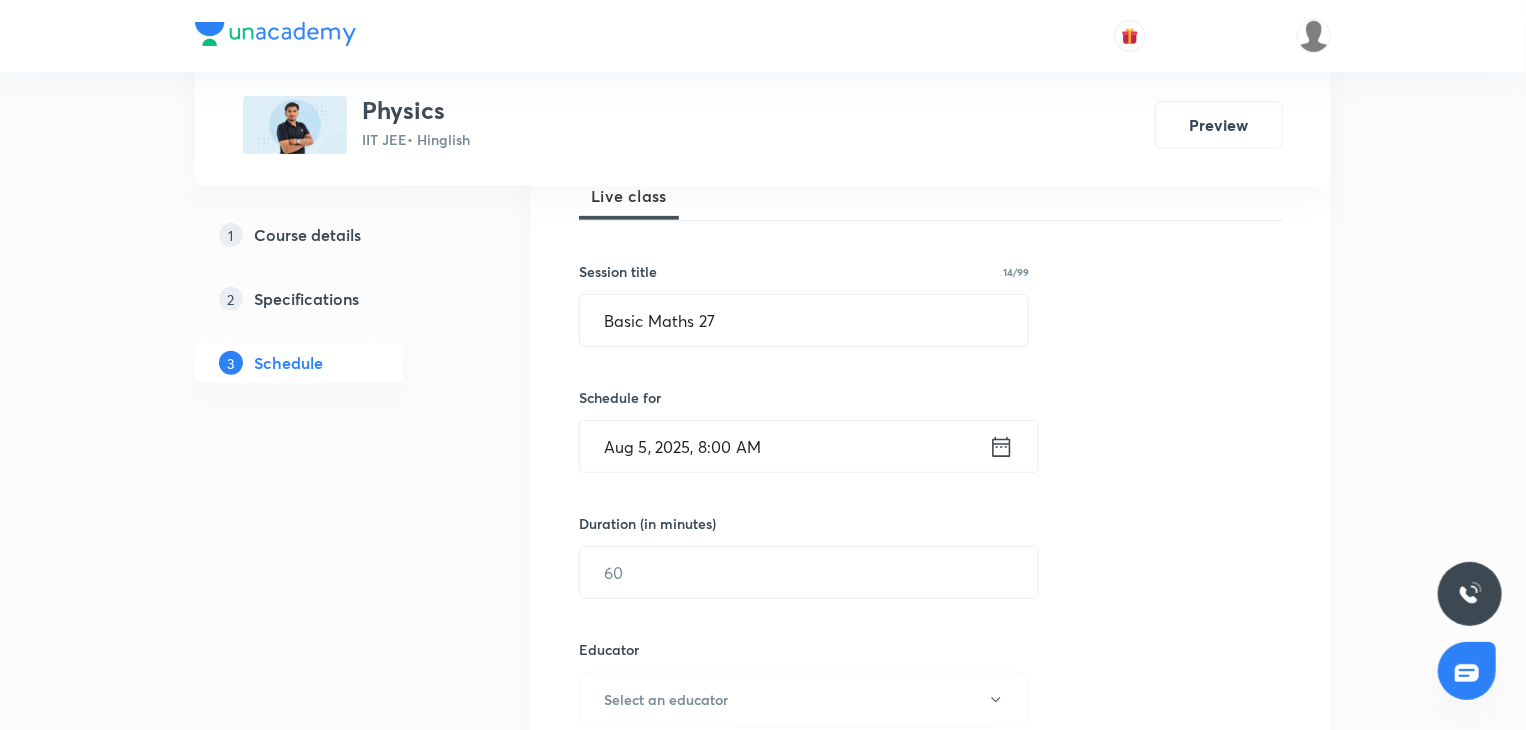 scroll, scrollTop: 331, scrollLeft: 0, axis: vertical 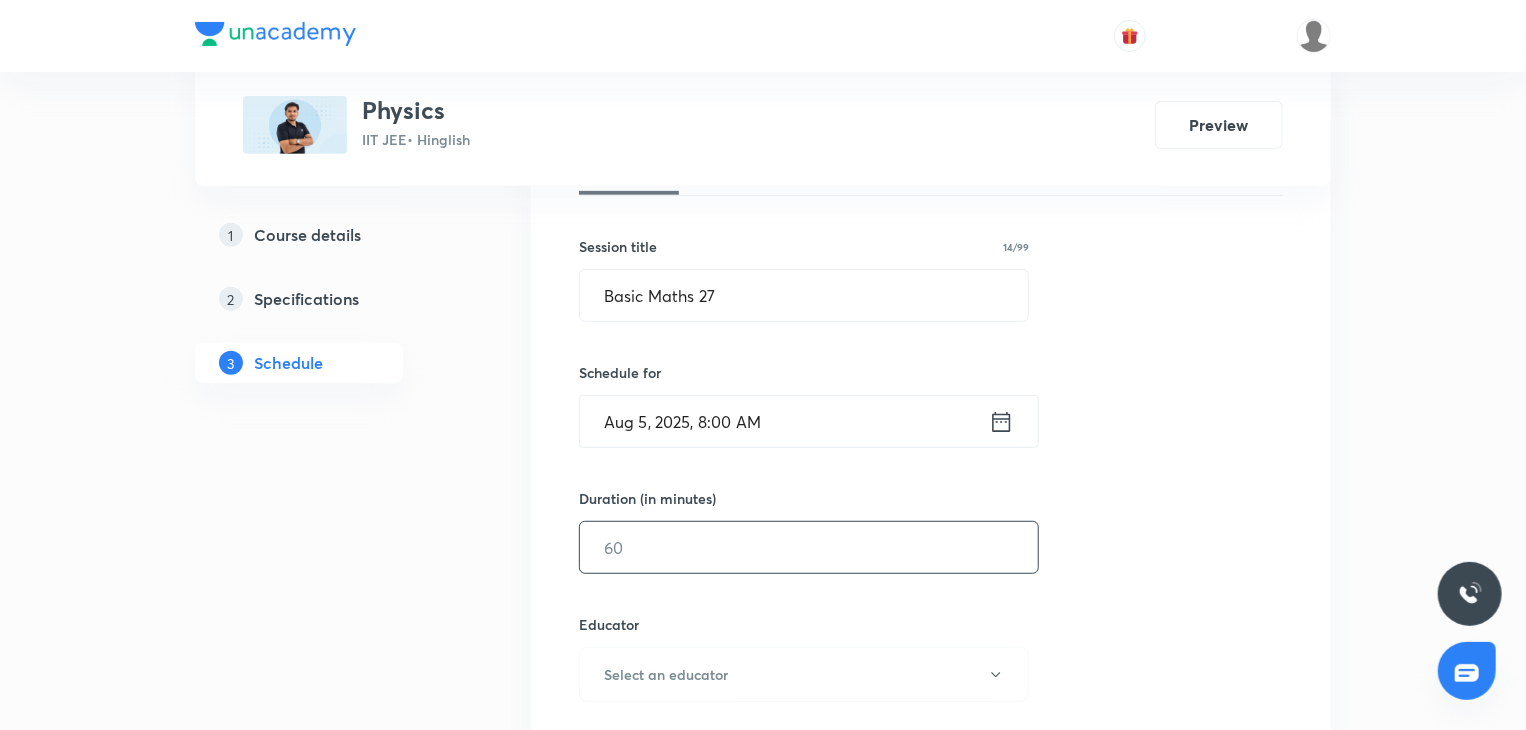 click at bounding box center [809, 547] 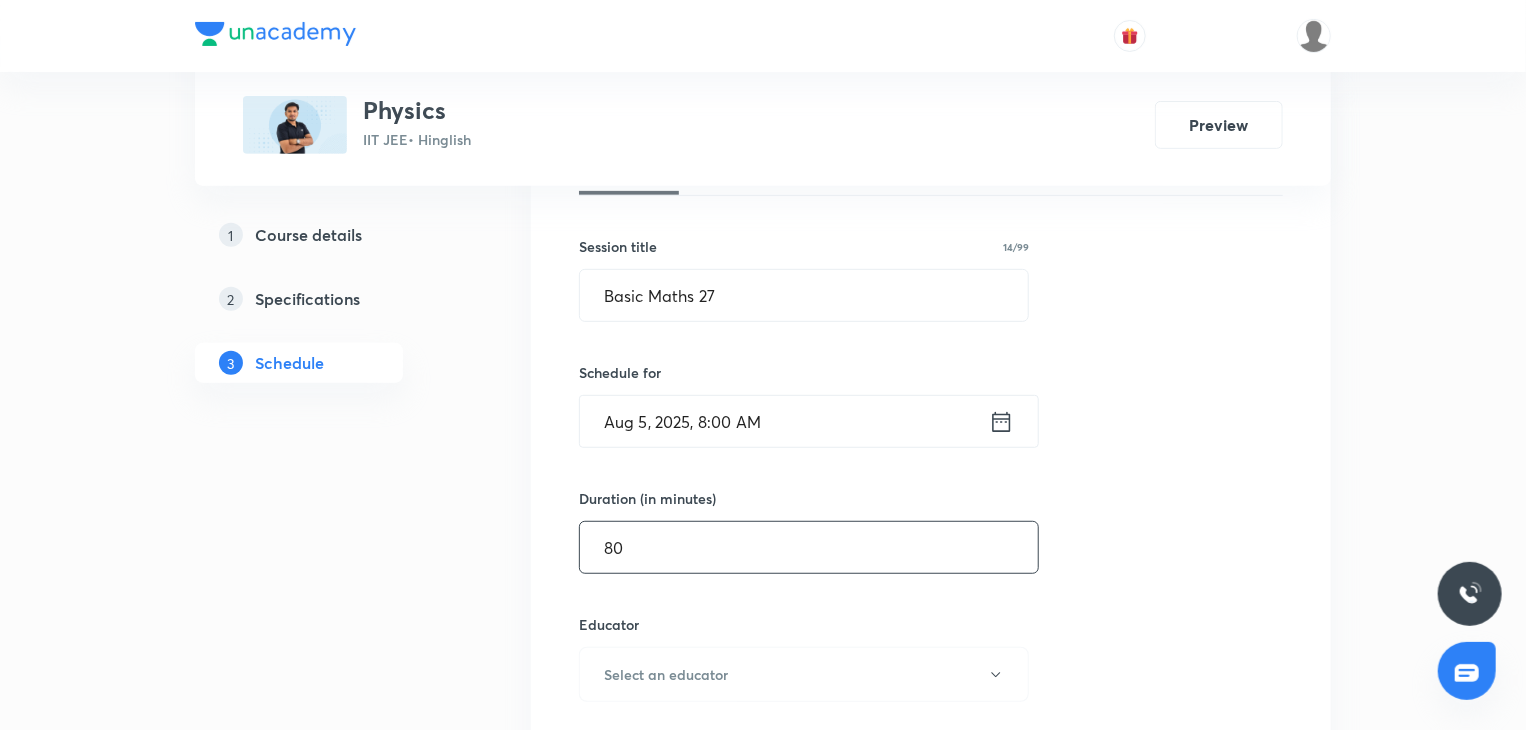 scroll, scrollTop: 690, scrollLeft: 0, axis: vertical 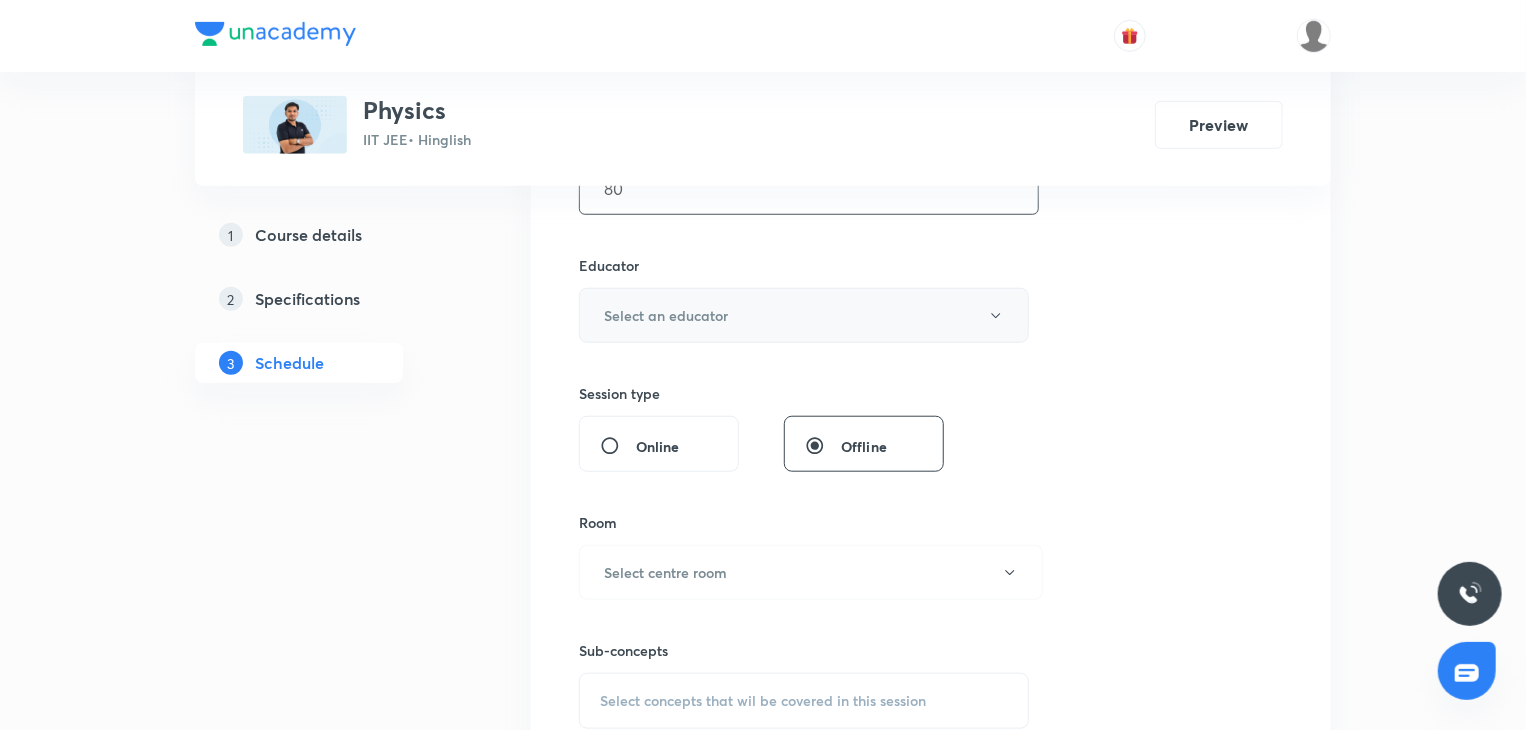 type on "80" 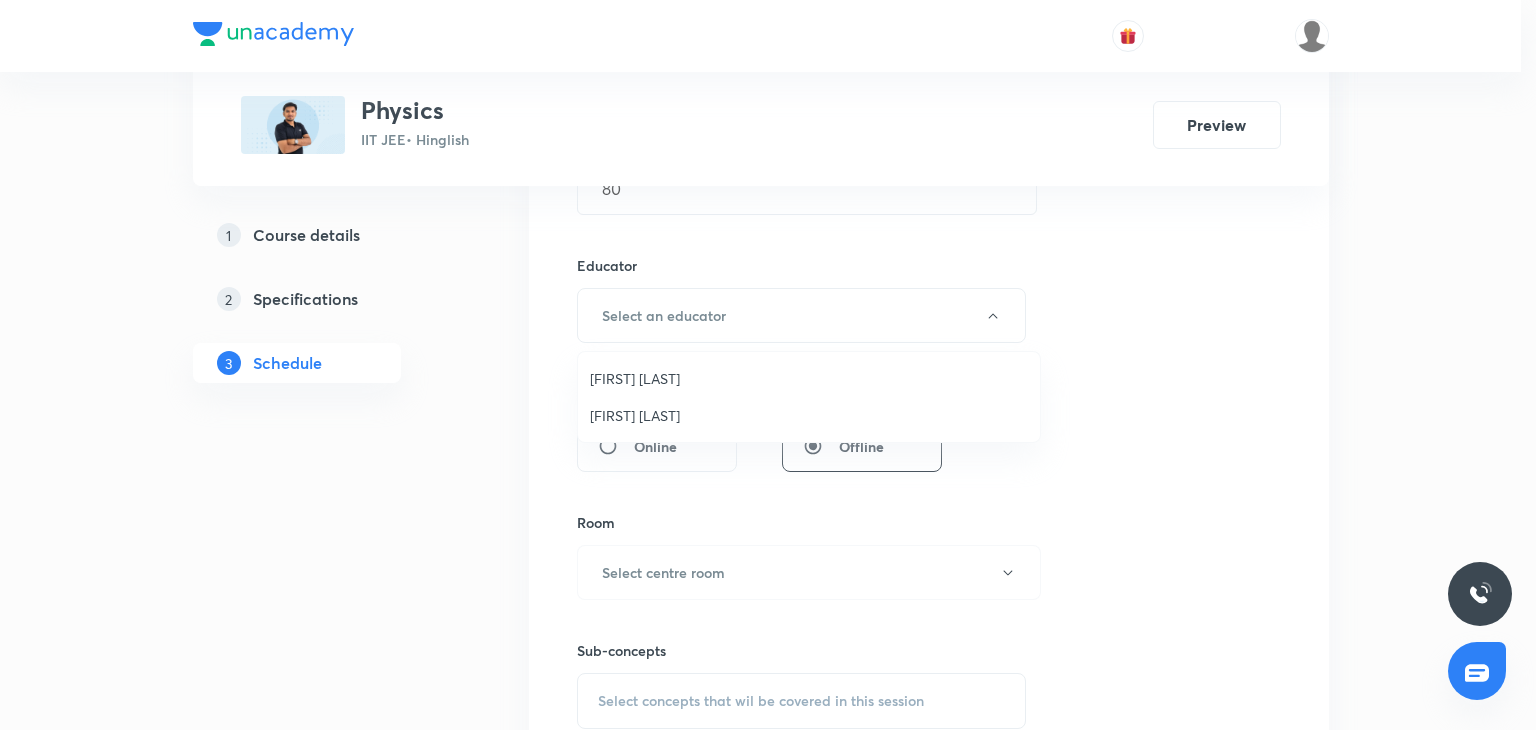 click on "Abhay Kumar" at bounding box center [809, 415] 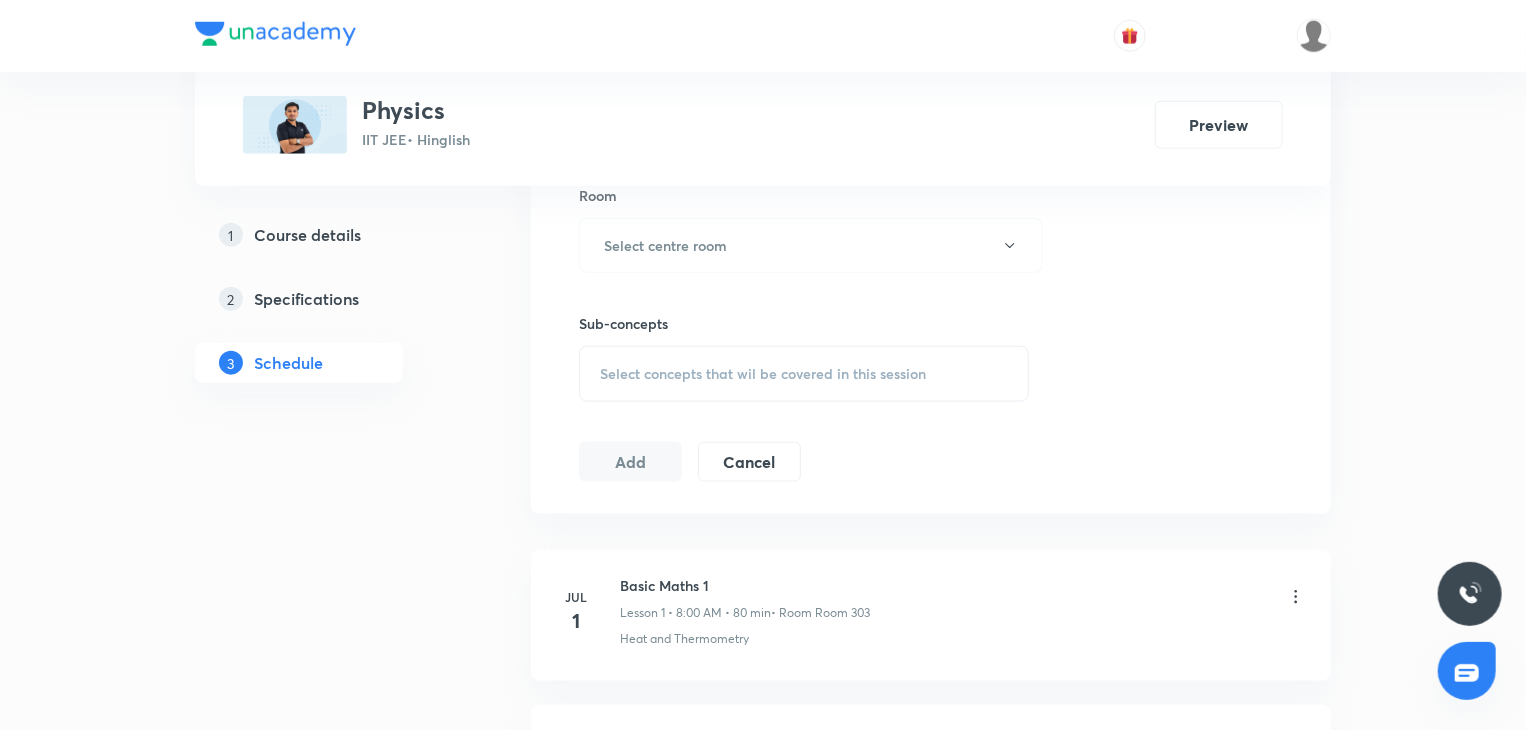 scroll, scrollTop: 1026, scrollLeft: 0, axis: vertical 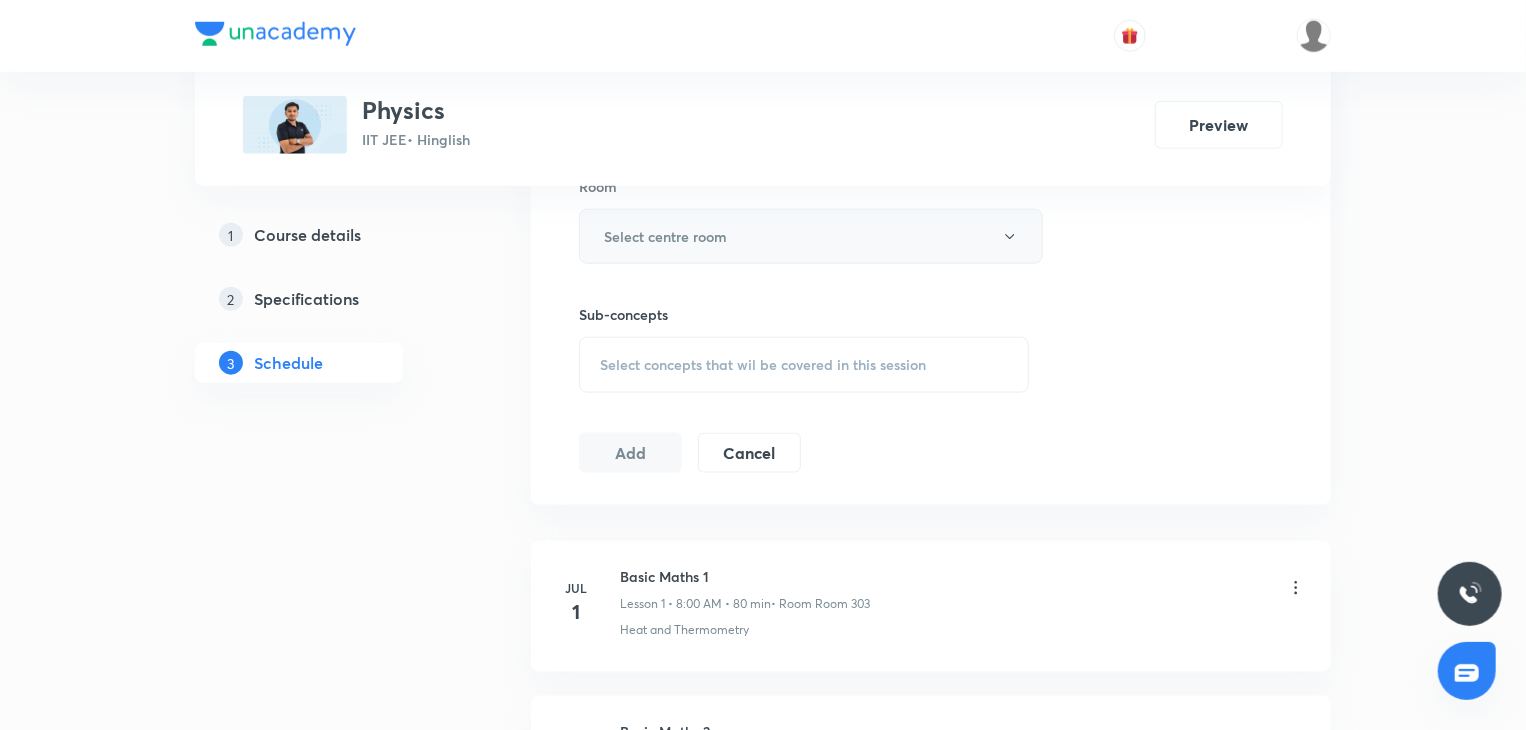 click on "Select centre room" at bounding box center (811, 236) 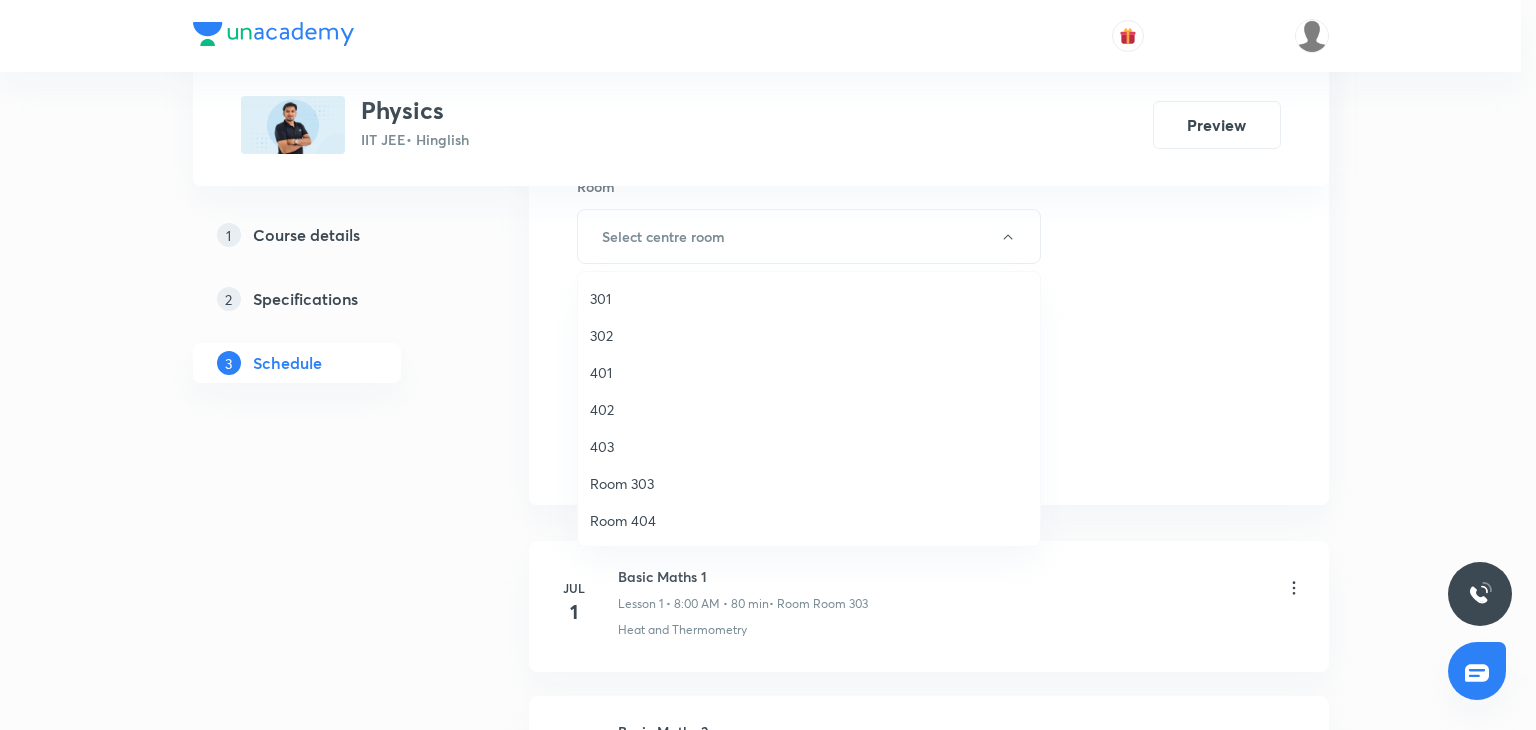 click on "401" at bounding box center (809, 372) 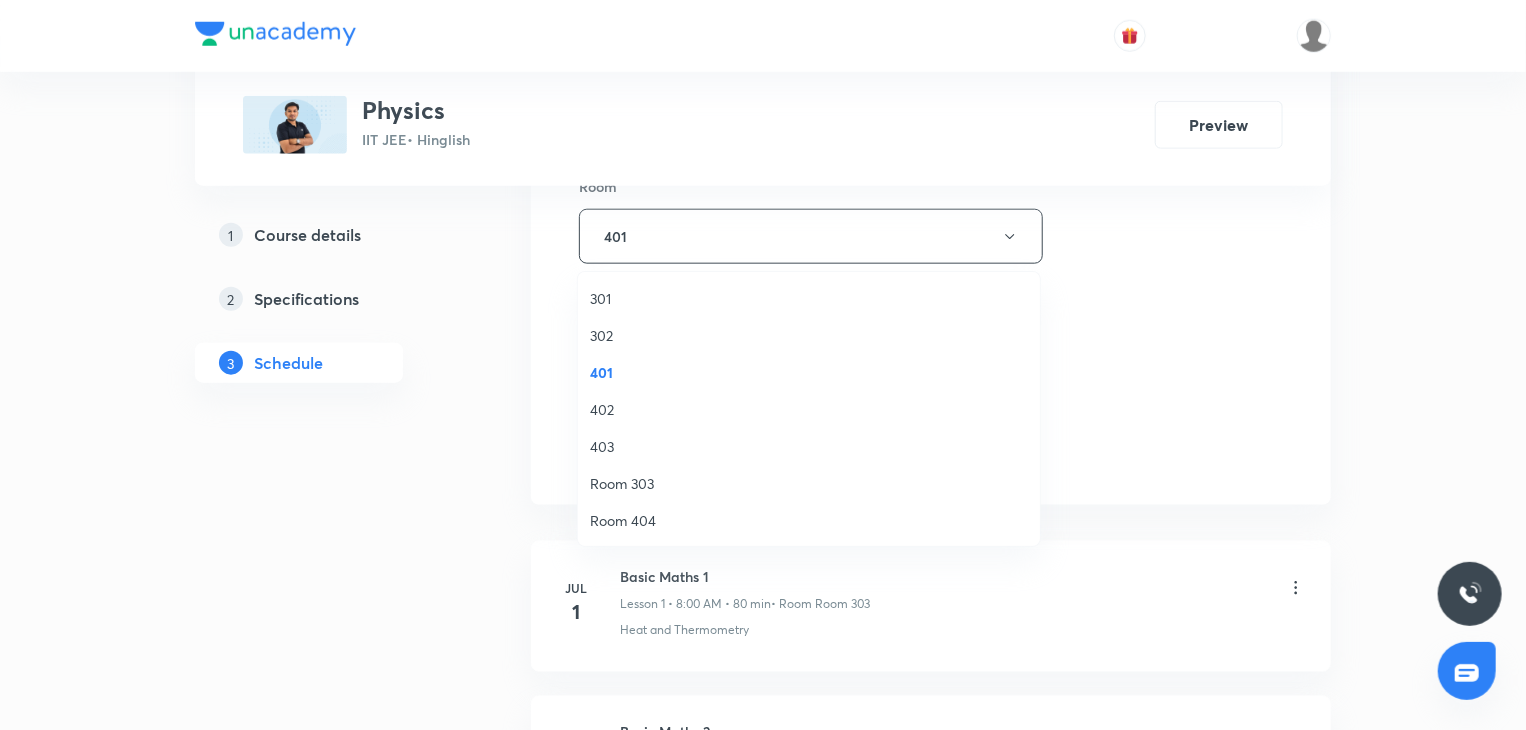 click on "Select concepts that wil be covered in this session" at bounding box center (804, 365) 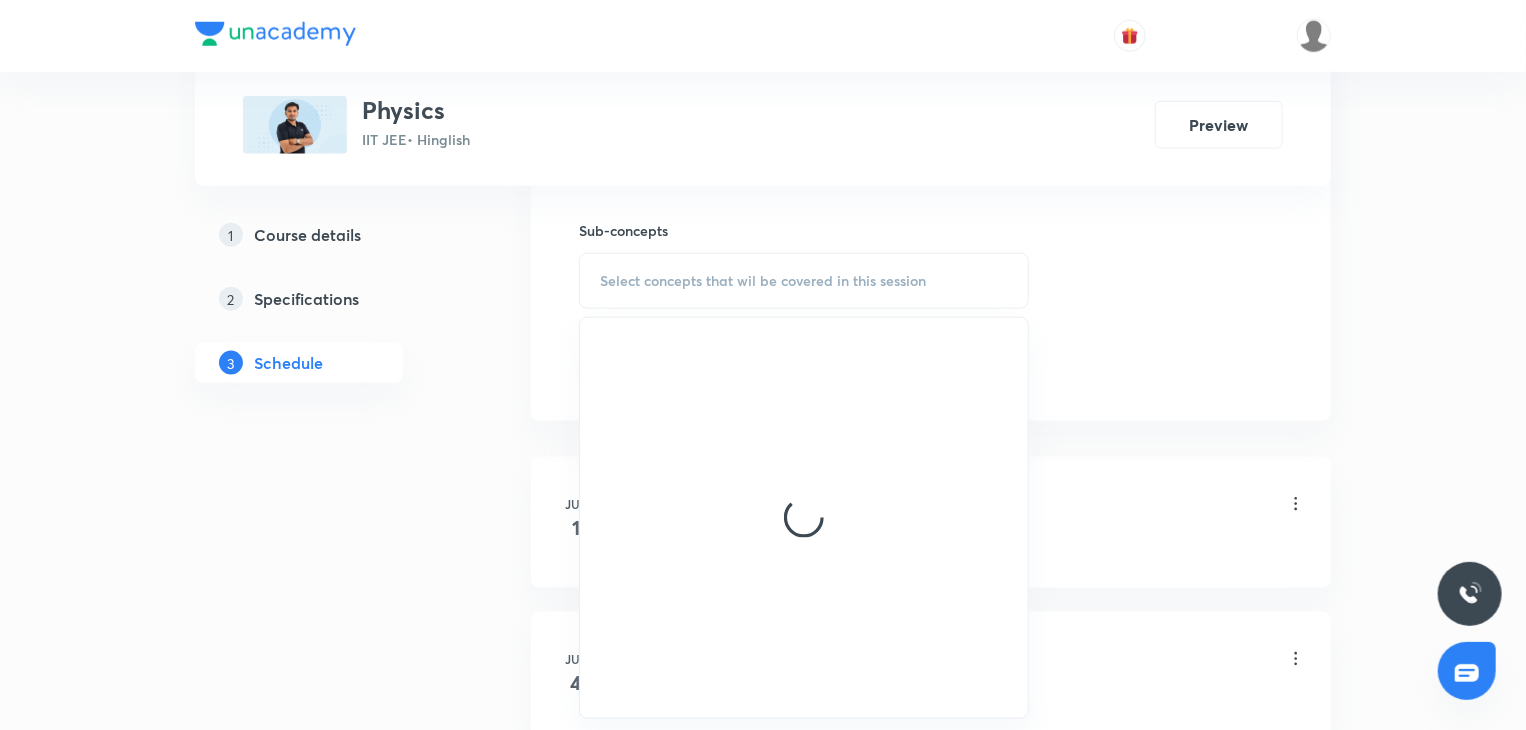 scroll, scrollTop: 1119, scrollLeft: 0, axis: vertical 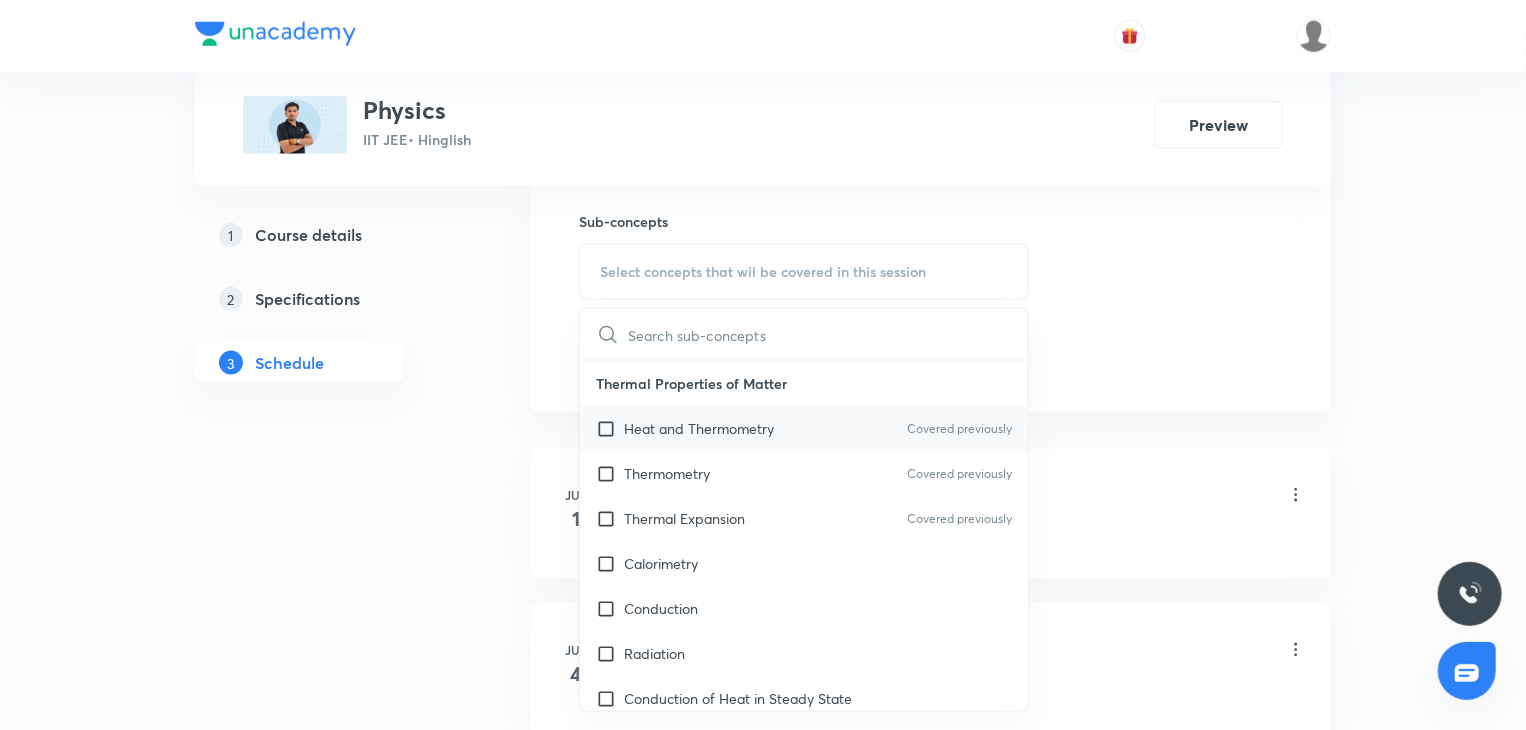 click on "Heat and Thermometry Covered previously" at bounding box center (804, 428) 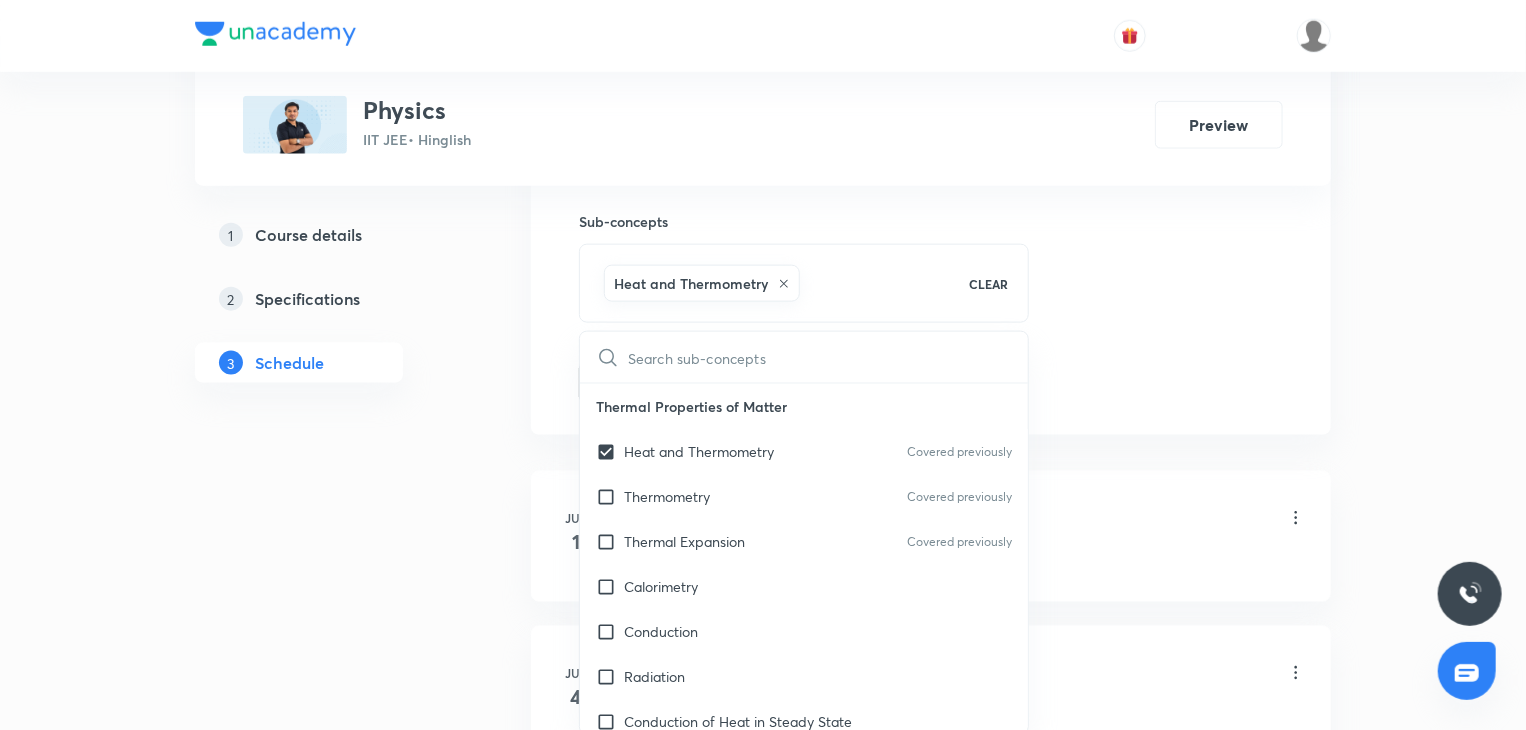 drag, startPoint x: 1180, startPoint y: 489, endPoint x: 848, endPoint y: 535, distance: 335.1716 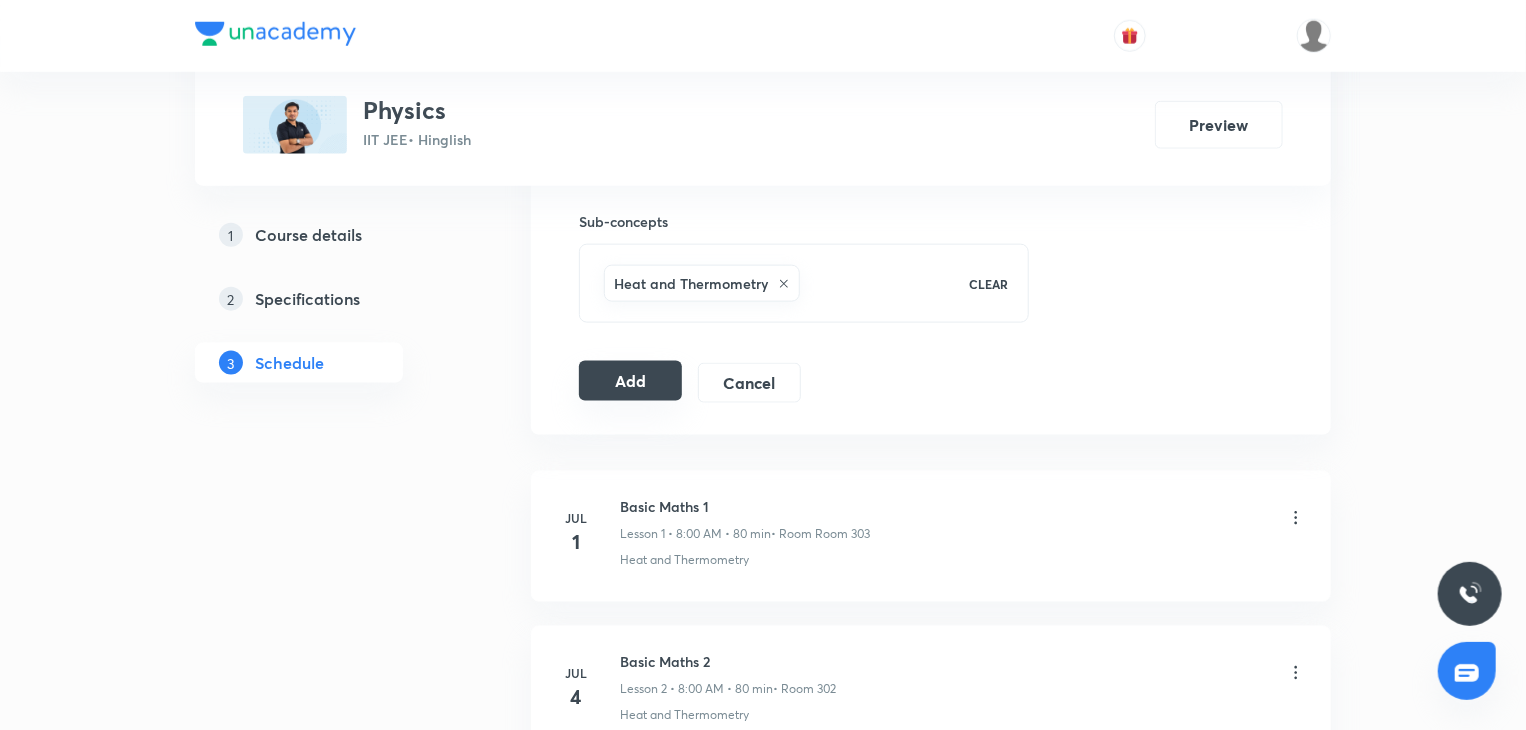 click on "Add" at bounding box center [630, 381] 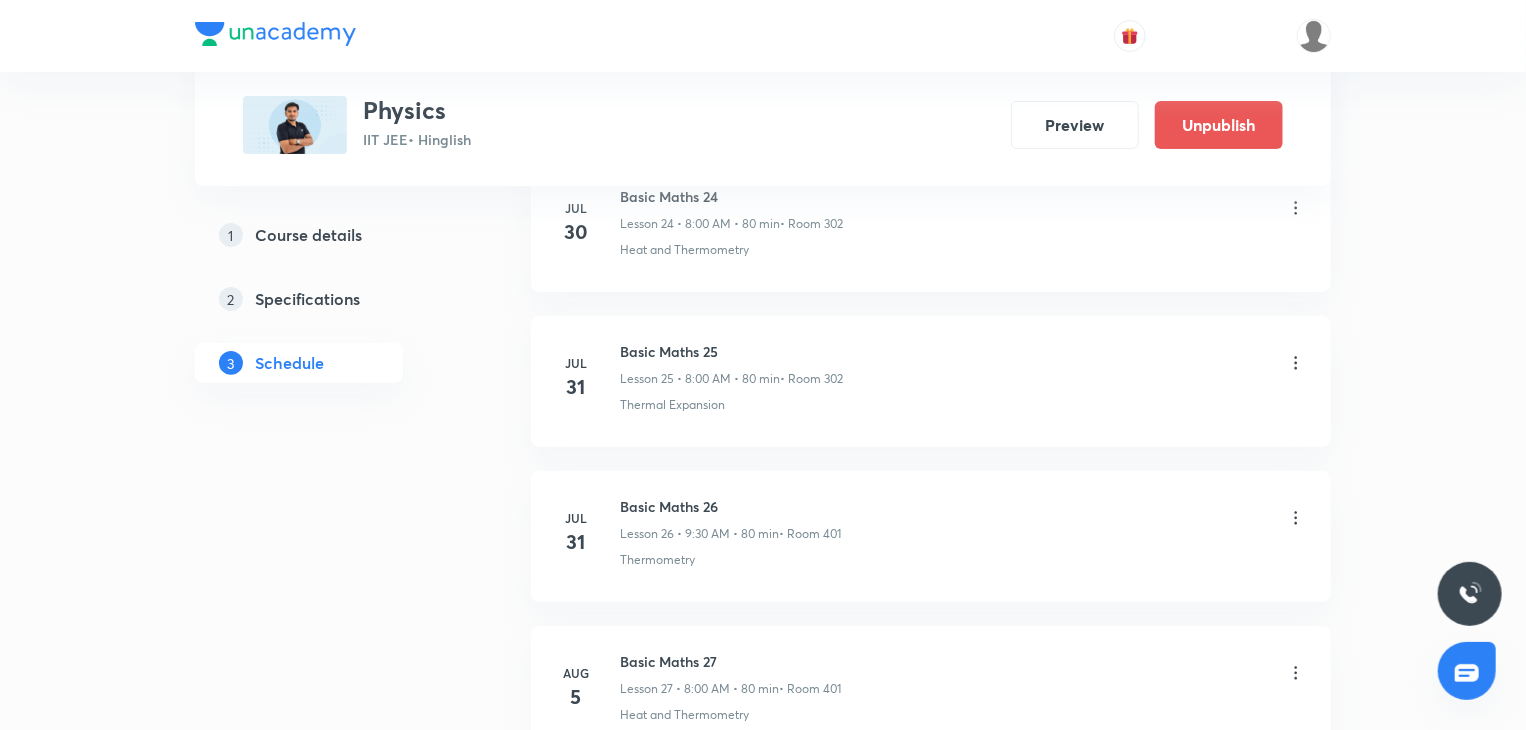 scroll, scrollTop: 4128, scrollLeft: 0, axis: vertical 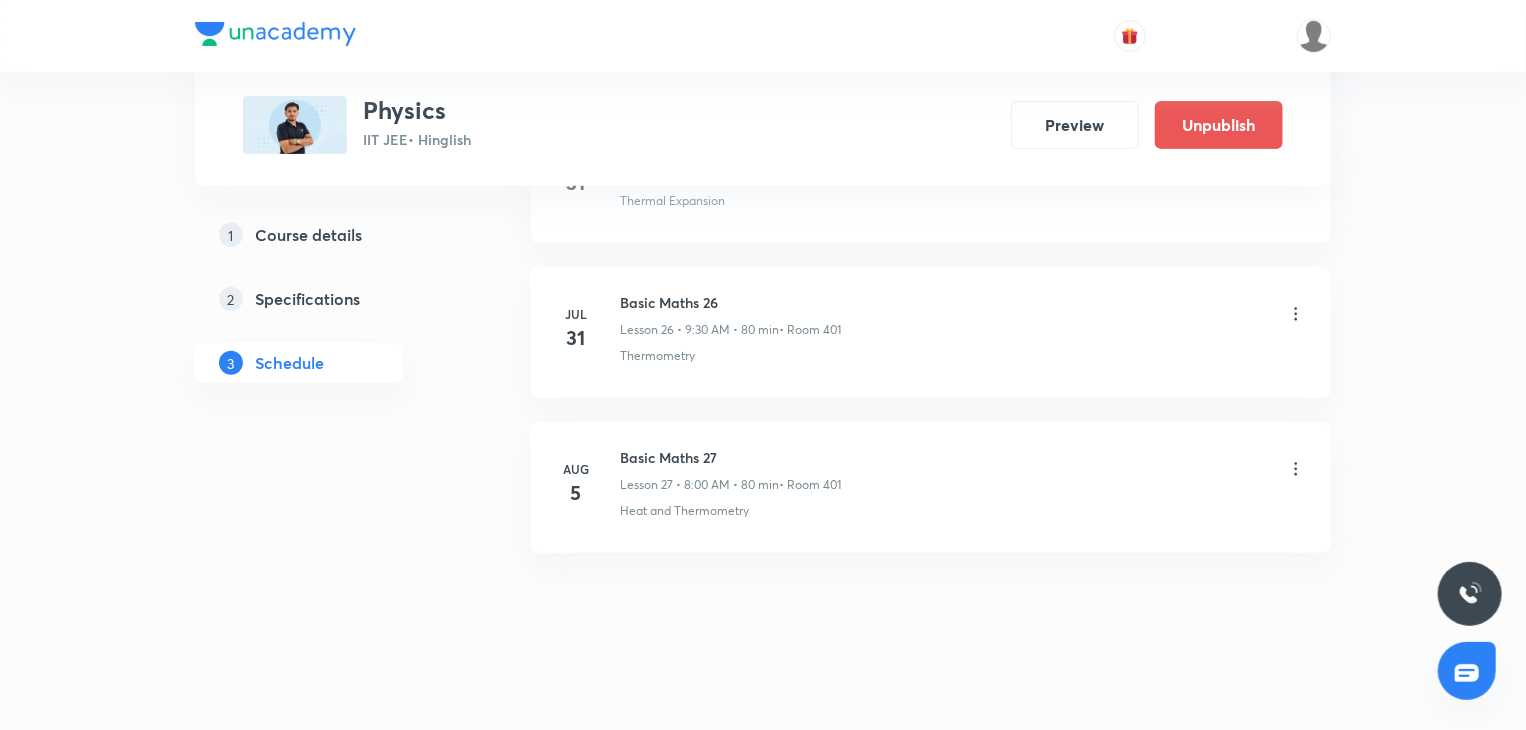 click on "Course details" at bounding box center [308, 235] 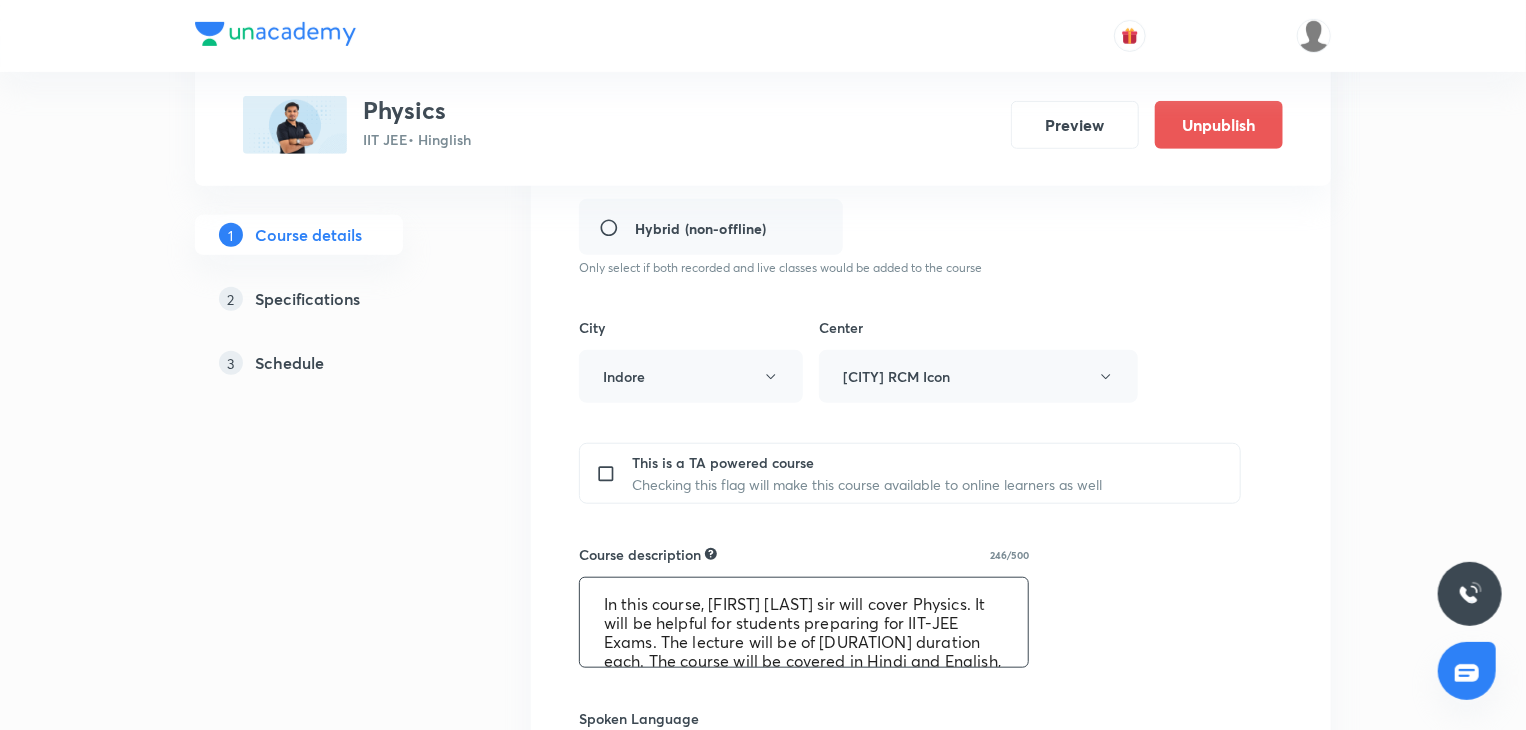 scroll, scrollTop: 611, scrollLeft: 0, axis: vertical 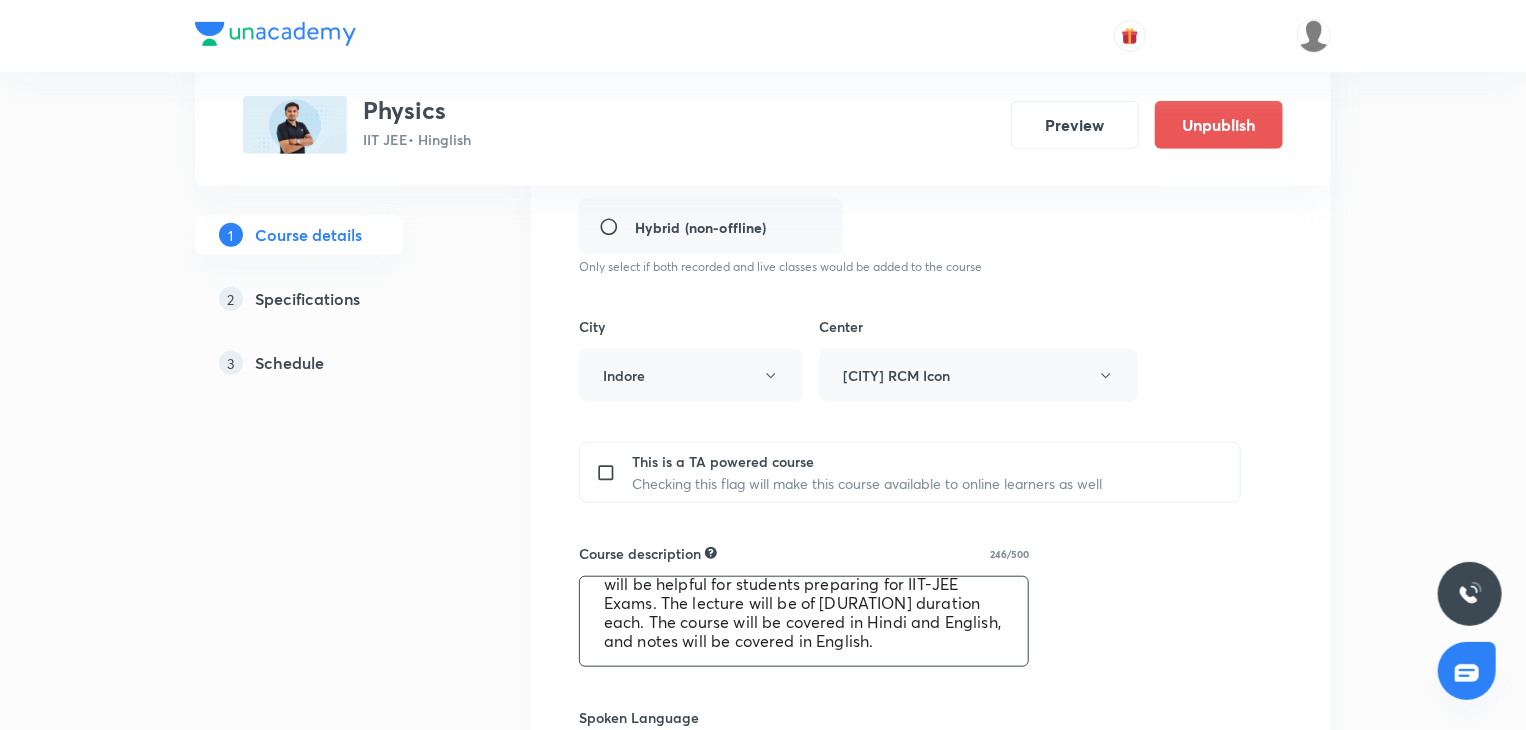 drag, startPoint x: 597, startPoint y: 594, endPoint x: 956, endPoint y: 656, distance: 364.31442 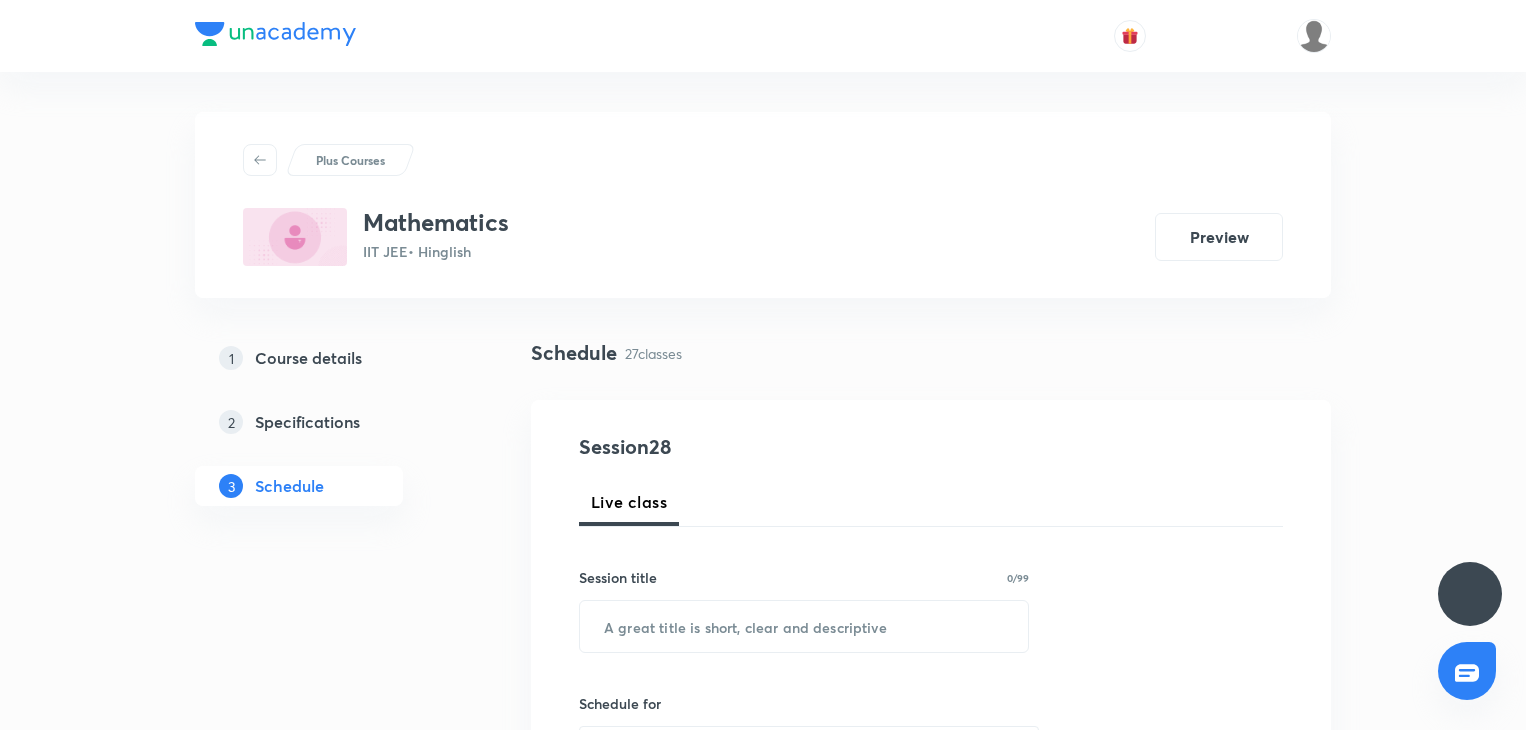 scroll, scrollTop: 234, scrollLeft: 0, axis: vertical 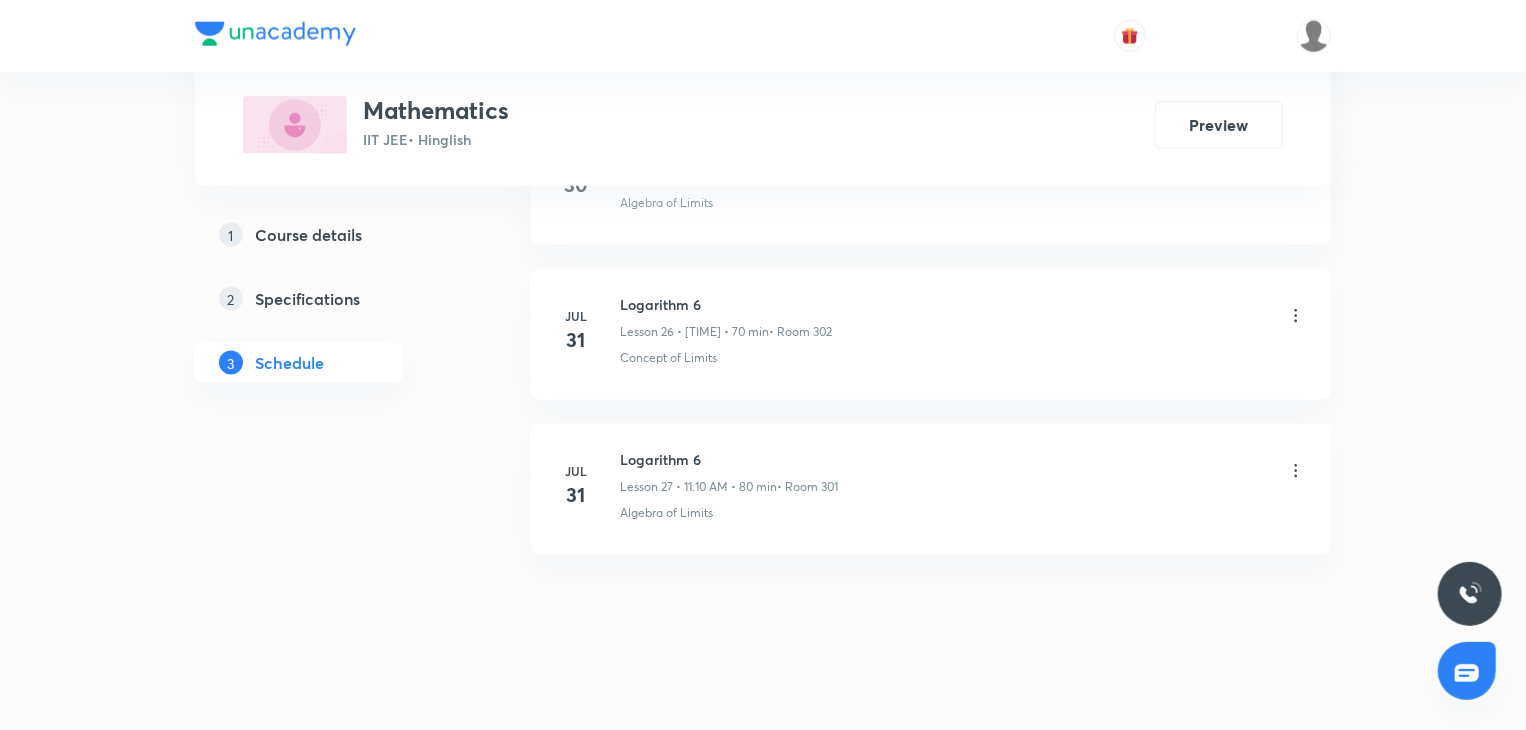 click on "Logarithm 6 Lesson 27 • [TIME] • 80 min  • Room 301" at bounding box center (729, 472) 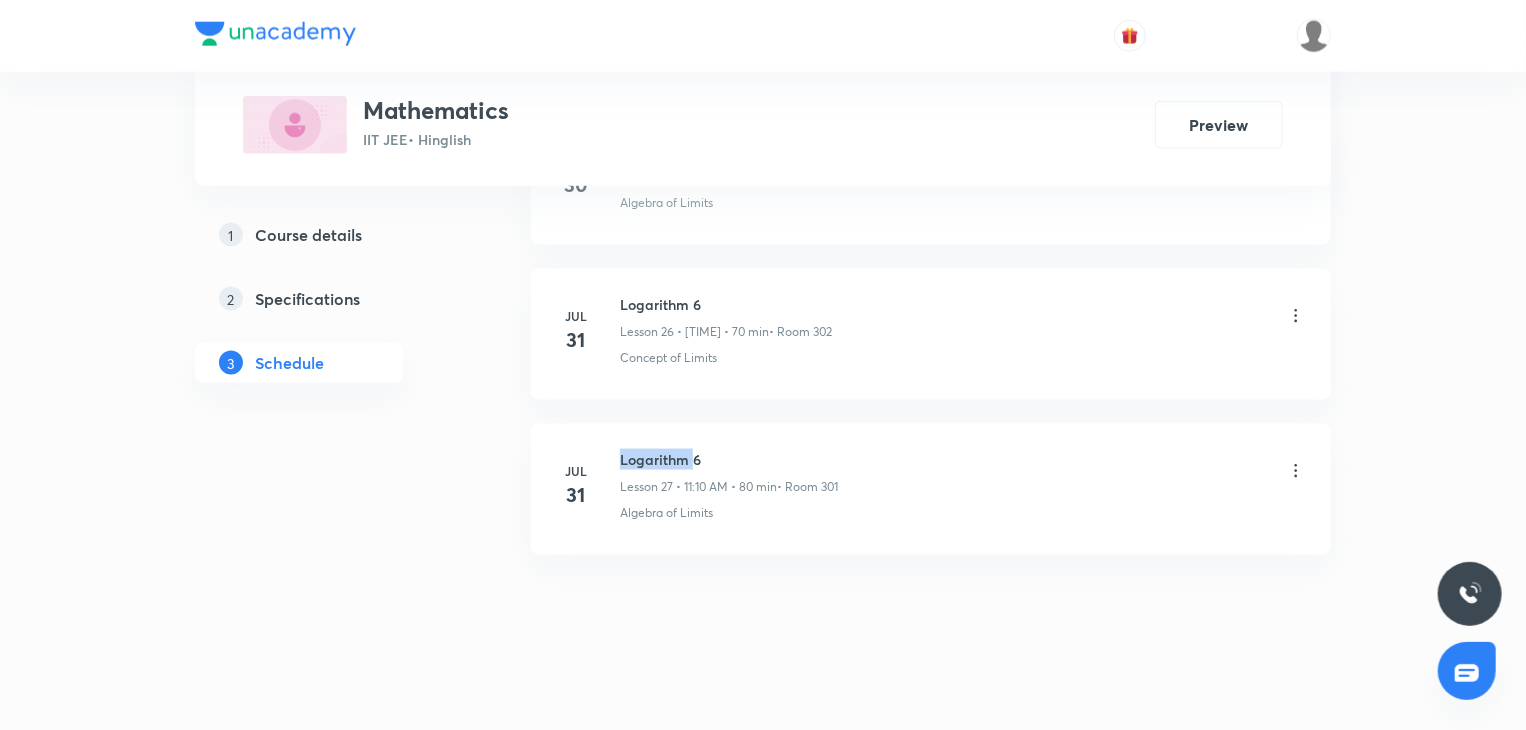 click on "Logarithm 6" at bounding box center (729, 459) 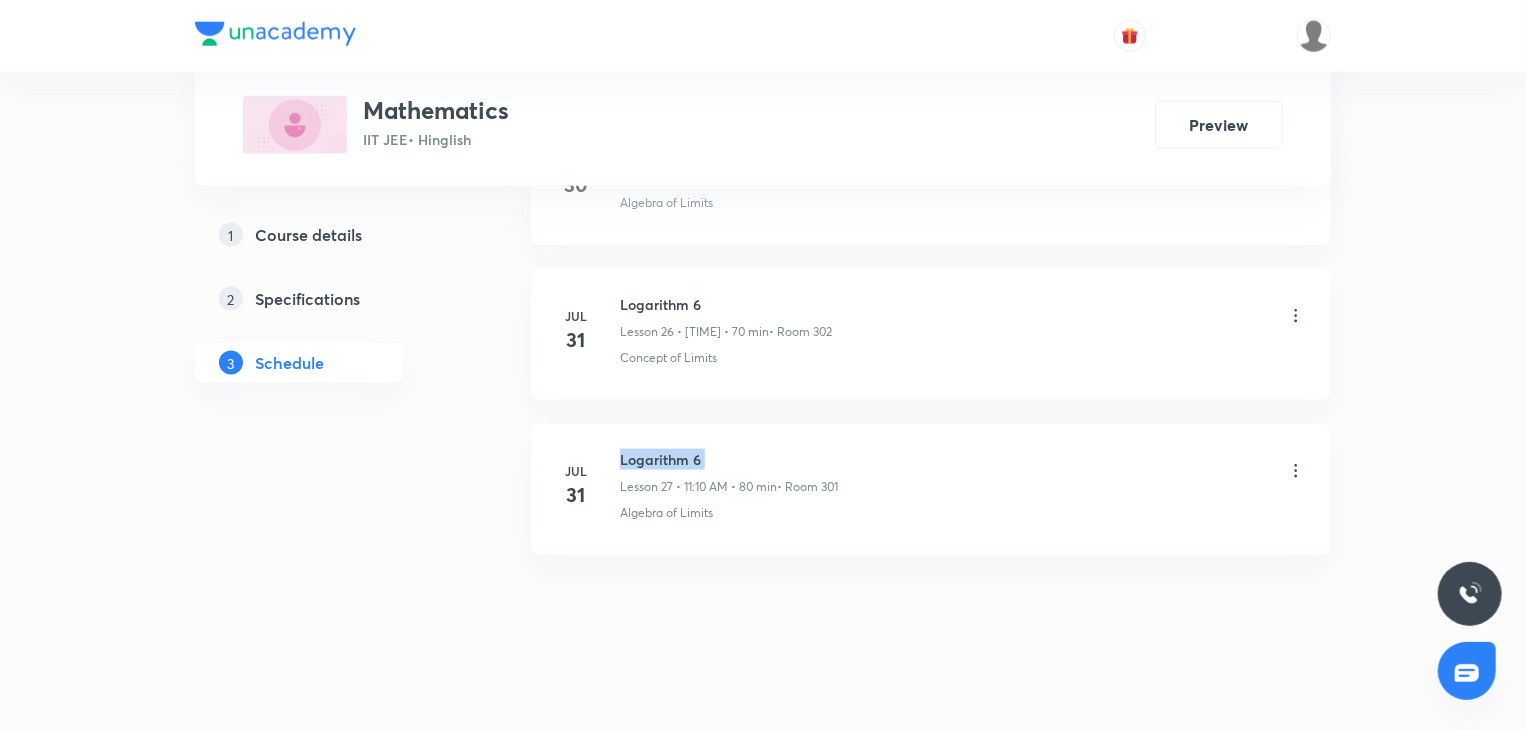 click on "Logarithm 6" at bounding box center [729, 459] 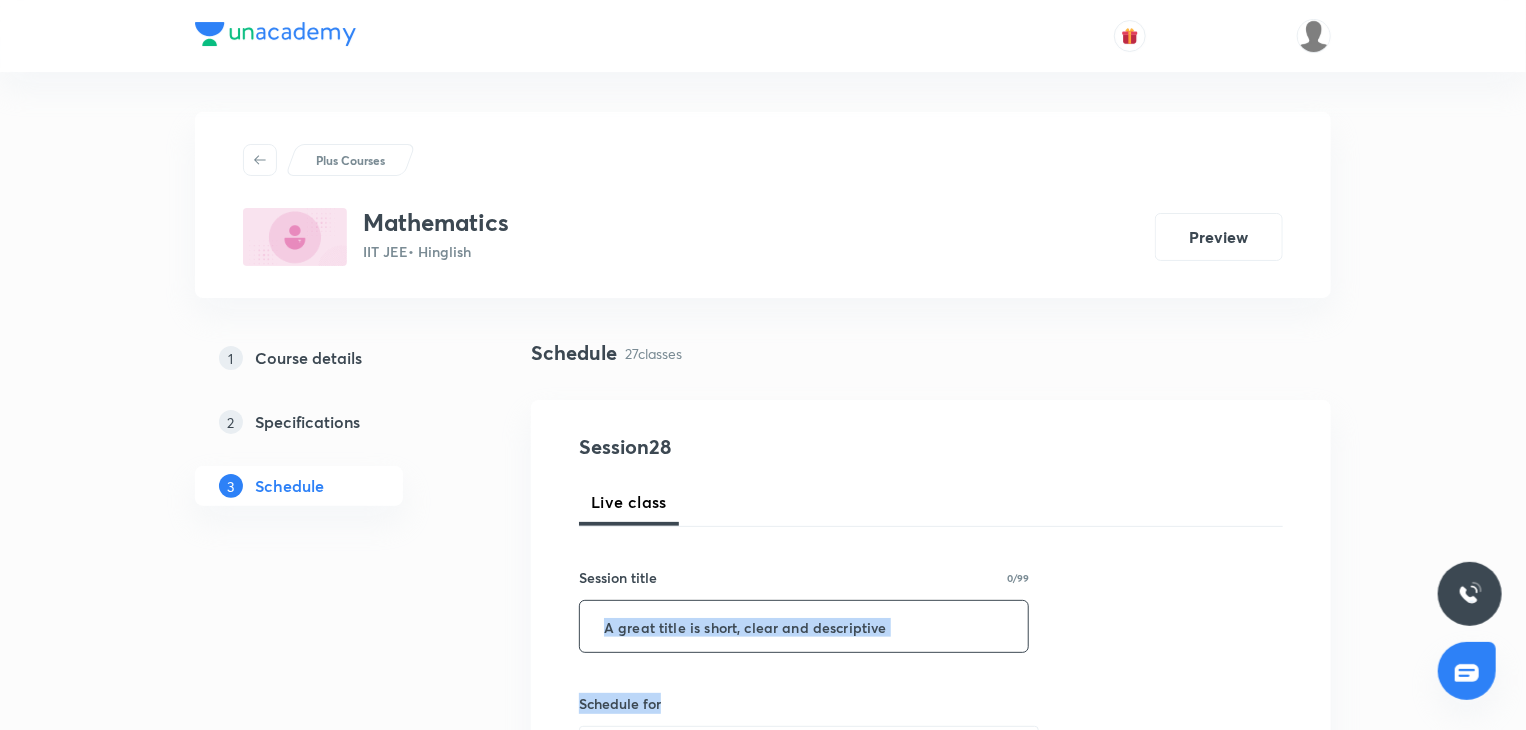drag, startPoint x: 895, startPoint y: 680, endPoint x: 884, endPoint y: 649, distance: 32.89377 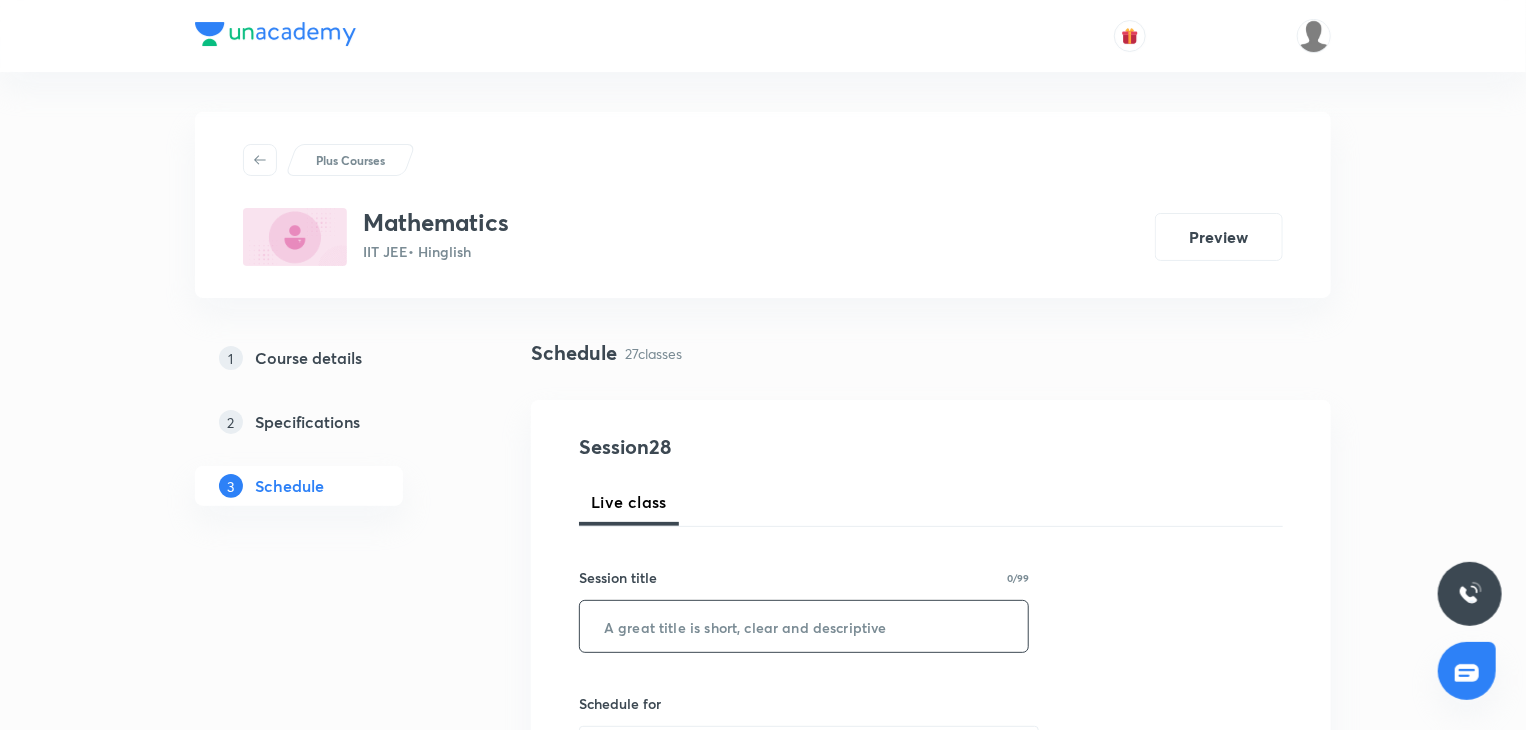 paste on "Logarithm 6" 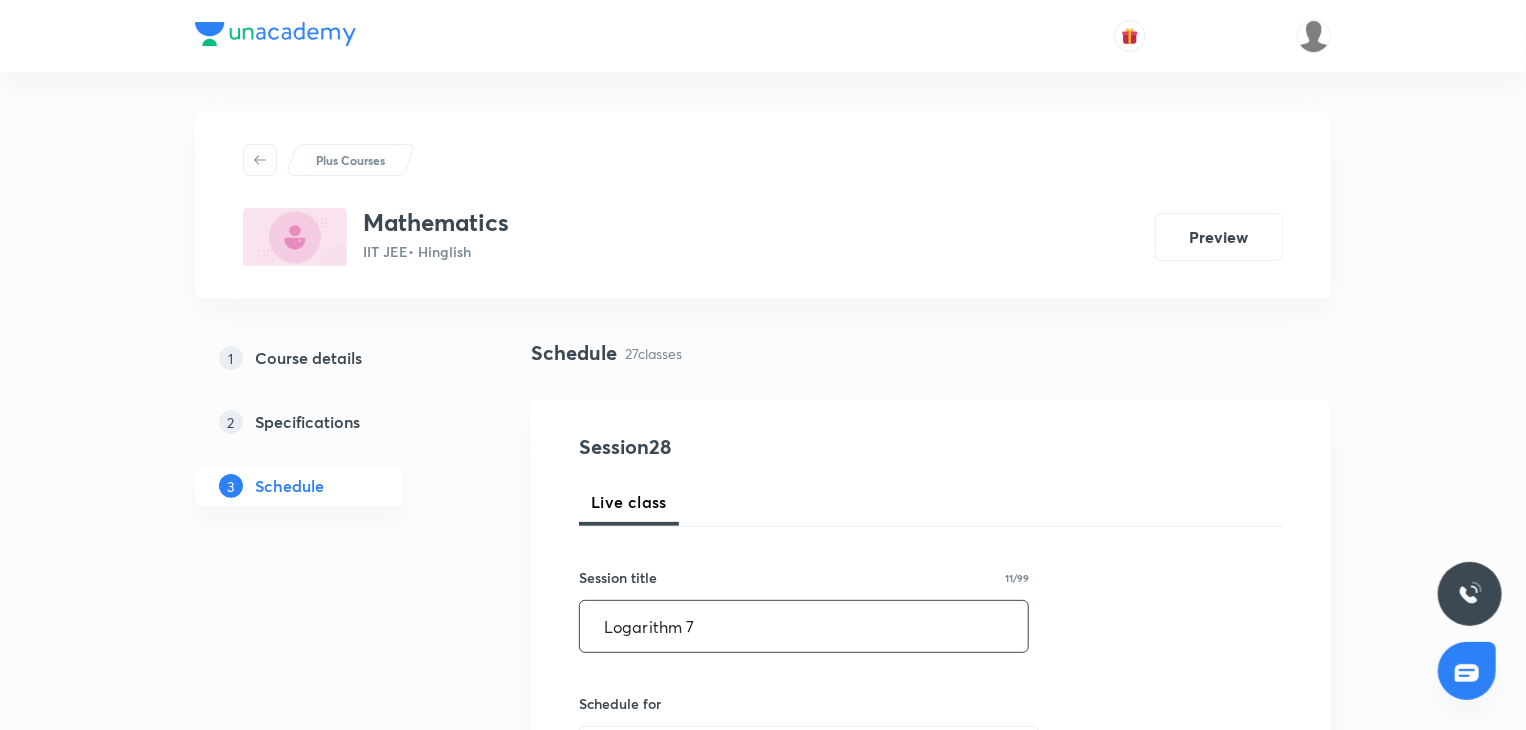 type on "Logarithm 7" 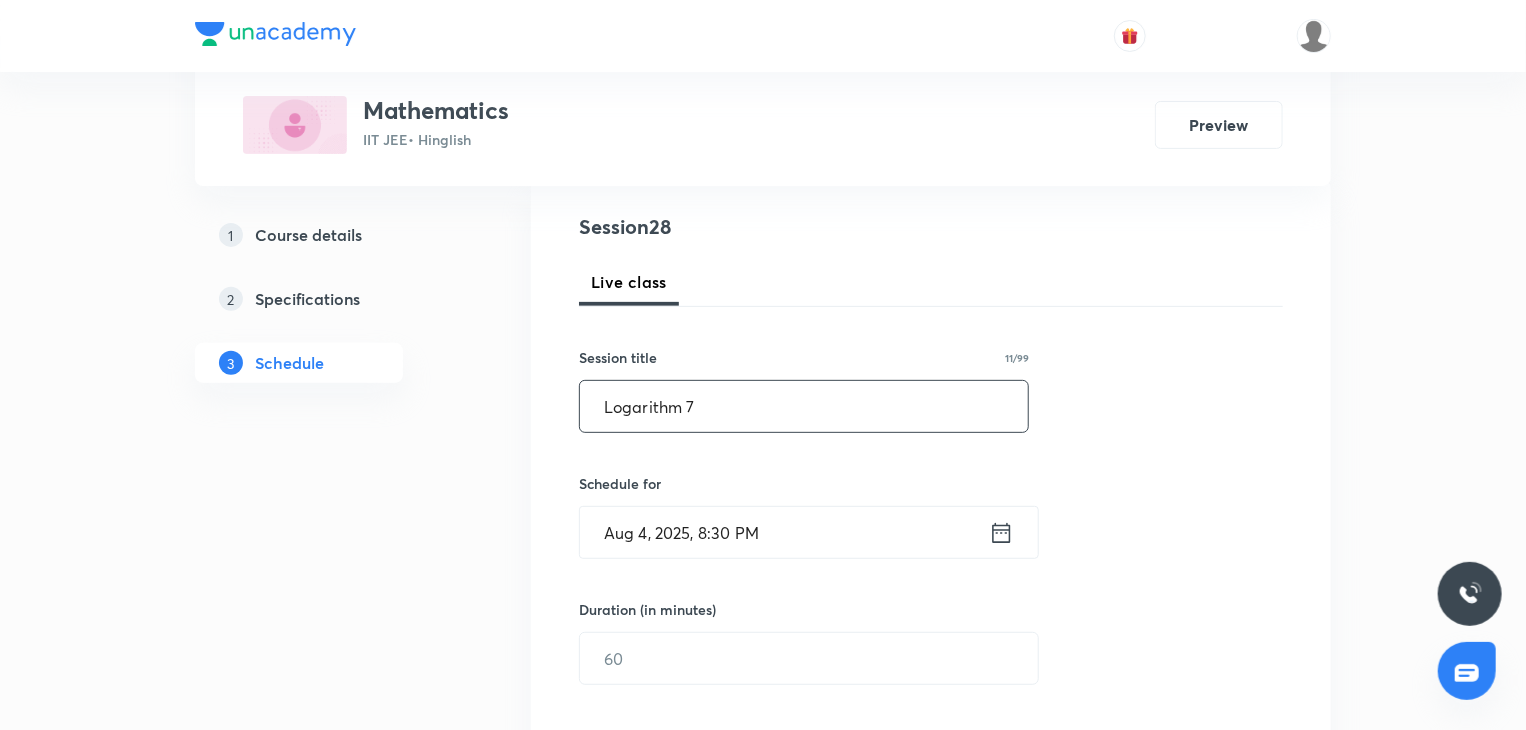 scroll, scrollTop: 352, scrollLeft: 0, axis: vertical 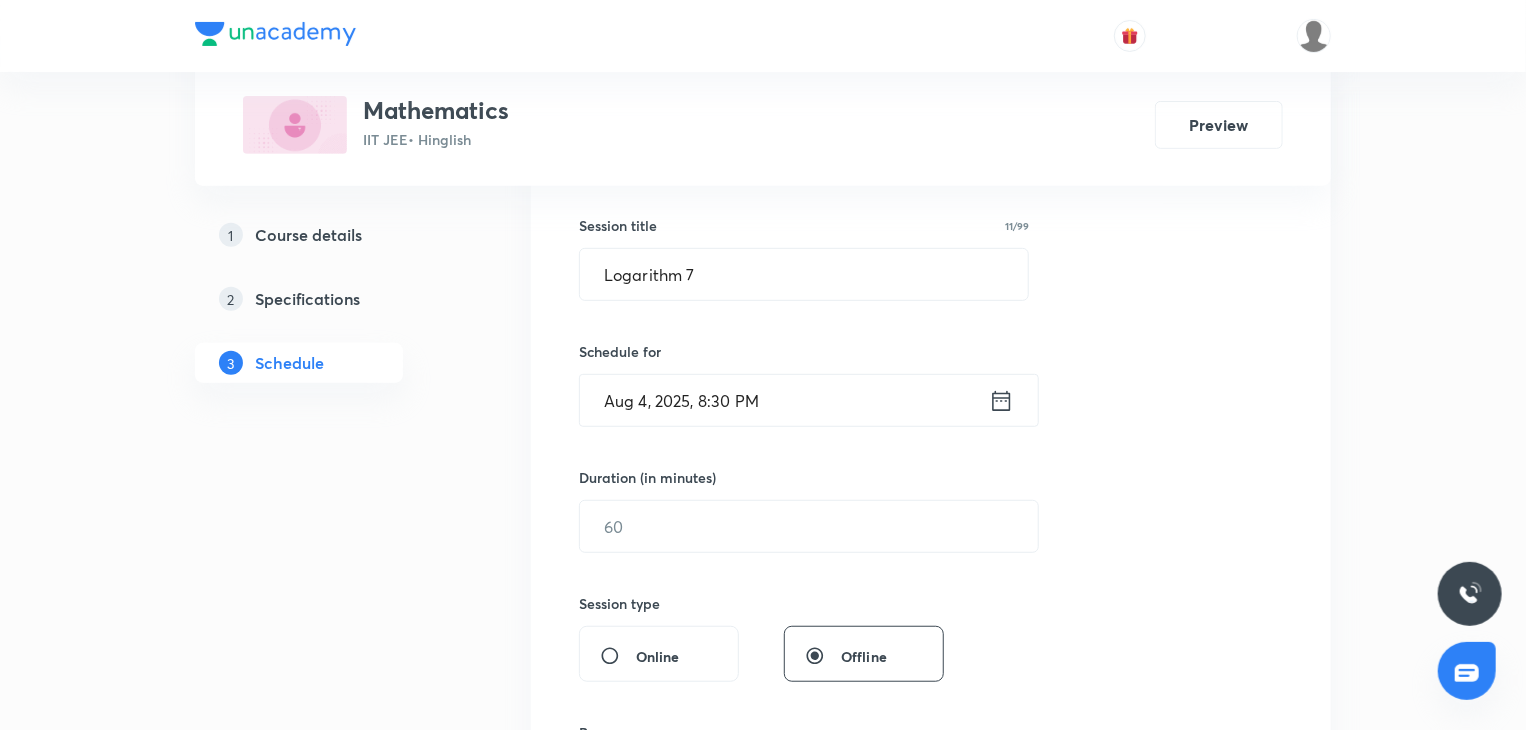 click on "Aug 4, 2025, 8:30 PM" at bounding box center (784, 400) 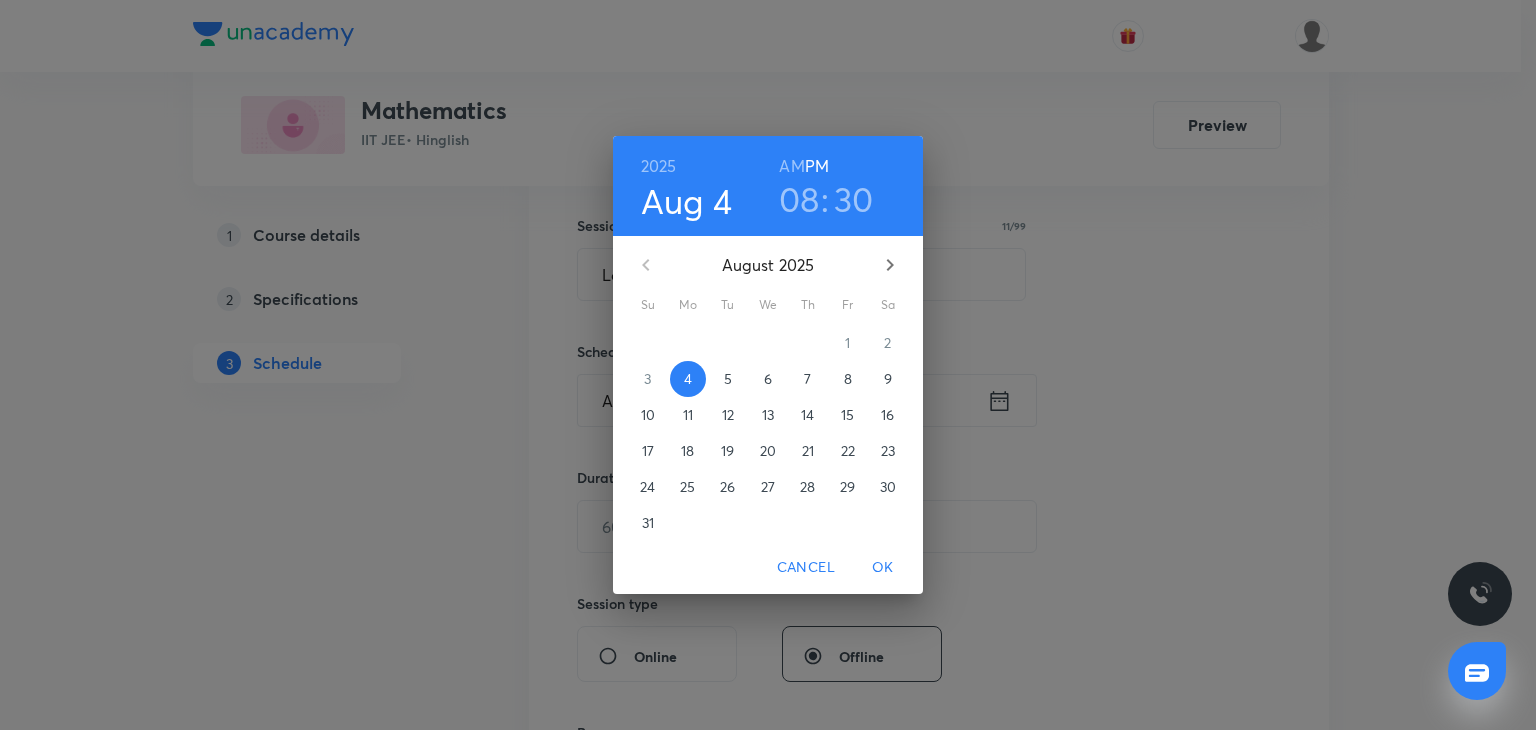 click on "5" at bounding box center [728, 379] 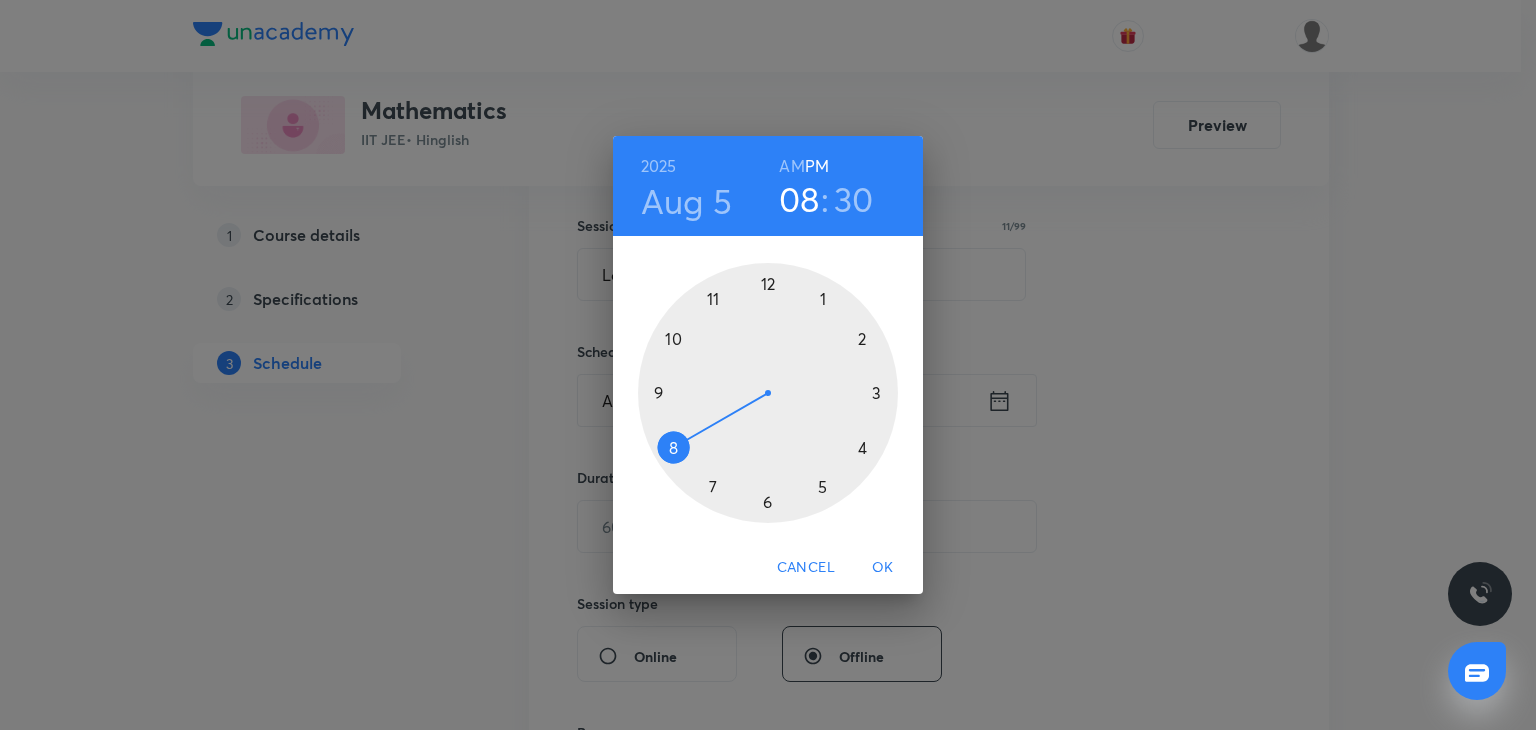 click on "AM" at bounding box center (791, 166) 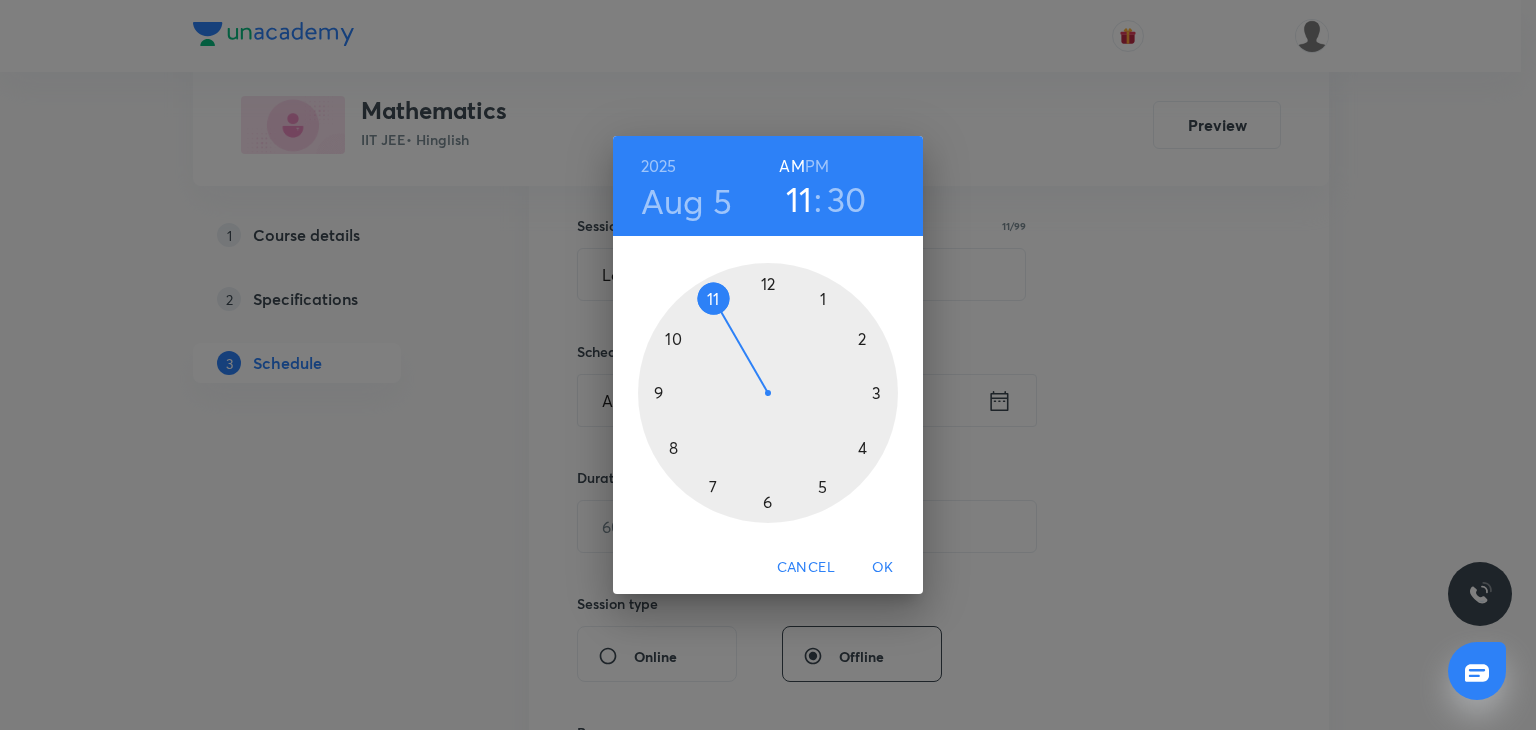 drag, startPoint x: 735, startPoint y: 293, endPoint x: 720, endPoint y: 294, distance: 15.033297 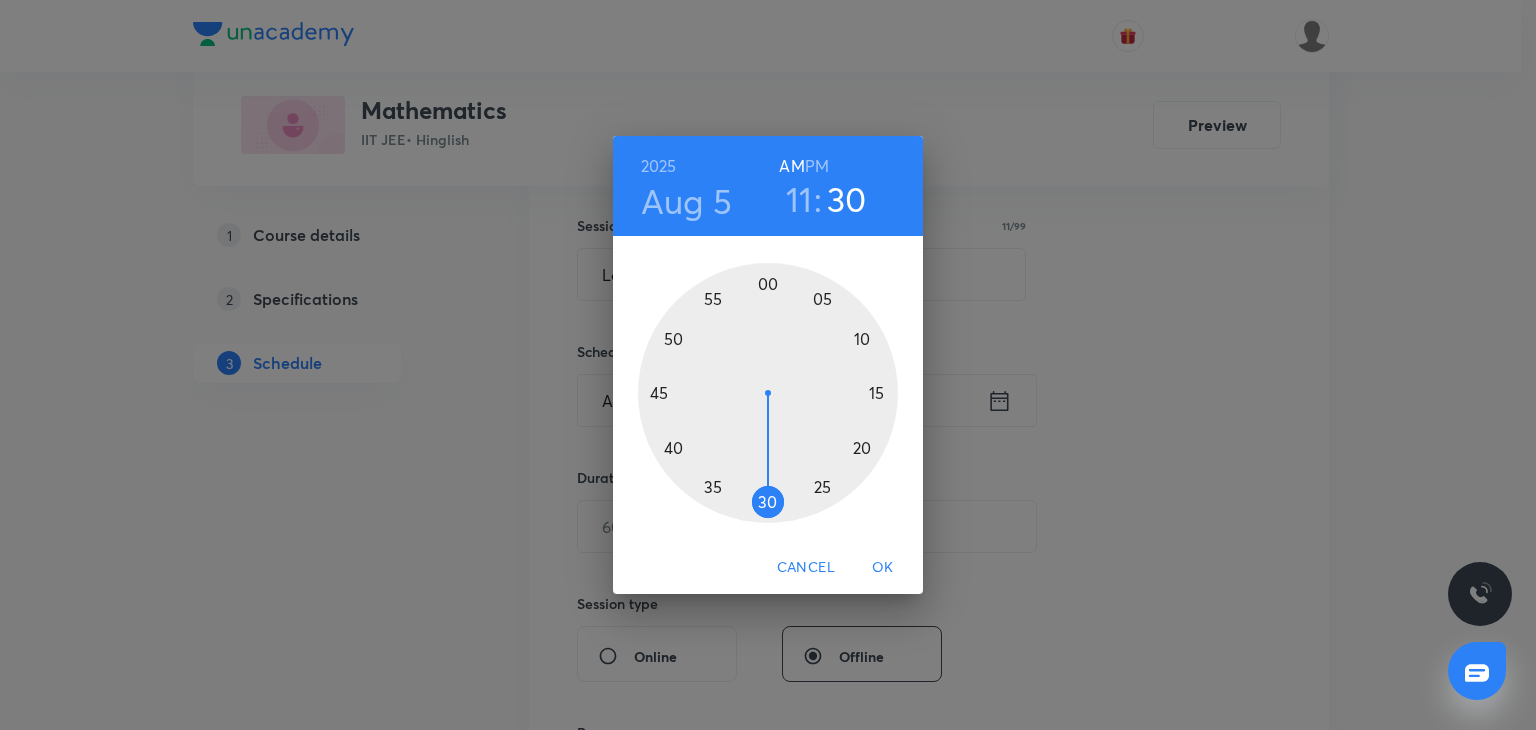 click at bounding box center (768, 393) 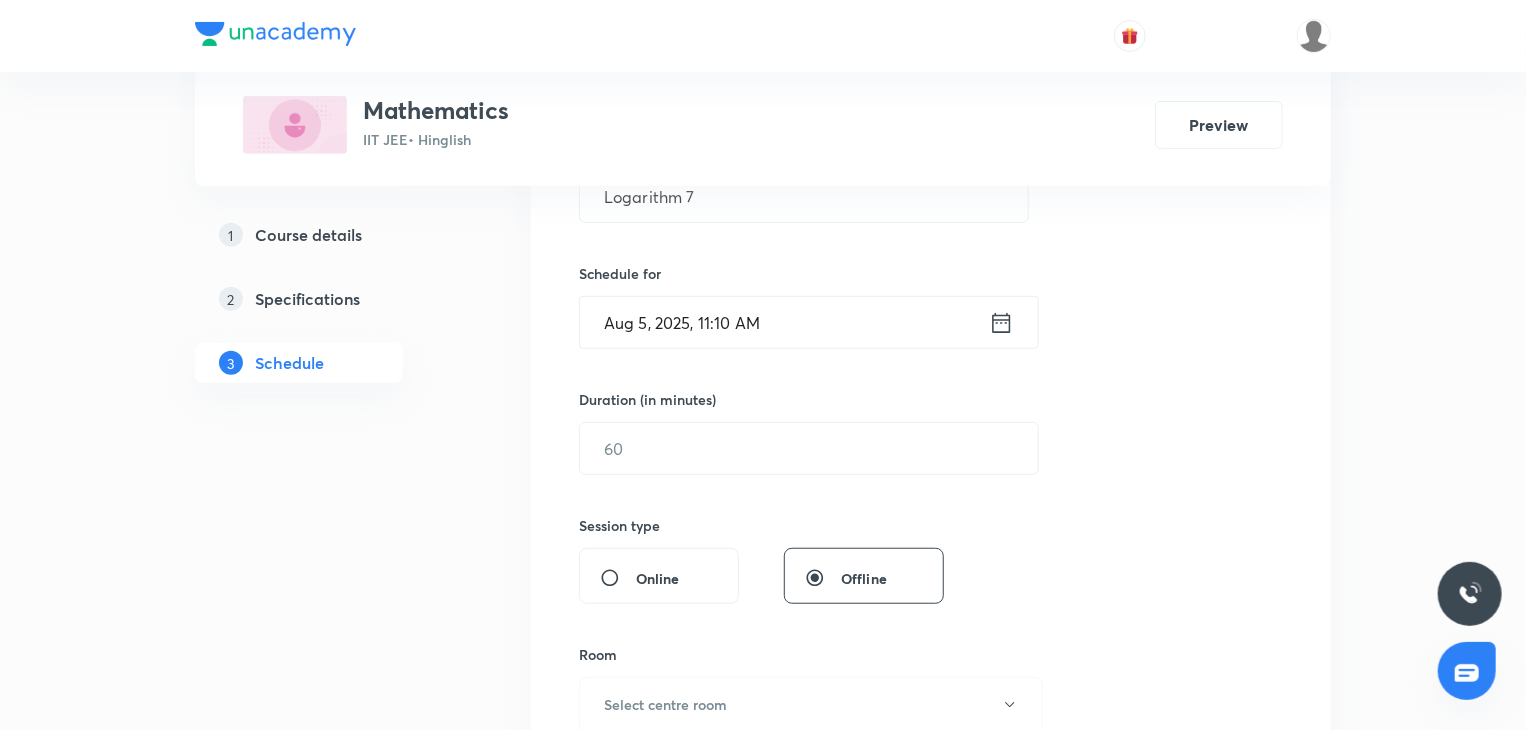 scroll, scrollTop: 436, scrollLeft: 0, axis: vertical 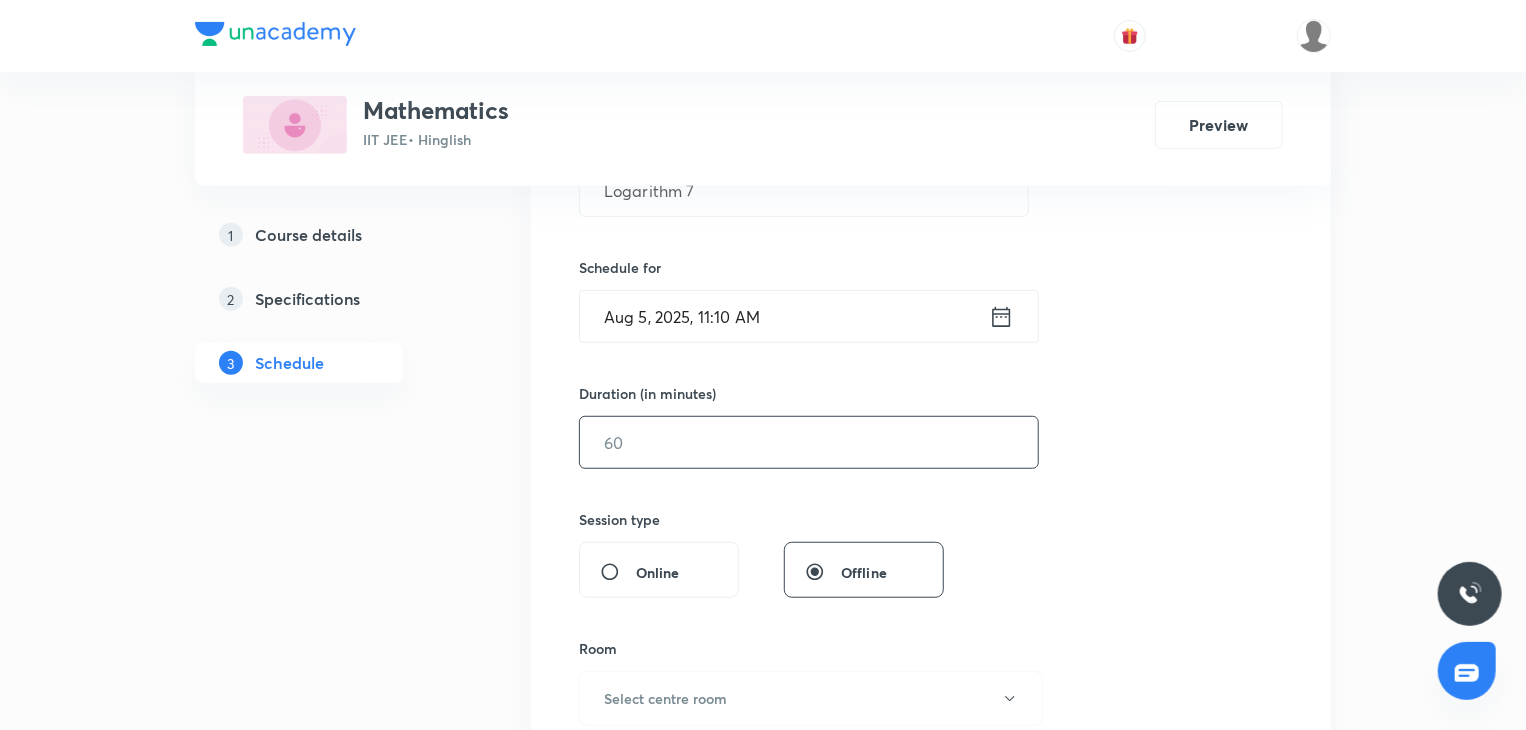 click at bounding box center [809, 442] 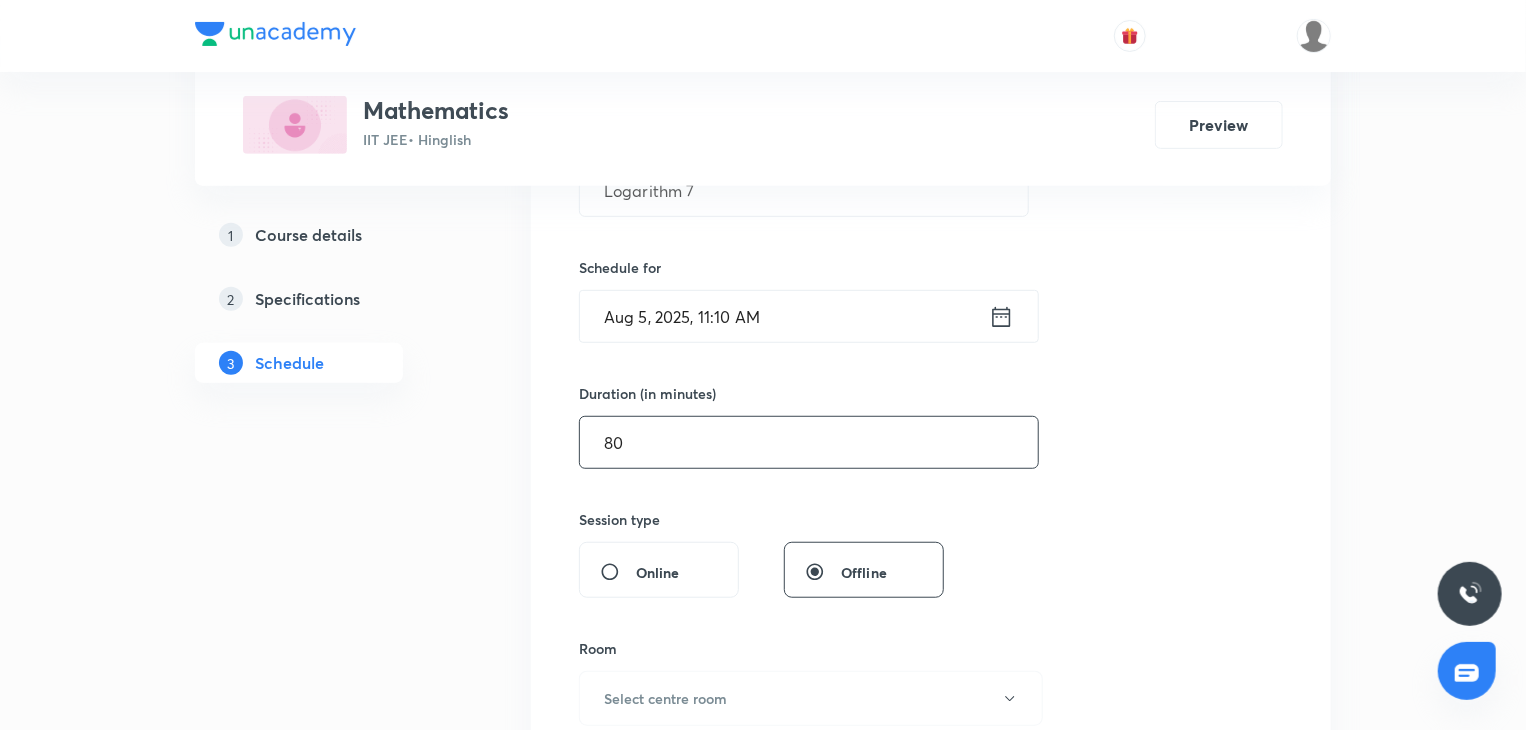 type on "80" 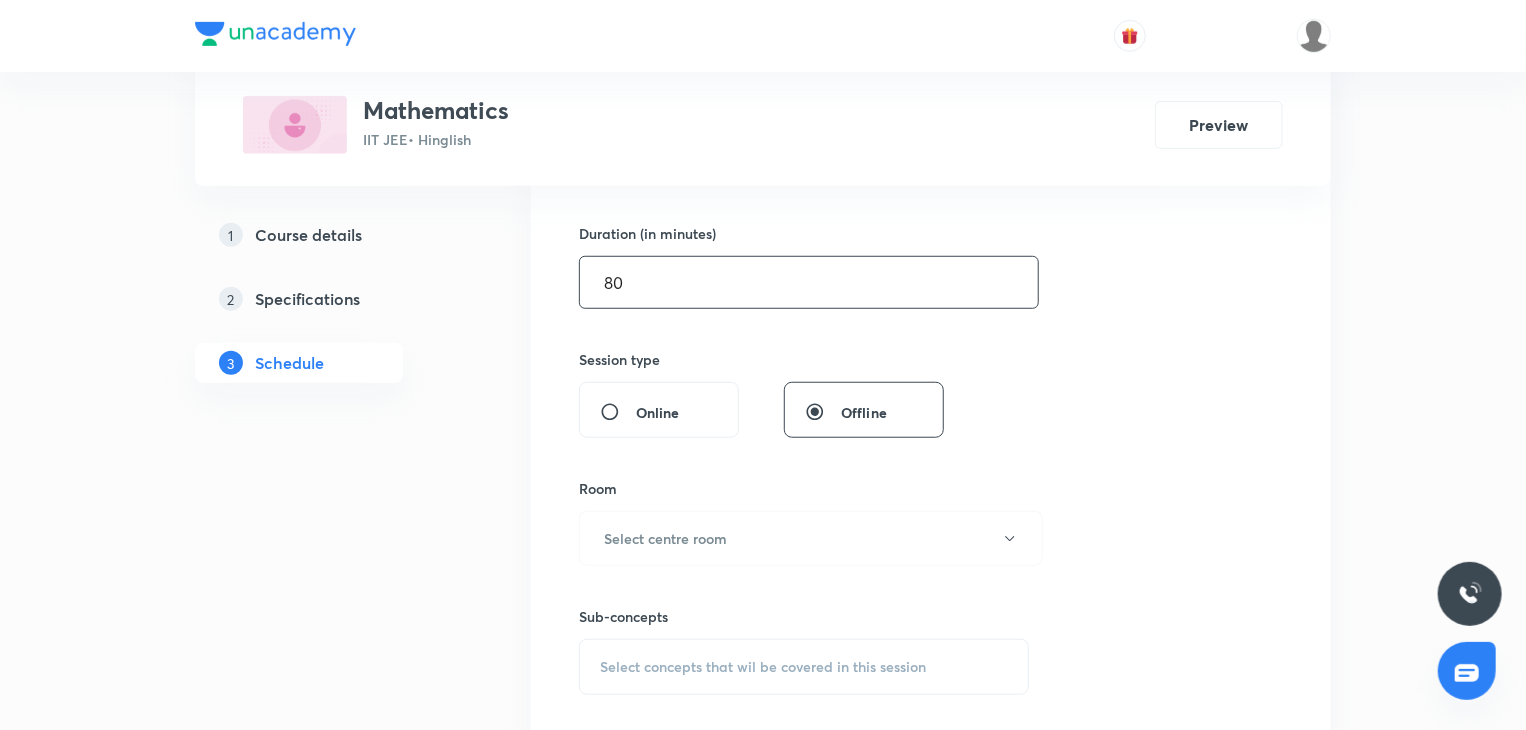scroll, scrollTop: 692, scrollLeft: 0, axis: vertical 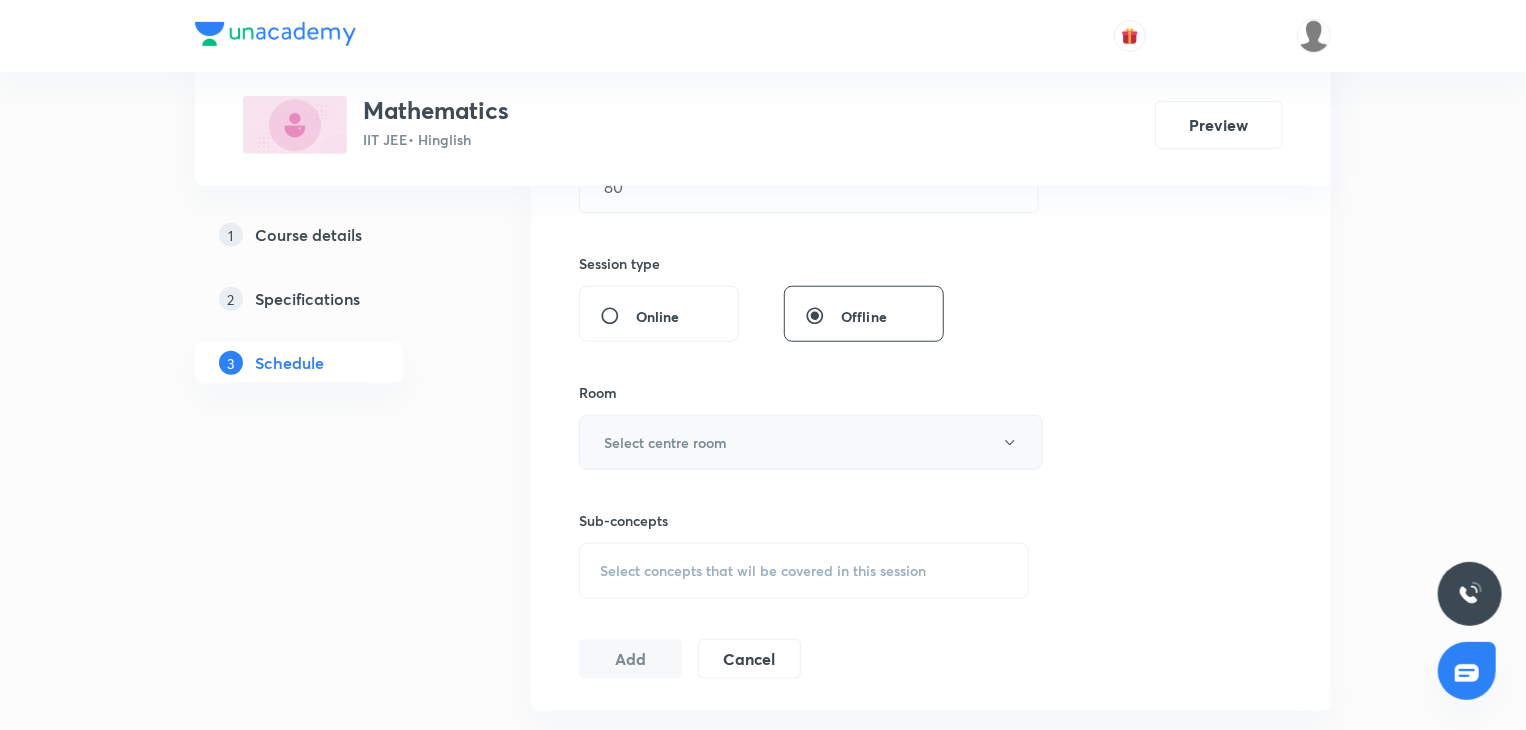 click on "Select centre room" at bounding box center (811, 442) 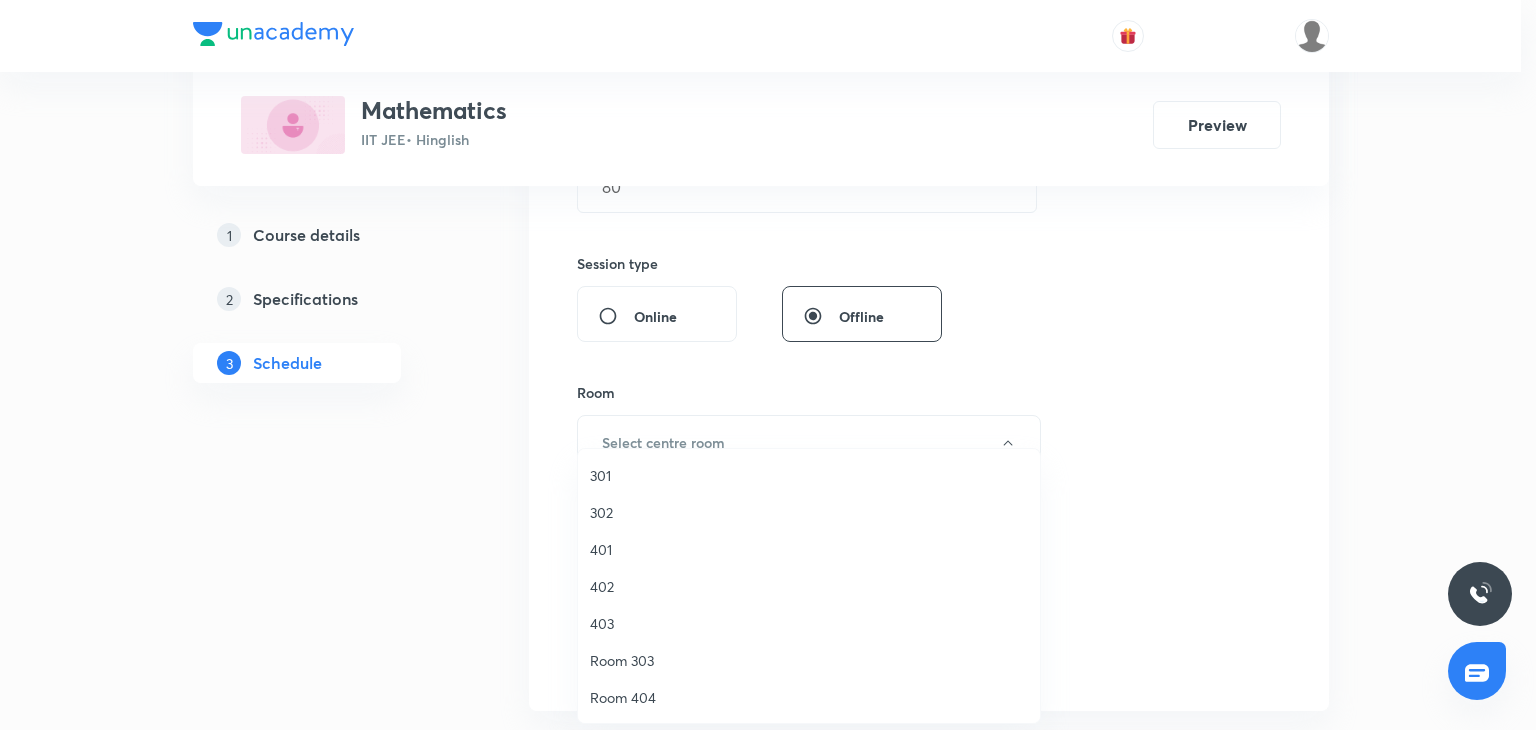 click on "301" at bounding box center [809, 475] 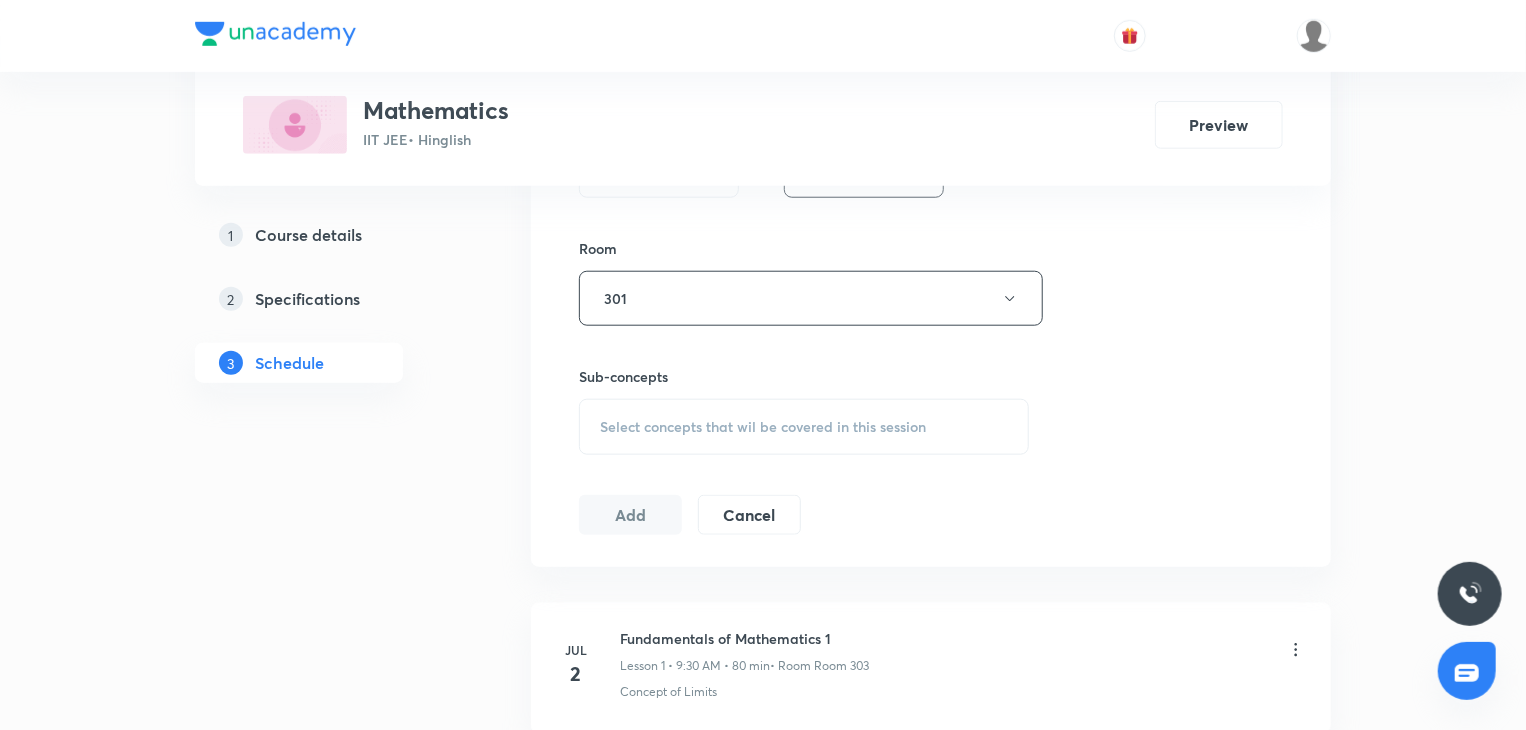scroll, scrollTop: 838, scrollLeft: 0, axis: vertical 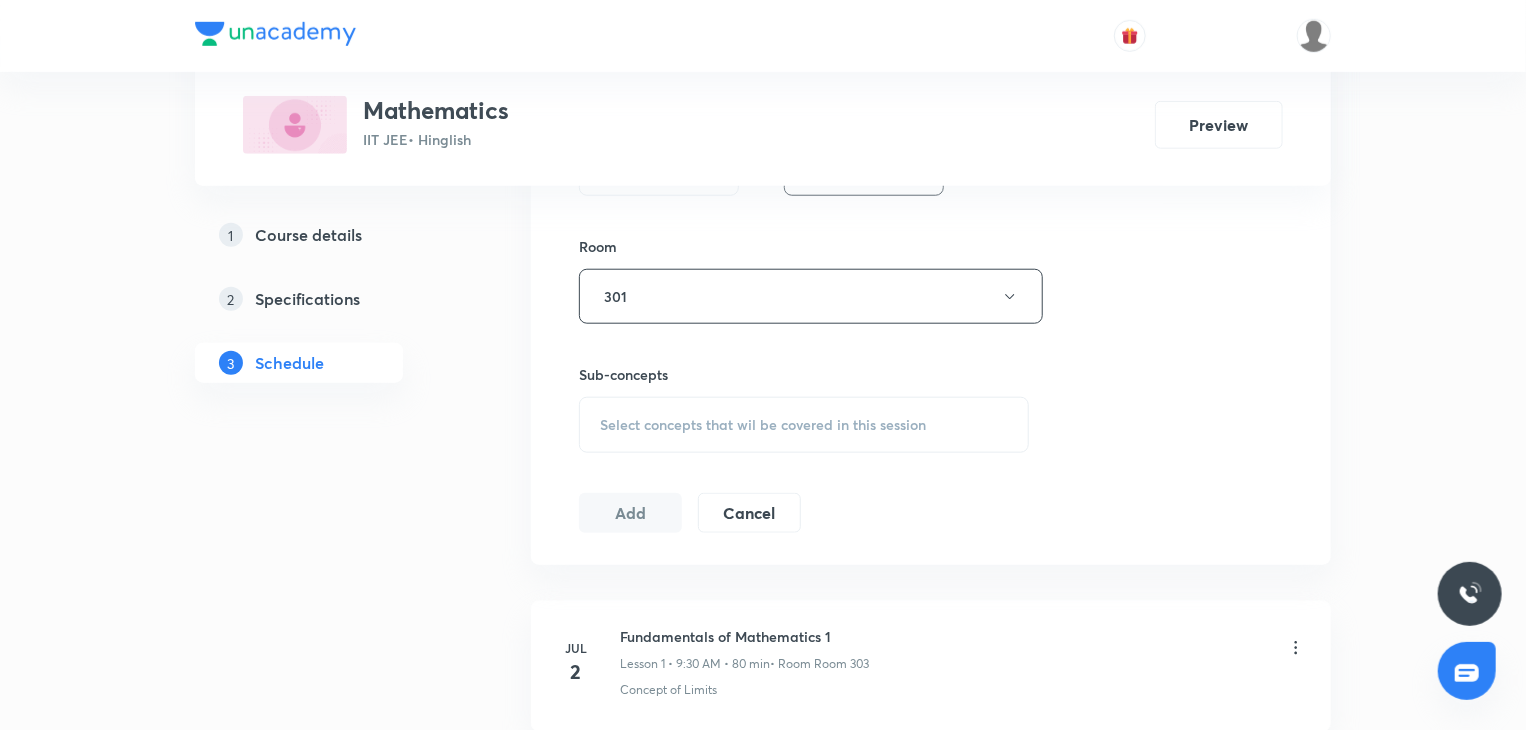 click on "Select concepts that wil be covered in this session" at bounding box center [804, 425] 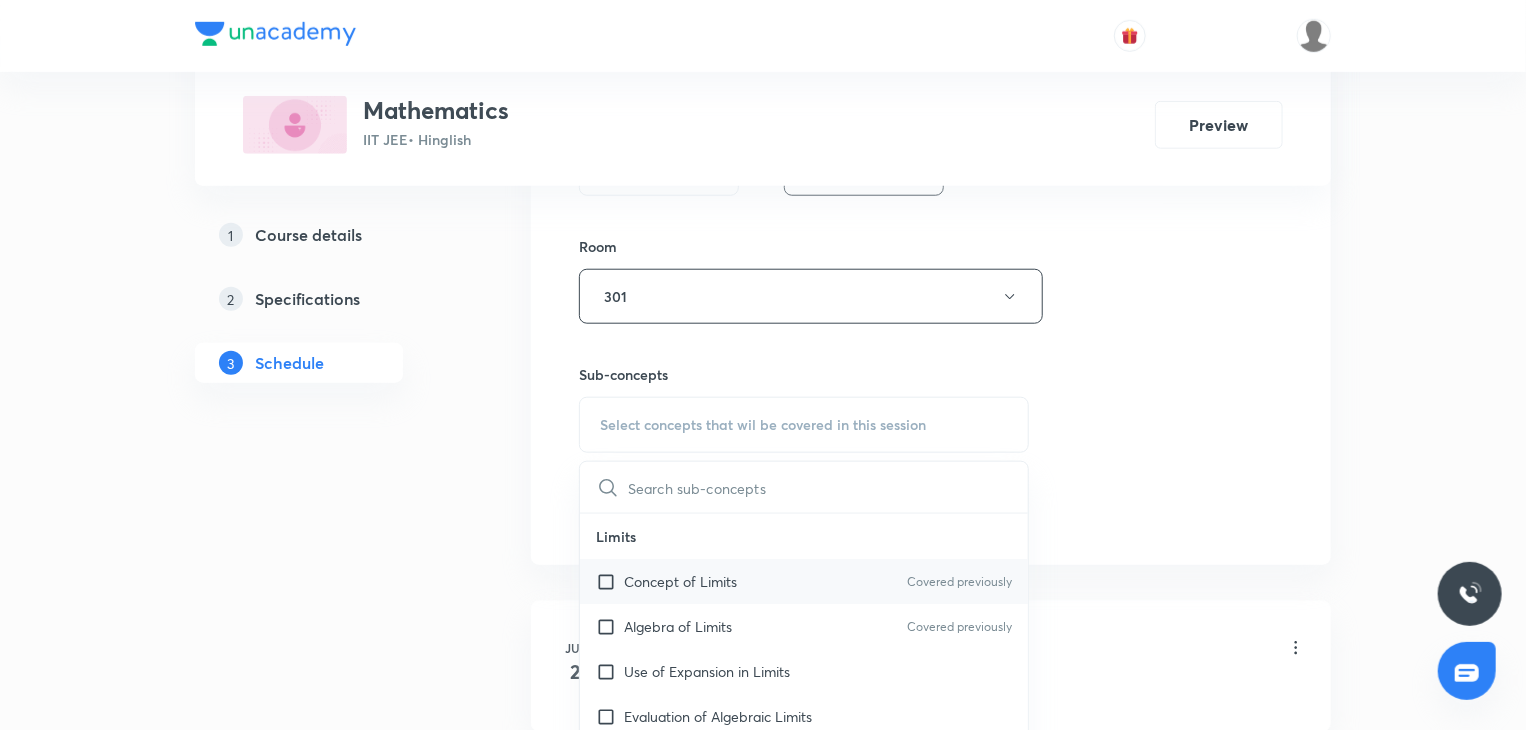 click on "Concept of Limits Covered previously" at bounding box center [804, 581] 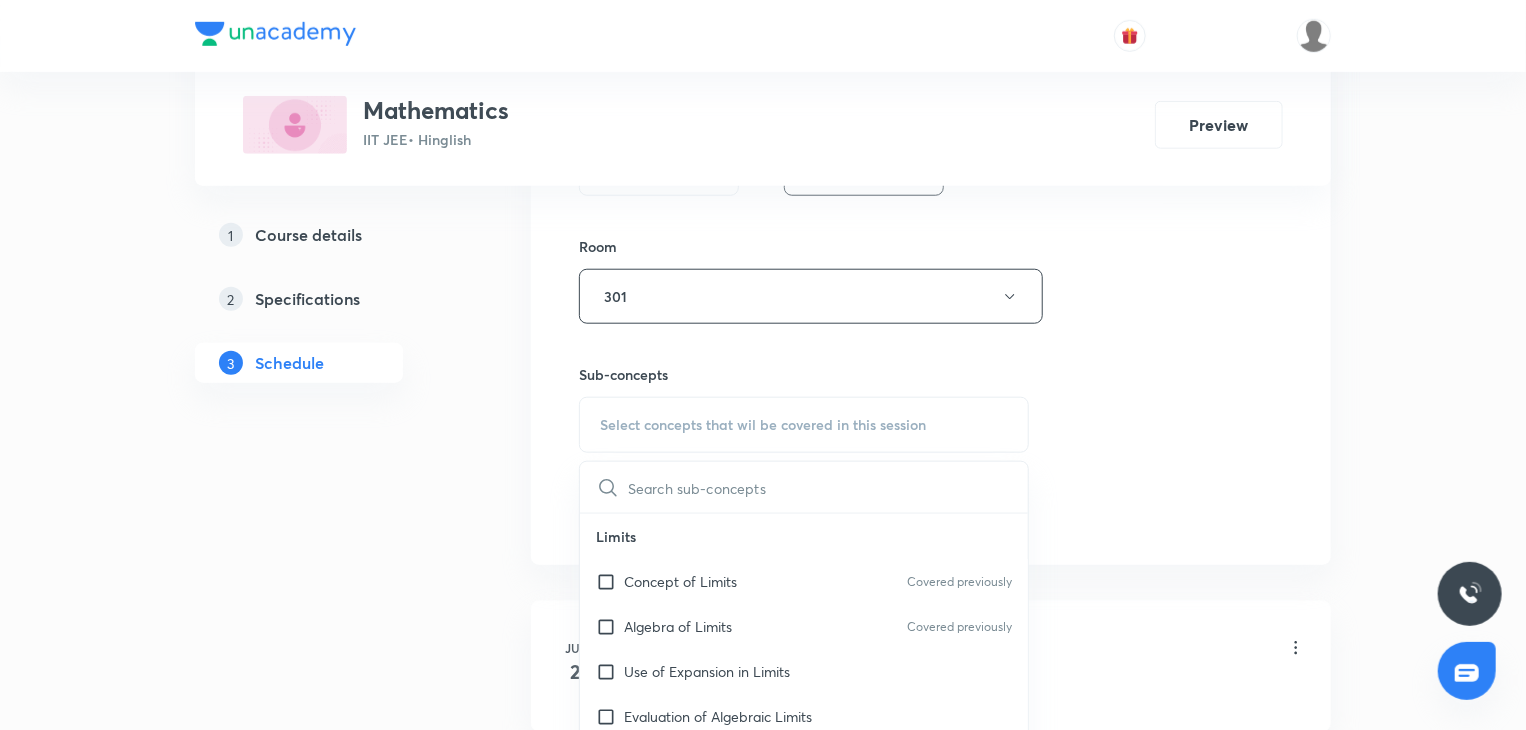 checkbox on "true" 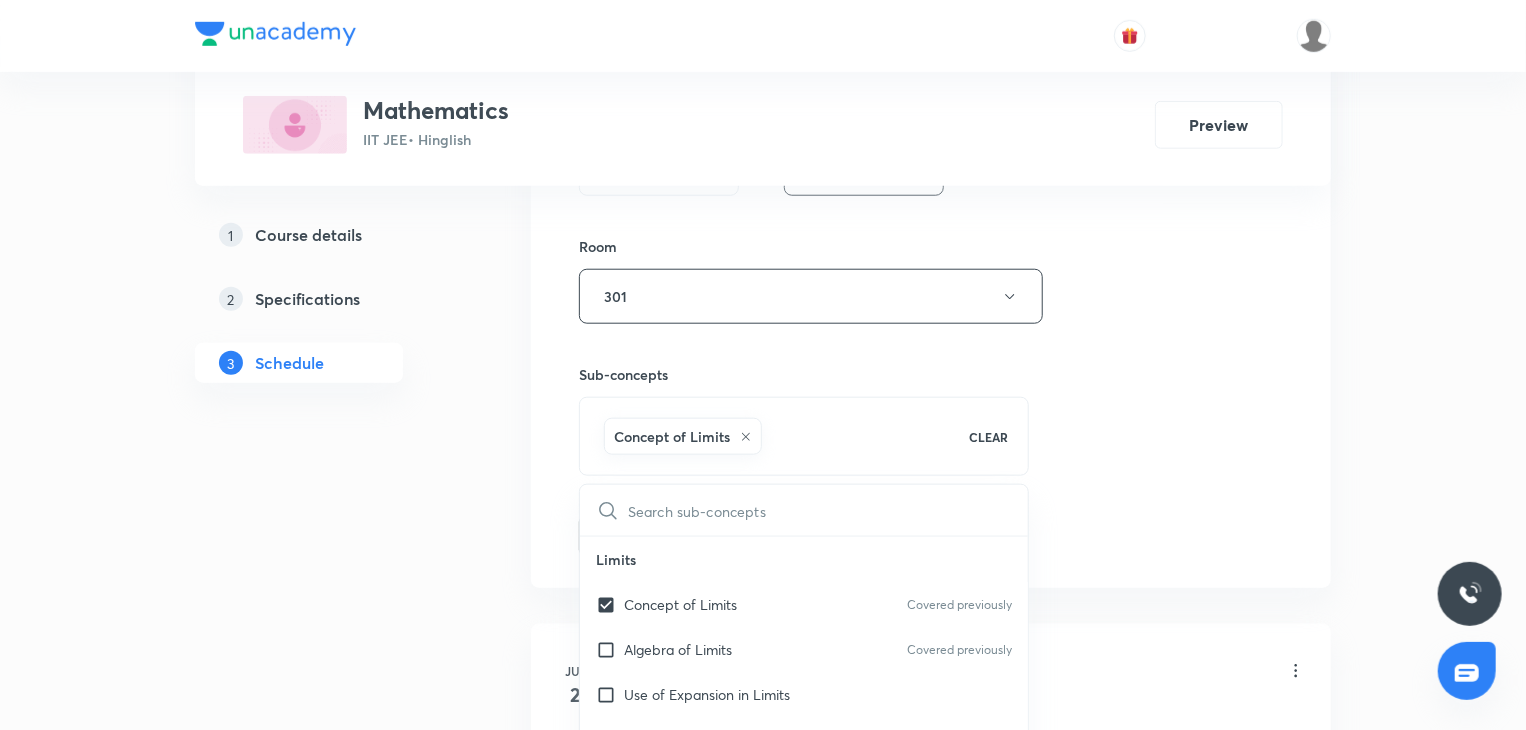 click on "Session  28 Live class Session title 11/99 Logarithm 7 ​ Schedule for Aug 5, 2025, 11:10 AM ​ Duration (in minutes) 80 ​   Session type Online Offline Room 301 Sub-concepts Concept of Limits CLEAR ​ Limits  Concept of Limits Covered previously Algebra of Limits Covered previously Use of Expansion in Limits Evaluation of Algebraic Limits Evaluation of Trigonometric Limits Evaluation of Exponential & Logarithmic Limits Limits of the Form lim (f(x))ᵍ(ˣ) L'Hopital's Rule Finding Unknowns When Limit is Given Miscellaneous Sandwich Theorem Built in Limit Differentiations Methods of Differentiation Errors and Approximations Rate Measure Maxima - Minima Point of Inflection Definition of Maxima & Minima Tests for Local Maximum/Minimum Concept of Global Maximum/Minimum Nature of Roots of Cubic Polynomials Application of Maxima/Minima Solid Geometry Graph Plotting Cauchy's Mean Value Theorem Inequalities using LMVT LMVT: Lagrange's Mean Value Theorems Rolle's Theorems Maximum & Minimum Value of a Function Add" at bounding box center (931, 75) 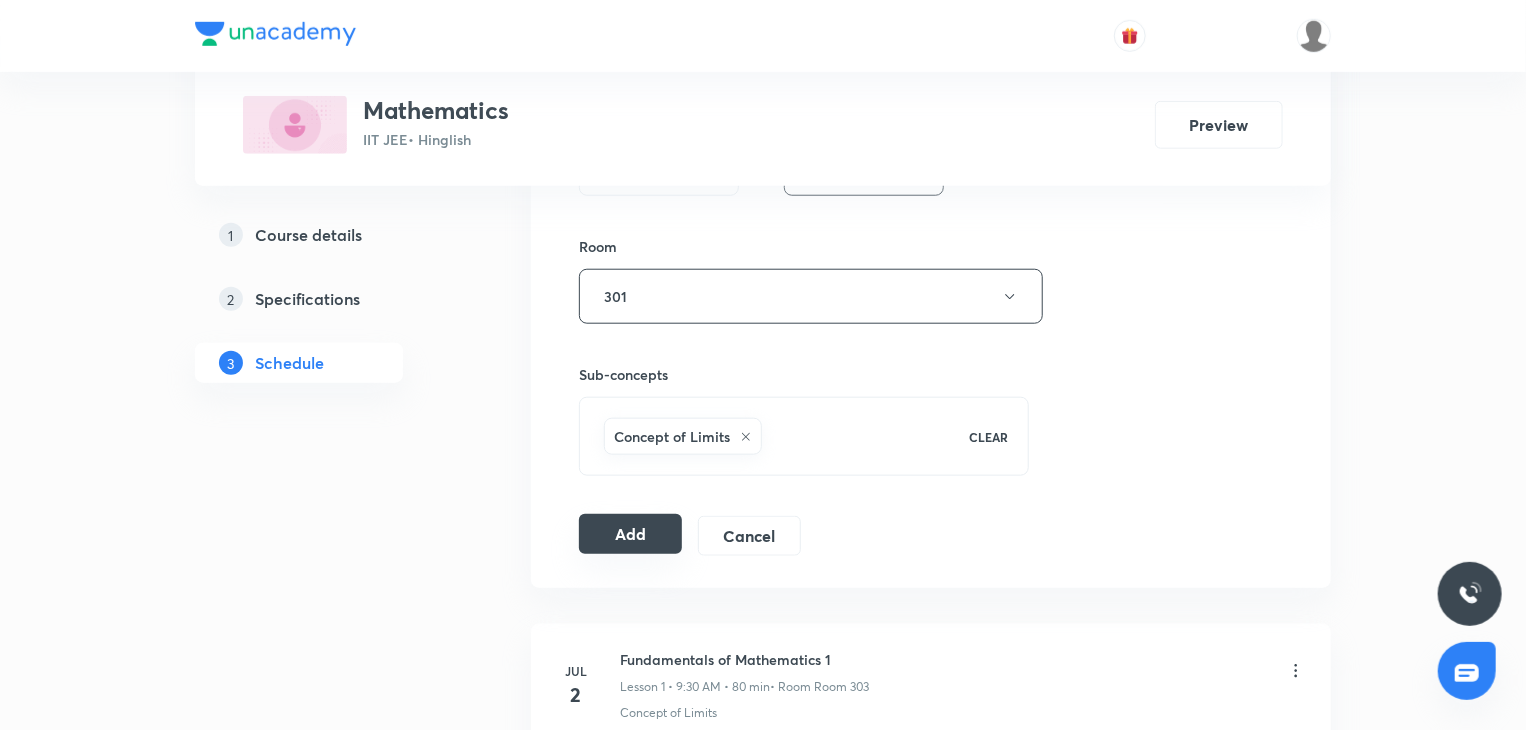click on "Add" at bounding box center [630, 534] 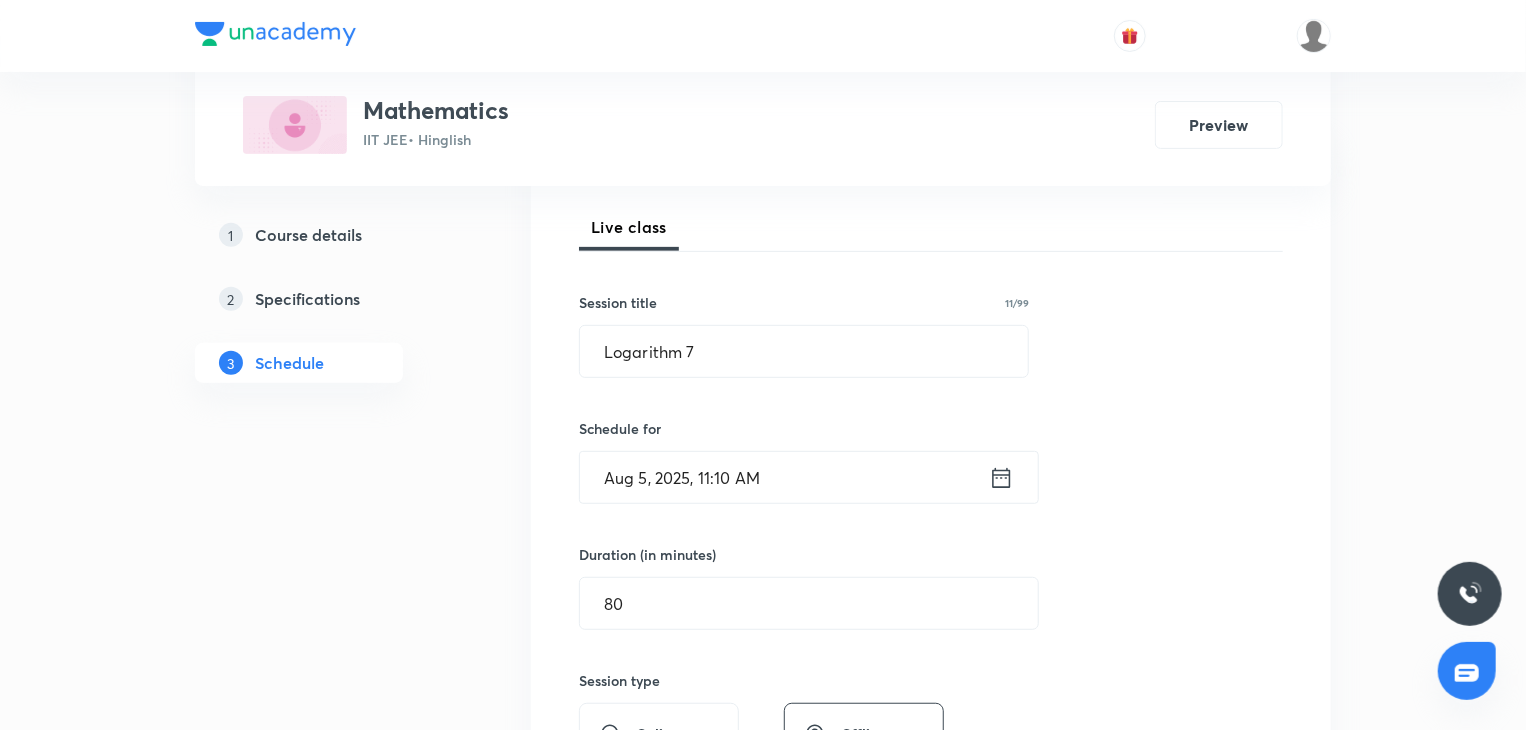 scroll, scrollTop: 190, scrollLeft: 0, axis: vertical 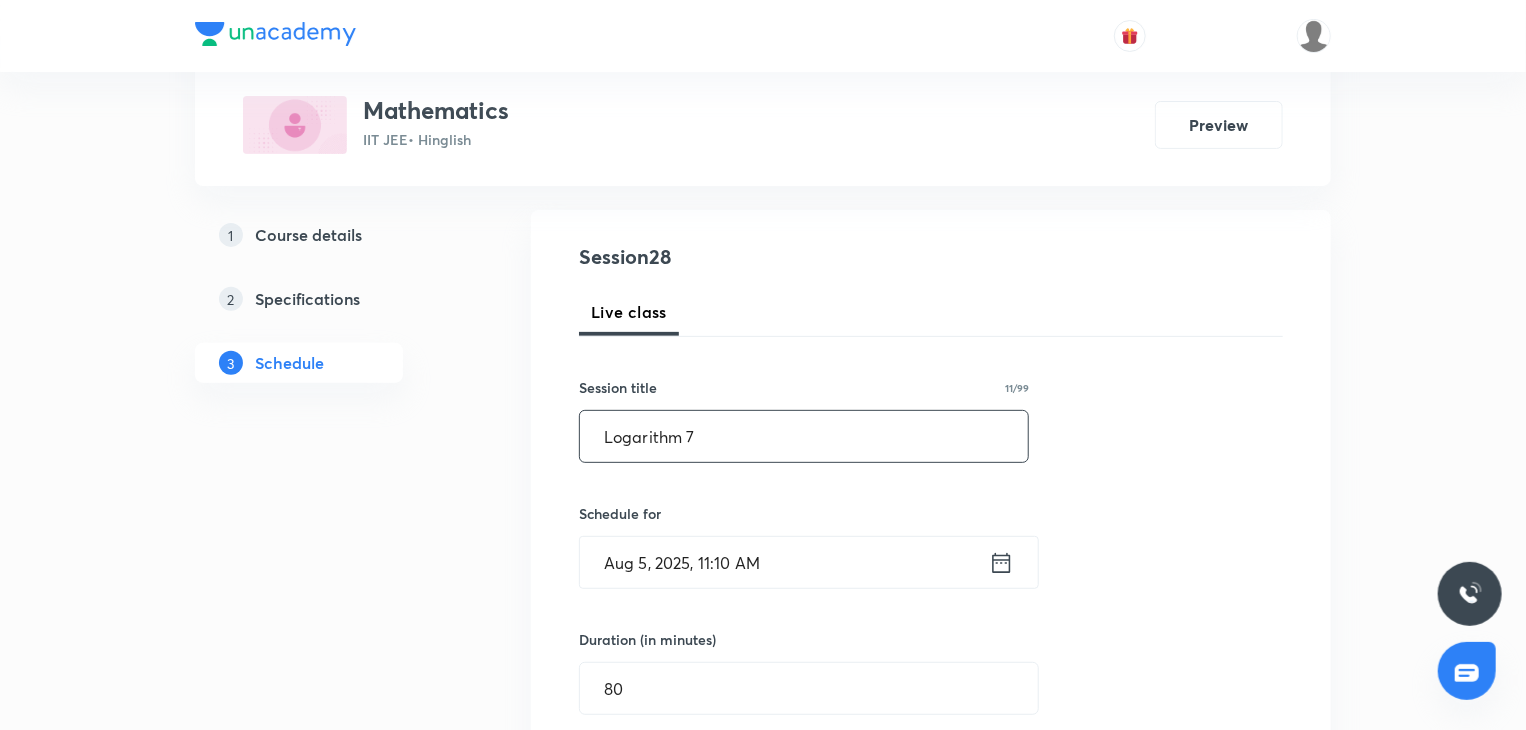 drag, startPoint x: 789, startPoint y: 473, endPoint x: 674, endPoint y: 431, distance: 122.42957 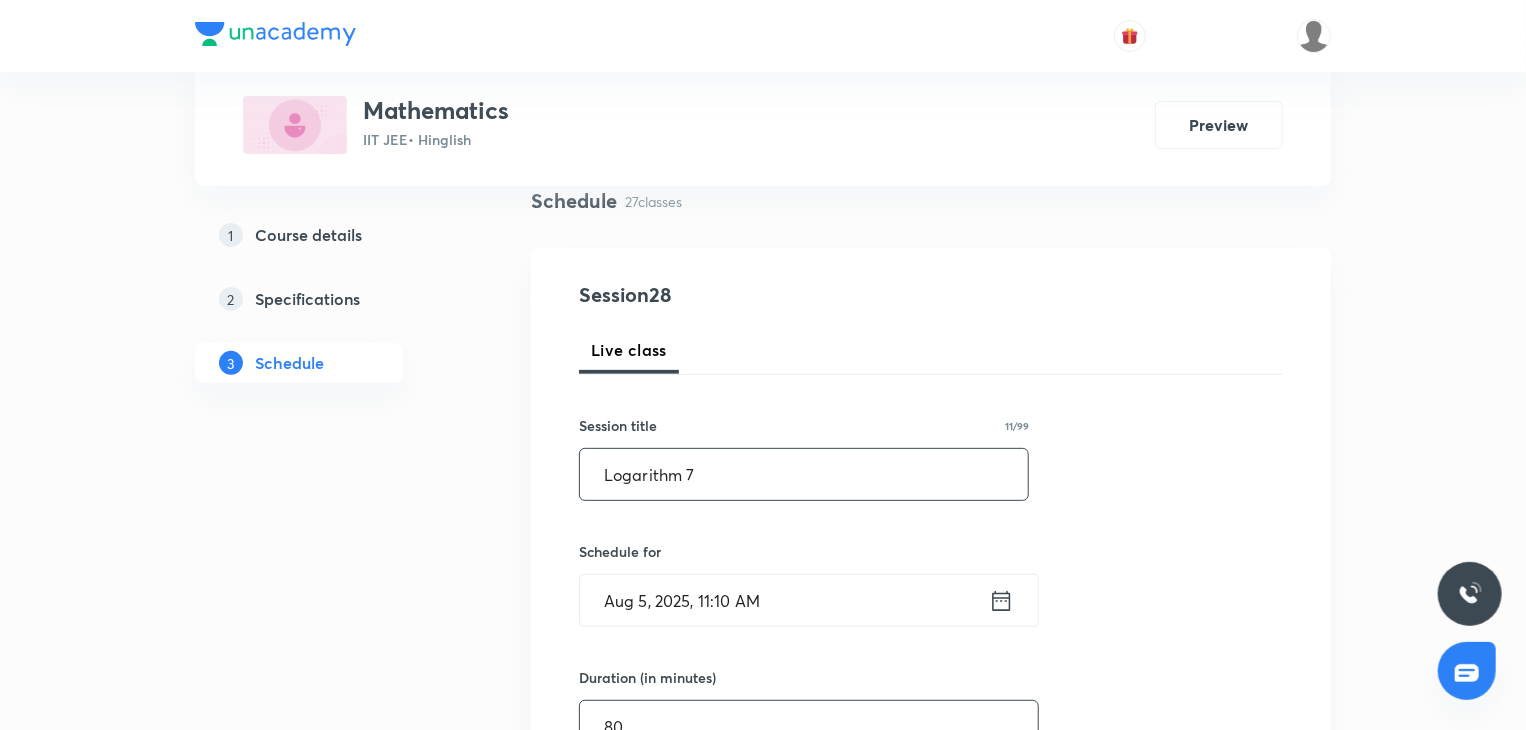 scroll, scrollTop: 152, scrollLeft: 0, axis: vertical 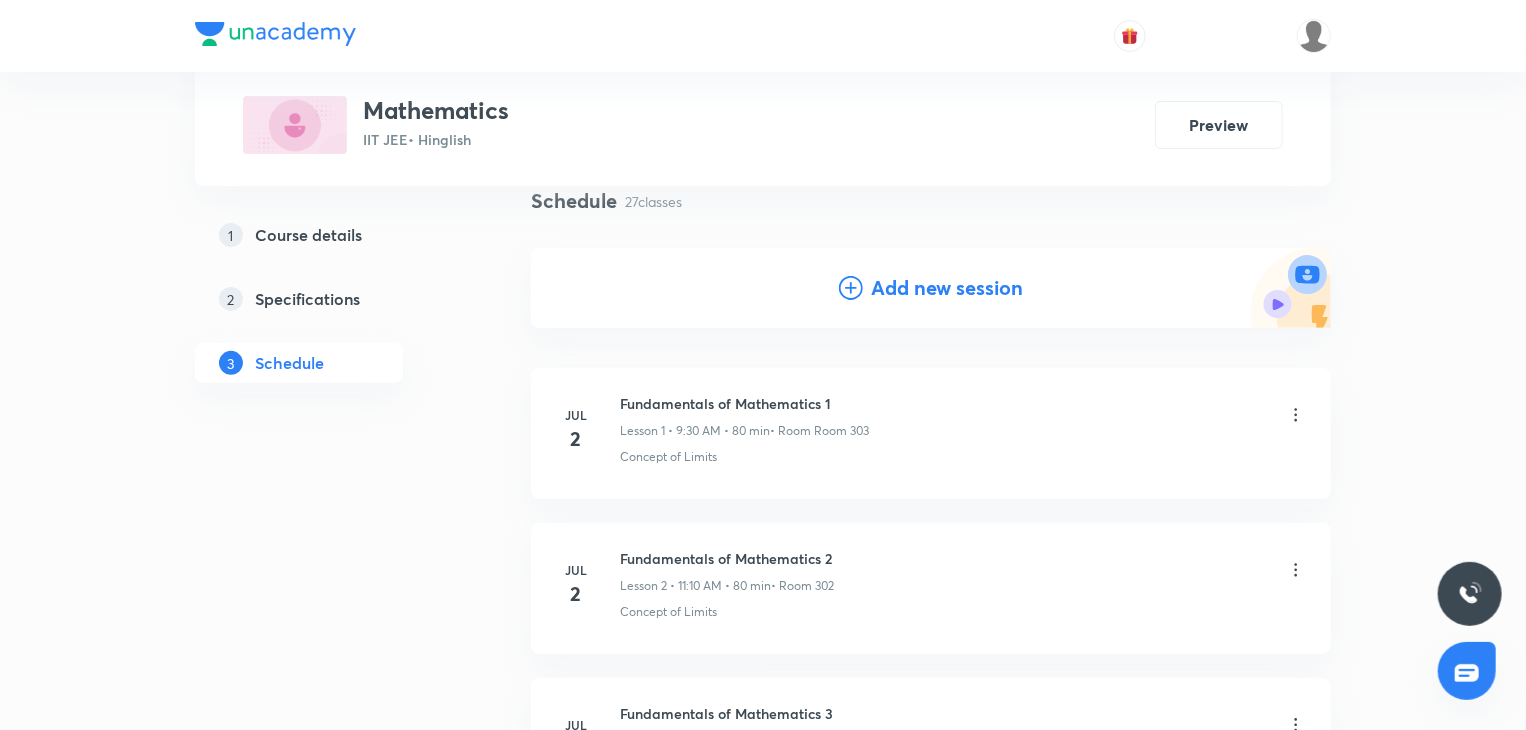click on "Add new session" at bounding box center (947, 288) 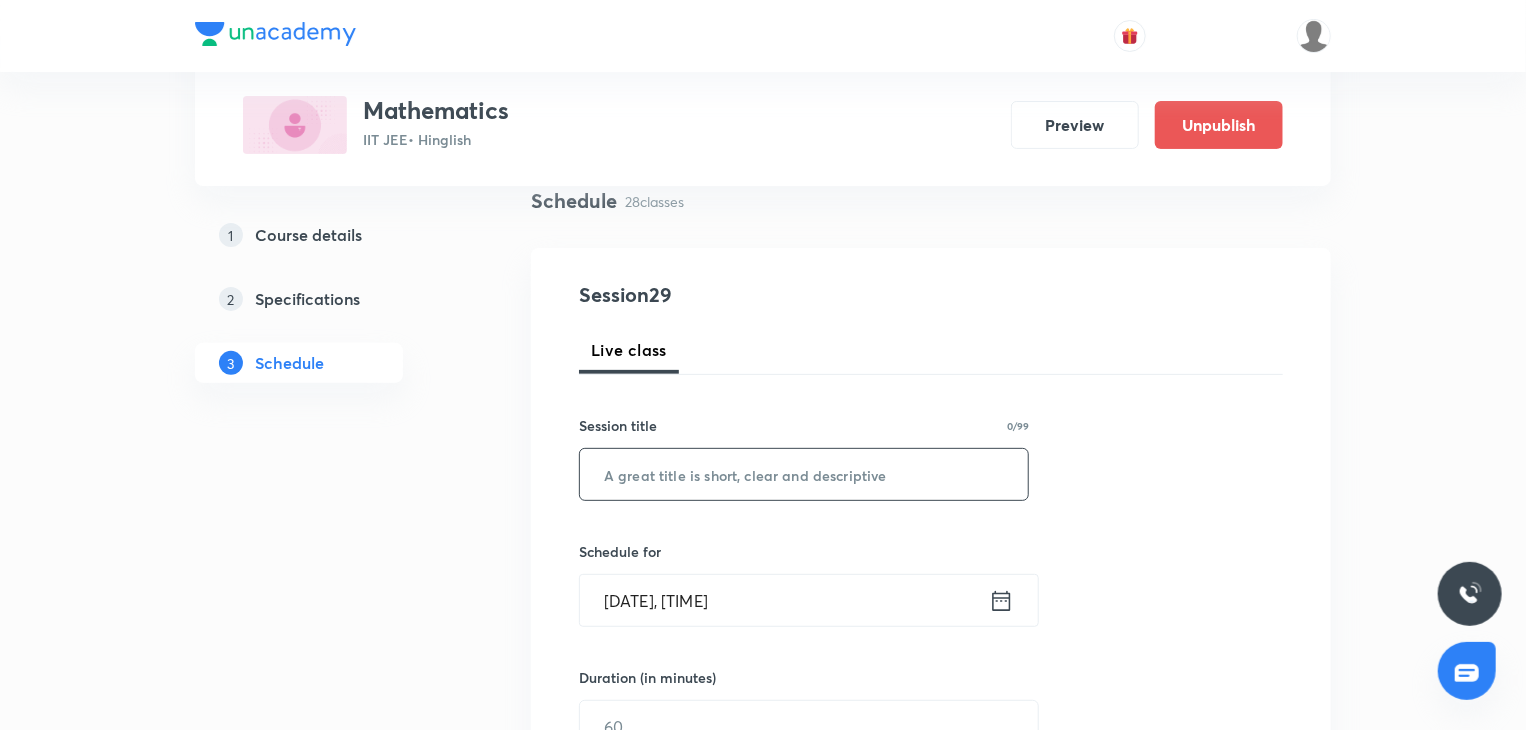 click at bounding box center [804, 474] 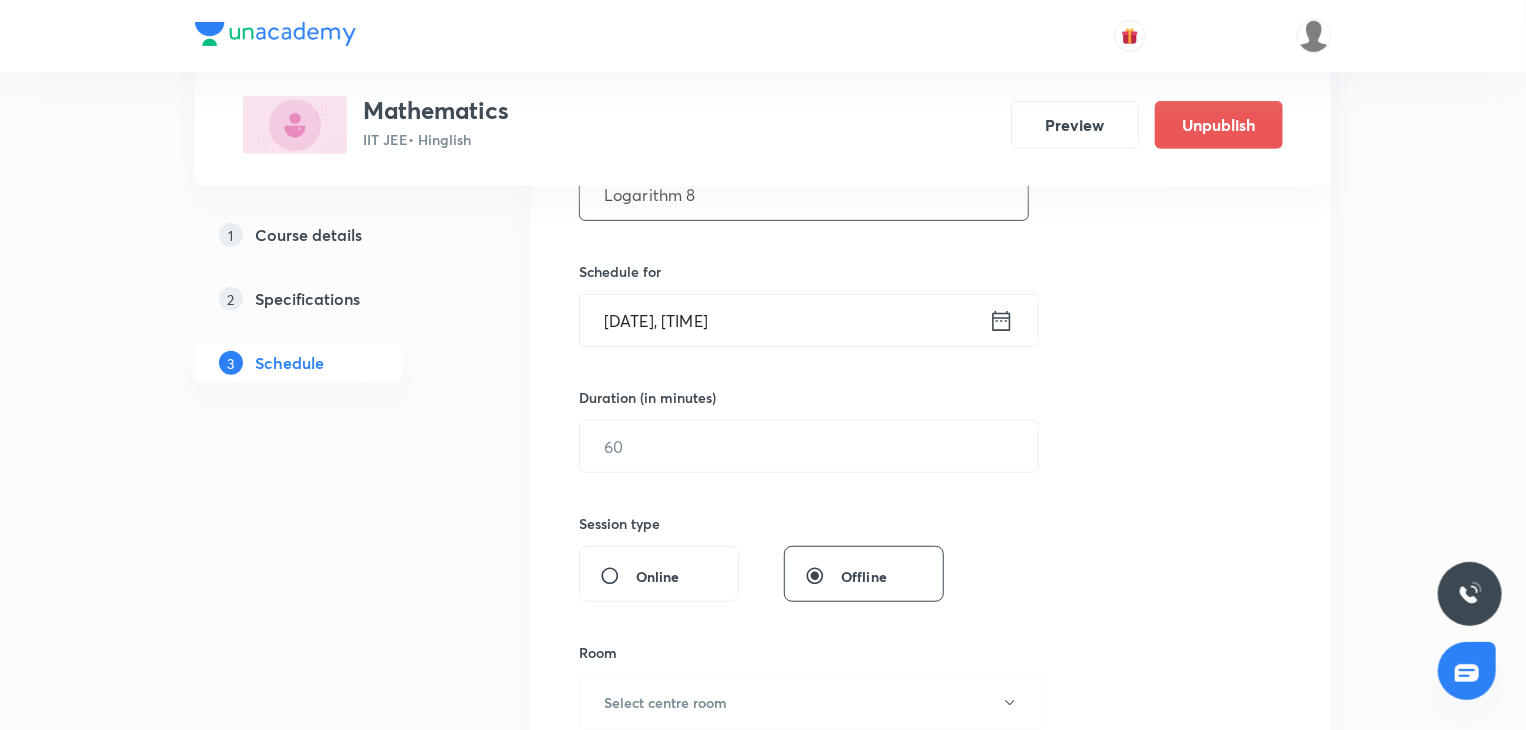 scroll, scrollTop: 447, scrollLeft: 0, axis: vertical 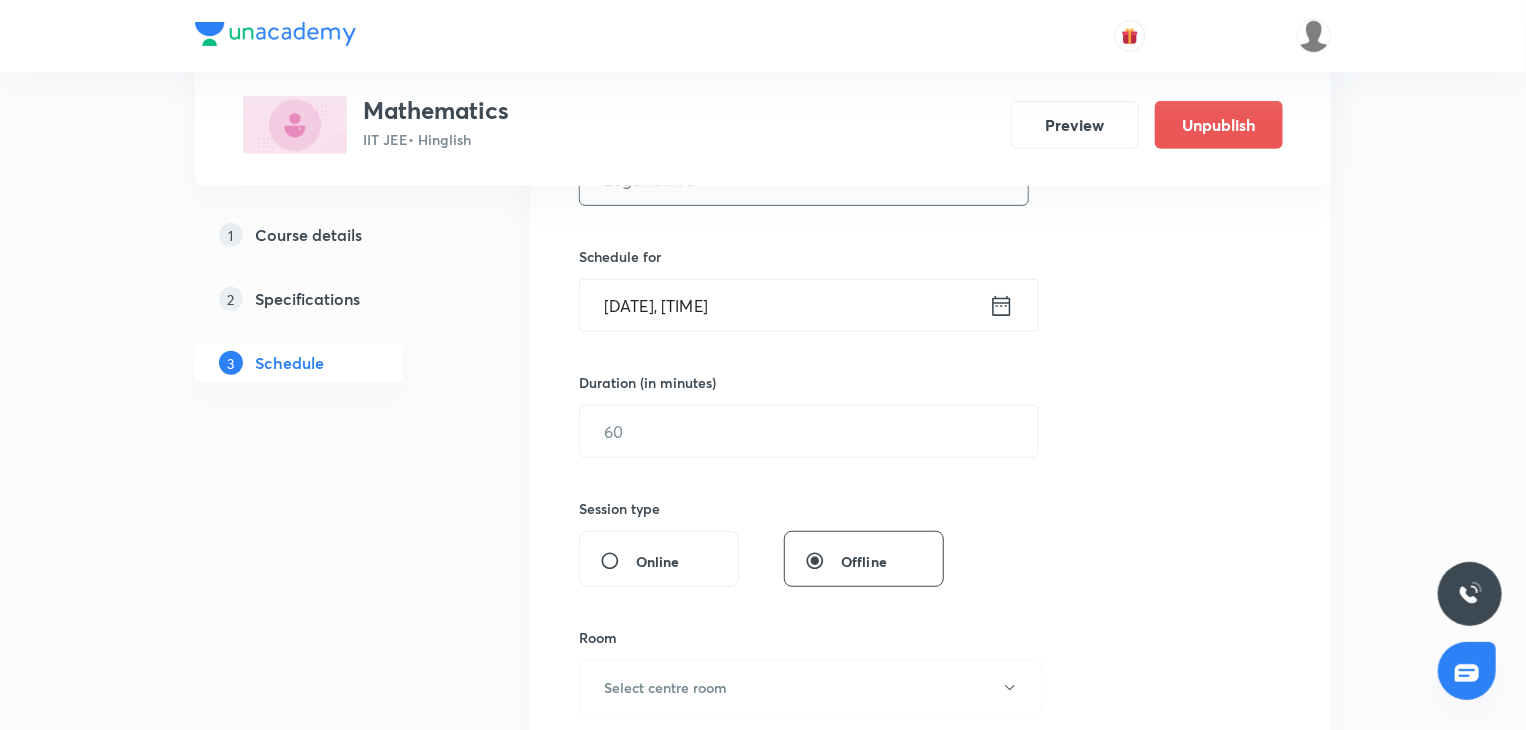 type on "Logarithm 8" 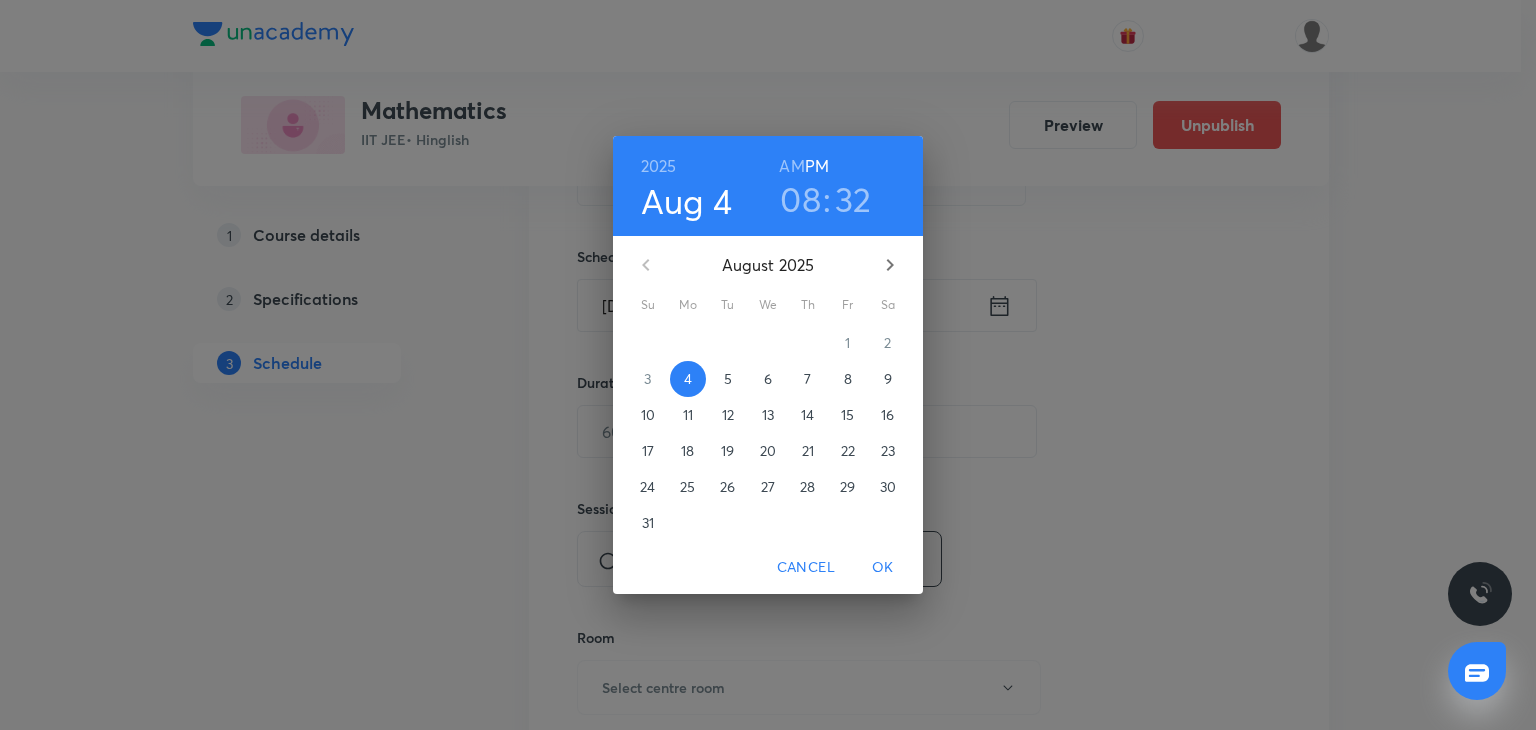 click on "5" at bounding box center [728, 379] 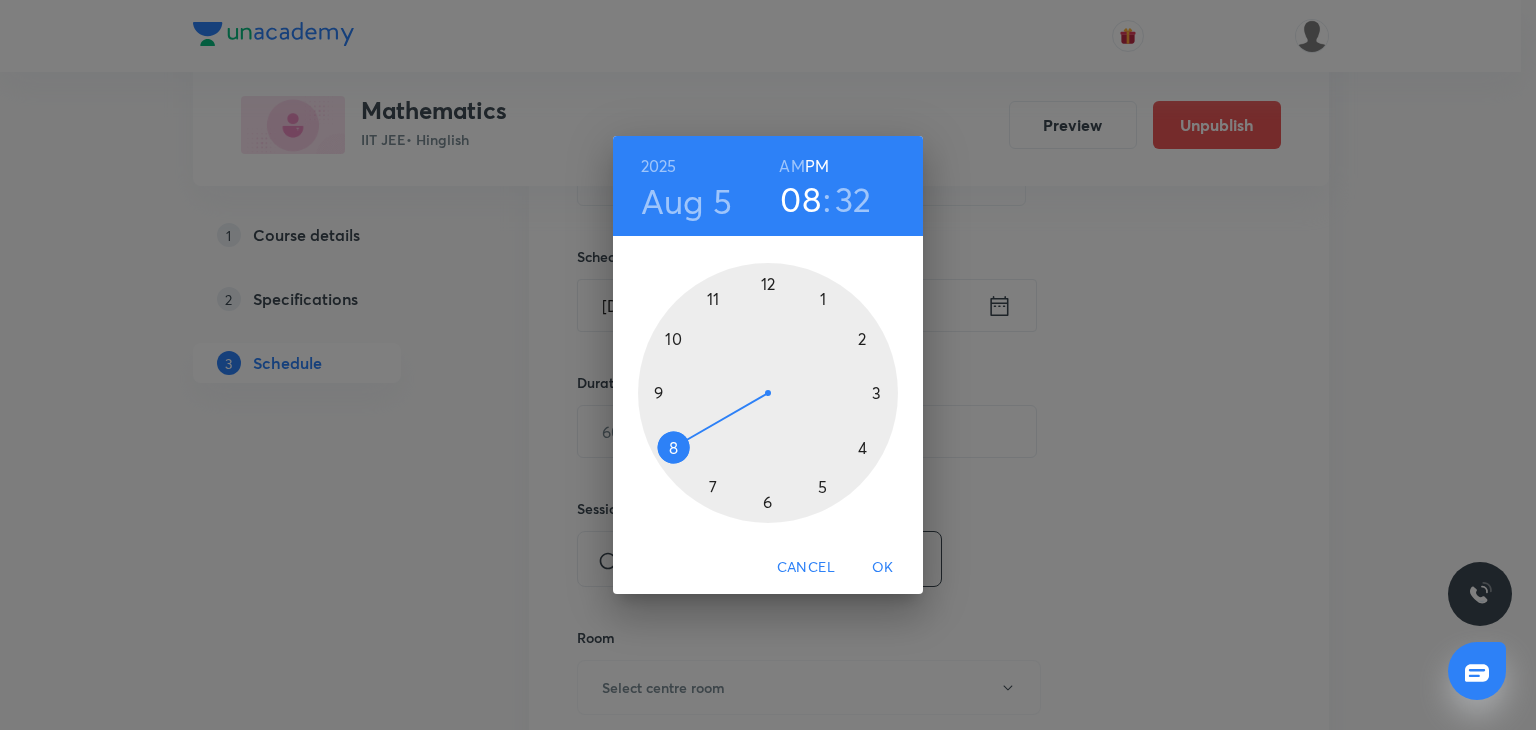 type 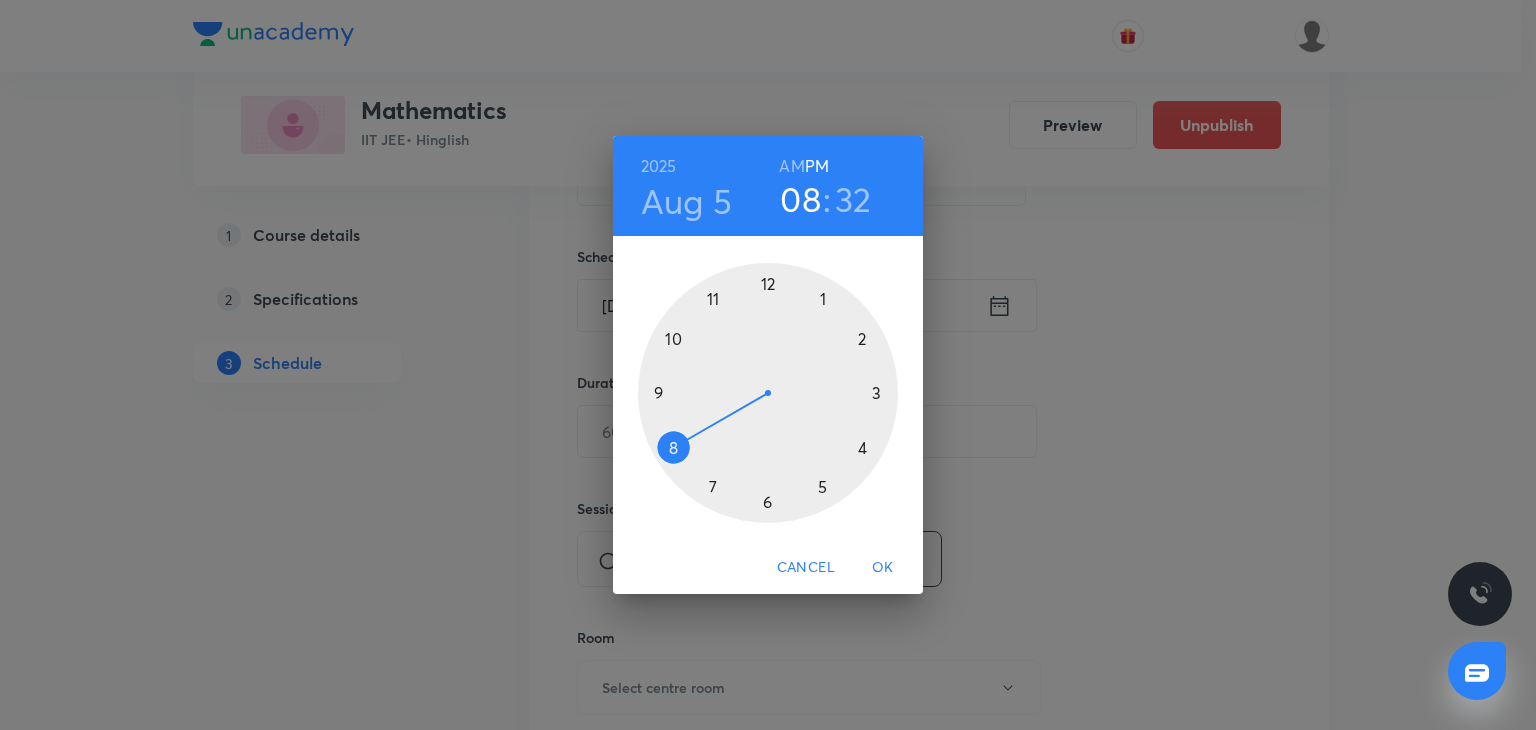click at bounding box center [768, 393] 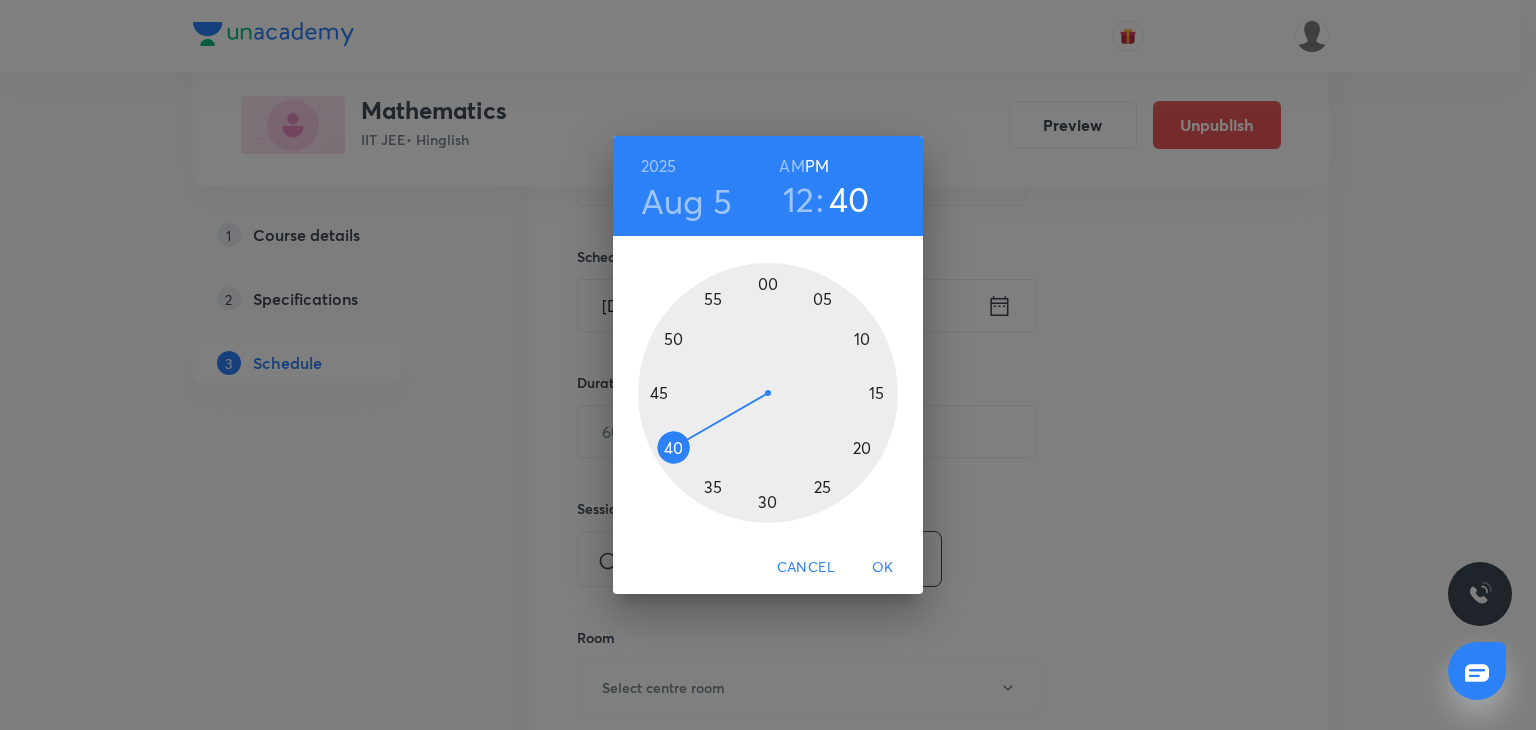 drag, startPoint x: 686, startPoint y: 442, endPoint x: 672, endPoint y: 447, distance: 14.866069 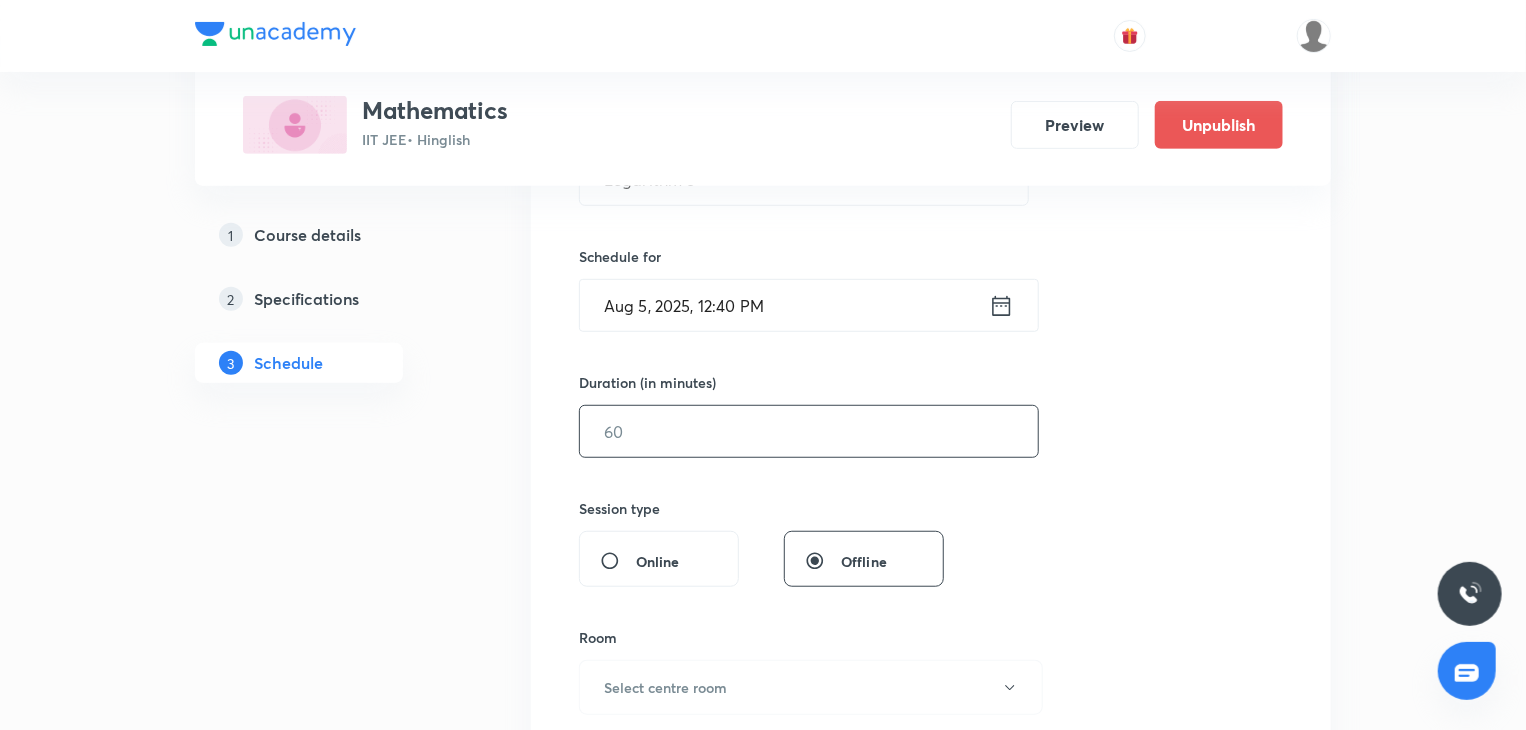 click at bounding box center (809, 431) 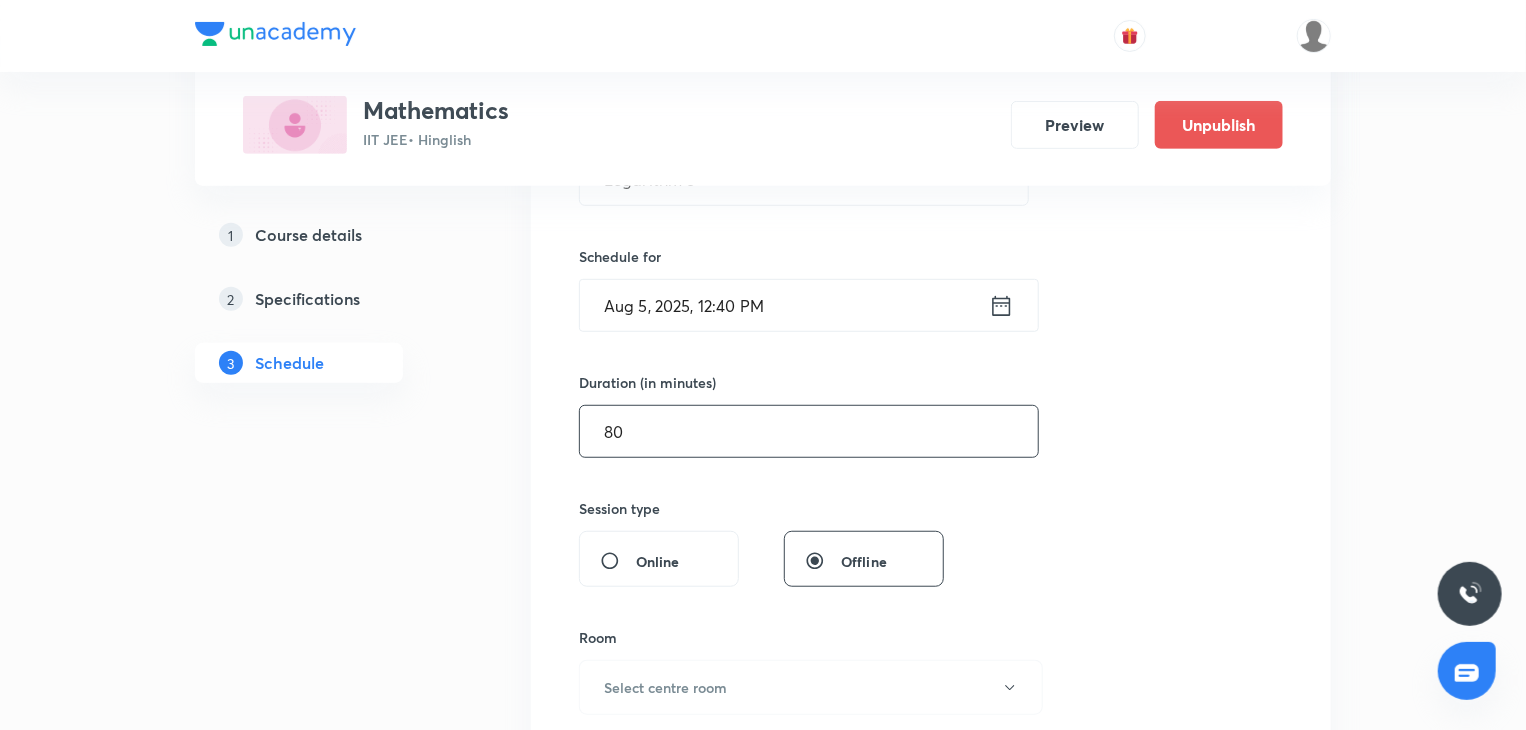 scroll, scrollTop: 764, scrollLeft: 0, axis: vertical 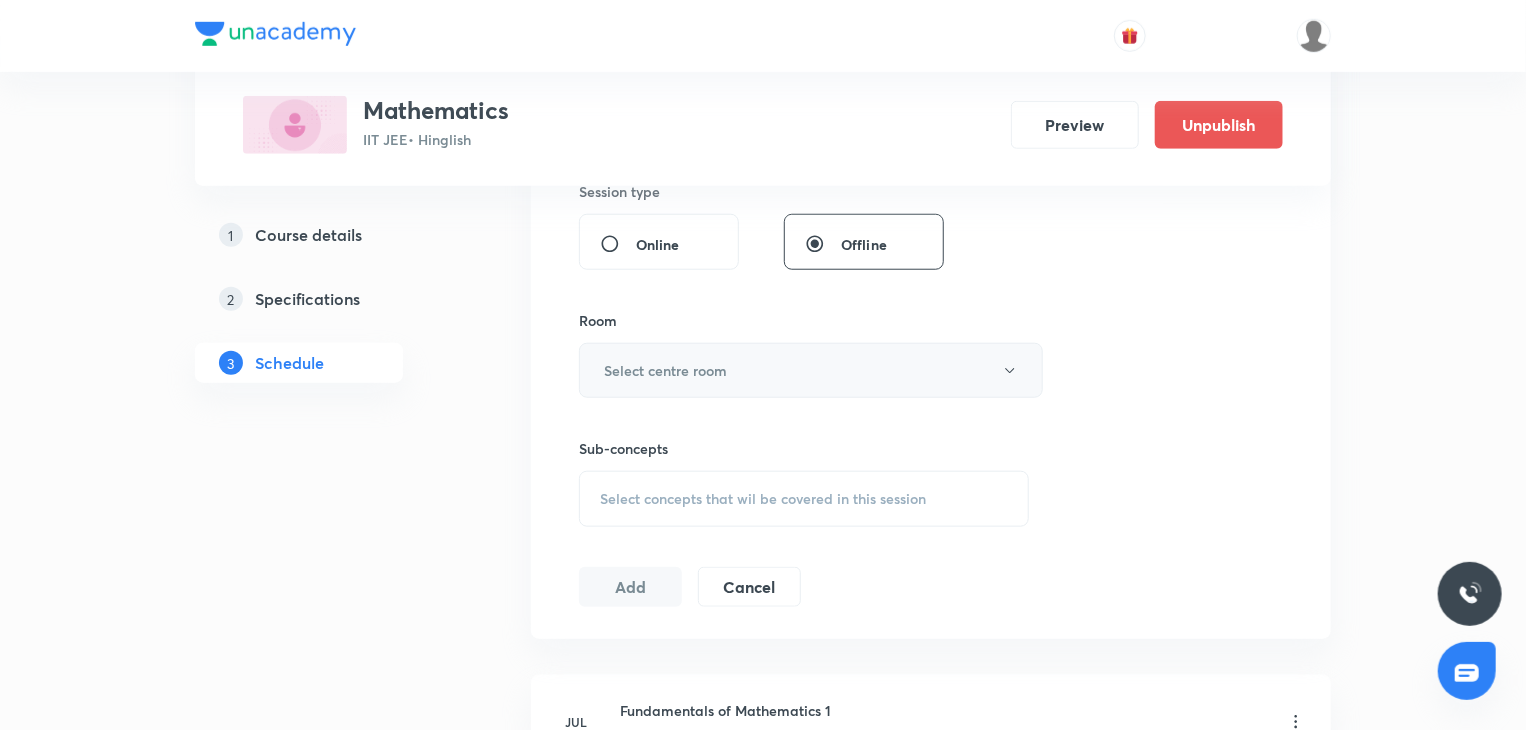 type on "80" 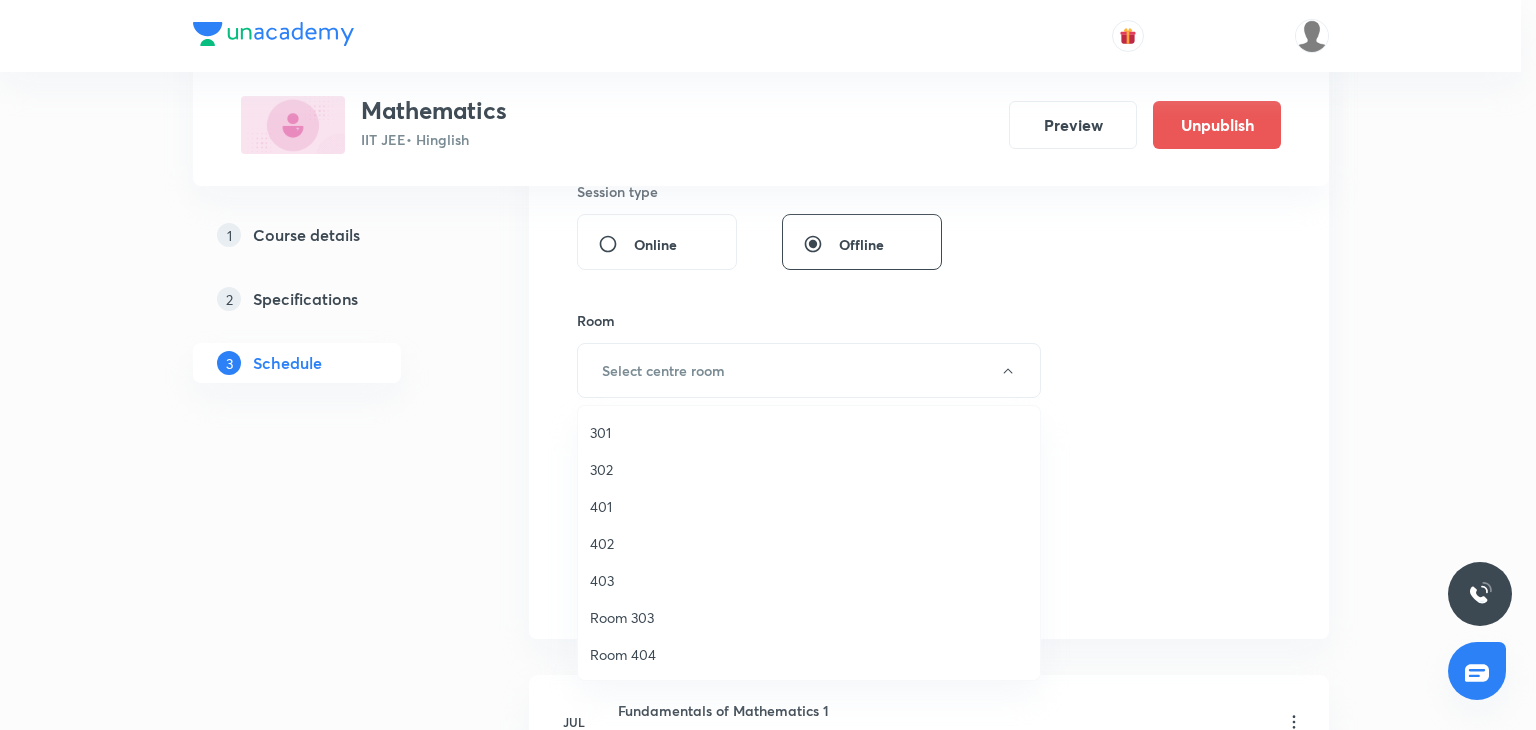click on "301" at bounding box center (809, 432) 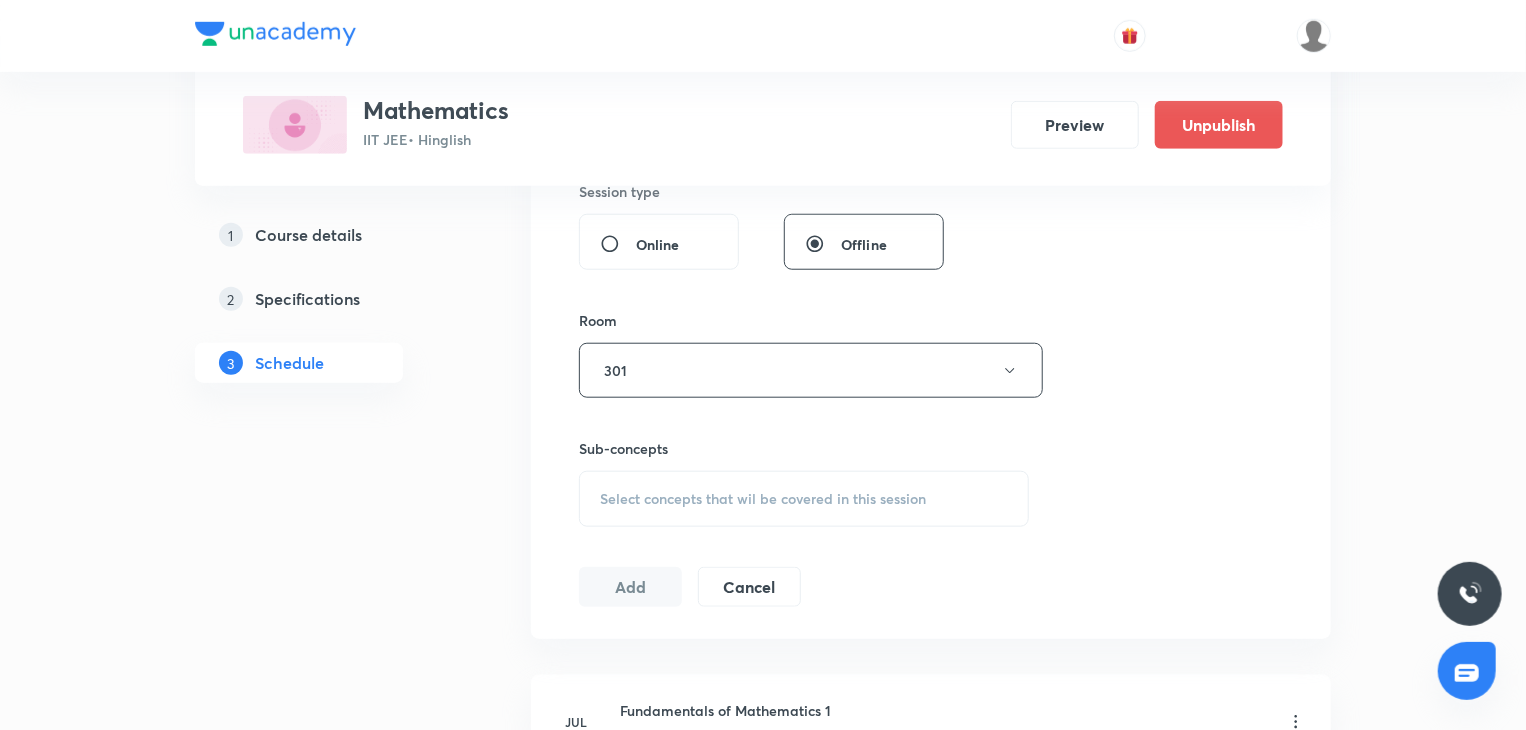 click on "Select concepts that wil be covered in this session" at bounding box center [763, 499] 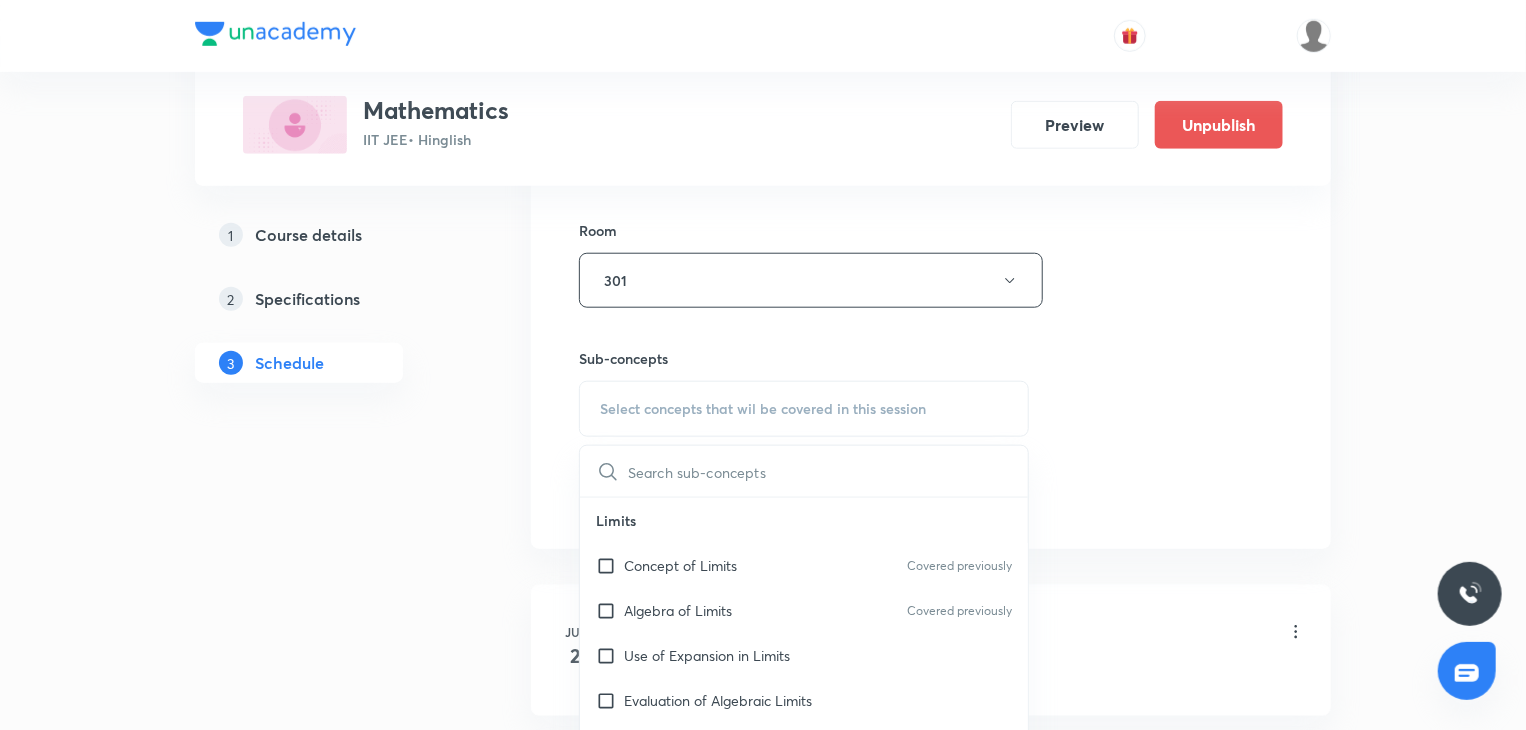 scroll, scrollTop: 855, scrollLeft: 0, axis: vertical 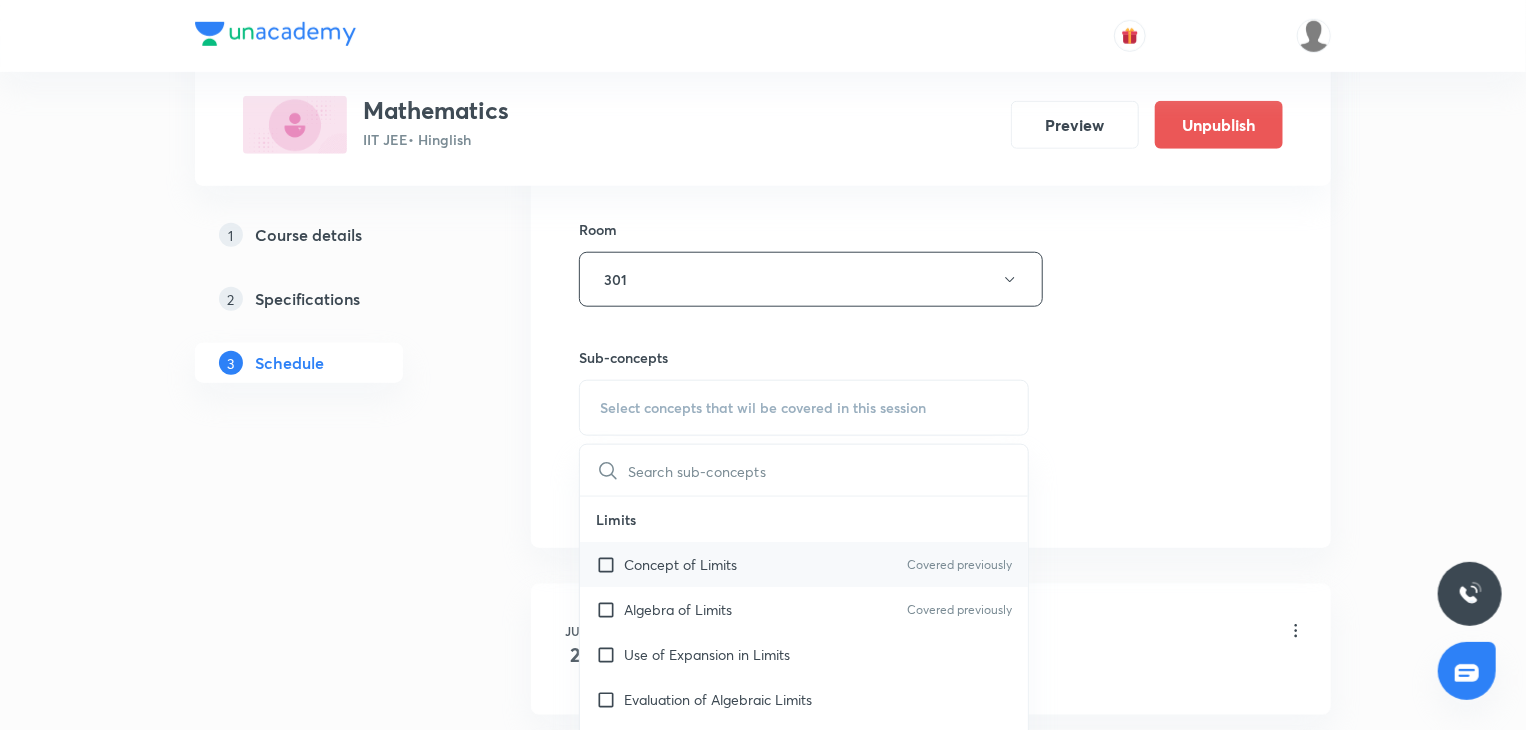 click on "Concept of Limits Covered previously" at bounding box center [804, 564] 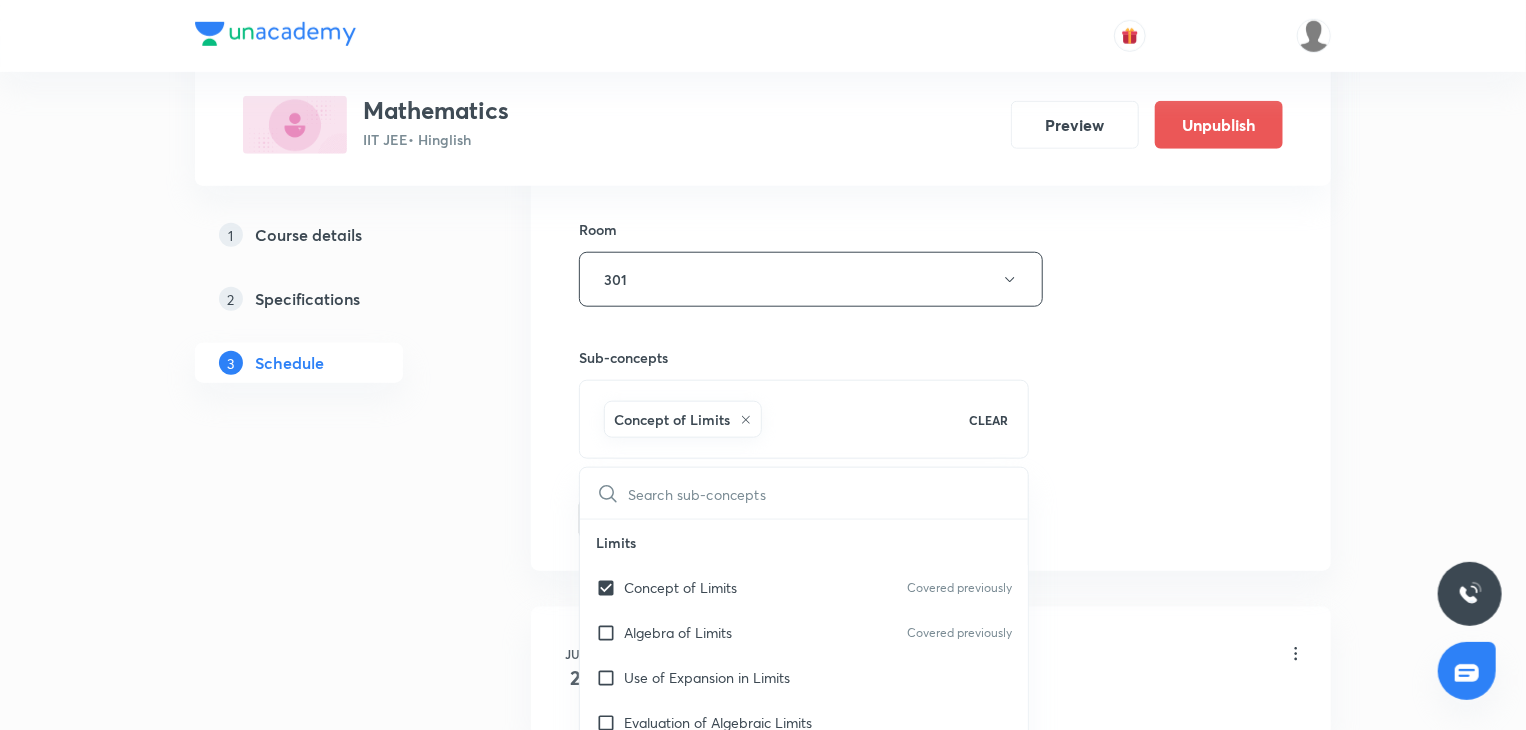 click on "Session  29 Live class Session title 11/99 Logarithm 8 ​ Schedule for Aug 5, 2025, 12:40 PM ​ Duration (in minutes) 80 ​   Session type Online Offline Room 301 Sub-concepts Concept of Limits CLEAR ​ Limits  Concept of Limits Covered previously Algebra of Limits Covered previously Use of Expansion in Limits Evaluation of Algebraic Limits Evaluation of Trigonometric Limits Evaluation of Exponential & Logarithmic Limits Limits of the Form lim (f(x))ᵍ(ˣ) L'Hopital's Rule Finding Unknowns When Limit is Given Miscellaneous Sandwich Theorem Built in Limit Differentiations Methods of Differentiation Errors and Approximations Rate Measure Maxima - Minima Point of Inflection Definition of Maxima & Minima Tests for Local Maximum/Minimum Concept of Global Maximum/Minimum Nature of Roots of Cubic Polynomials Application of Maxima/Minima Solid Geometry Graph Plotting Cauchy's Mean Value Theorem Inequalities using LMVT LMVT: Lagrange's Mean Value Theorems Rolle's Theorems Maximum & Minimum Value of a Function Add" at bounding box center [931, 58] 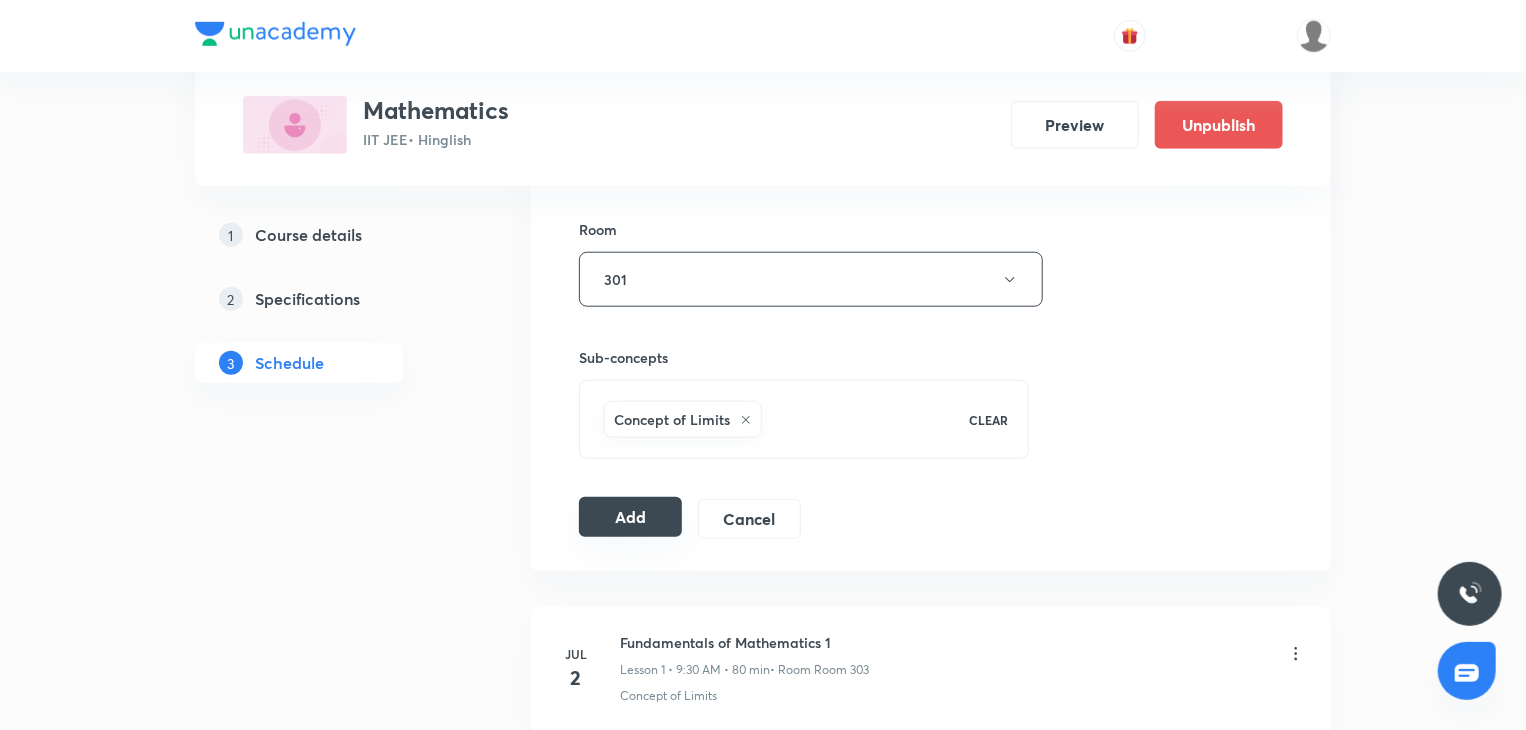 click on "Add" at bounding box center [630, 517] 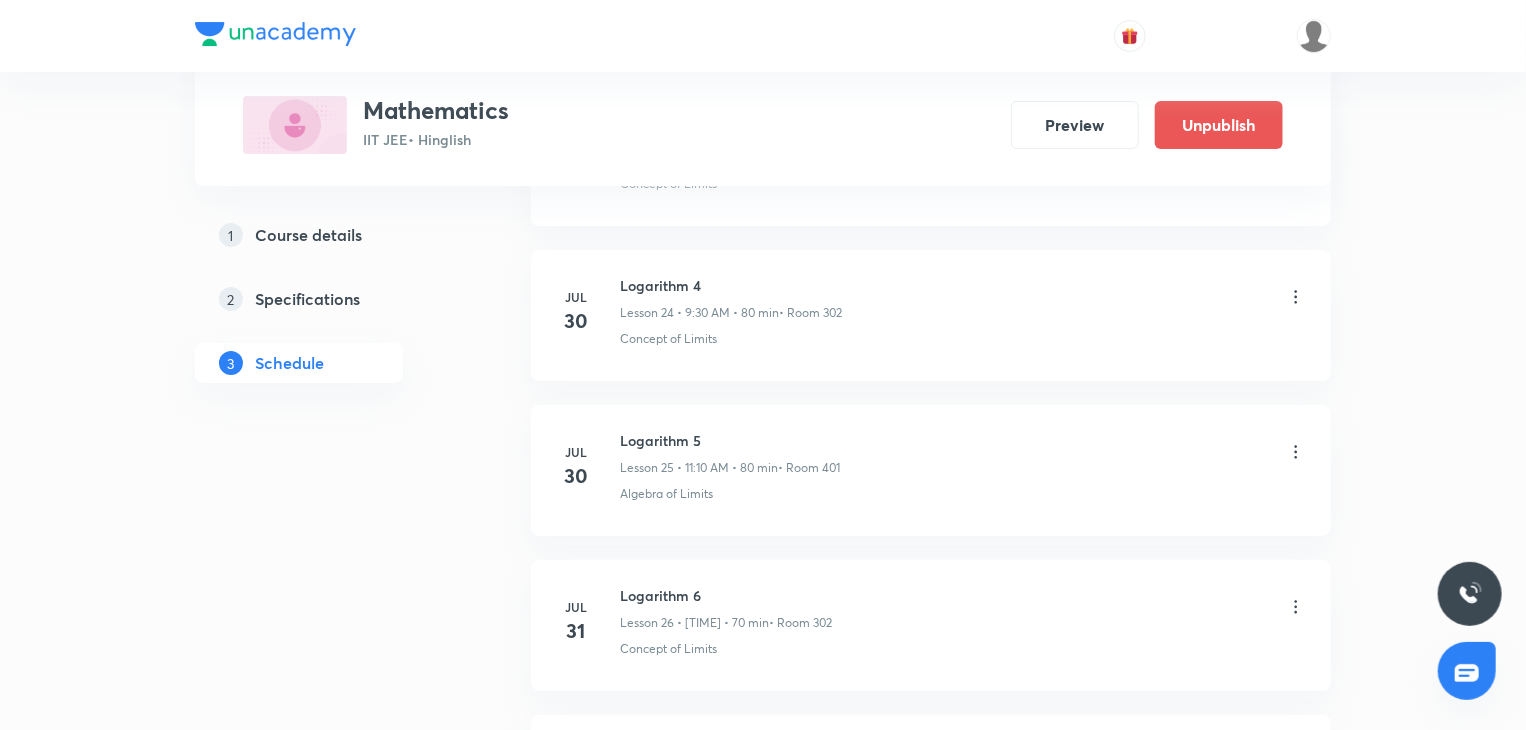 scroll, scrollTop: 4437, scrollLeft: 0, axis: vertical 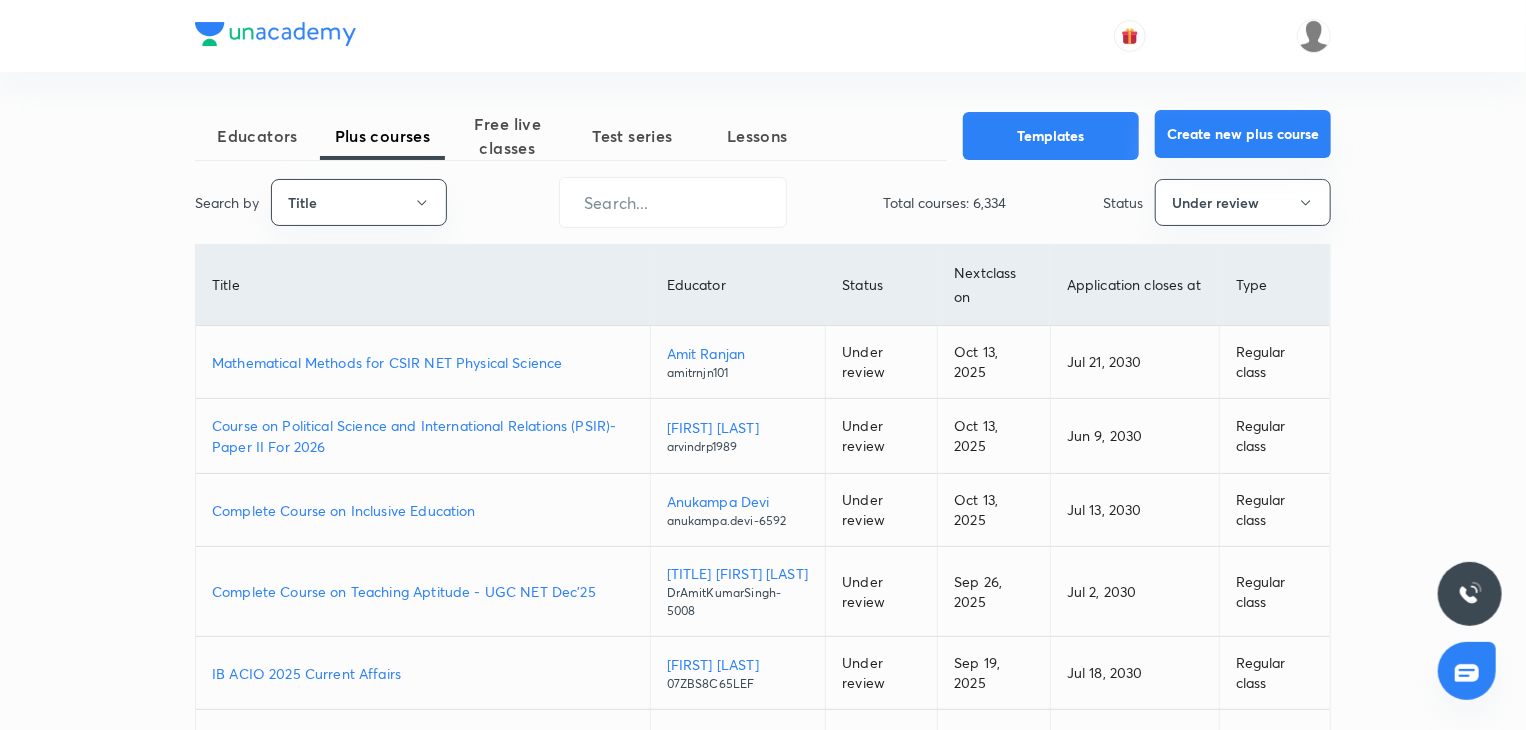 click on "Create new plus course" at bounding box center [1243, 134] 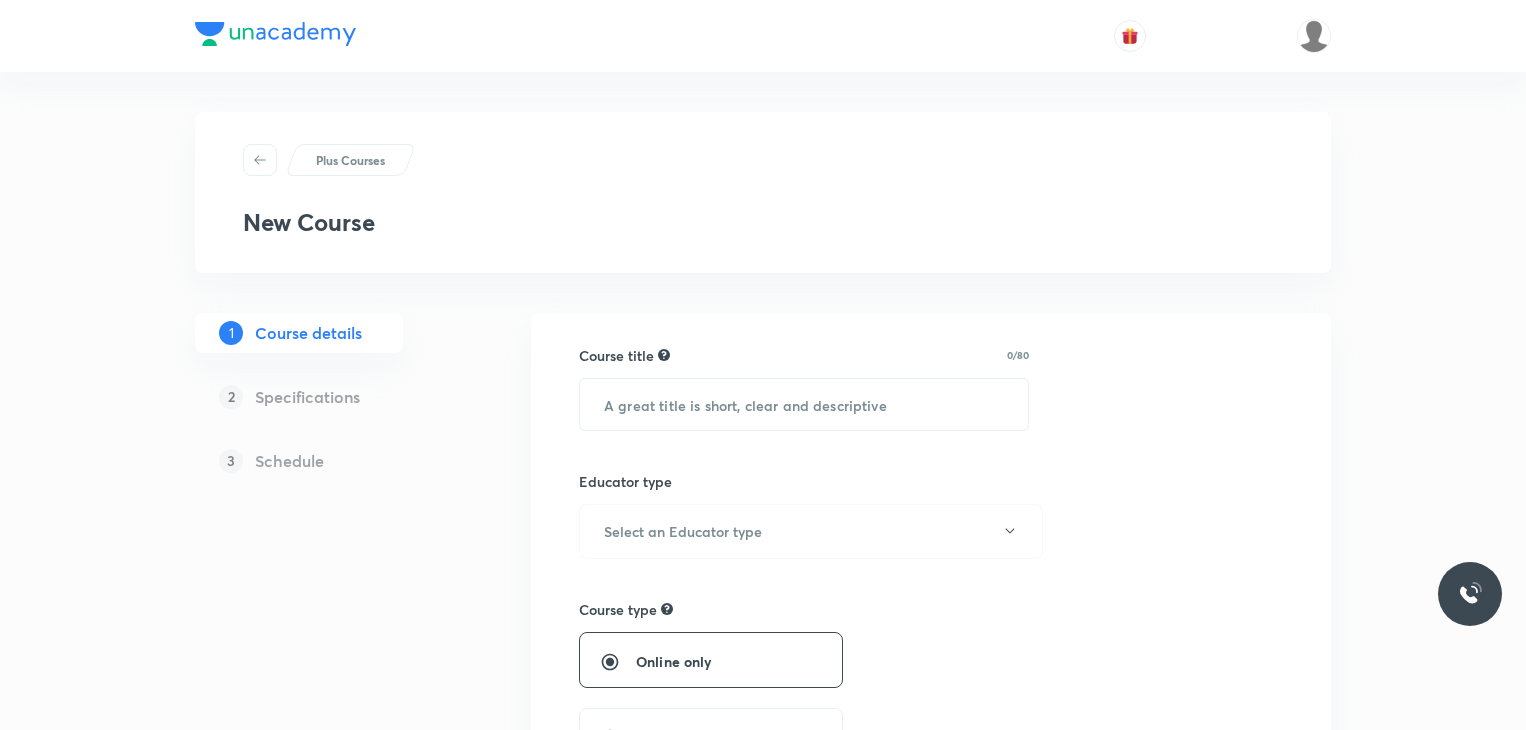 scroll, scrollTop: 0, scrollLeft: 0, axis: both 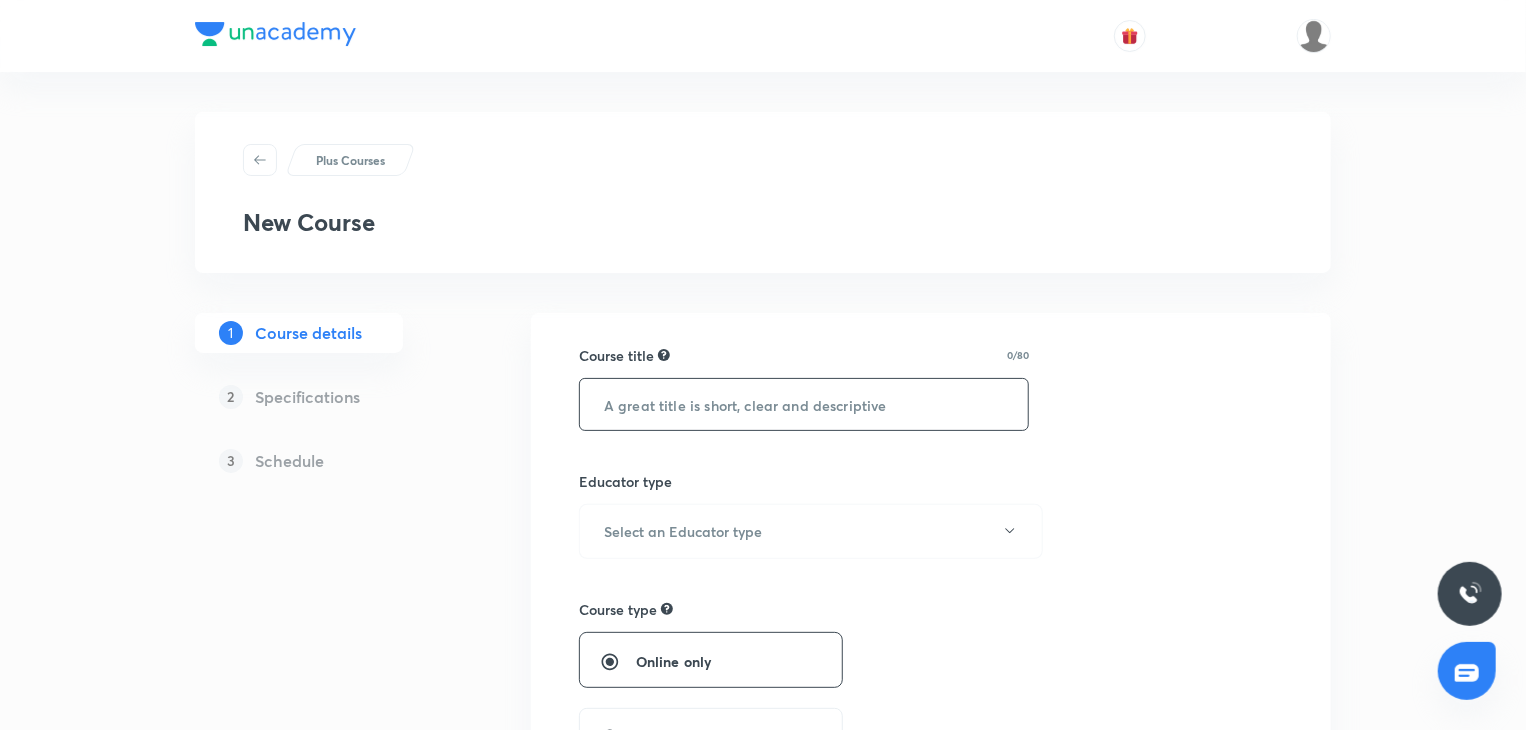 click at bounding box center [804, 404] 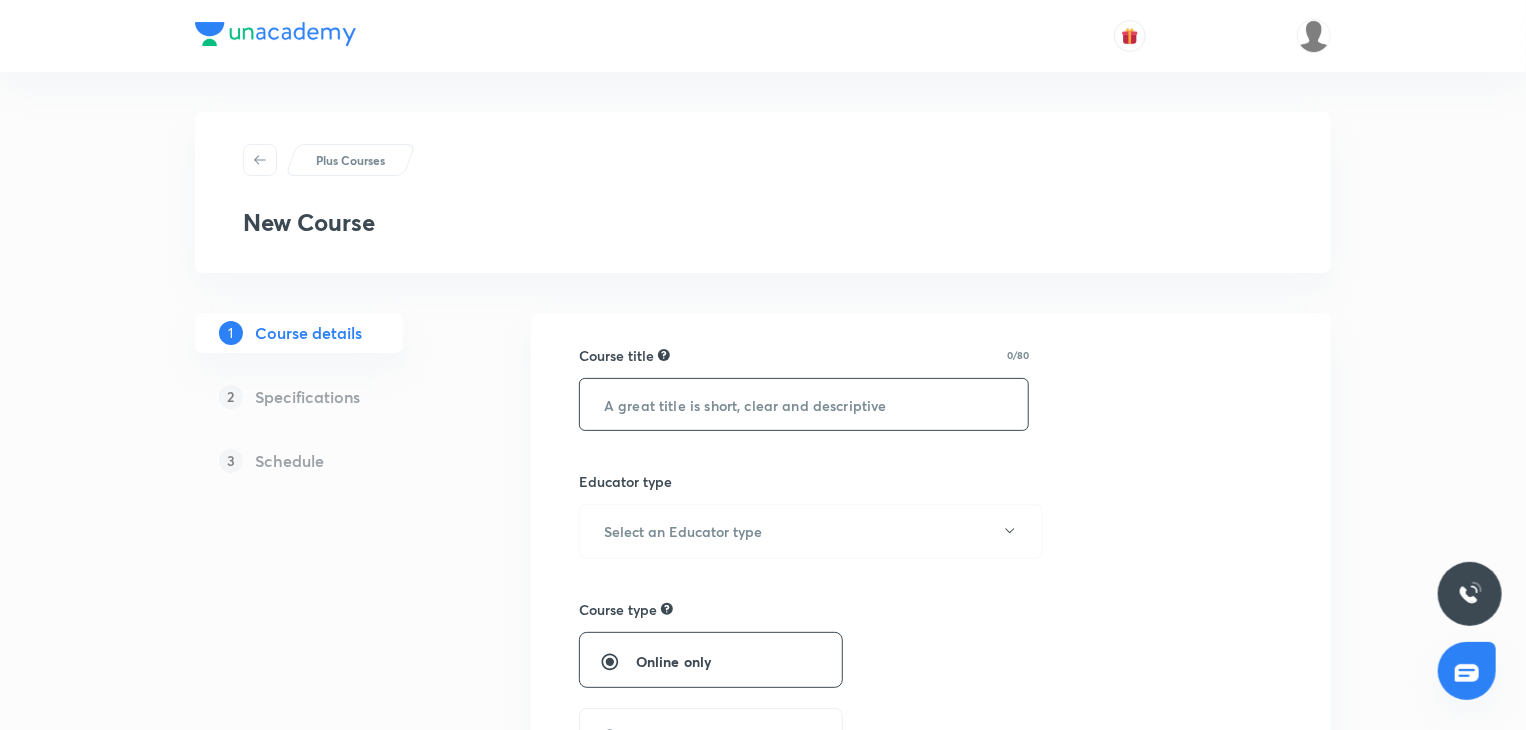 click at bounding box center (804, 404) 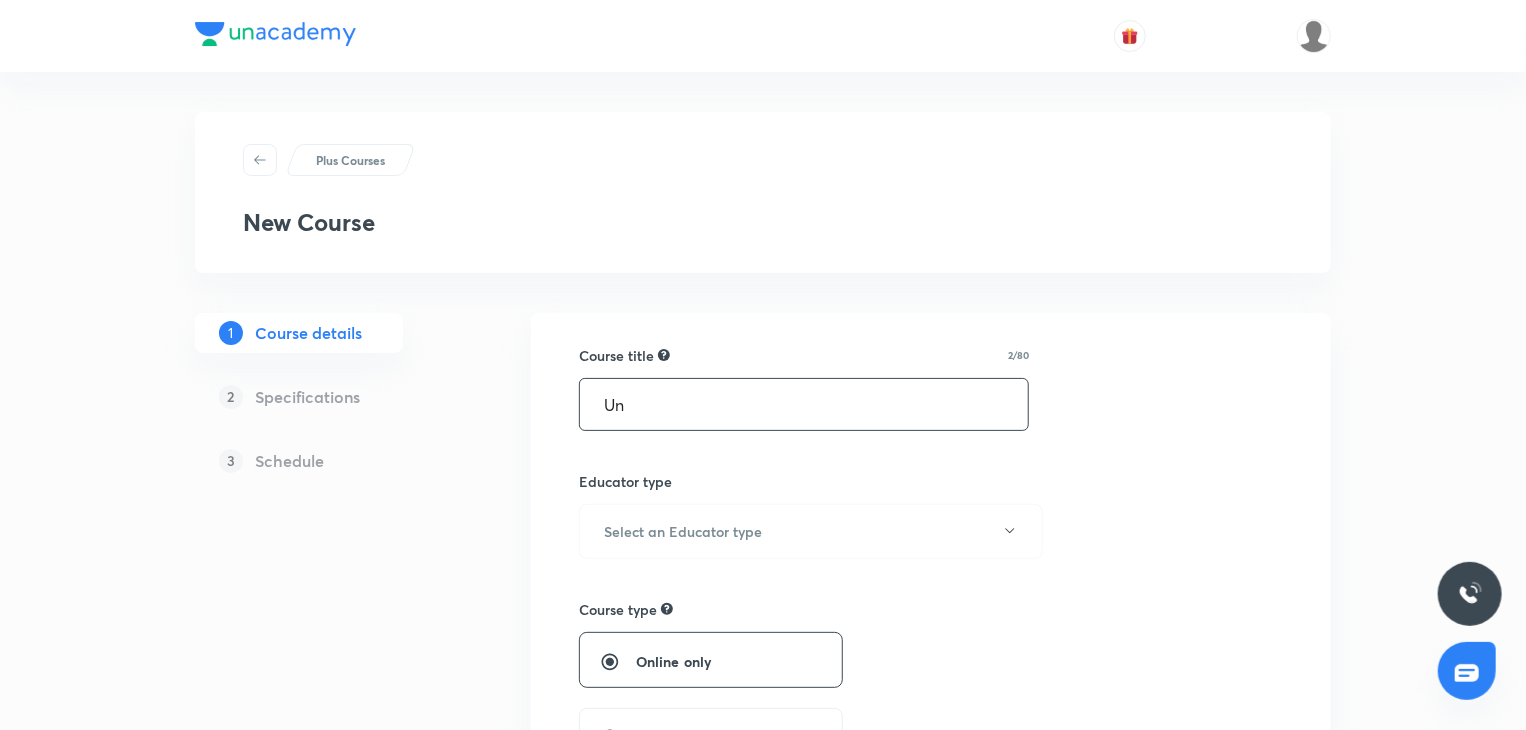 type on "U" 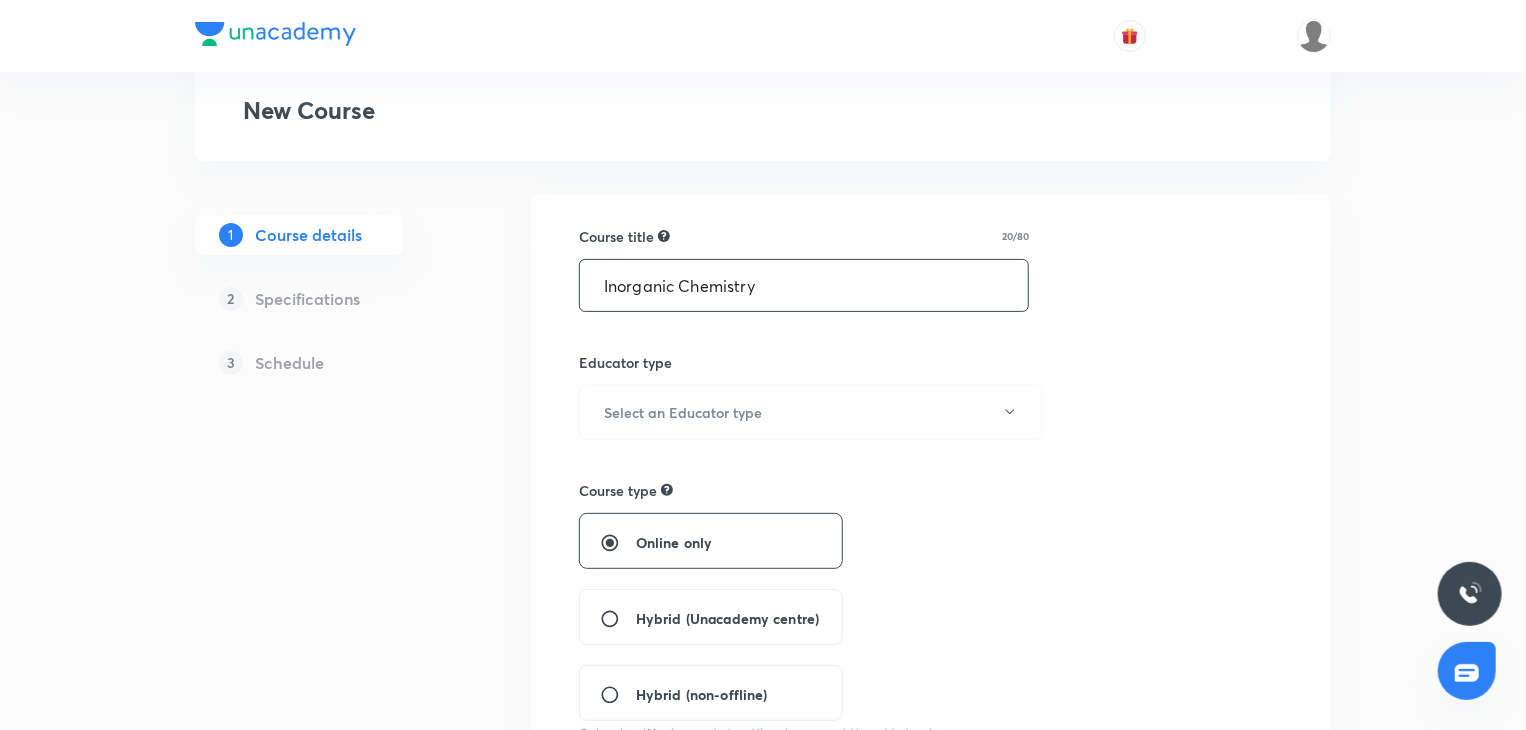 scroll, scrollTop: 120, scrollLeft: 0, axis: vertical 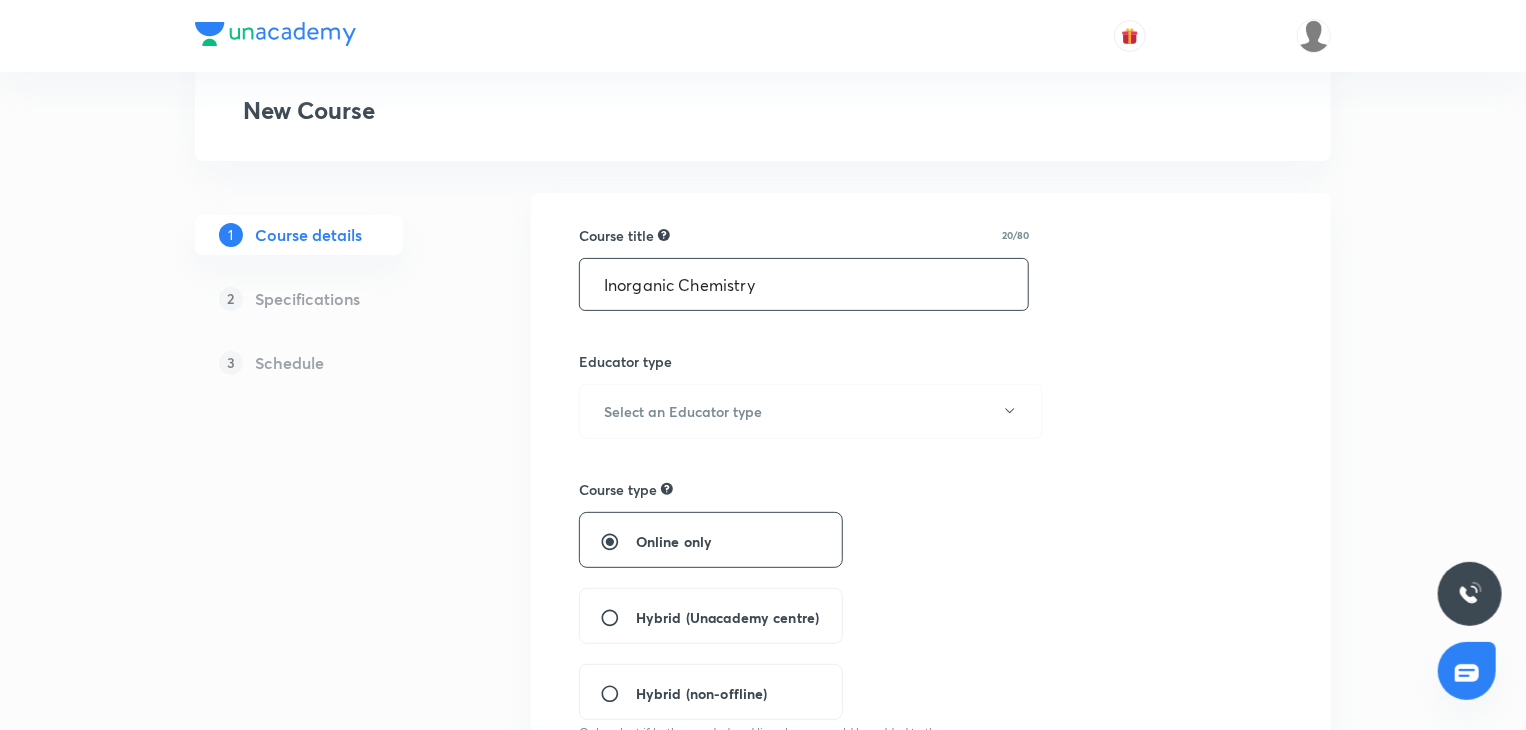 type on "Inorganic Chemistry" 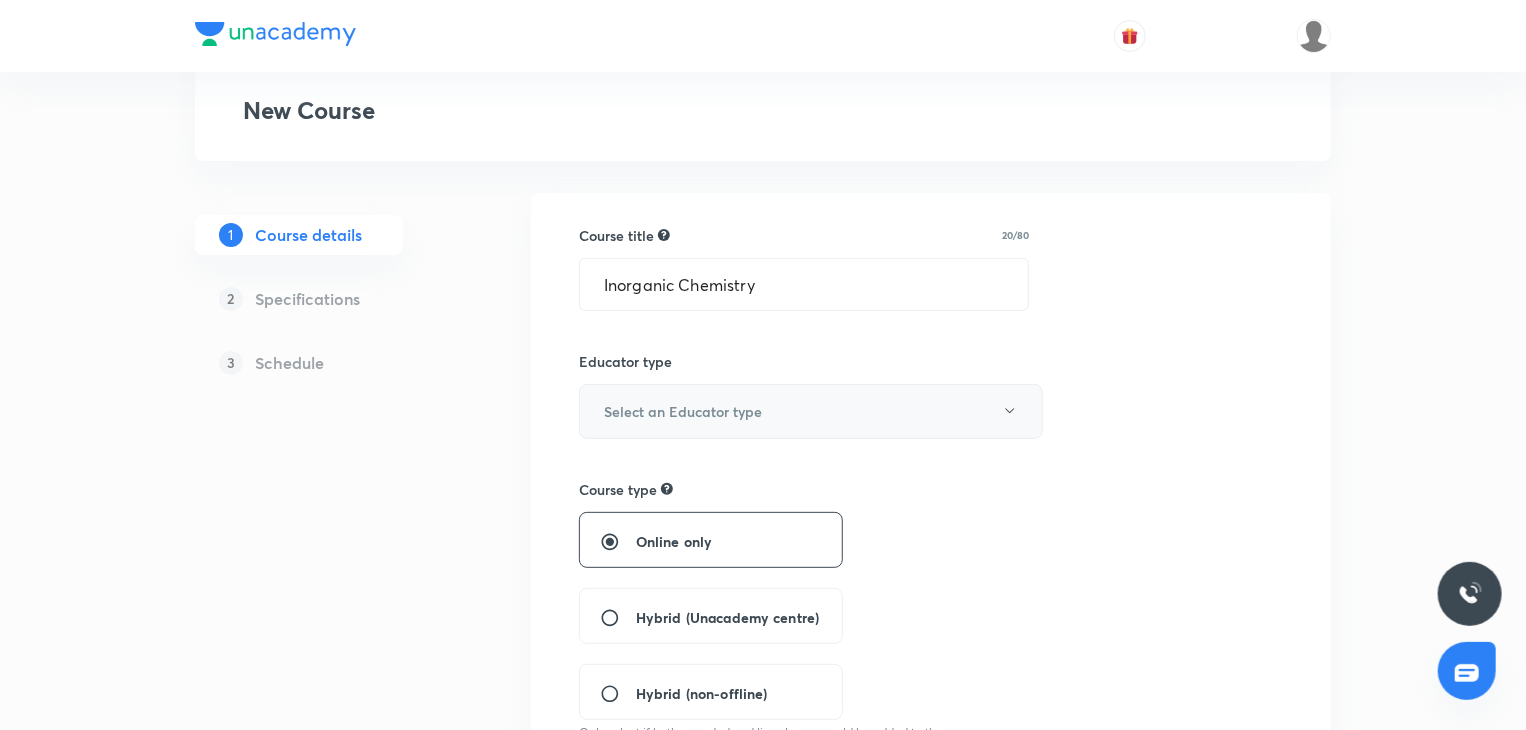click on "Select an Educator type" at bounding box center (683, 411) 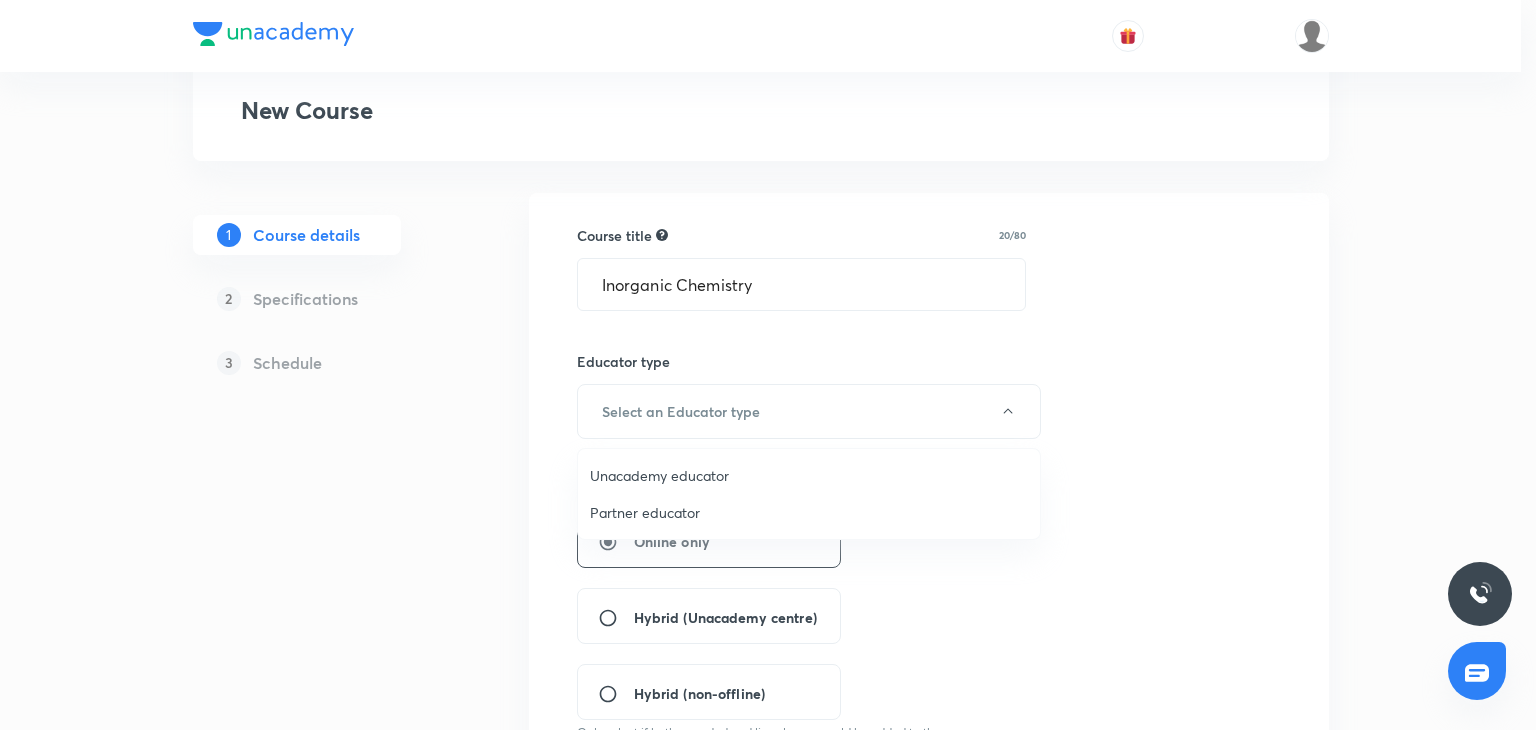 click on "Unacademy educator" at bounding box center (809, 475) 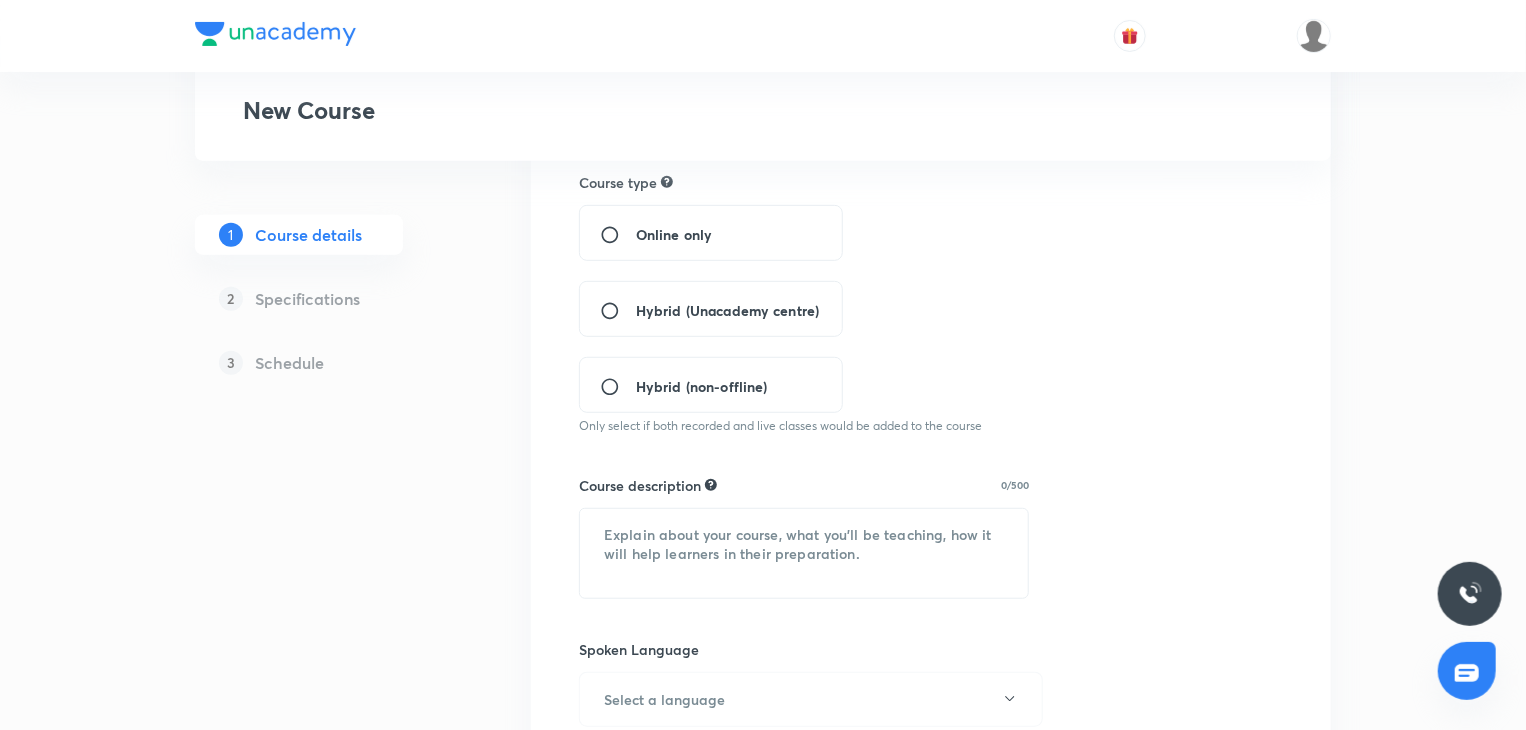 click on "Hybrid (Unacademy centre)" at bounding box center [727, 310] 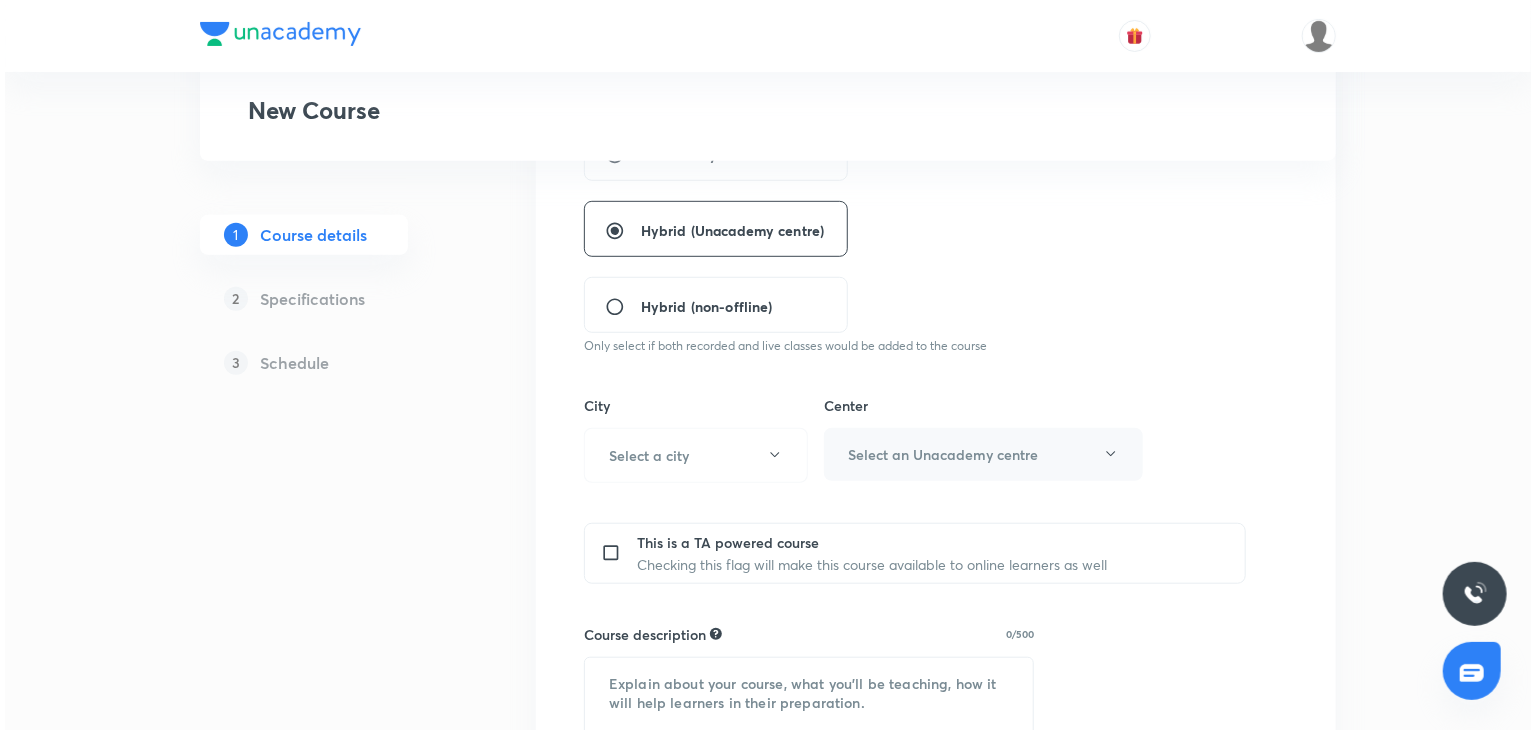 scroll, scrollTop: 508, scrollLeft: 0, axis: vertical 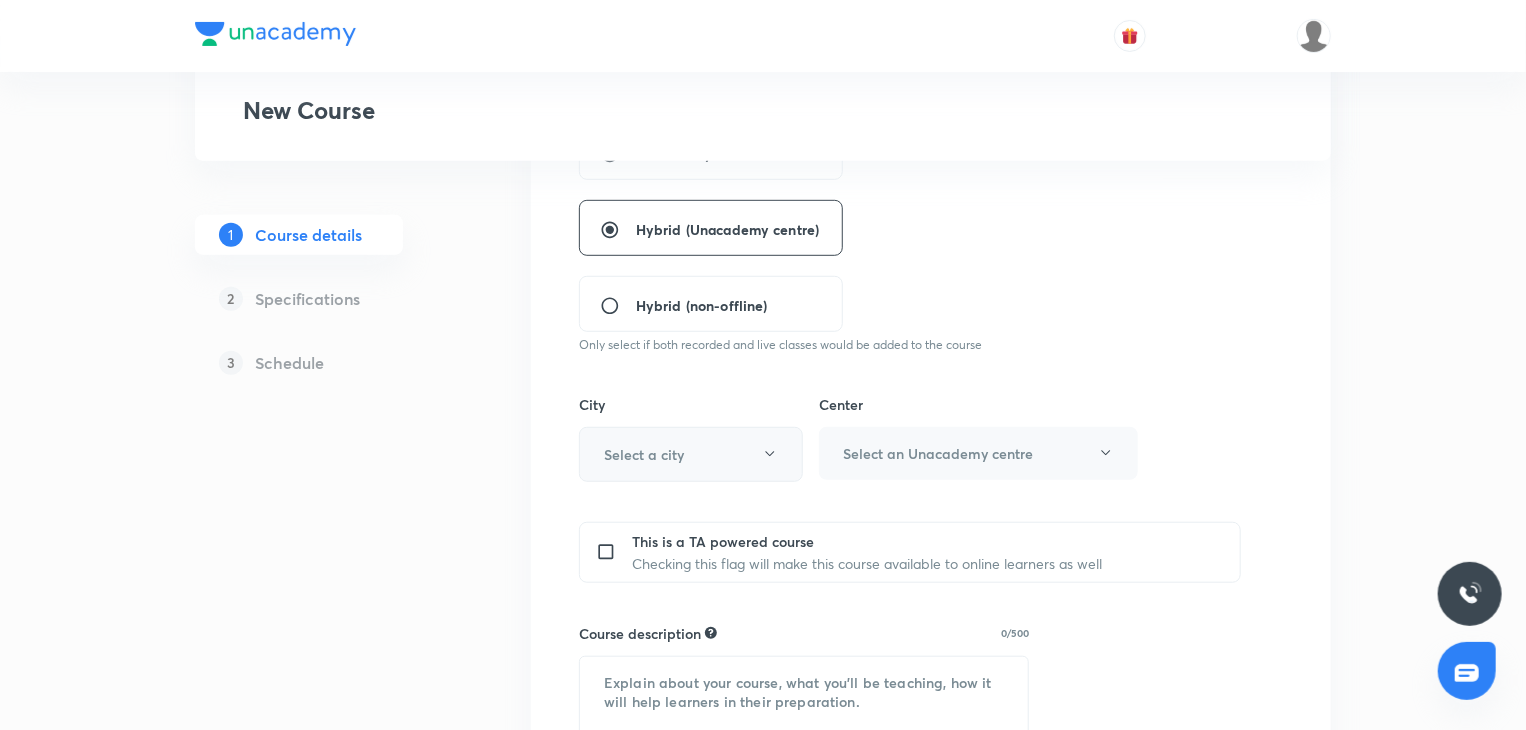 click on "Select a city" at bounding box center (691, 454) 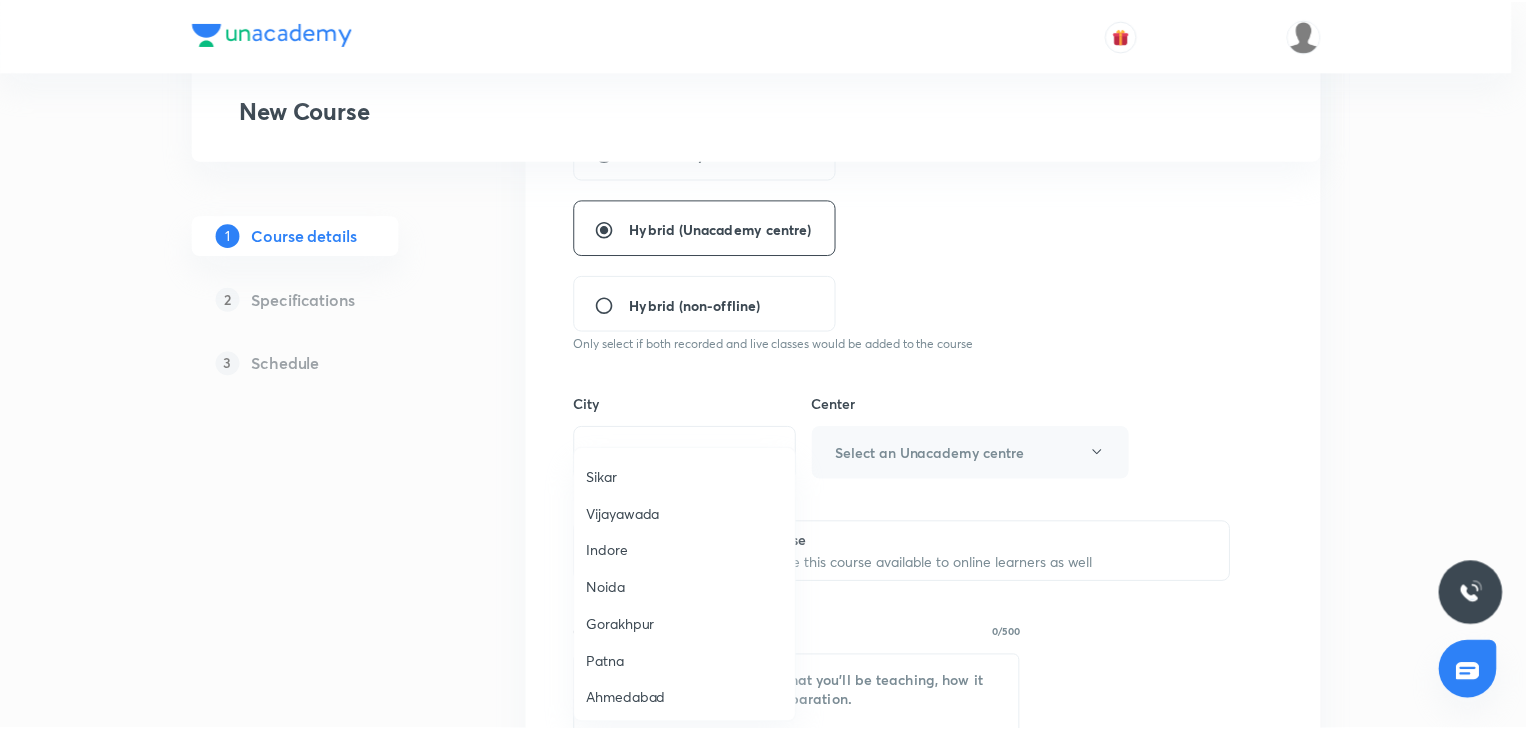 scroll, scrollTop: 1368, scrollLeft: 0, axis: vertical 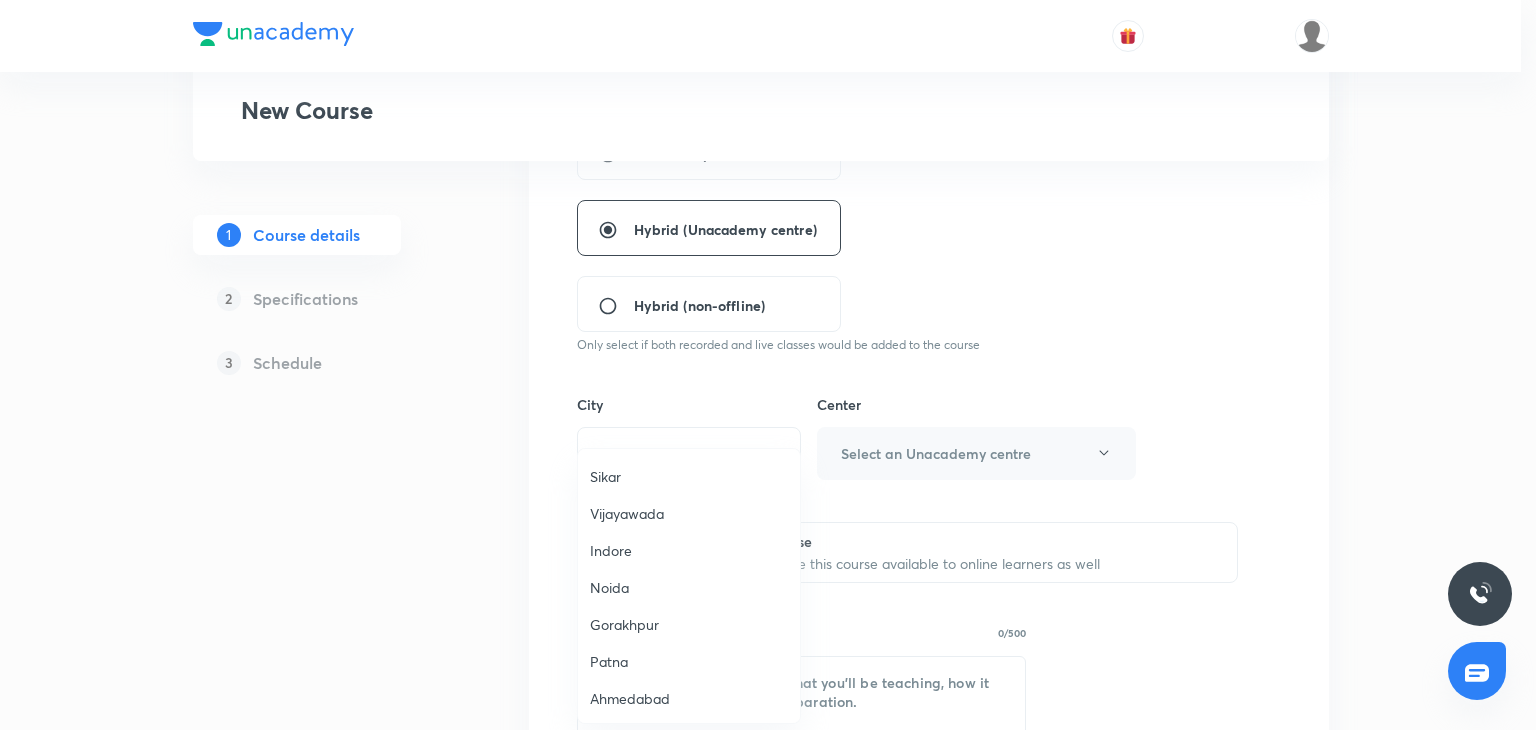 click on "Indore" at bounding box center [689, 550] 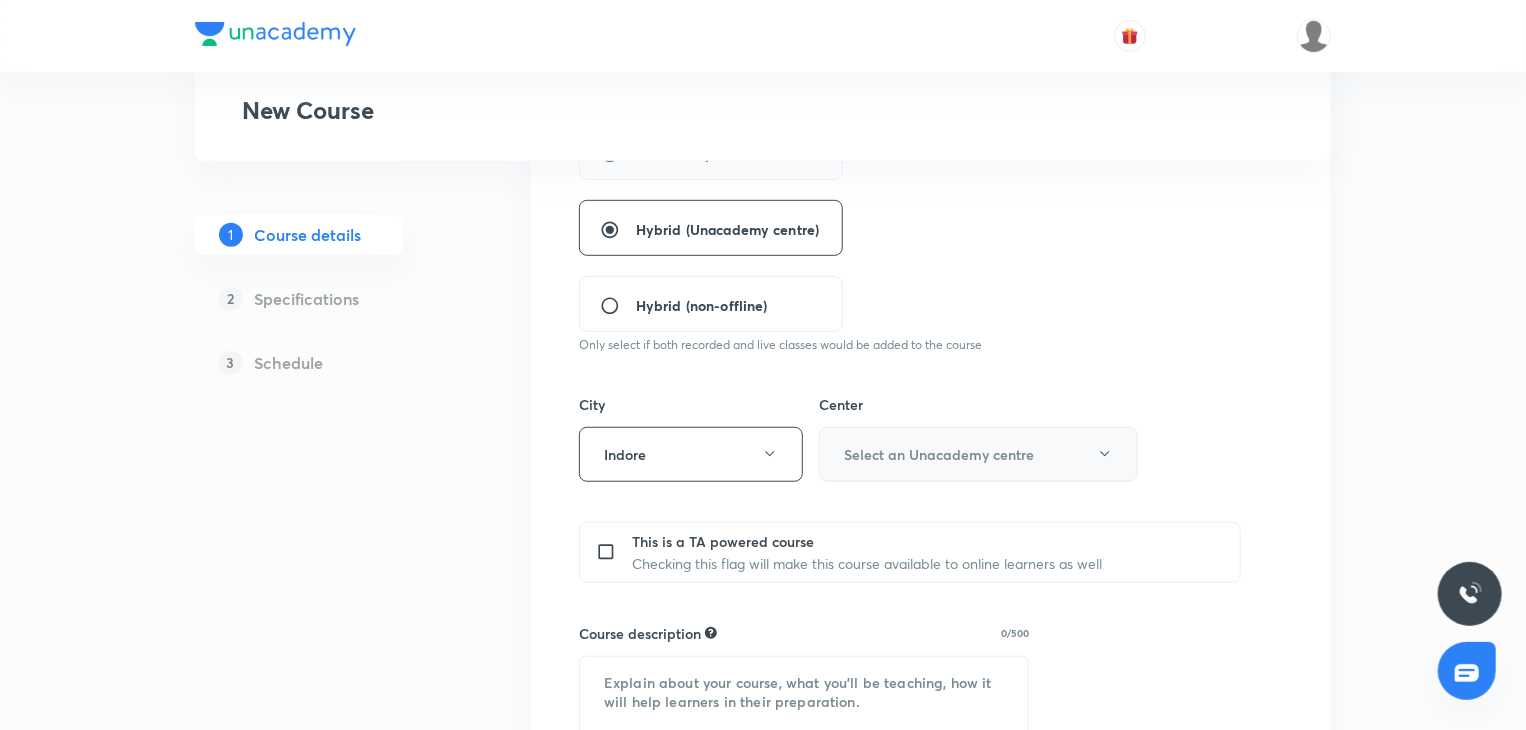 click on "Select an Unacademy centre" at bounding box center (978, 454) 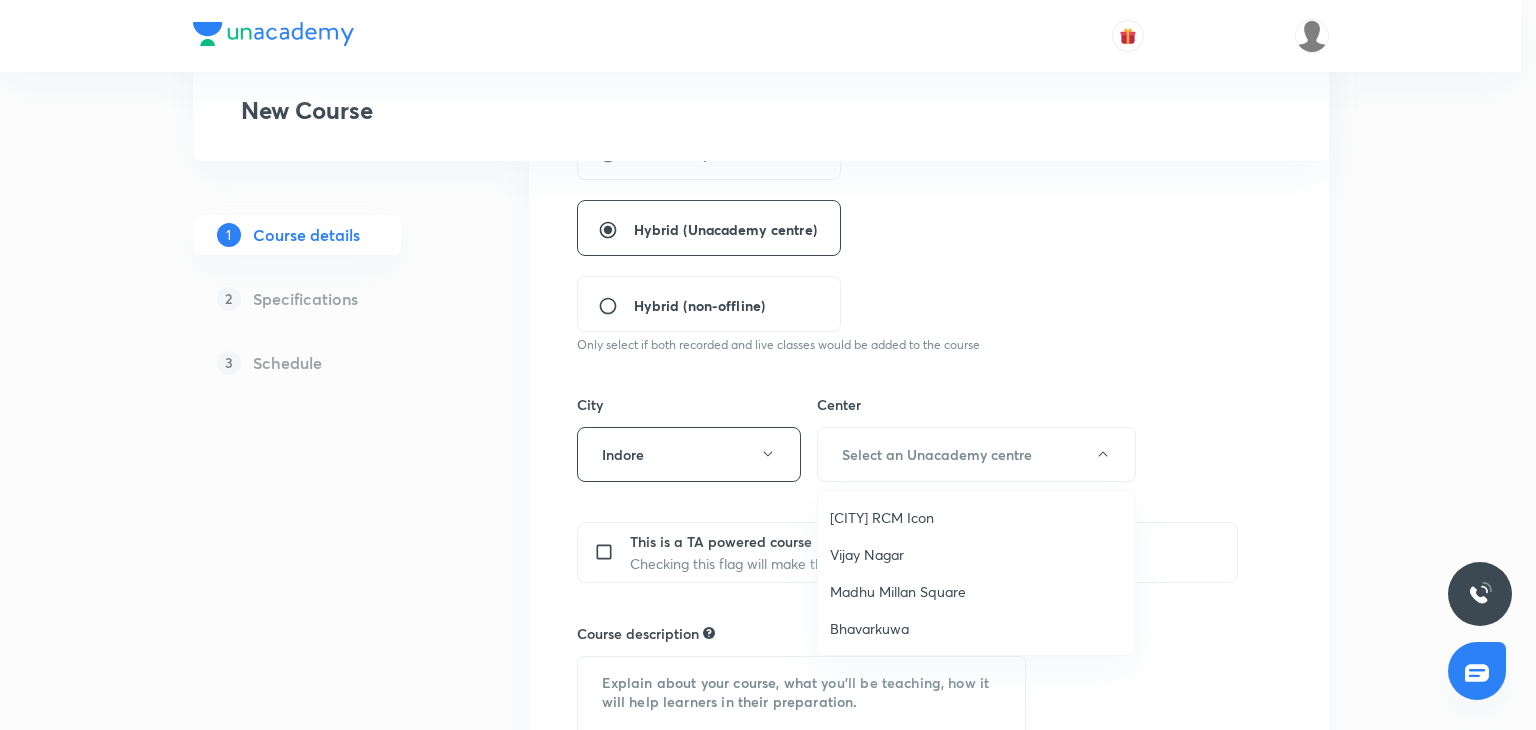 click on "[CITY] RCM Icon" at bounding box center (976, 517) 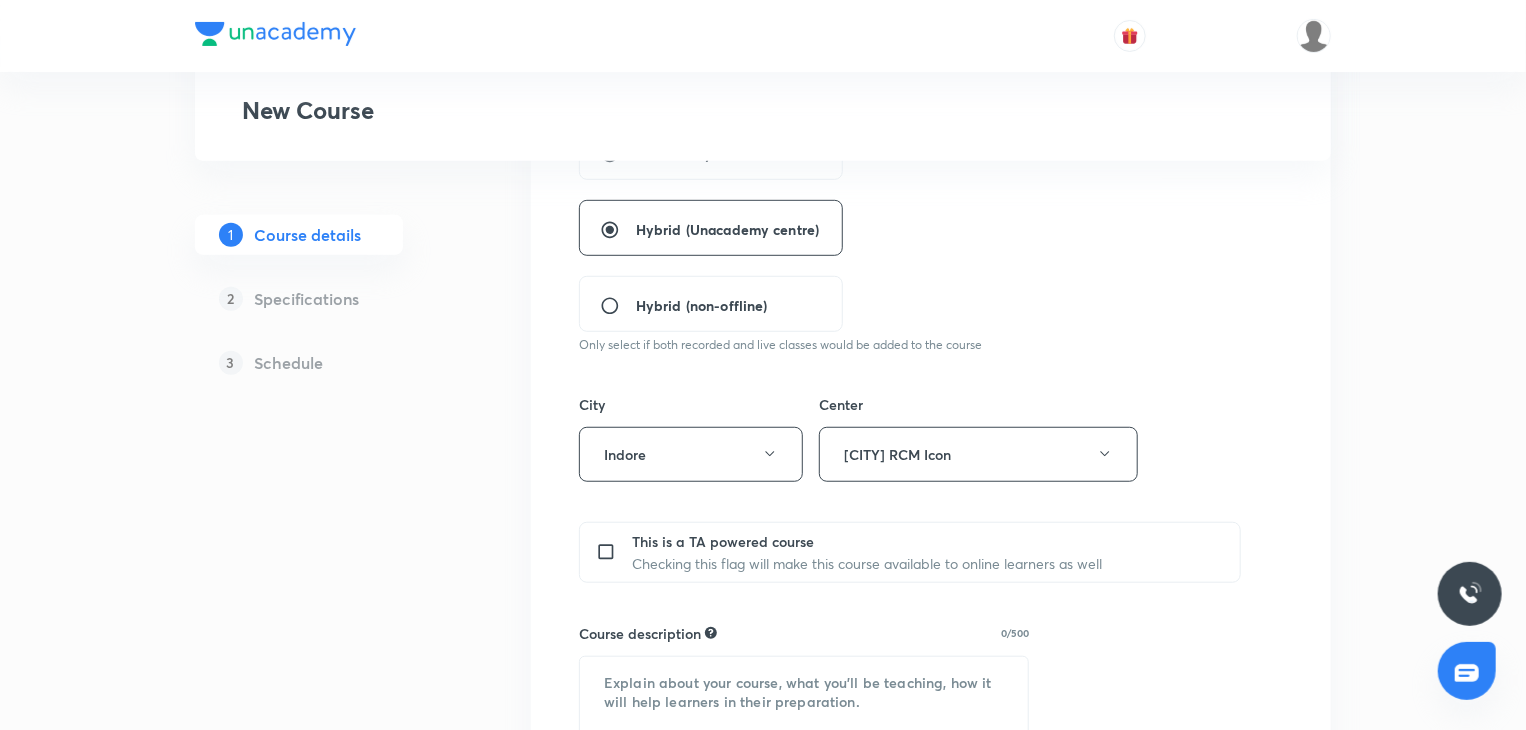 scroll, scrollTop: 718, scrollLeft: 0, axis: vertical 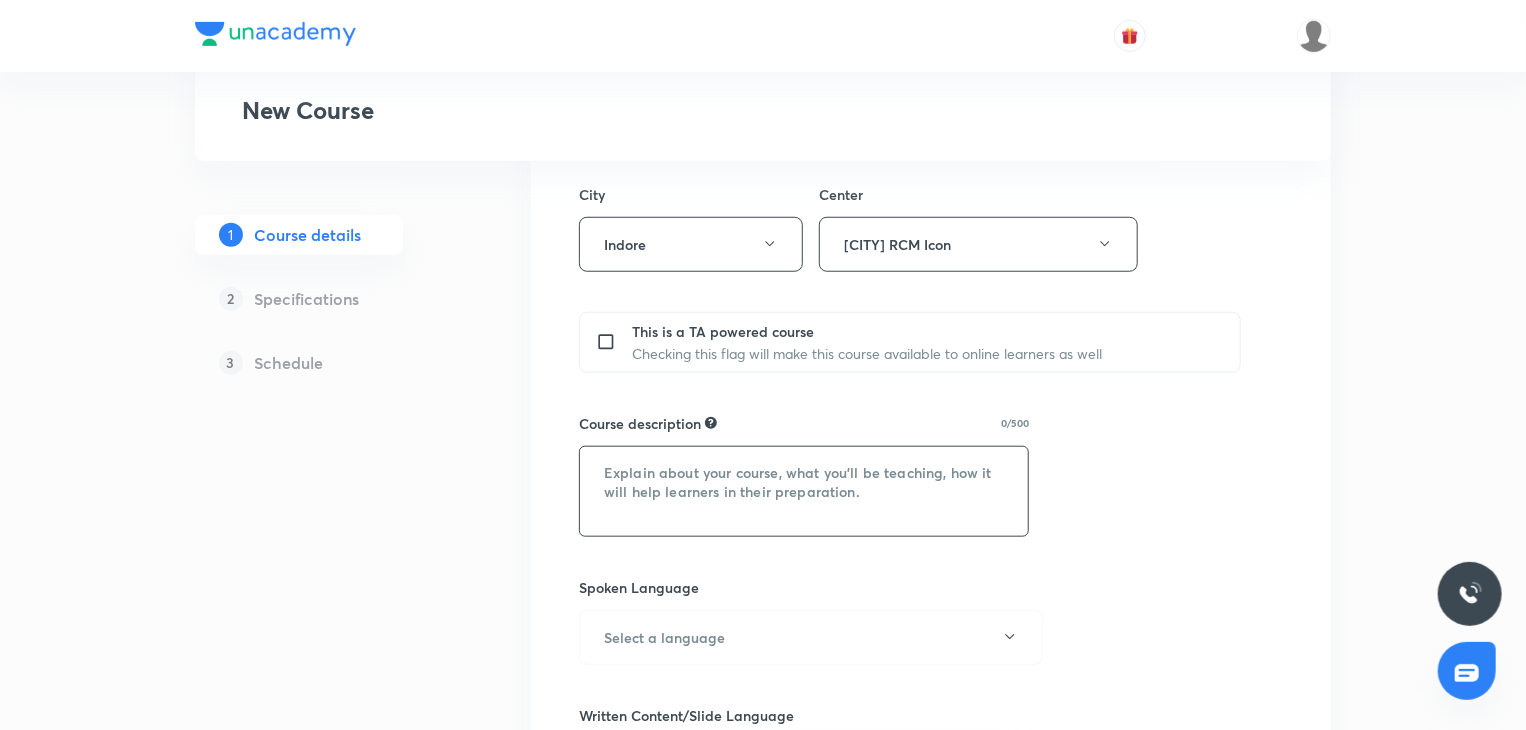 click at bounding box center [804, 491] 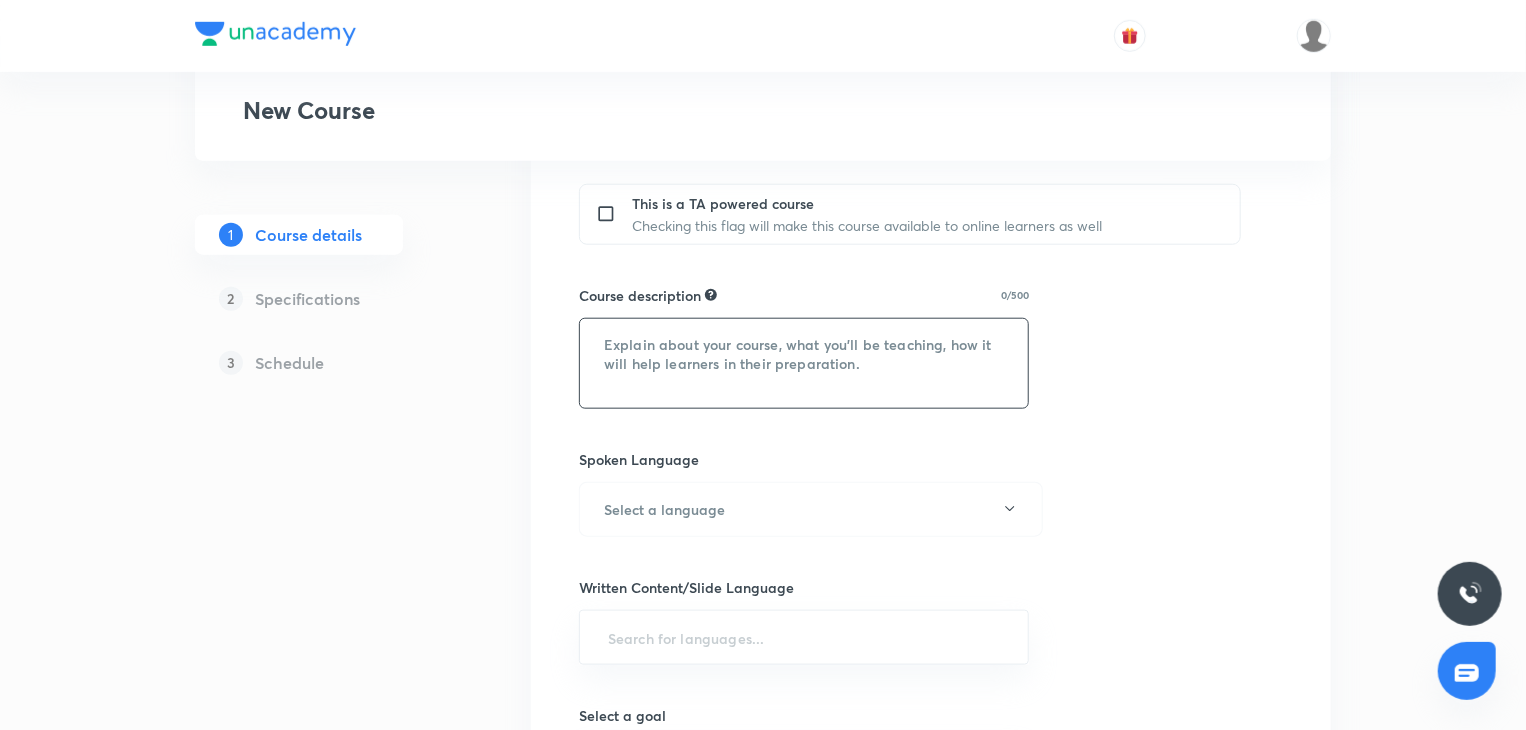 paste on "In this course, [FIRST] [LAST] sir will cover Physics. It will be helpful for students preparing for IIT-JEE Exams. The lecture will be of 80 mins duration each. The course will be covered in Hindi and English, and notes will be covered in English." 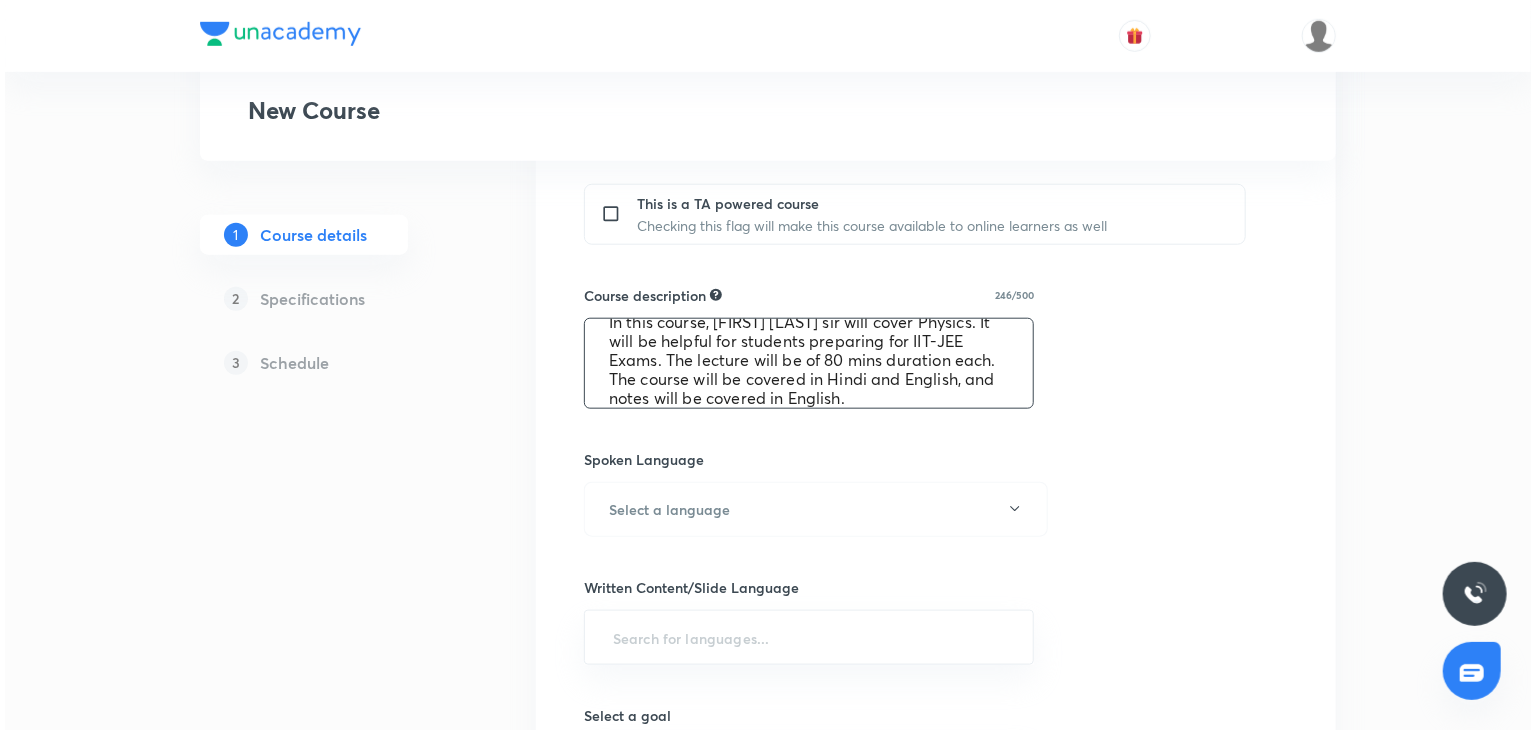 scroll, scrollTop: 0, scrollLeft: 0, axis: both 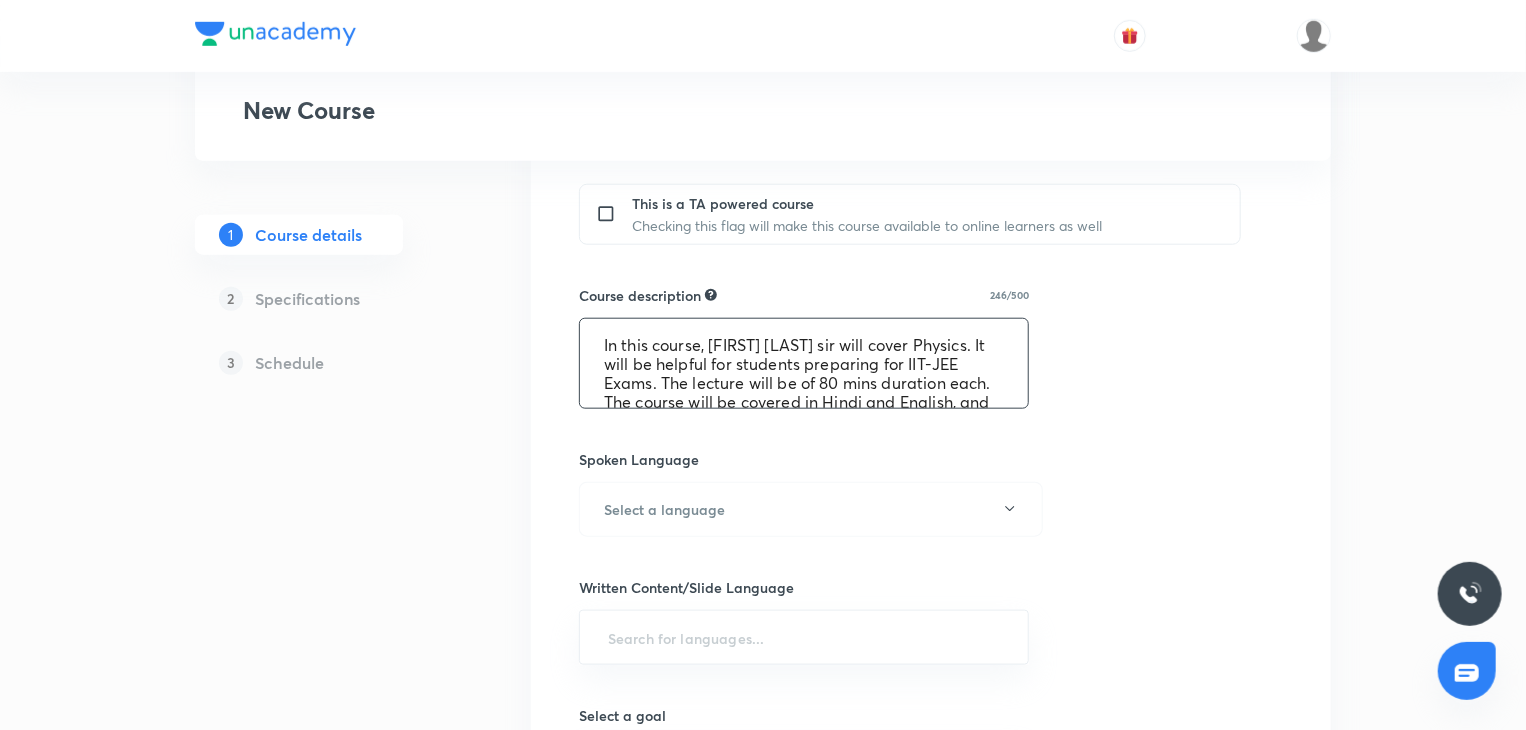 click on "In this course, [FIRST] [LAST] sir will cover Physics. It will be helpful for students preparing for IIT-JEE Exams. The lecture will be of 80 mins duration each. The course will be covered in Hindi and English, and notes will be covered in English." at bounding box center [804, 363] 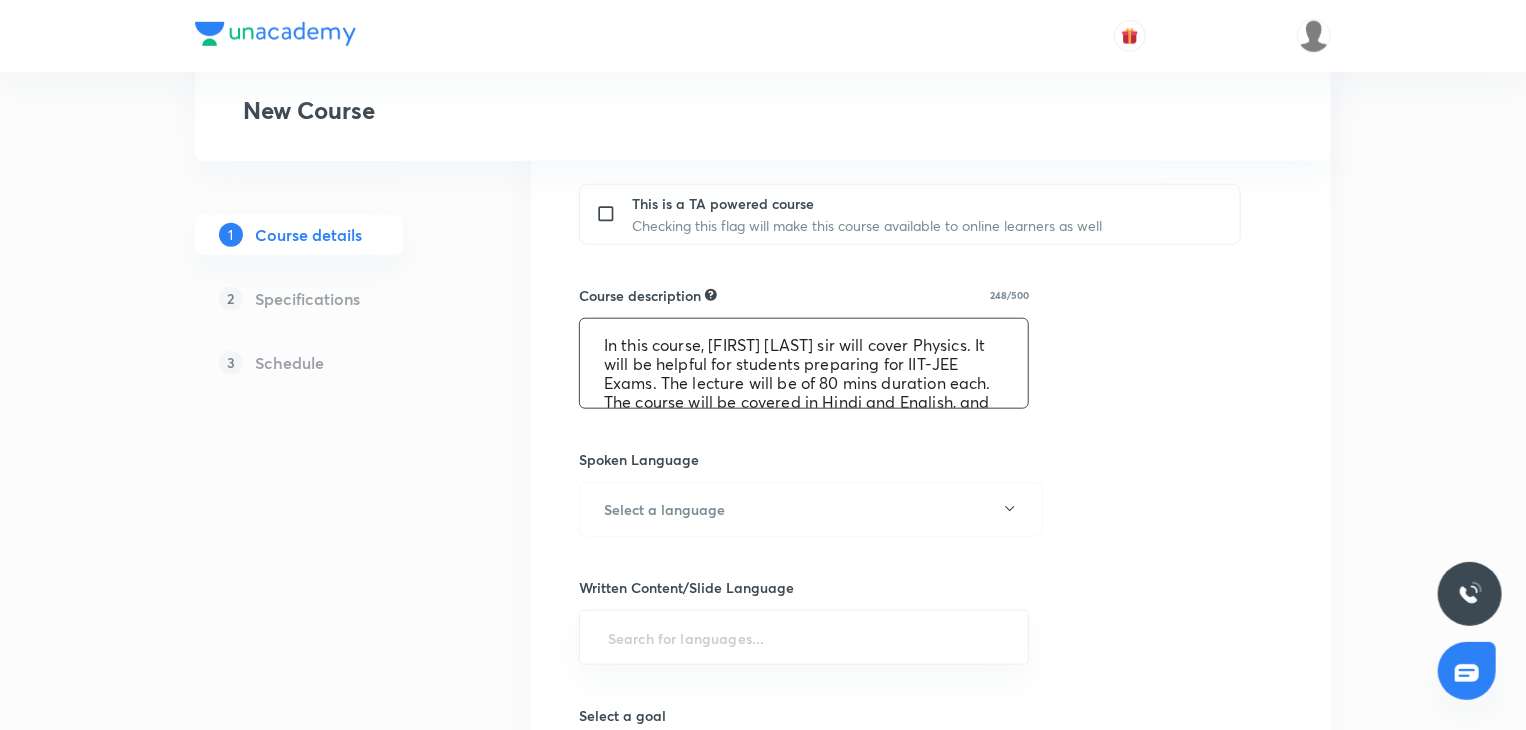 click on "In this course, [FIRST] [LAST] sir will cover Physics. It will be helpful for students preparing for IIT-JEE Exams. The lecture will be of 80 mins duration each. The course will be covered in Hindi and English, and notes will be covered in English." at bounding box center [804, 363] 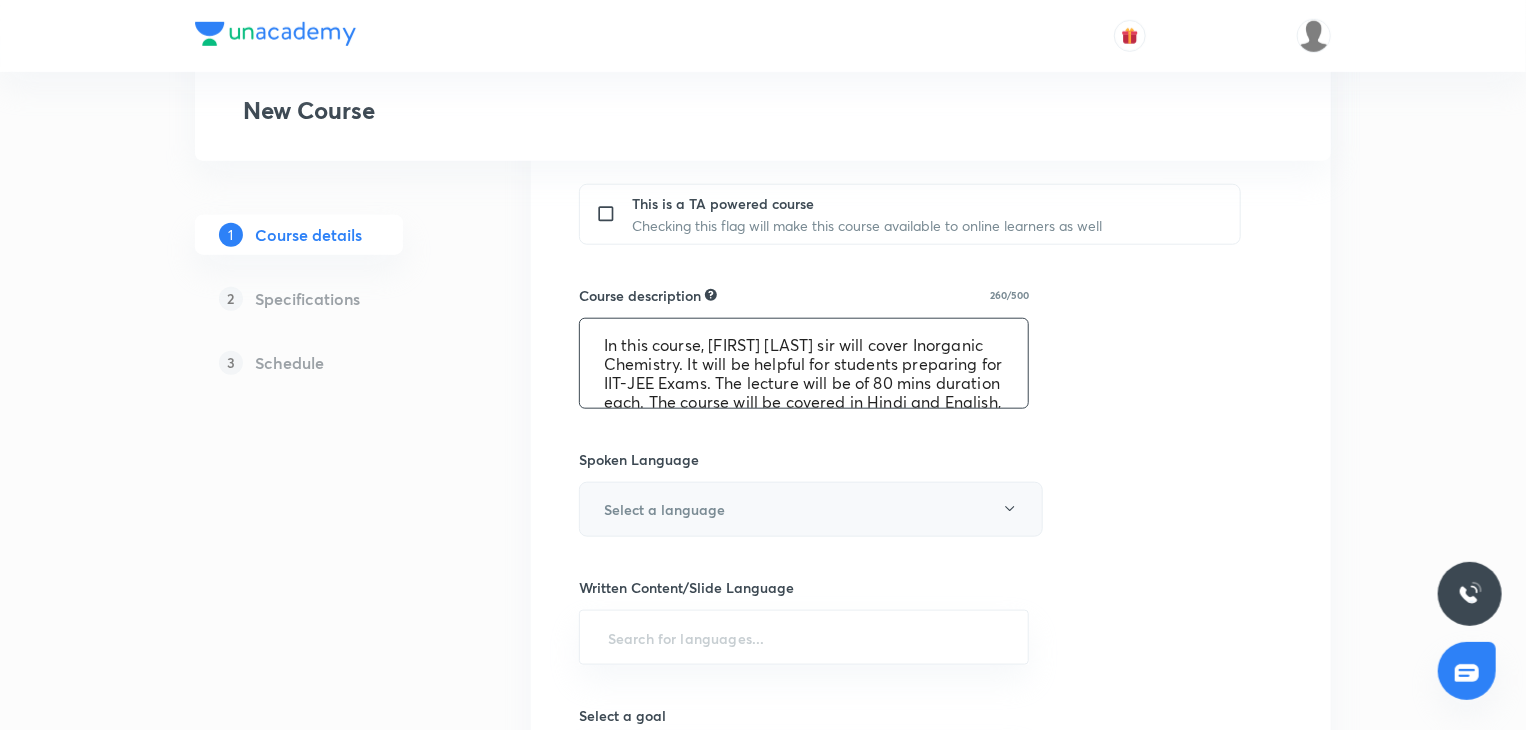 type on "In this course, [FIRST] [LAST] sir will cover Inorganic Chemistry. It will be helpful for students preparing for IIT-JEE Exams. The lecture will be of 80 mins duration each. The course will be covered in Hindi and English, and notes will be covered in English." 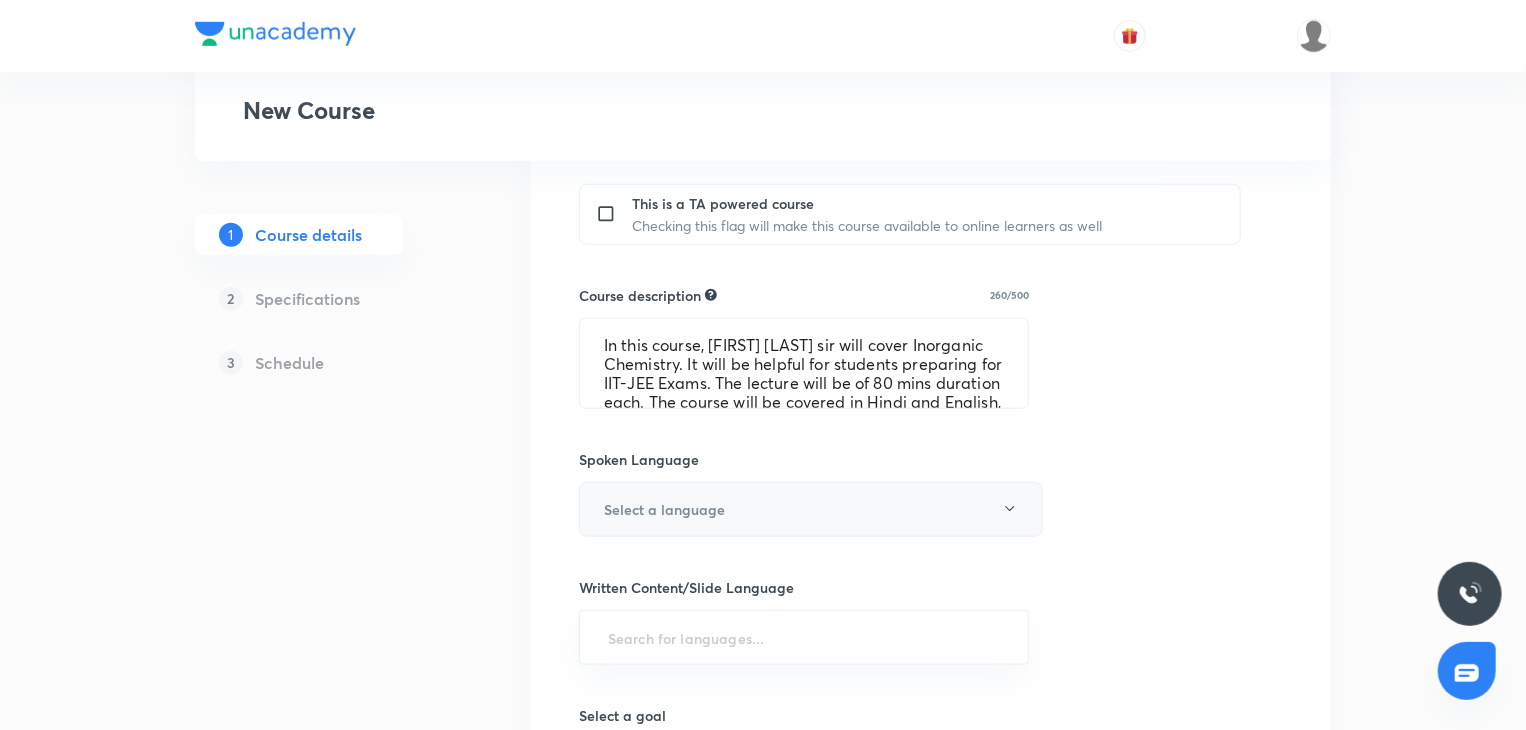 click on "Select a language" at bounding box center [811, 509] 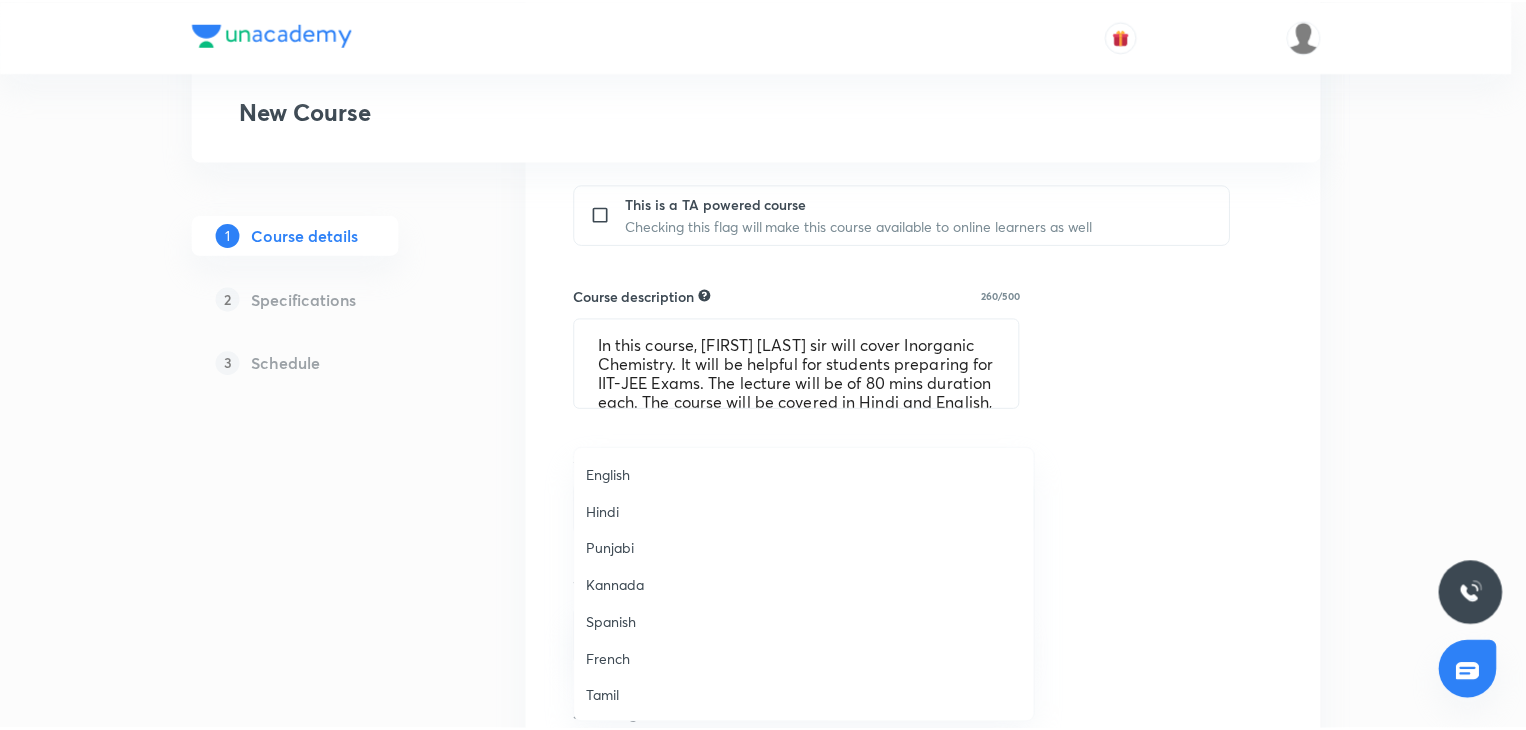 scroll, scrollTop: 592, scrollLeft: 0, axis: vertical 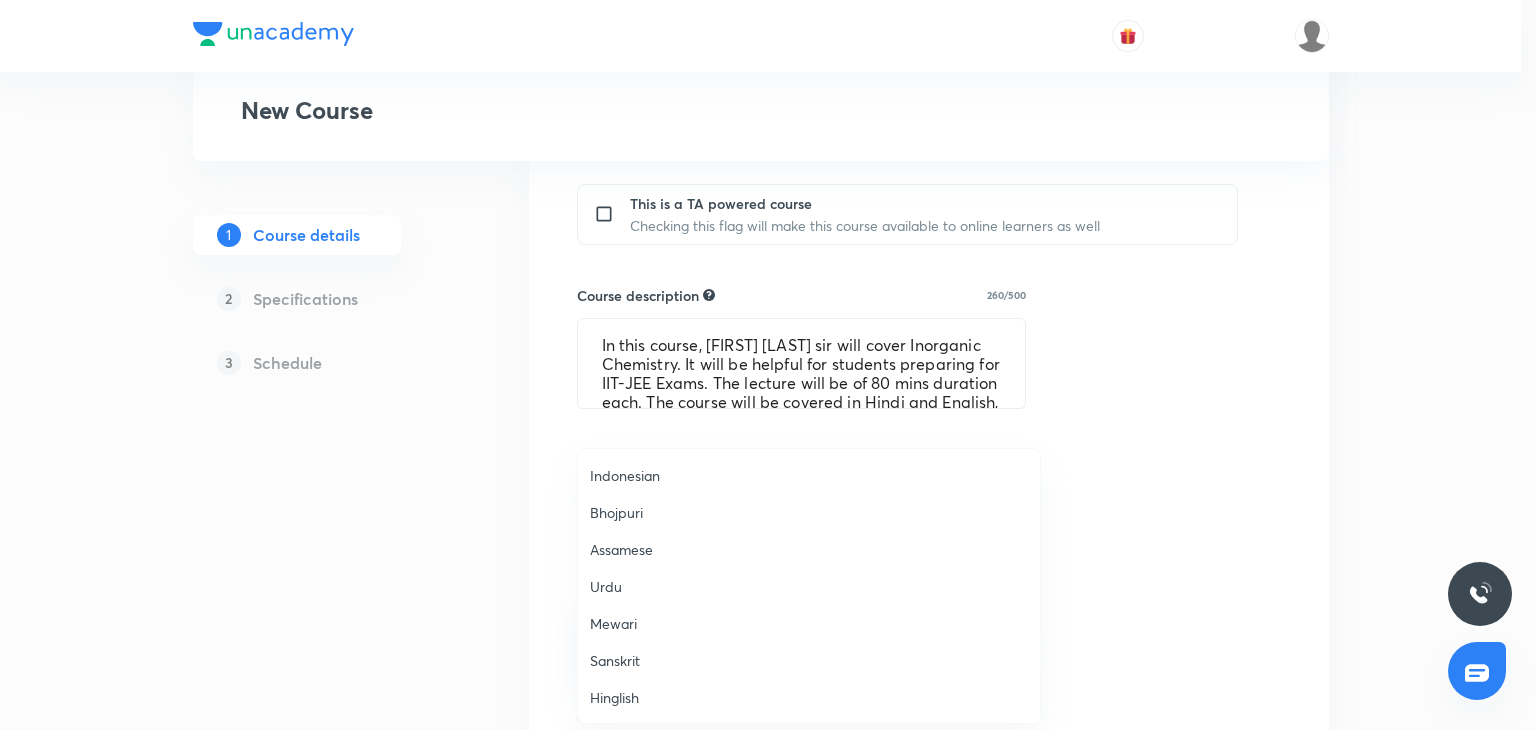 click on "Hinglish" at bounding box center [809, 697] 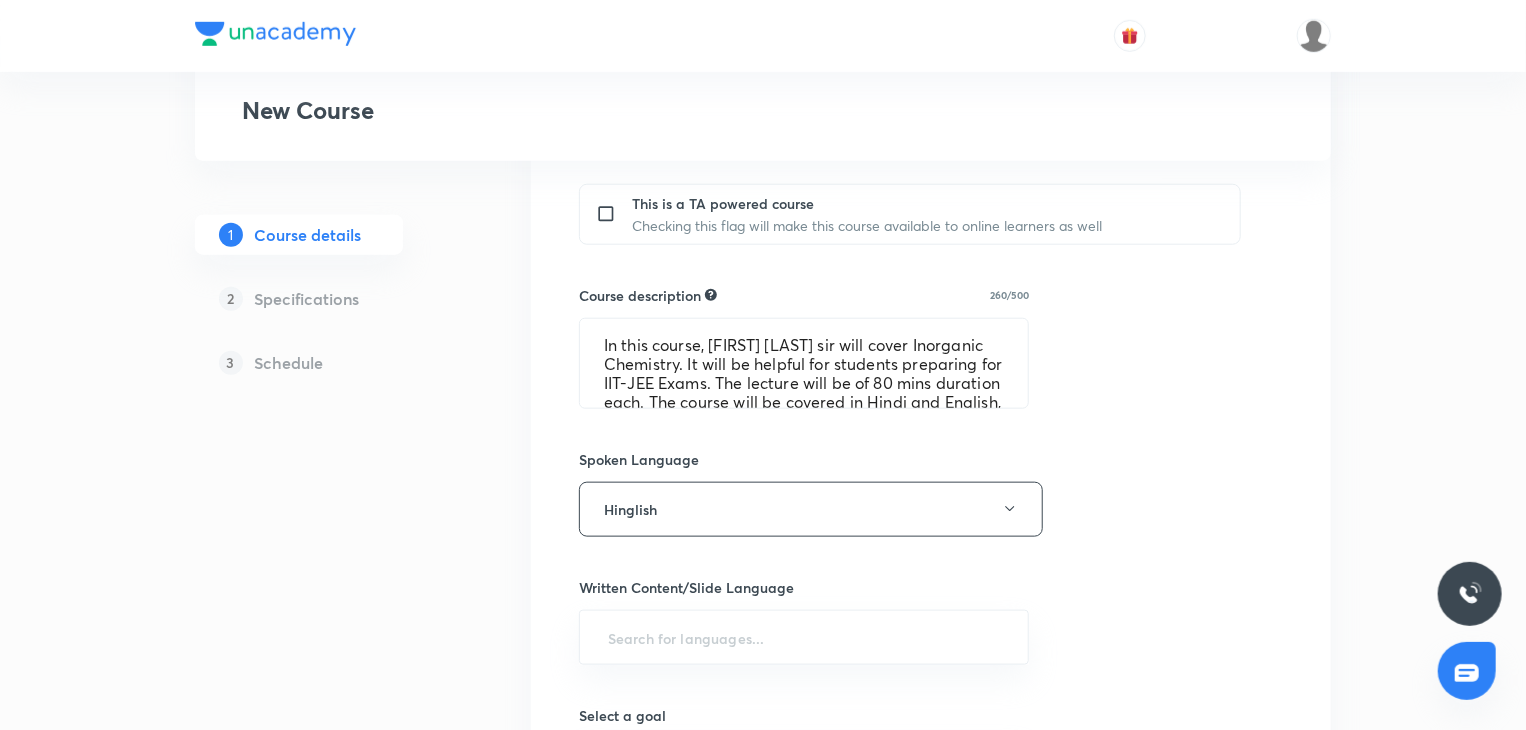 click on "Course title 20/80 Inorganic Chemistry ​Educator type Unacademy educator   Course type Online only Hybrid (Unacademy centre) Hybrid (non-offline) Only select if both recorded and live classes would be added to the course City [CITY] Center [CITY] RCM Icon This is a TA powered course Checking this flag will make this course available to online learners as well Course description 260/500 In this course, [FIRST] [LAST] sir will cover Inorganic Chemistry. It will be helpful for students preparing for IIT-JEE Exams. The lecture will be of 80 mins duration each. The course will be covered in Hindi and English, and notes will be covered in English. ​Spoken Language Hinglish Written Content/Slide Language ​Select a goal ​Educators ​Save & continue" at bounding box center [931, 253] 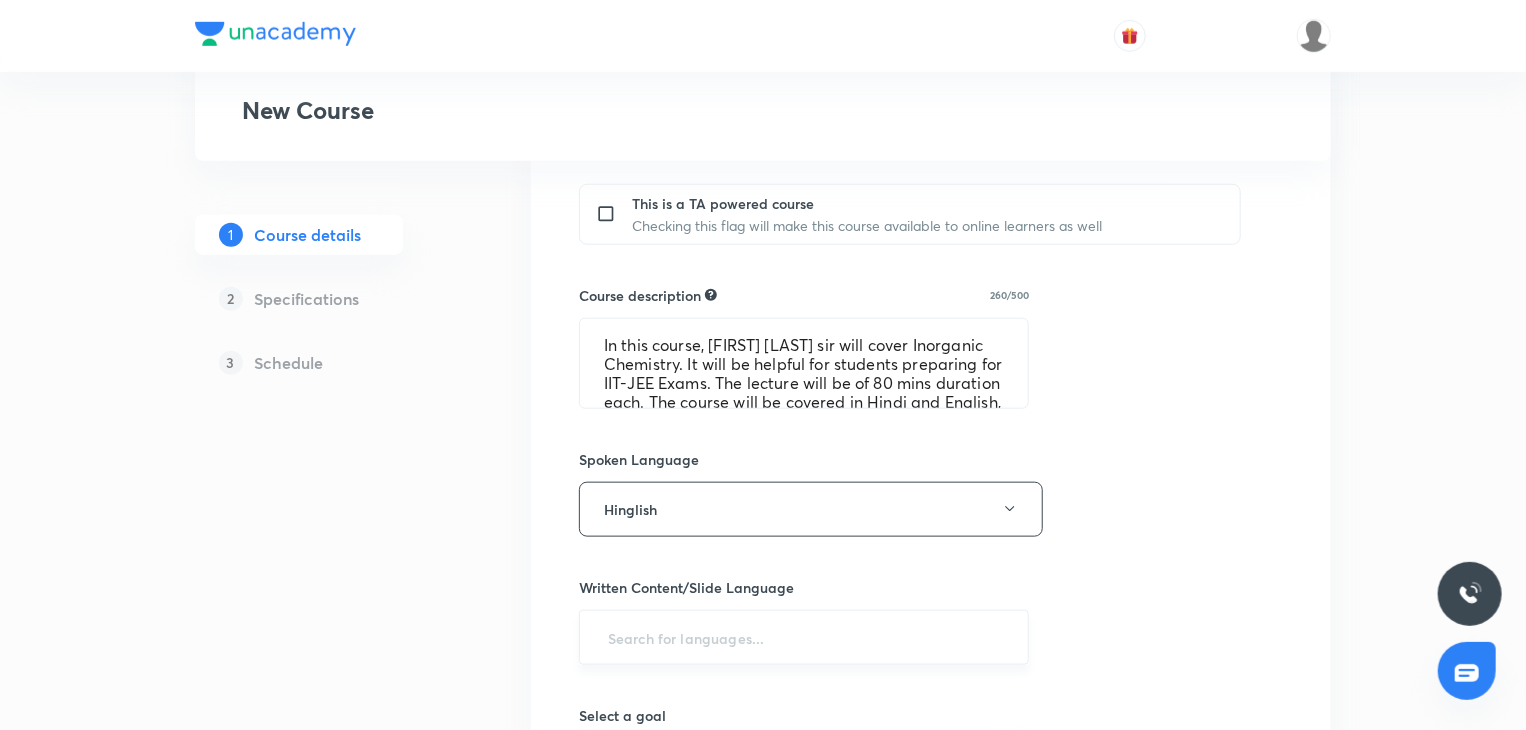 click at bounding box center [804, 637] 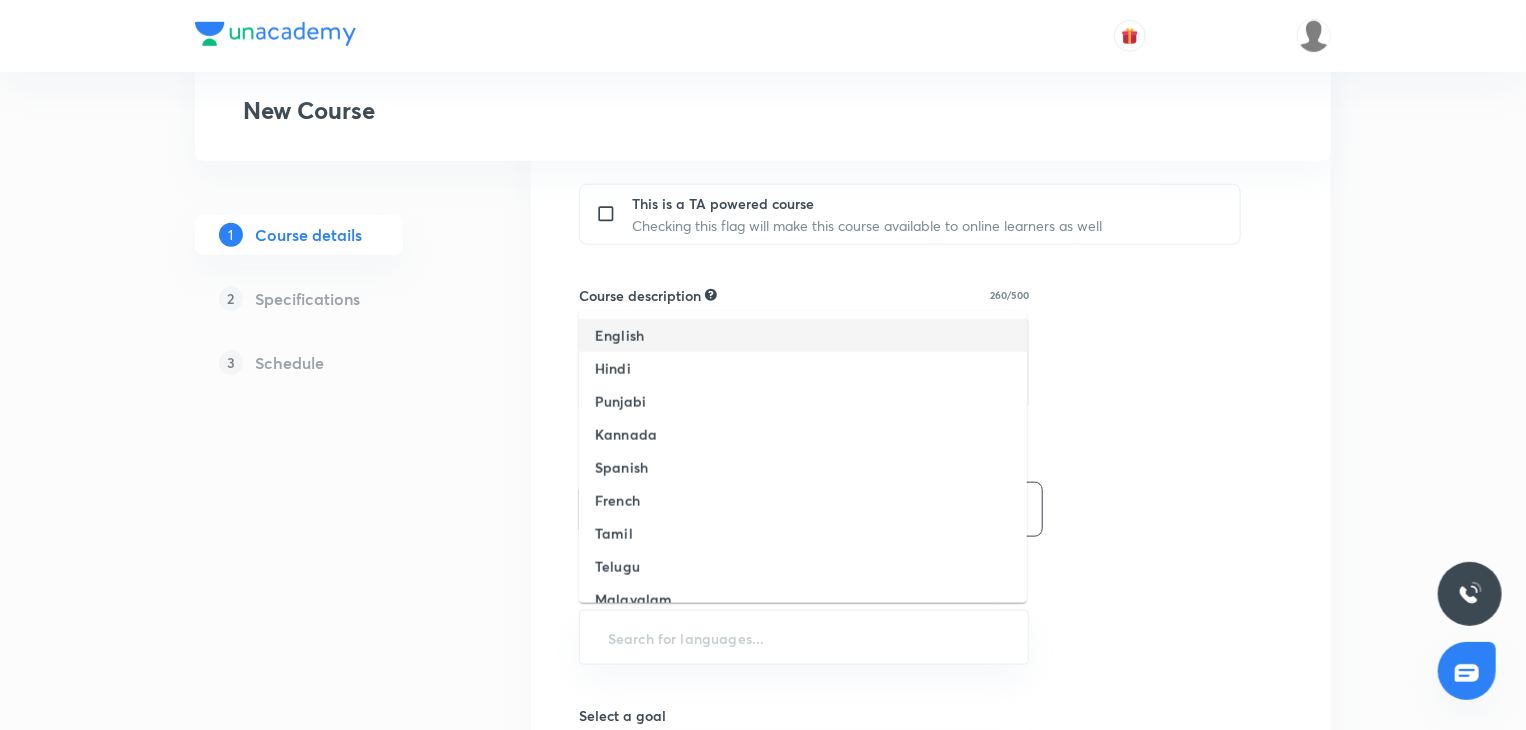 click on "English" at bounding box center [803, 335] 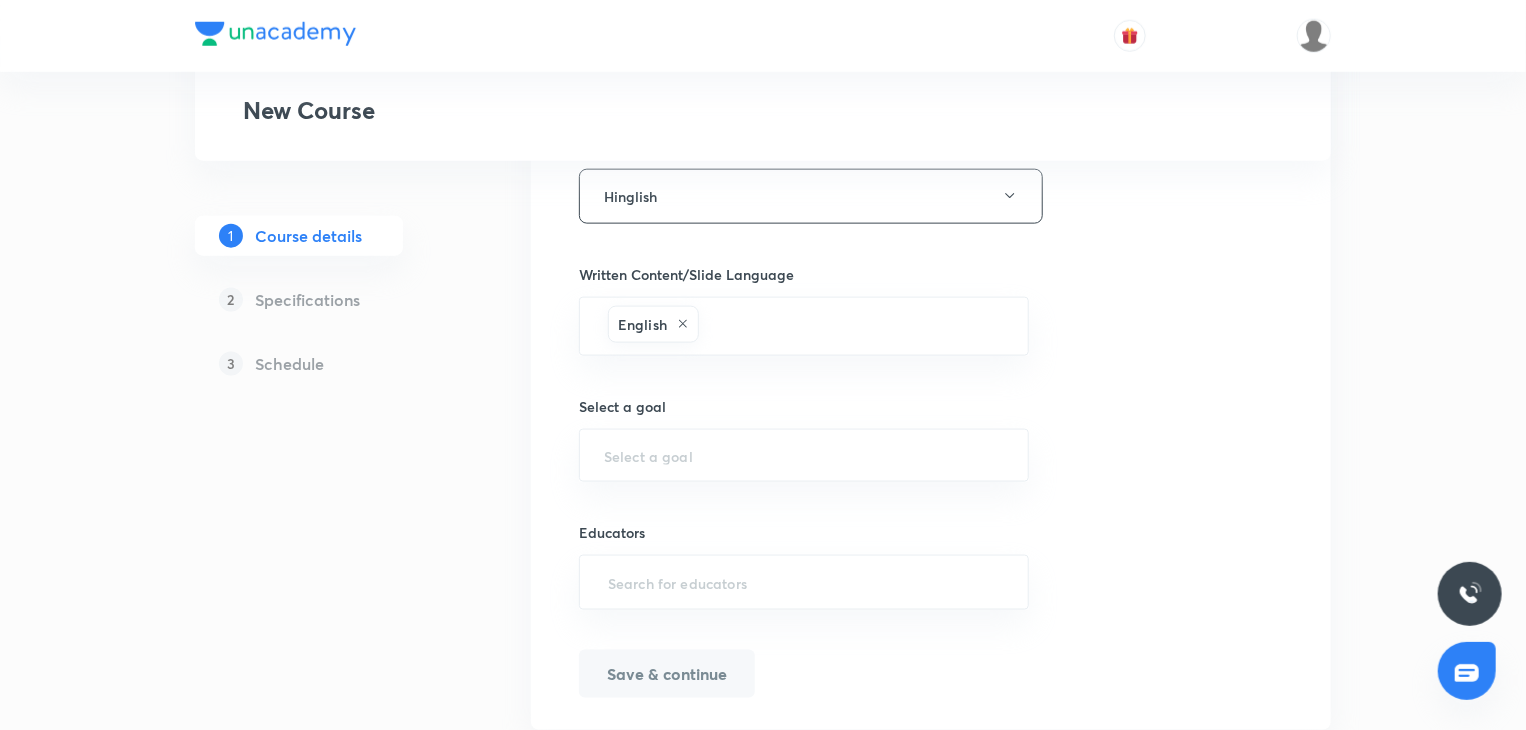 scroll, scrollTop: 1219, scrollLeft: 0, axis: vertical 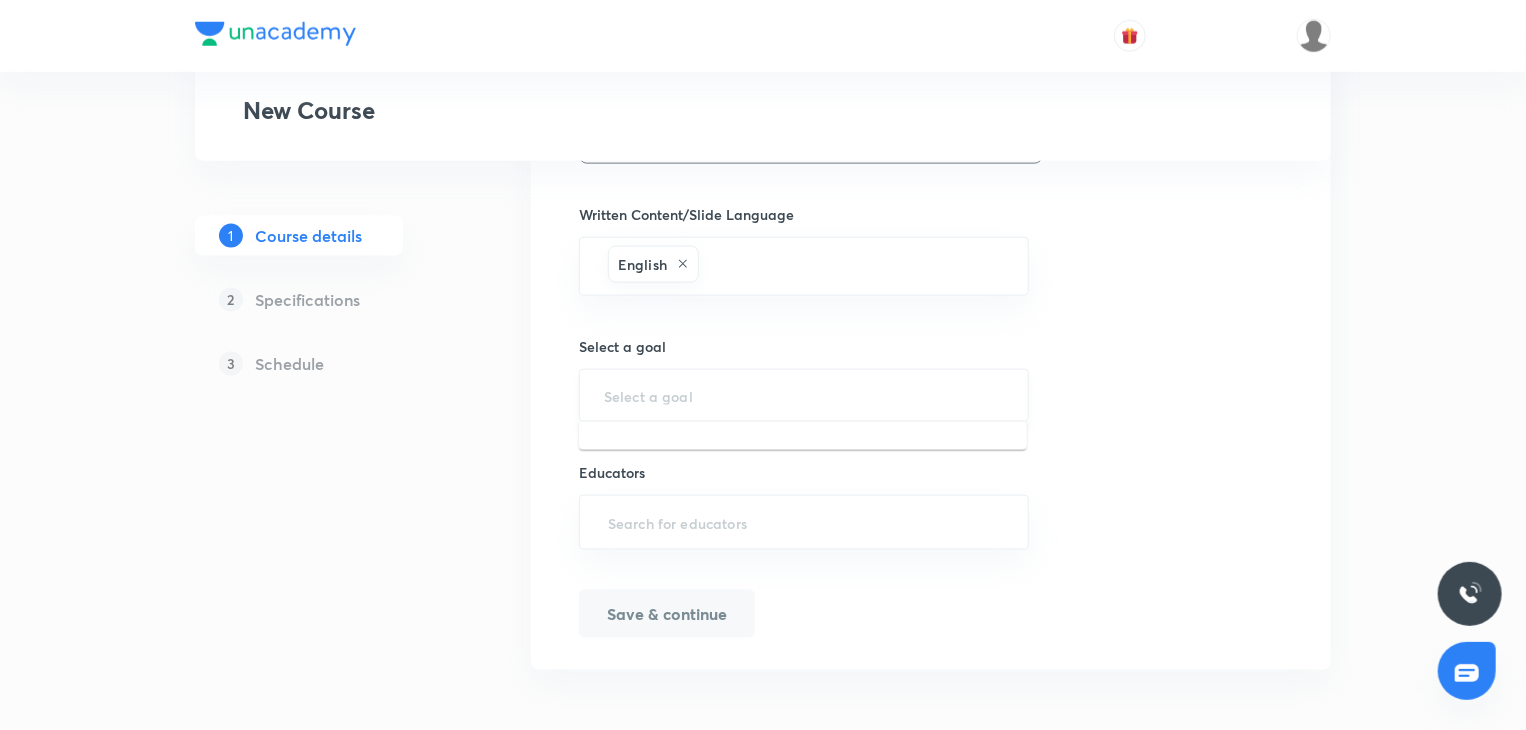 click at bounding box center (804, 395) 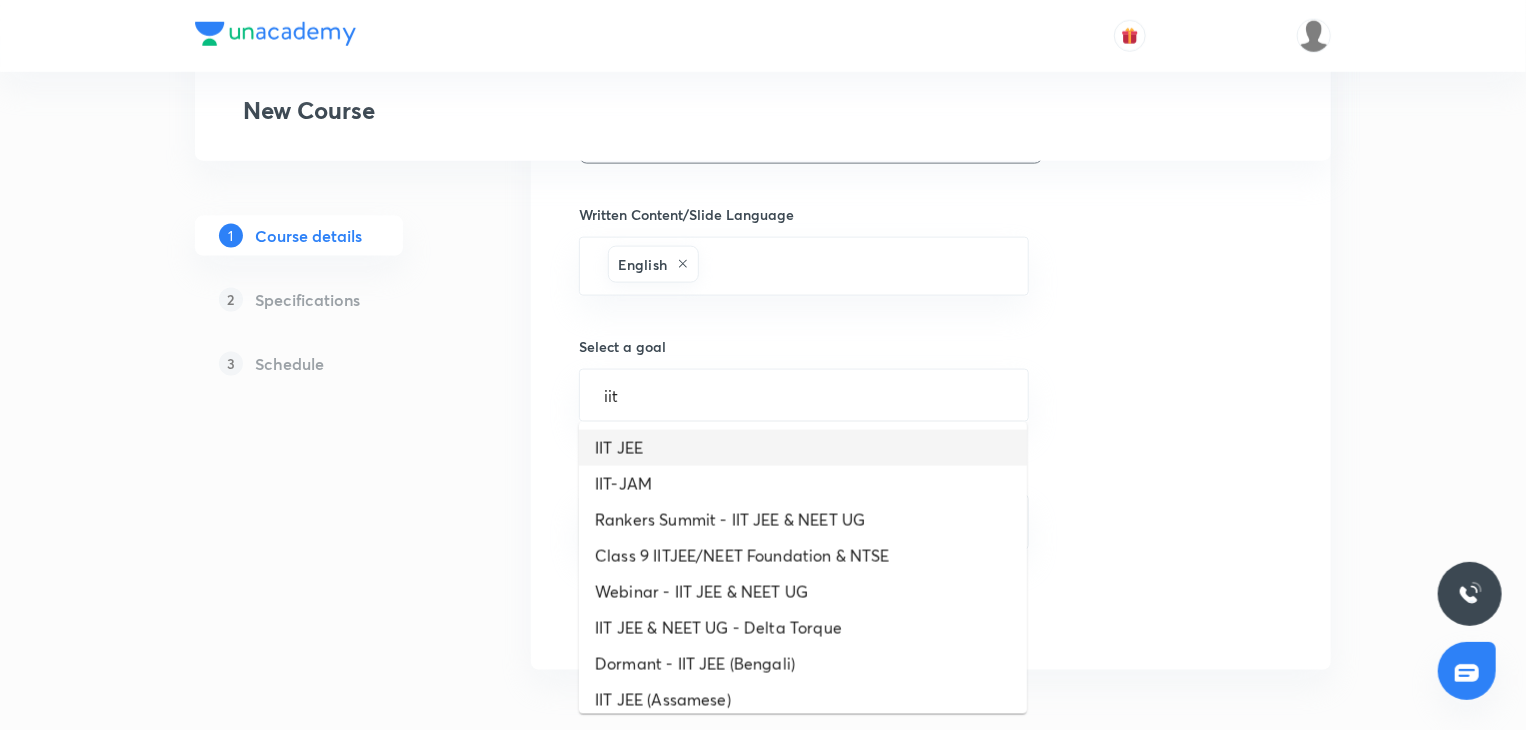 click on "IIT JEE" at bounding box center [803, 448] 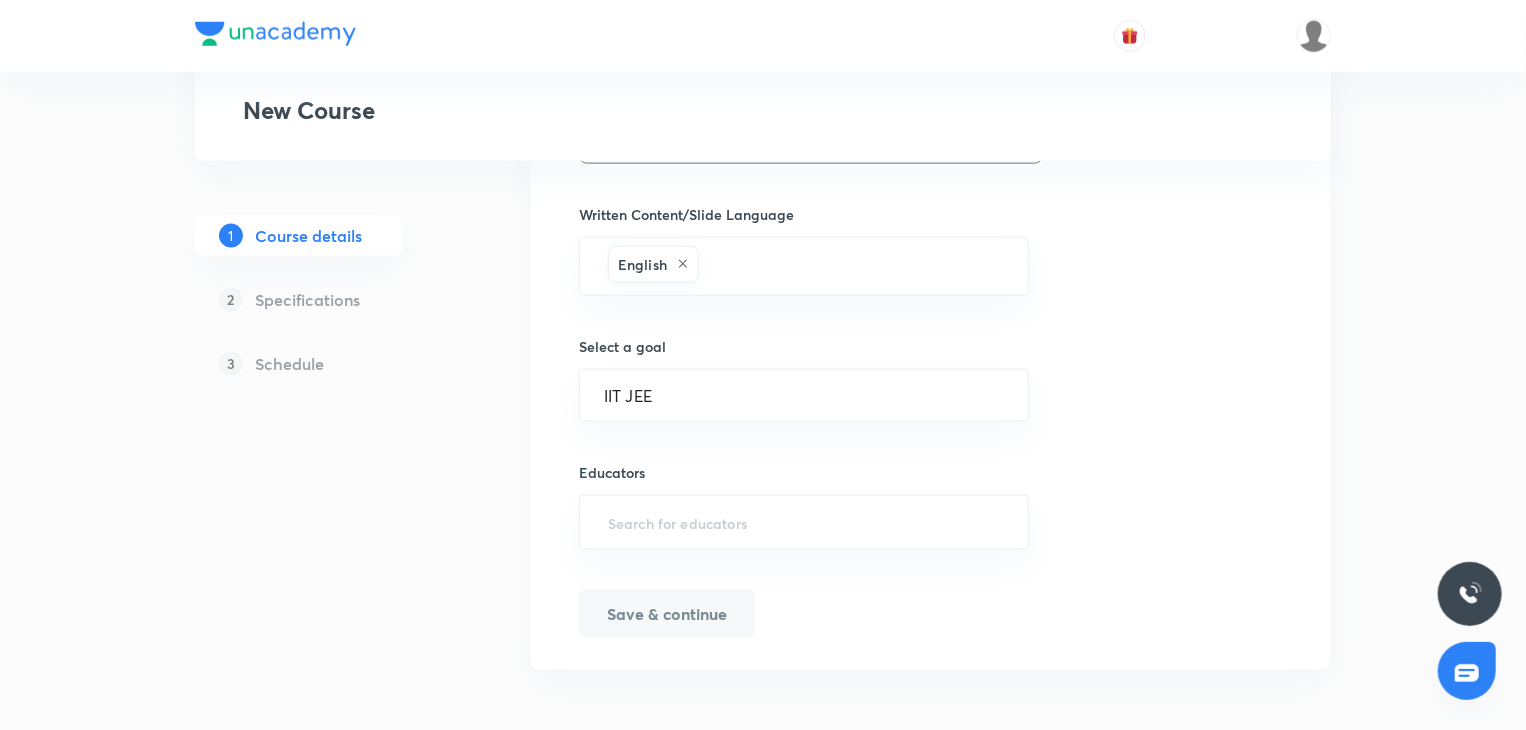 click on "Course title 20/80 Inorganic Chemistry ​Educator type Unacademy educator   Course type Online only Hybrid (Unacademy centre) Hybrid (non-offline) Only select if both recorded and live classes would be added to the course City [CITY] Center [CITY] RCM Icon This is a TA powered course Checking this flag will make this course available to online learners as well Course description 260/500 In this course, [FIRST] [LAST] sir will cover Inorganic Chemistry. It will be helpful for students preparing for IIT-JEE Exams. The lecture will be of 80 mins duration each. The course will be covered in Hindi and English, and notes will be covered in English. ​Spoken Language Hinglish Written Content/Slide Language English ​Select a goal IIT JEE ​Educators ​Save & continue" at bounding box center (931, -118) 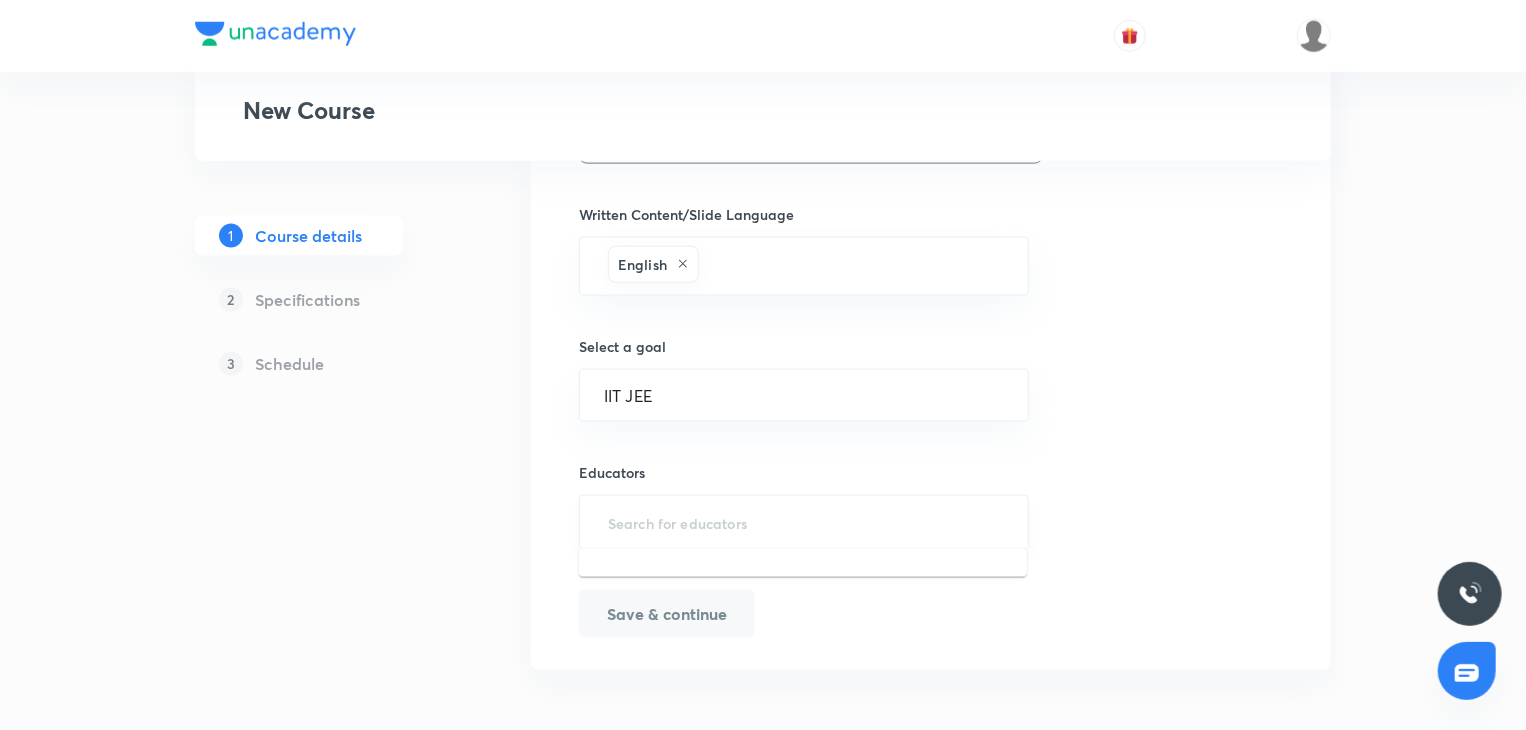 click at bounding box center [804, 522] 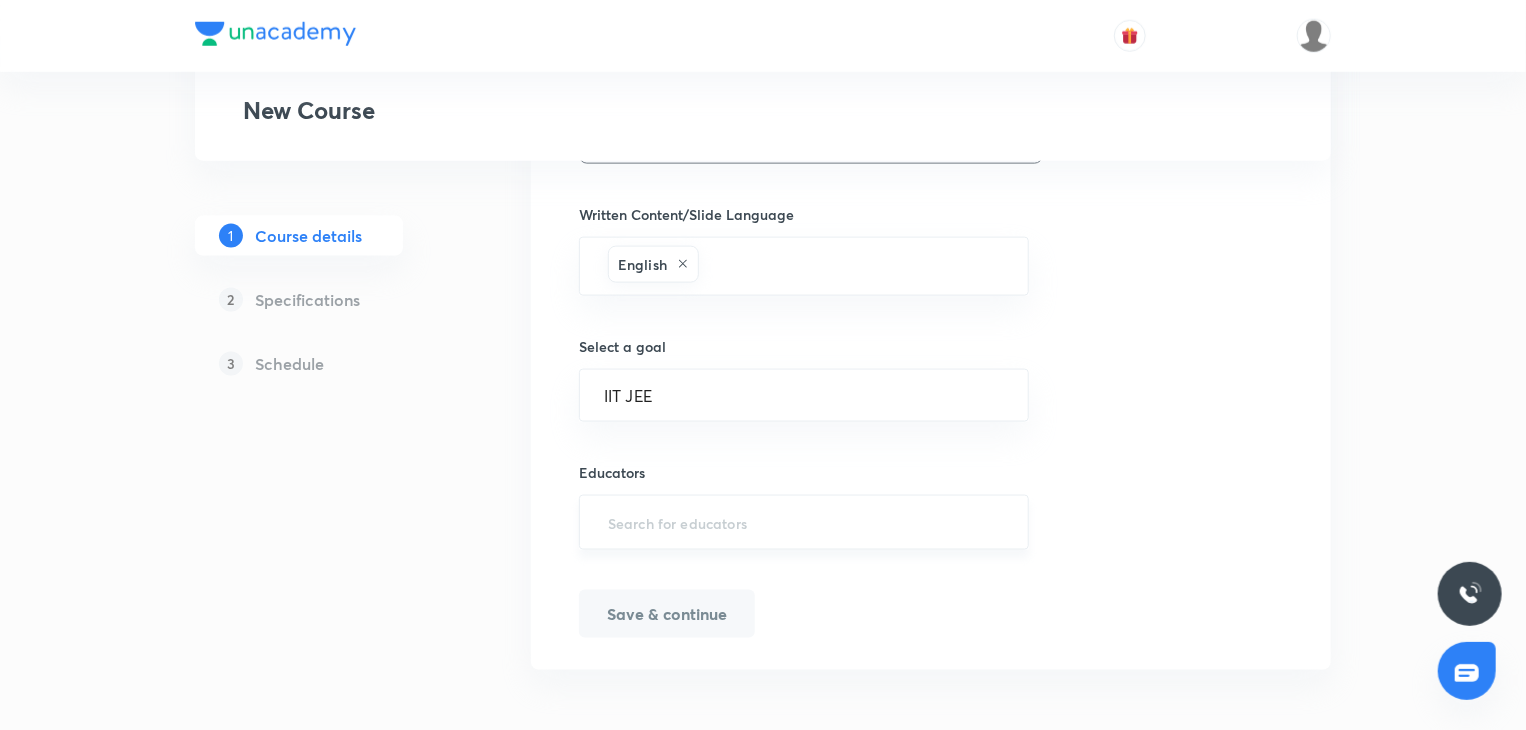 click at bounding box center (804, 522) 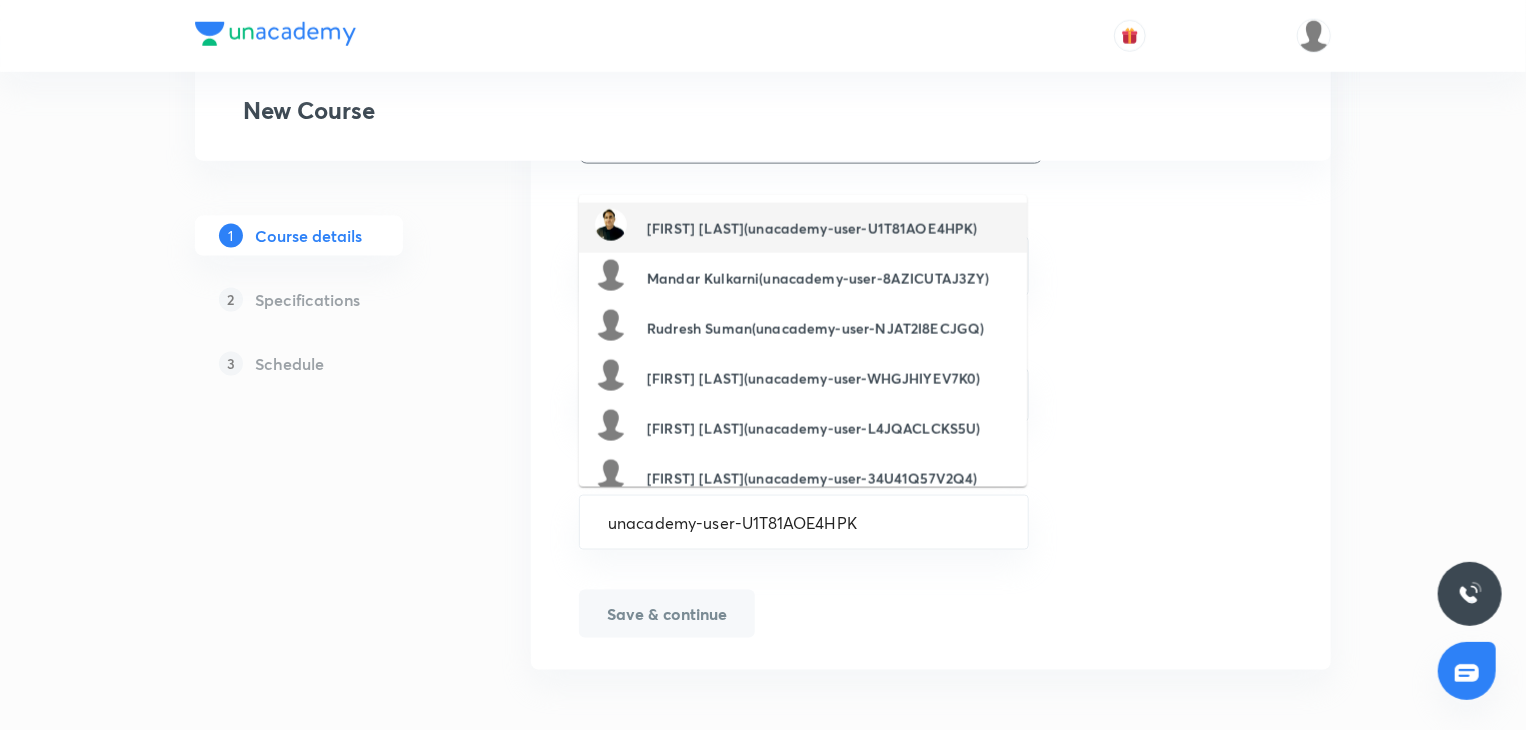 click on "[FIRST] [LAST](unacademy-user-U1T81AOE4HPK)" at bounding box center (803, 228) 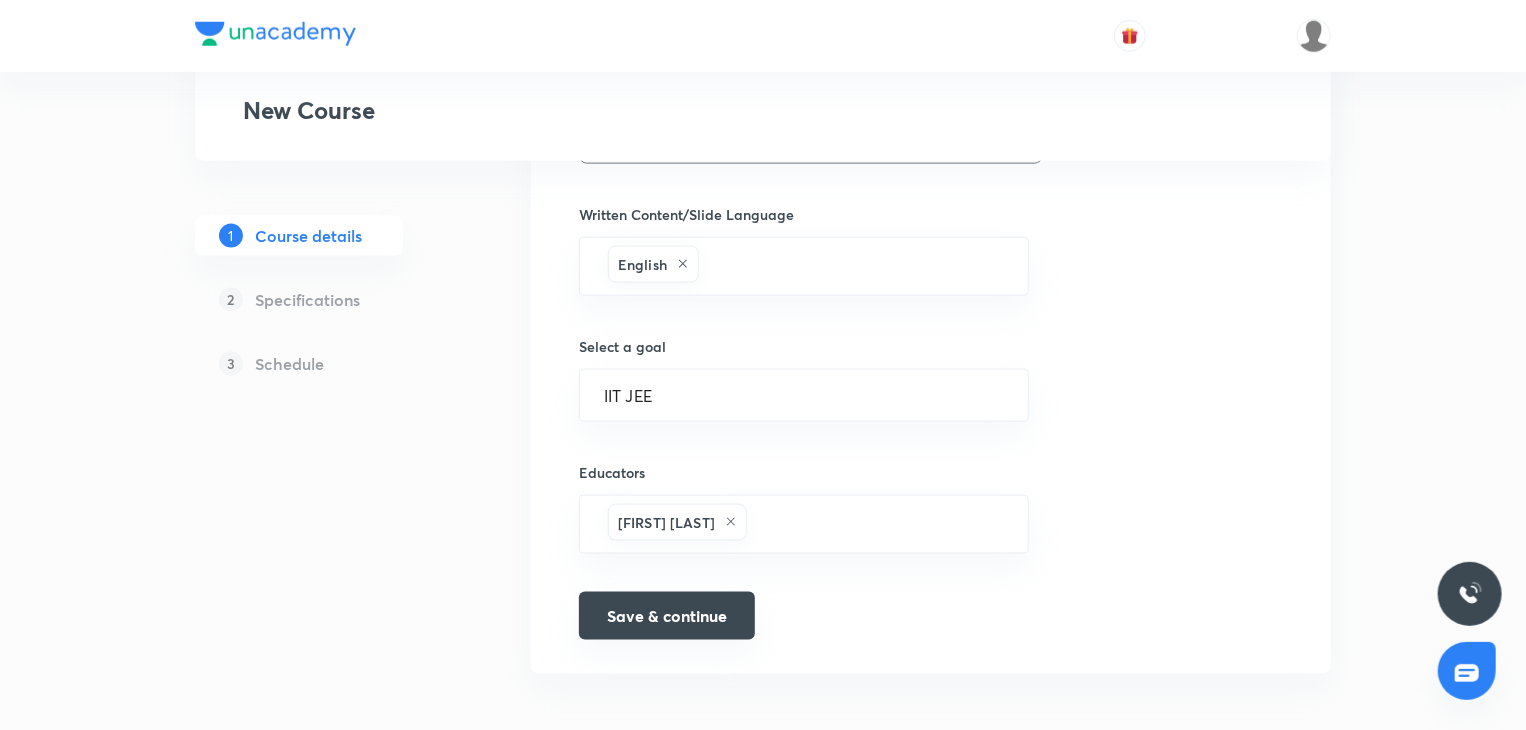 click on "Save & continue" at bounding box center (667, 616) 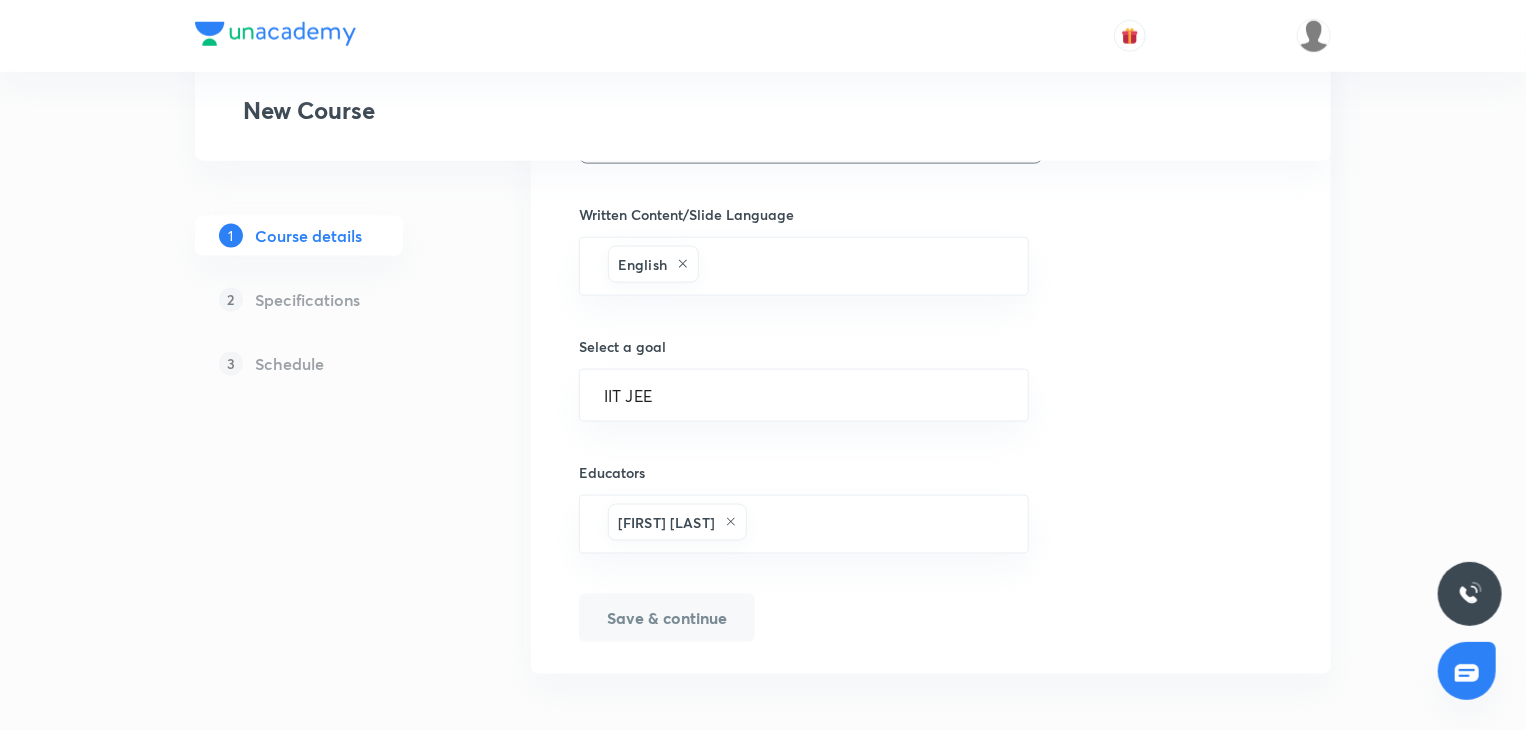 type on "Inorganic Chemistry" 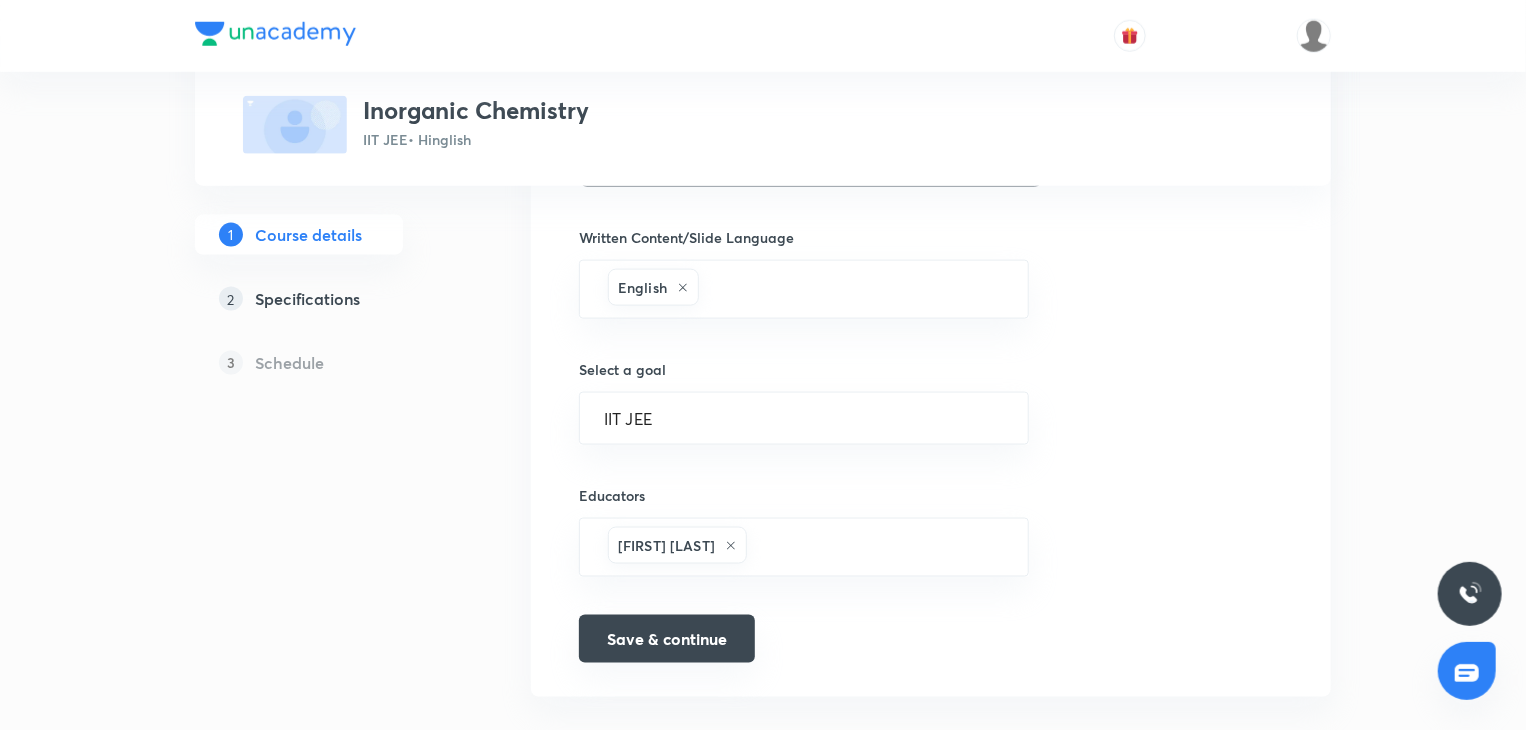 scroll, scrollTop: 1244, scrollLeft: 0, axis: vertical 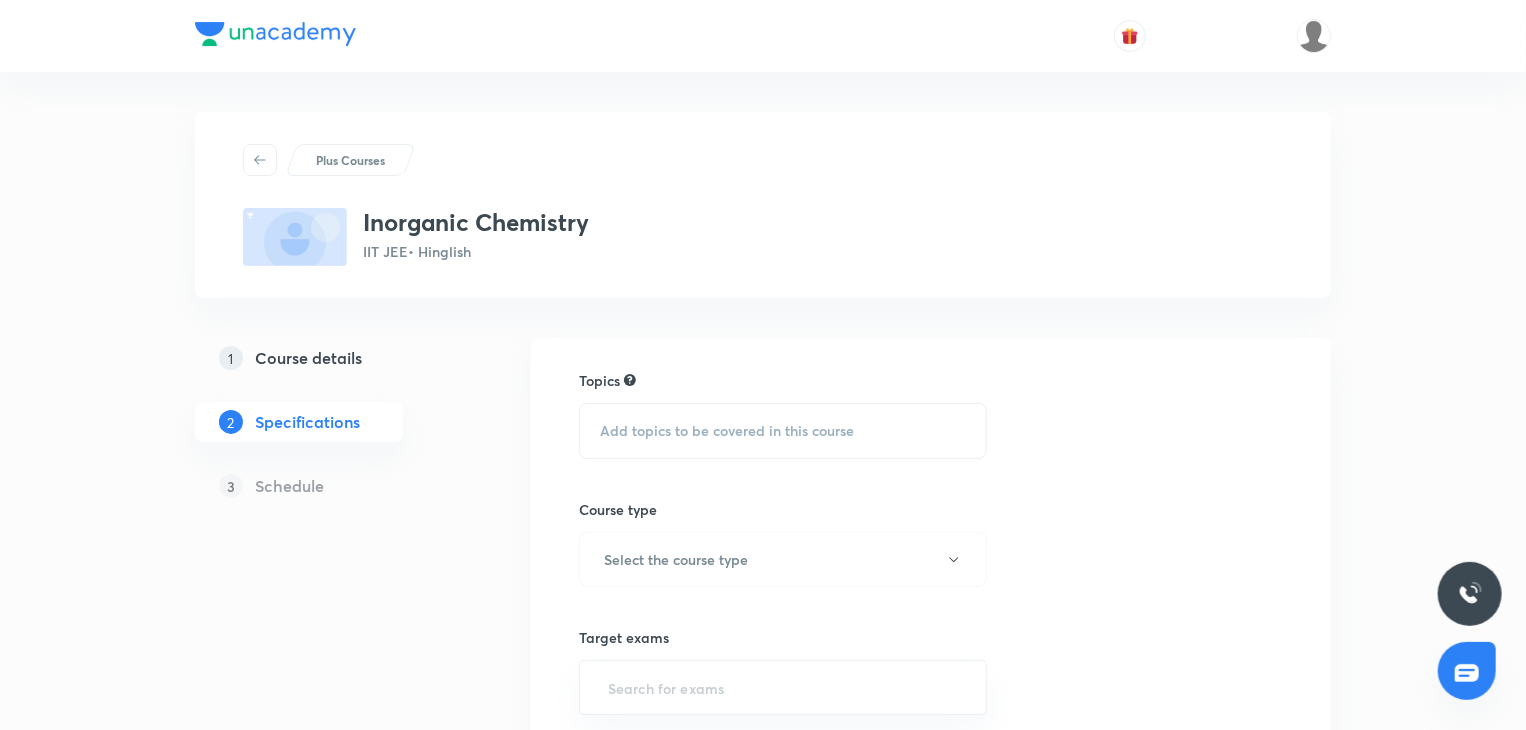 click on "Add topics to be covered in this course" at bounding box center [727, 431] 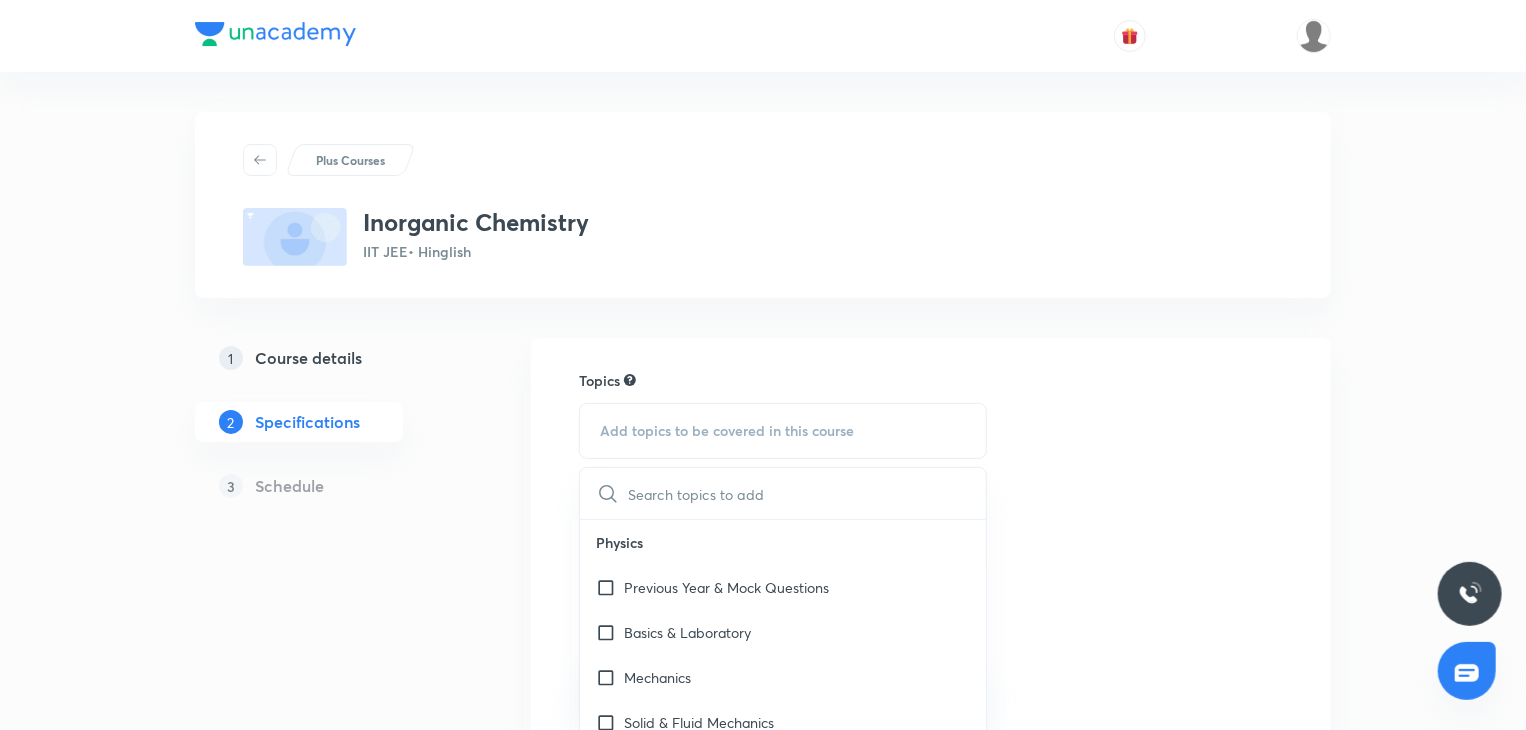 click on "Add topics to be covered in this course" at bounding box center (727, 431) 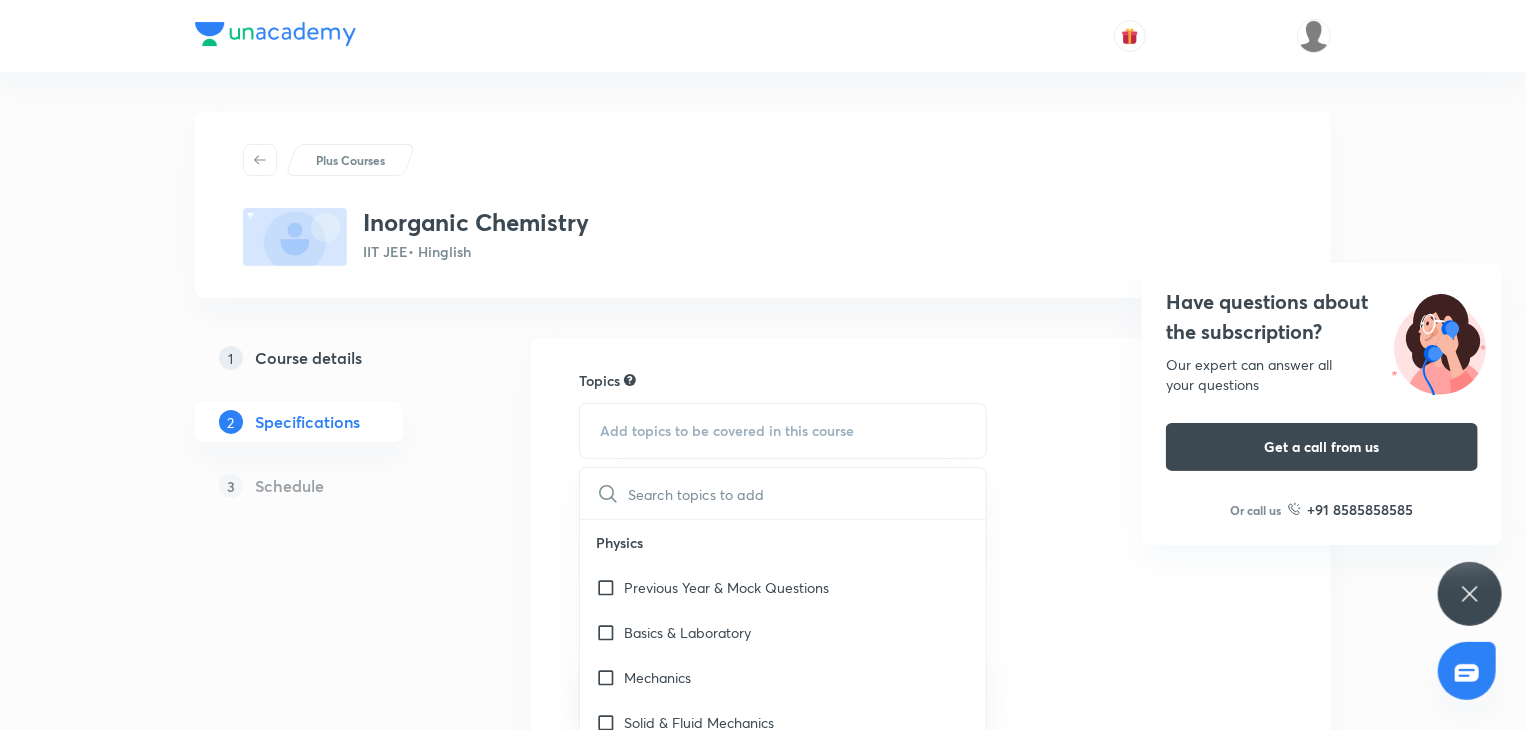 click at bounding box center [807, 493] 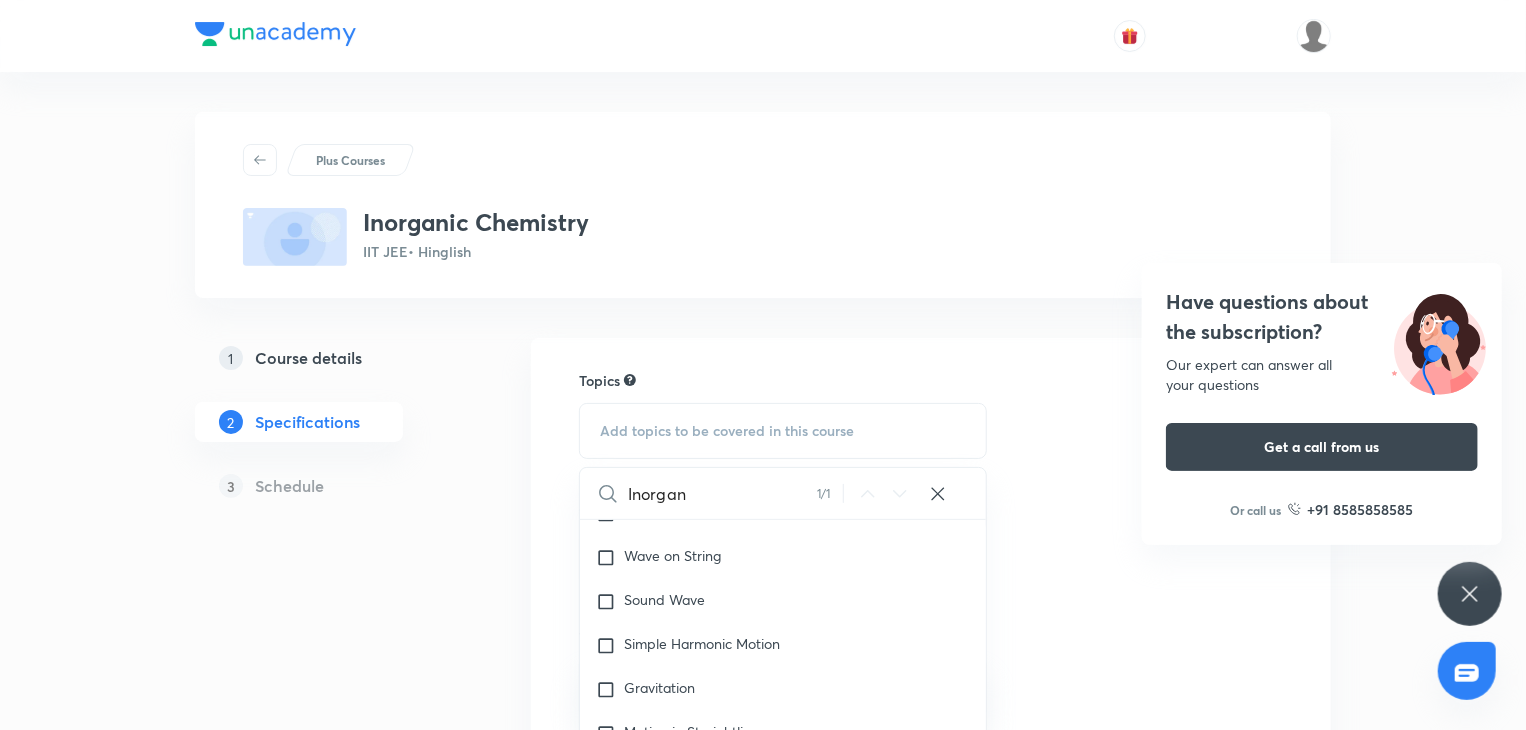scroll, scrollTop: 1890, scrollLeft: 0, axis: vertical 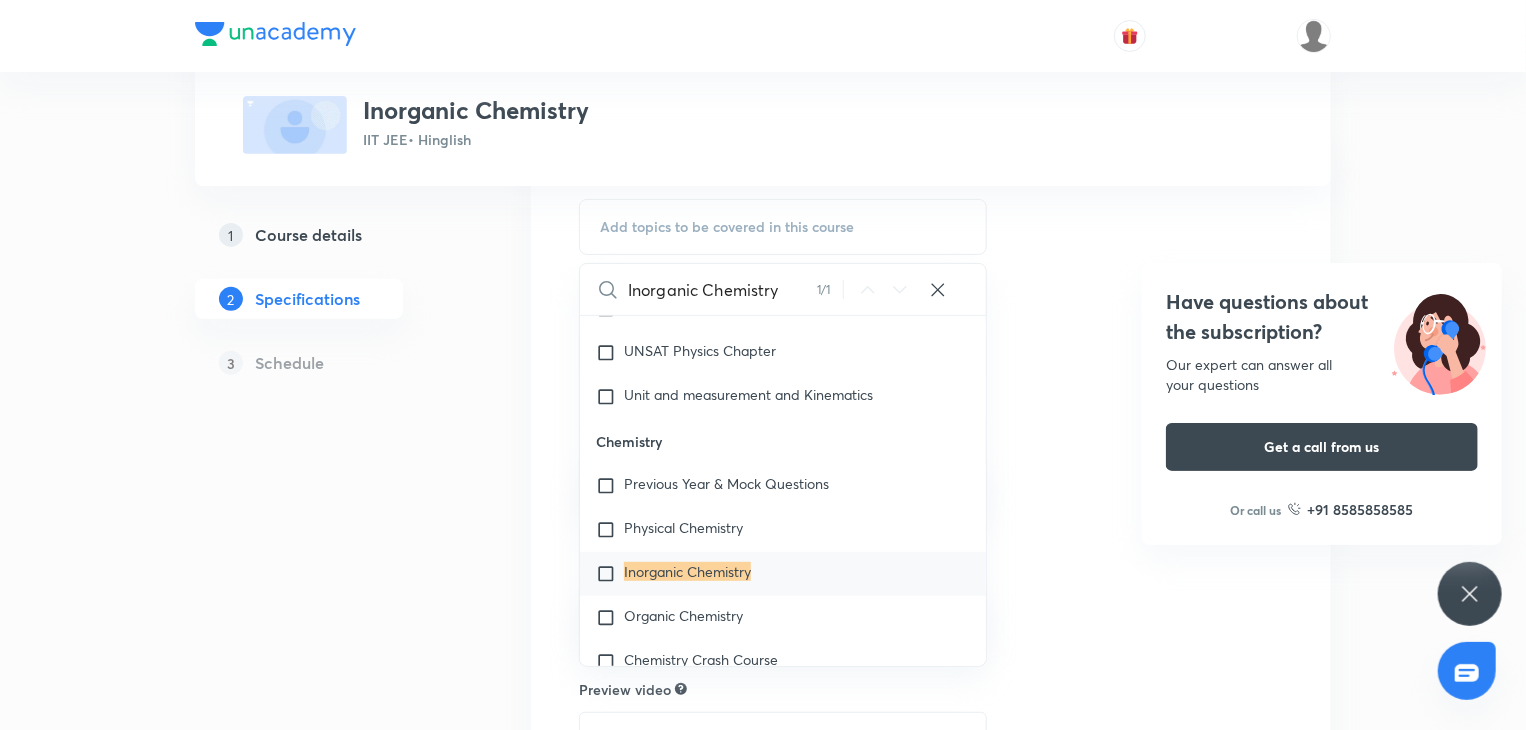 type on "Inorganic Chemistry" 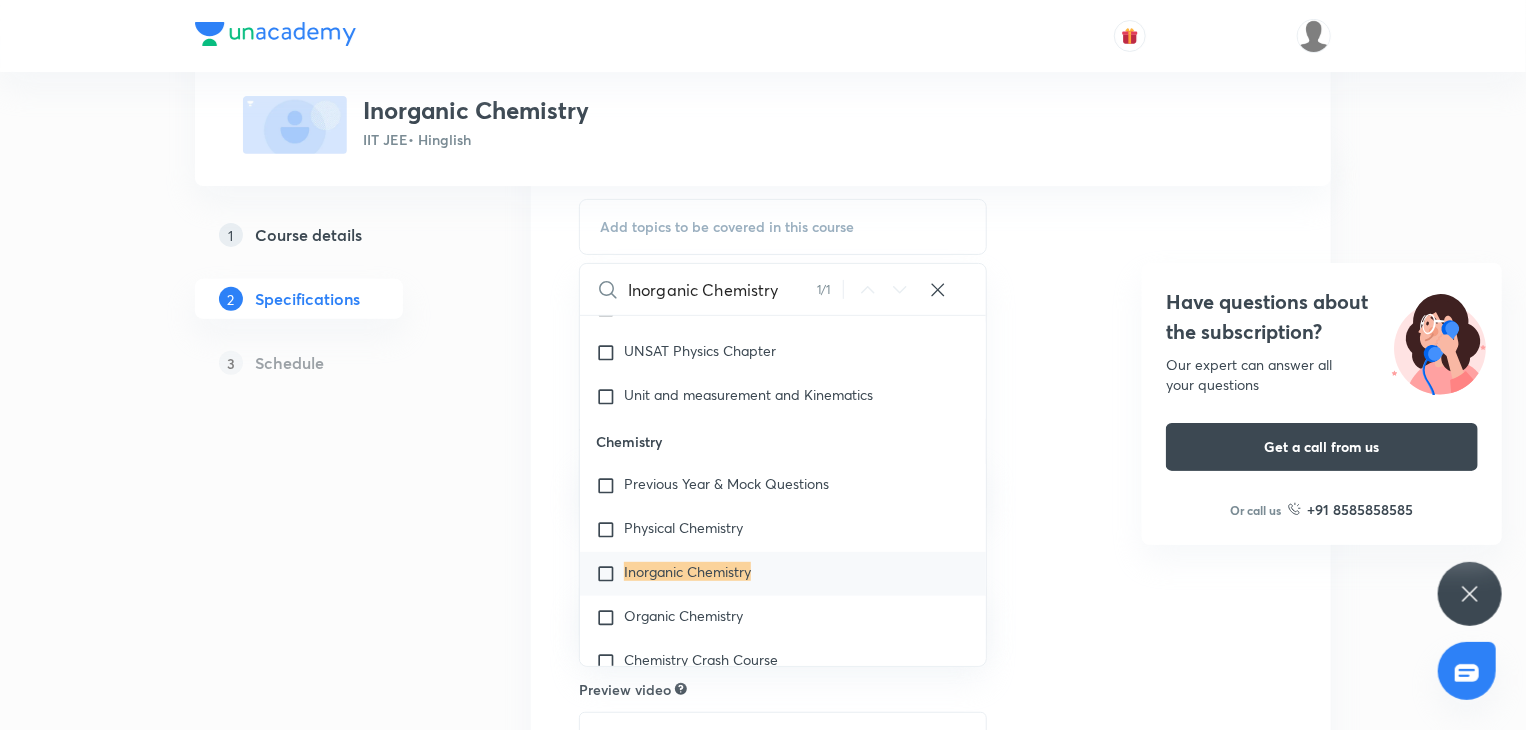 click on "Inorganic Chemistry" at bounding box center [687, 571] 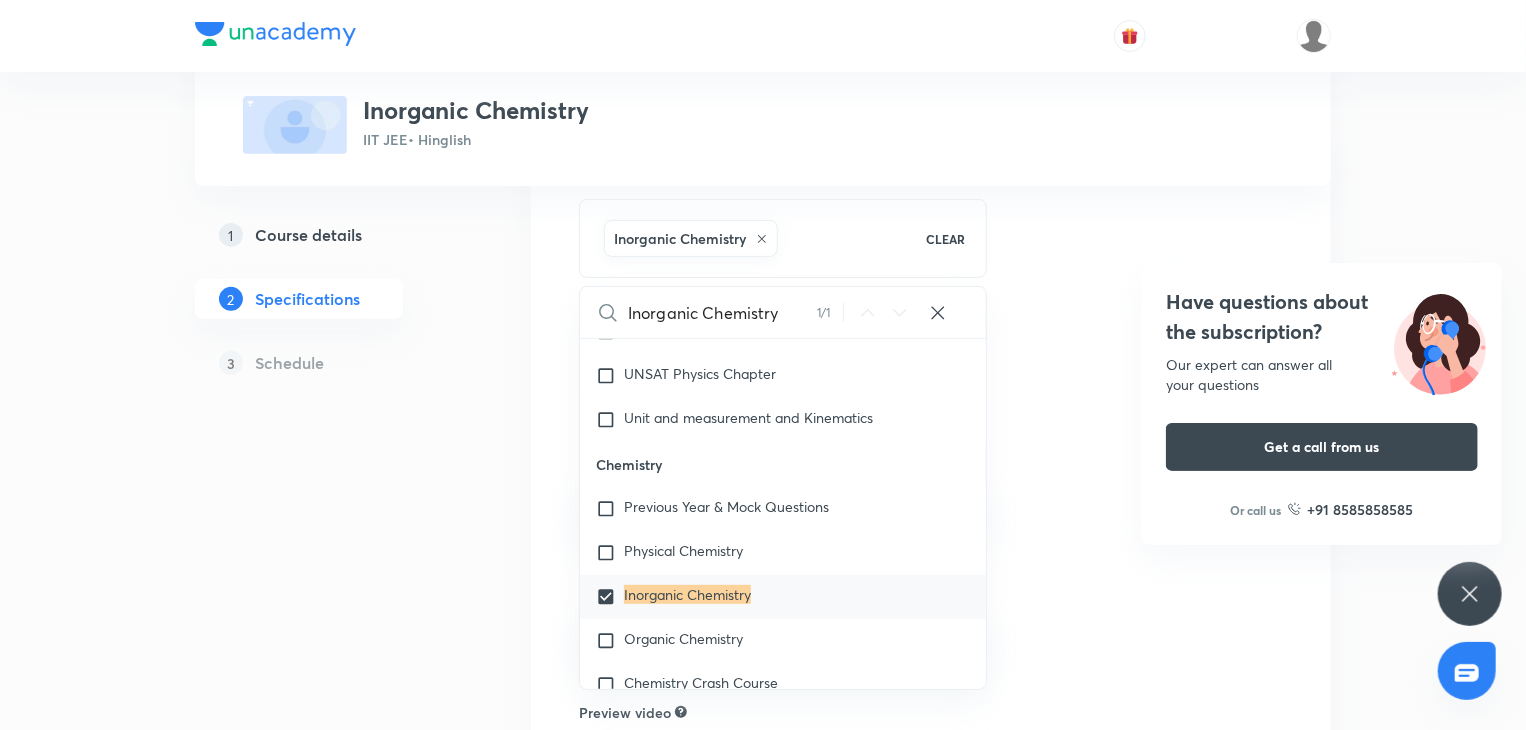 checkbox on "true" 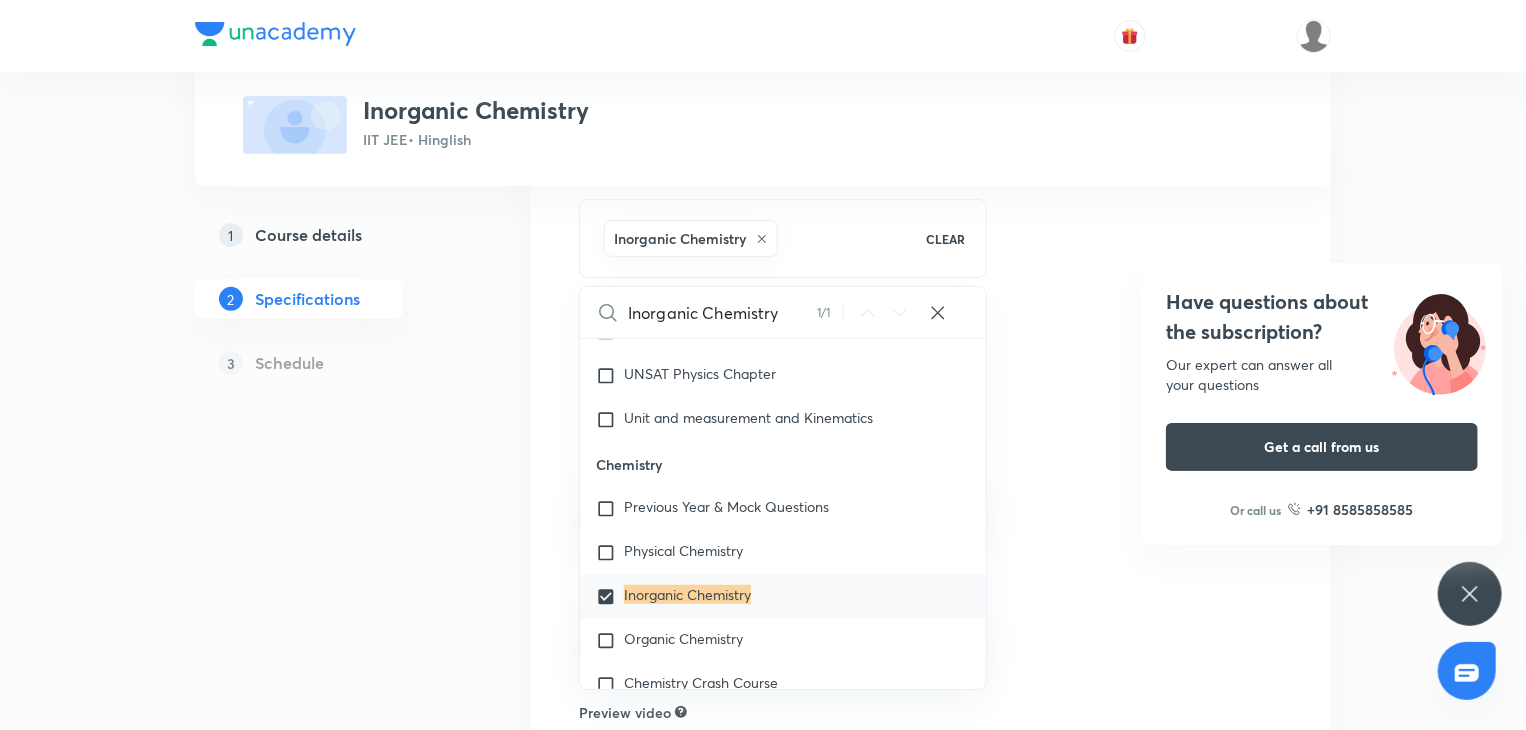 click on "Topics Inorganic Chemistry CLEAR Inorganic Chemistry 1 / 1 ​ Physics Previous Year & Mock Questions Basics & Laboratory Mechanics Solid & Fluid Mechanics Waves Geometrical & Wave Optics Electricity & Magnetism Thermal Physics Modern Physics Physics Crash Course Basic Mathematics and Vector Newton's Law of Motion and Friction Kinematics-2D Kinematics-1D and Calculus Current Electricity Capacitance Electrostatics Magnetic Effect of Current and Magnetism Center of Mass and Collision Error Rotational Motion Circular Motion Work, Power & Energy Wave Optics and Electromagnetic Waves Electromagnetic Induction and Alternating Current Unit and Dimension Principle of Communication Newton's Law of Motion 1D Motion Modern Physics - 1 Modern Physics - 2 Geometrical Optics Basic Math Elasticity, Thermal Expansion, Calorimetry and Heat Transfer KTG and Thermodynamics Fluid Mechanics Wave on String Sound Wave Simple Harmonic Motion Gravitation Motion in Straightline Semiconductor UNSAT Physics Chapter Chemistry Mathematics" at bounding box center [931, 572] 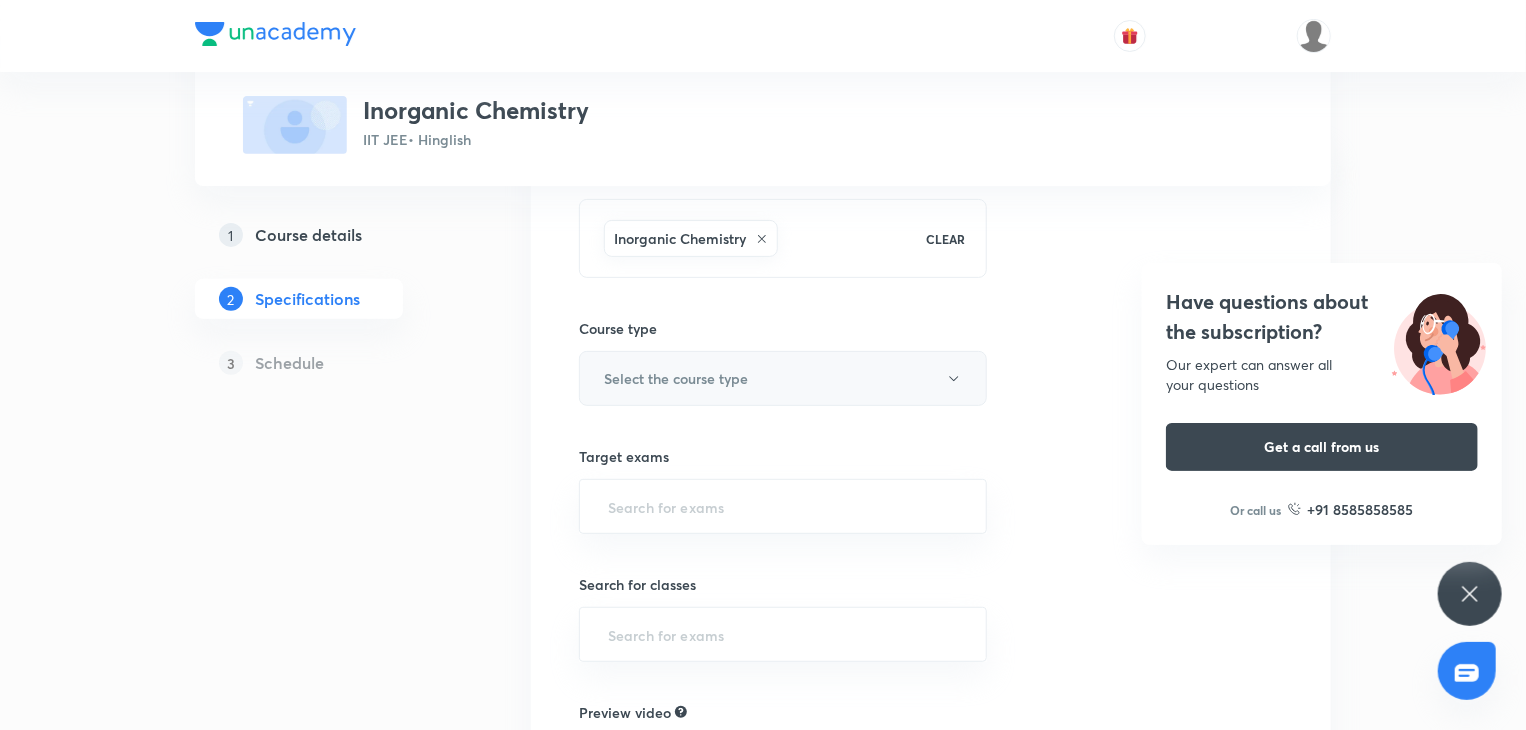 click on "Select the course type" at bounding box center [783, 378] 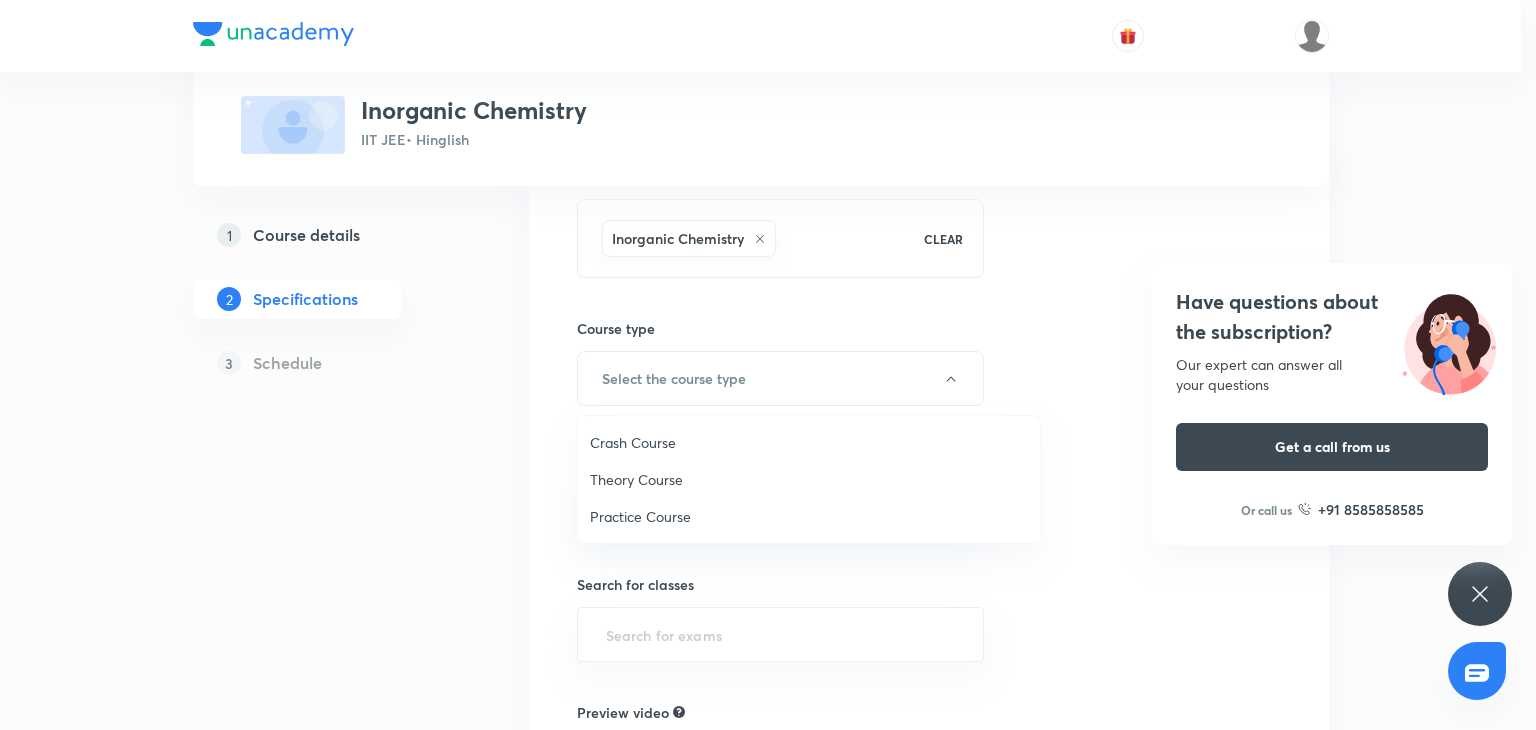 click on "Theory Course" at bounding box center [809, 479] 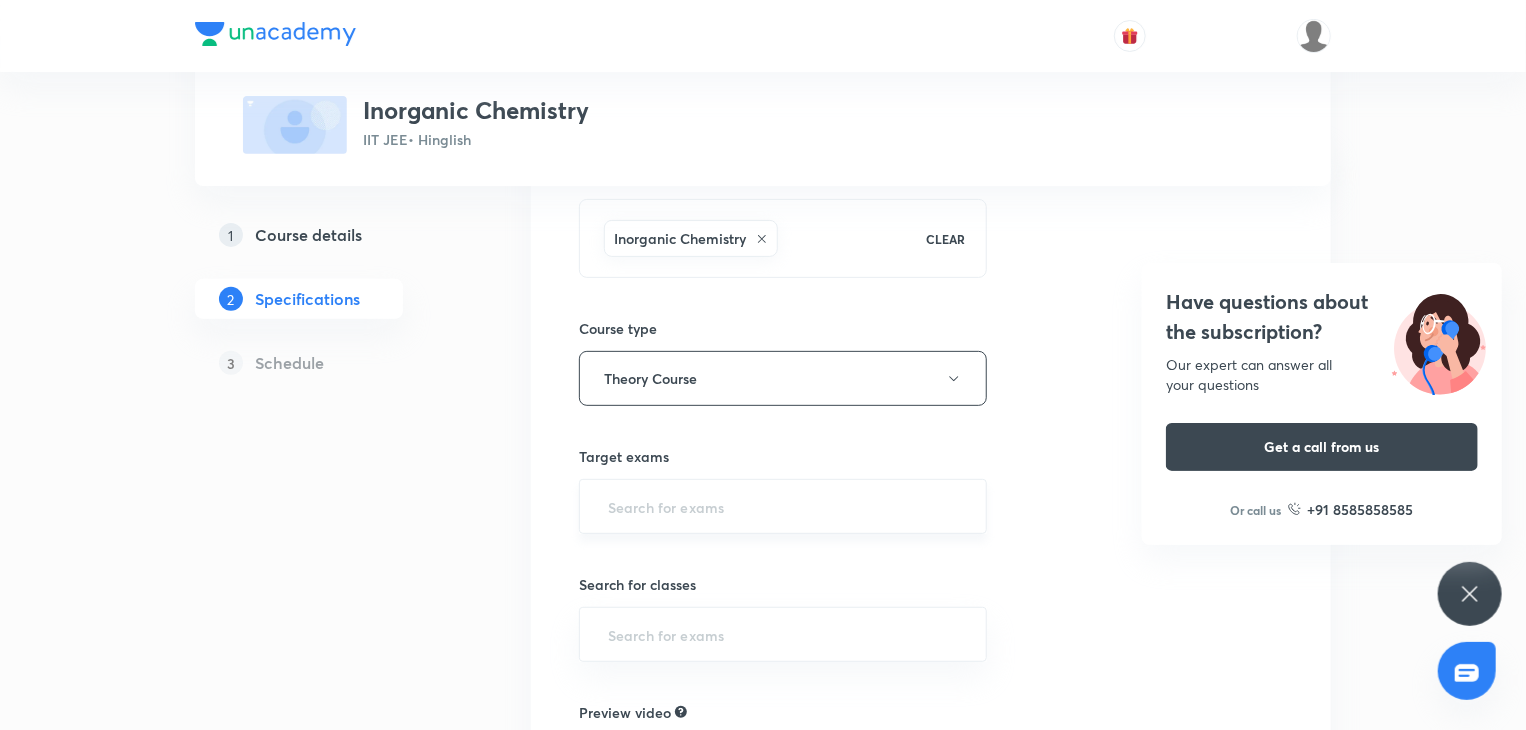 click at bounding box center (783, 506) 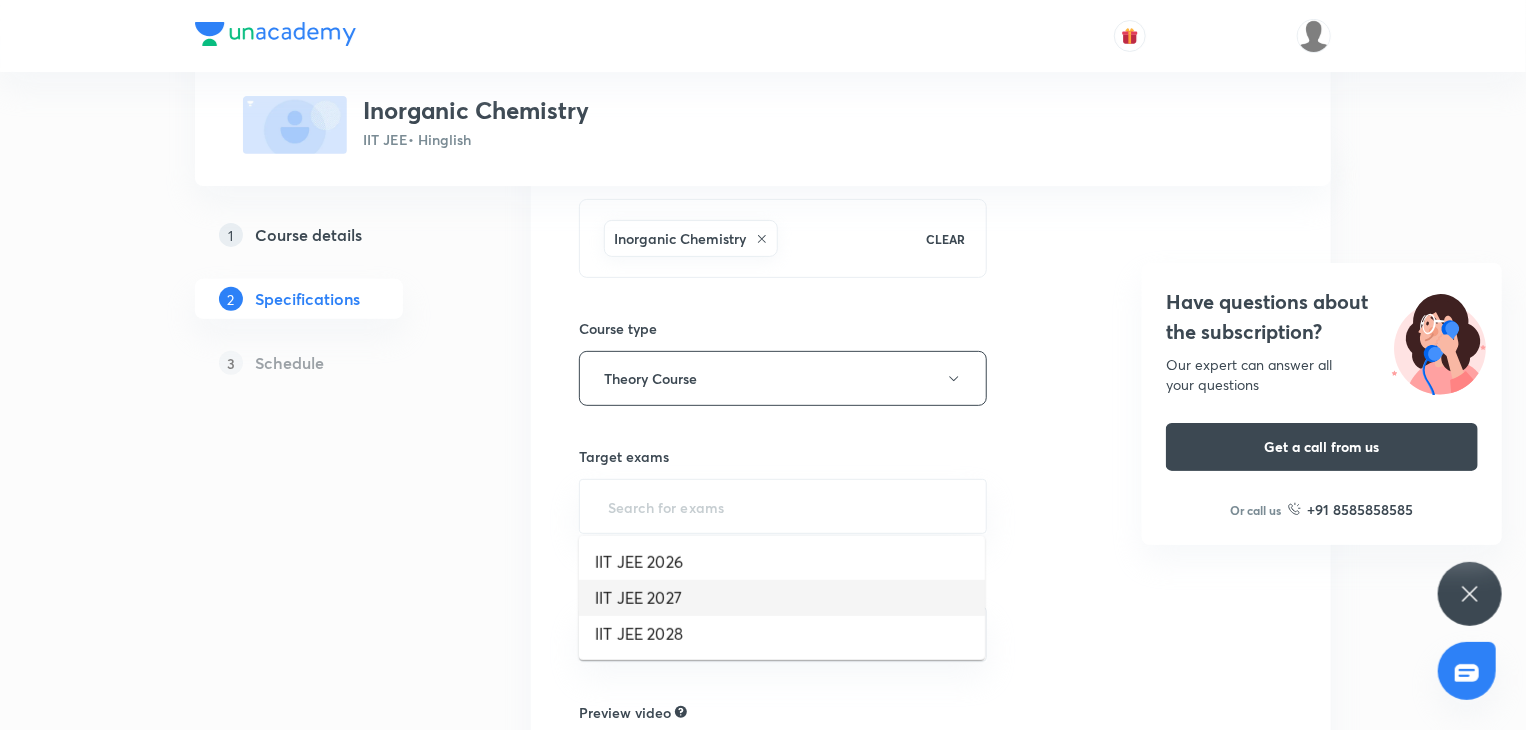 click on "IIT JEE 2027" at bounding box center [782, 598] 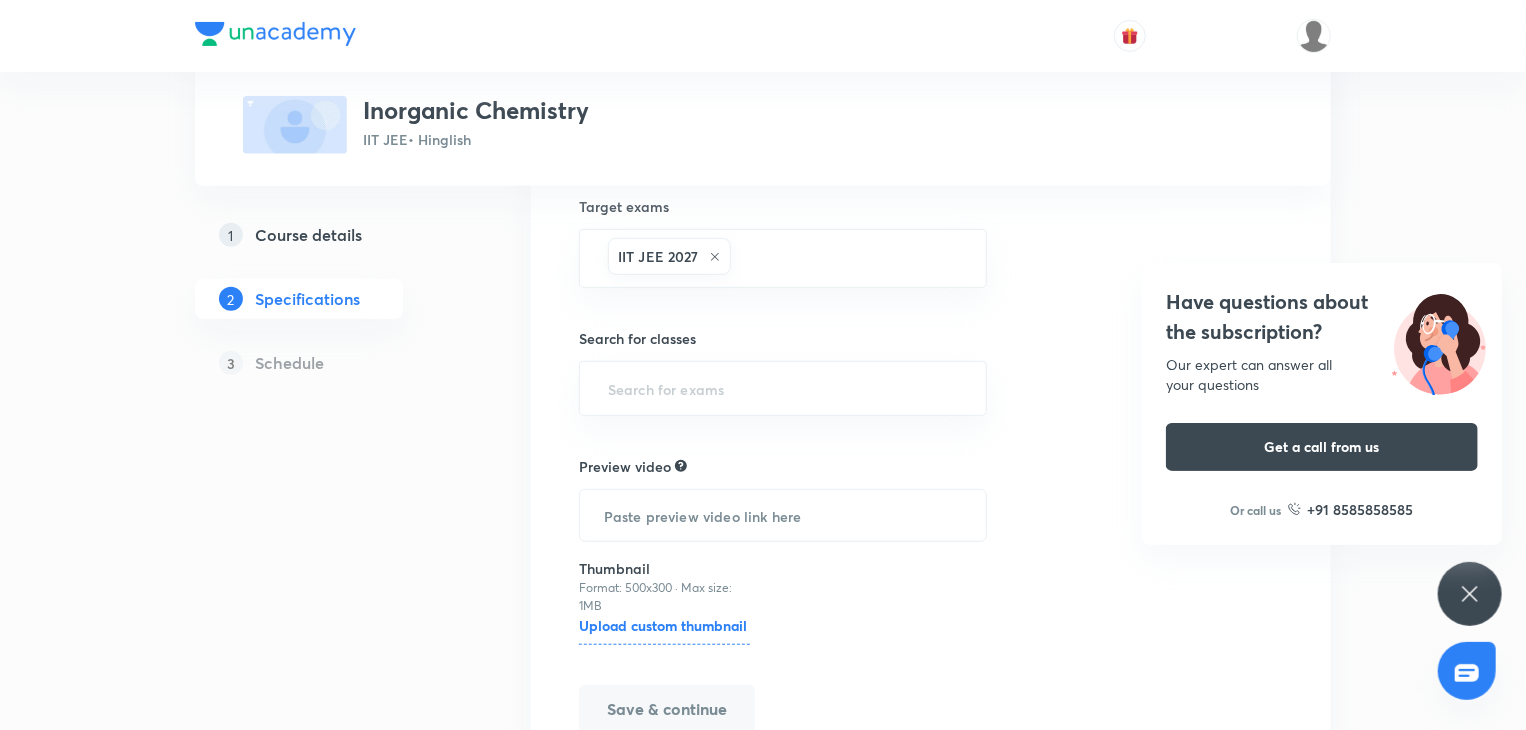 scroll, scrollTop: 462, scrollLeft: 0, axis: vertical 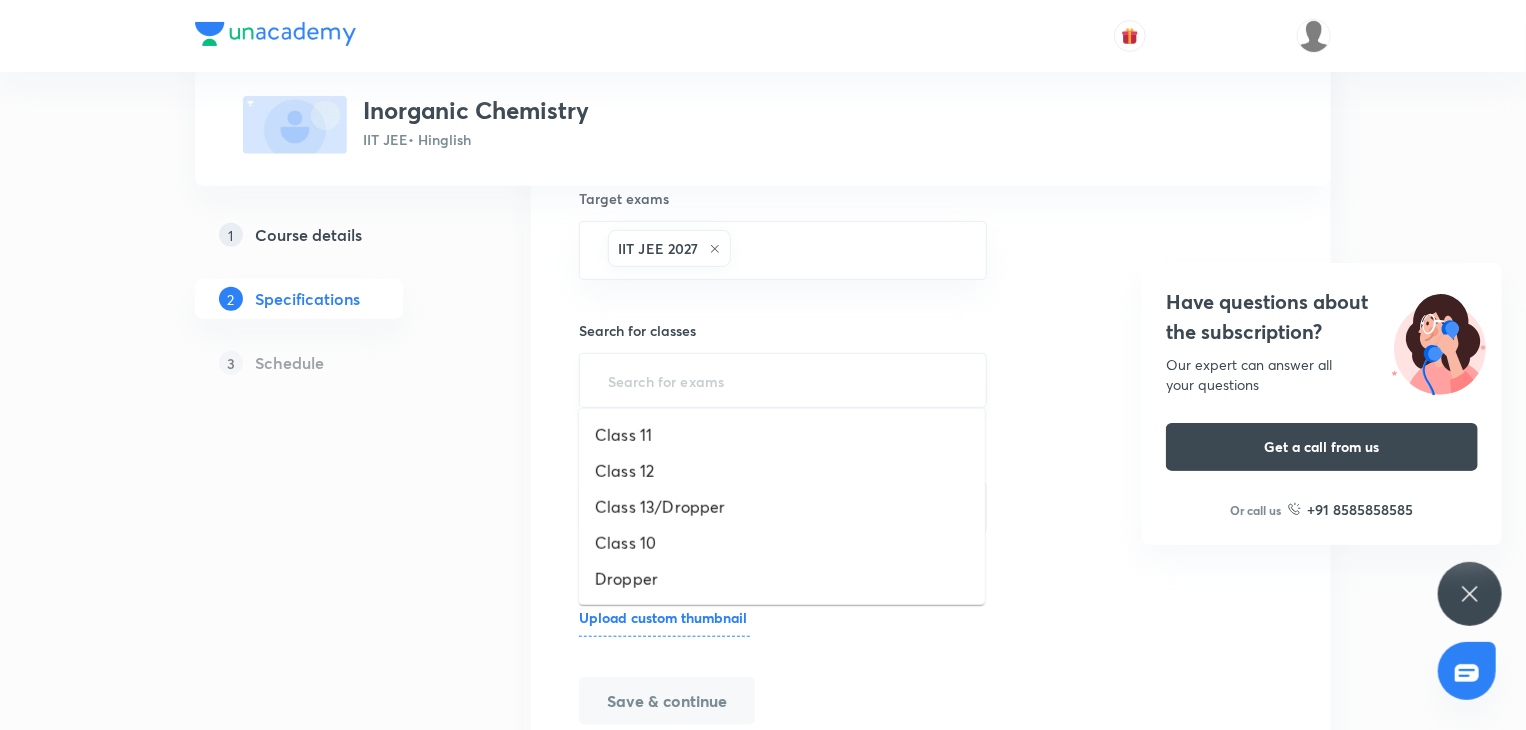 click at bounding box center (783, 380) 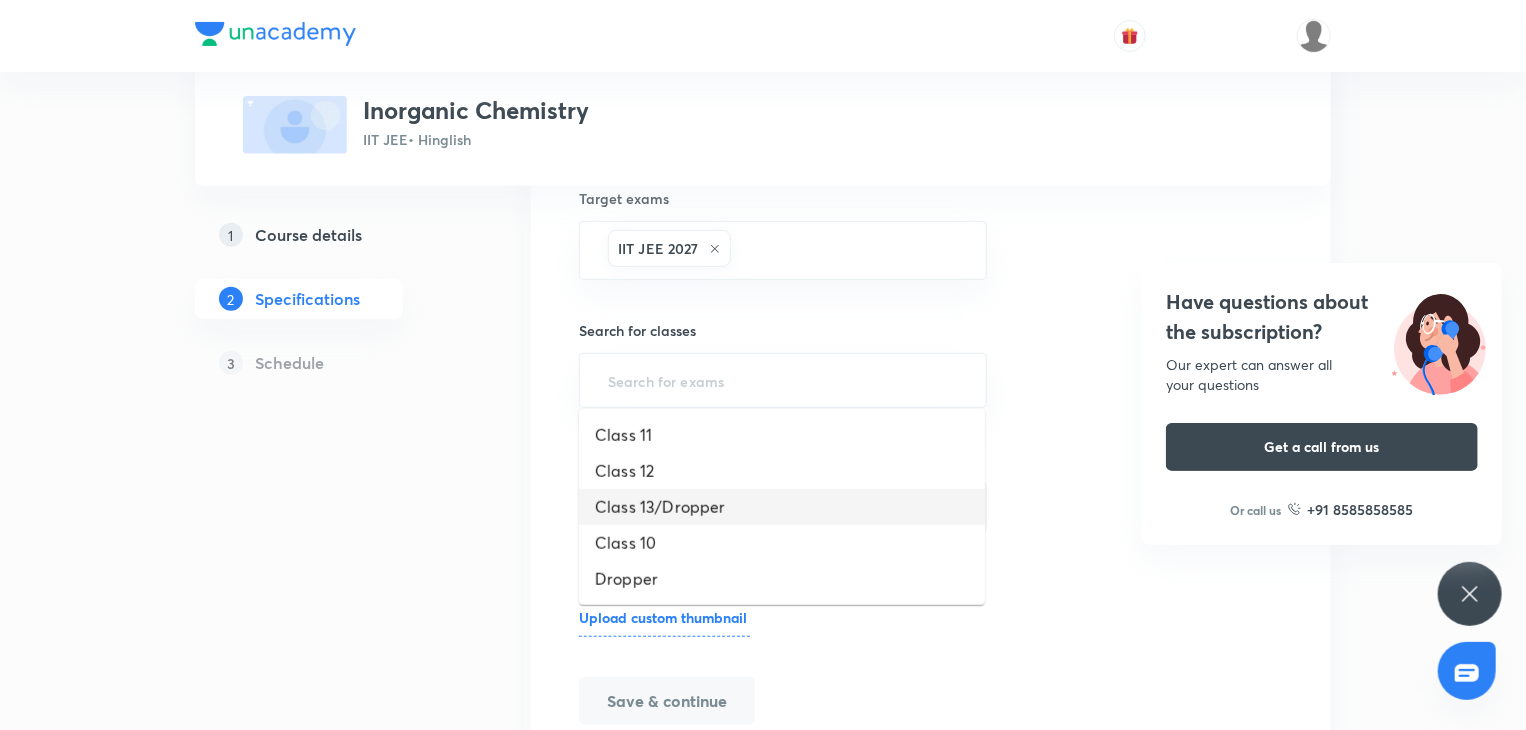 click on "Class 13/Dropper" at bounding box center [782, 507] 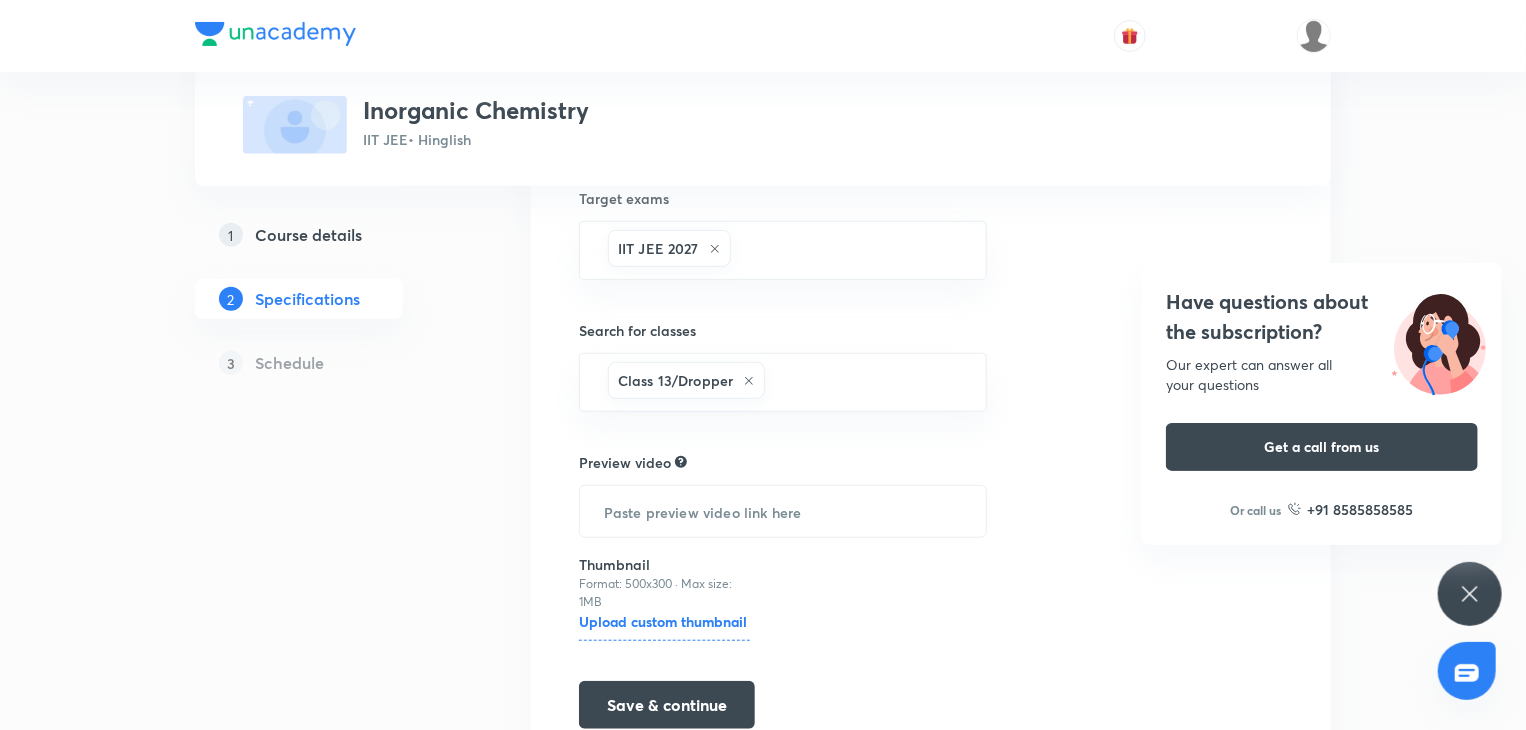 scroll, scrollTop: 554, scrollLeft: 0, axis: vertical 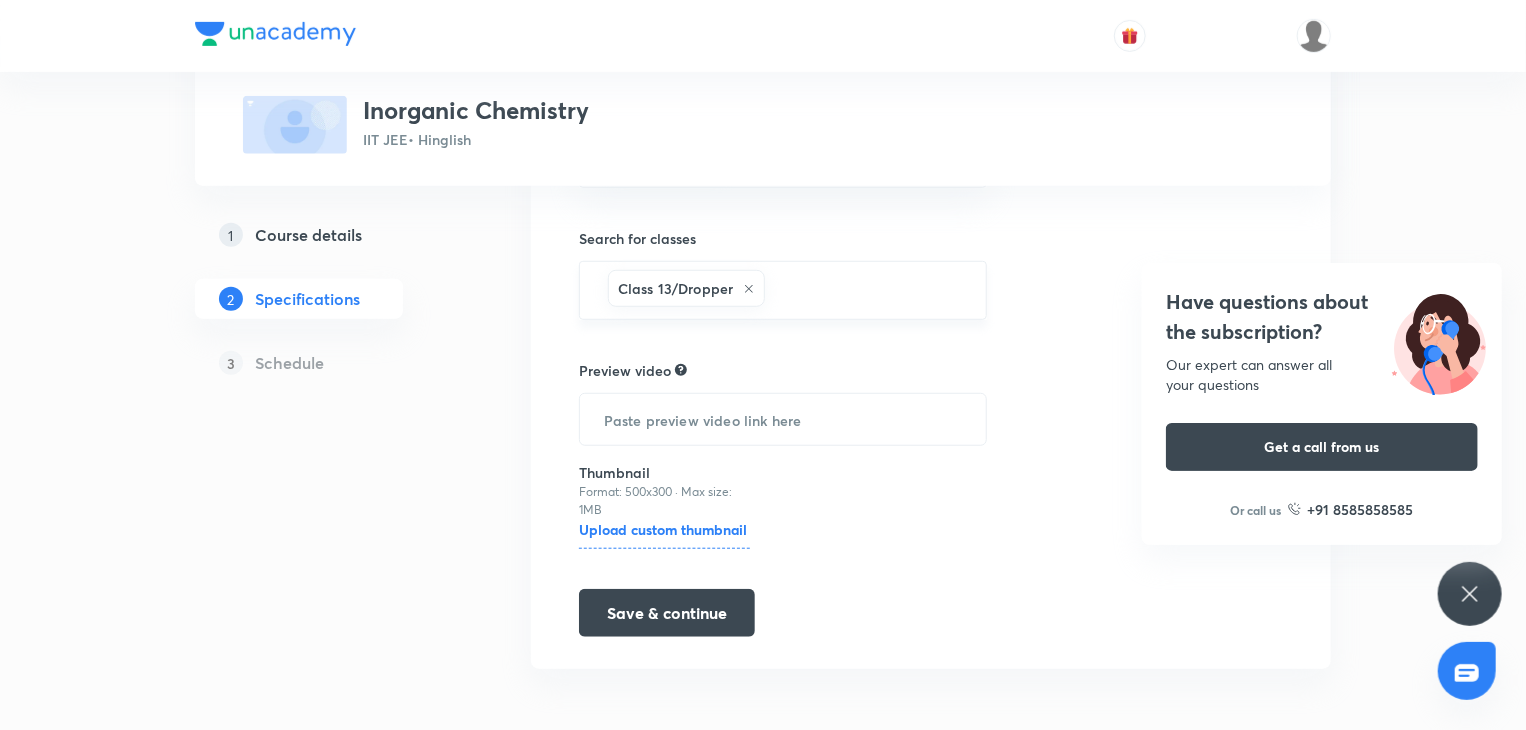 click on "Class 13/Dropper" at bounding box center [686, 288] 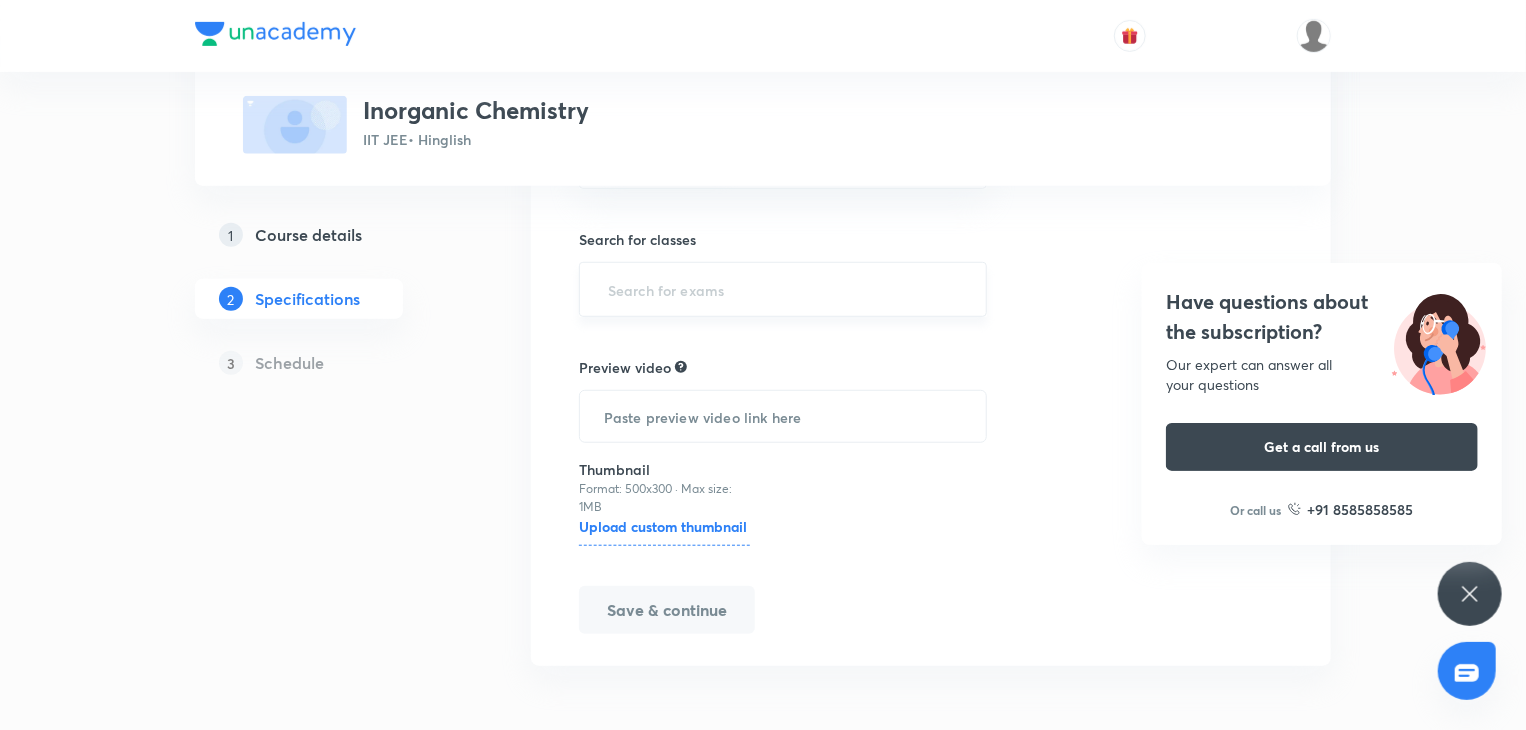 scroll, scrollTop: 550, scrollLeft: 0, axis: vertical 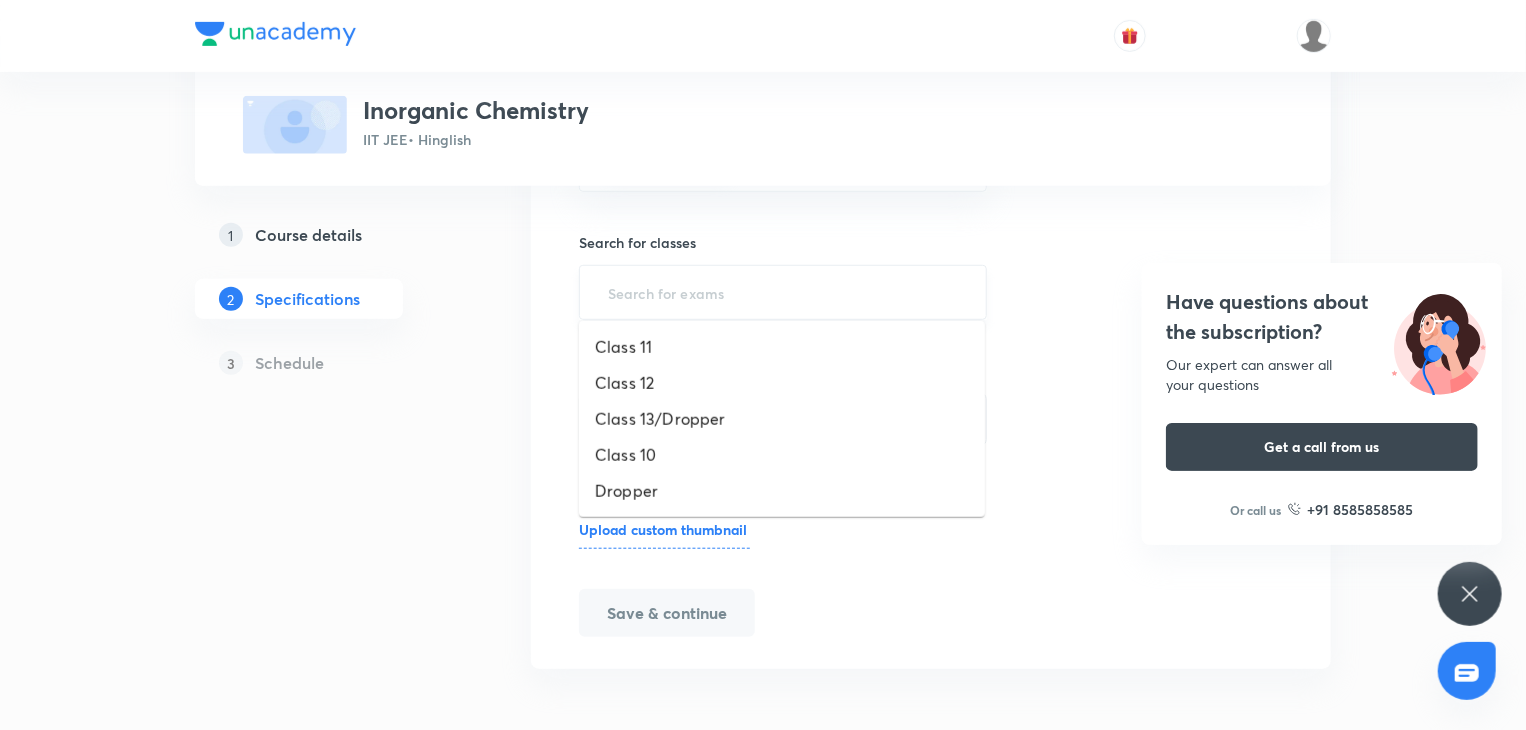 click at bounding box center (783, 292) 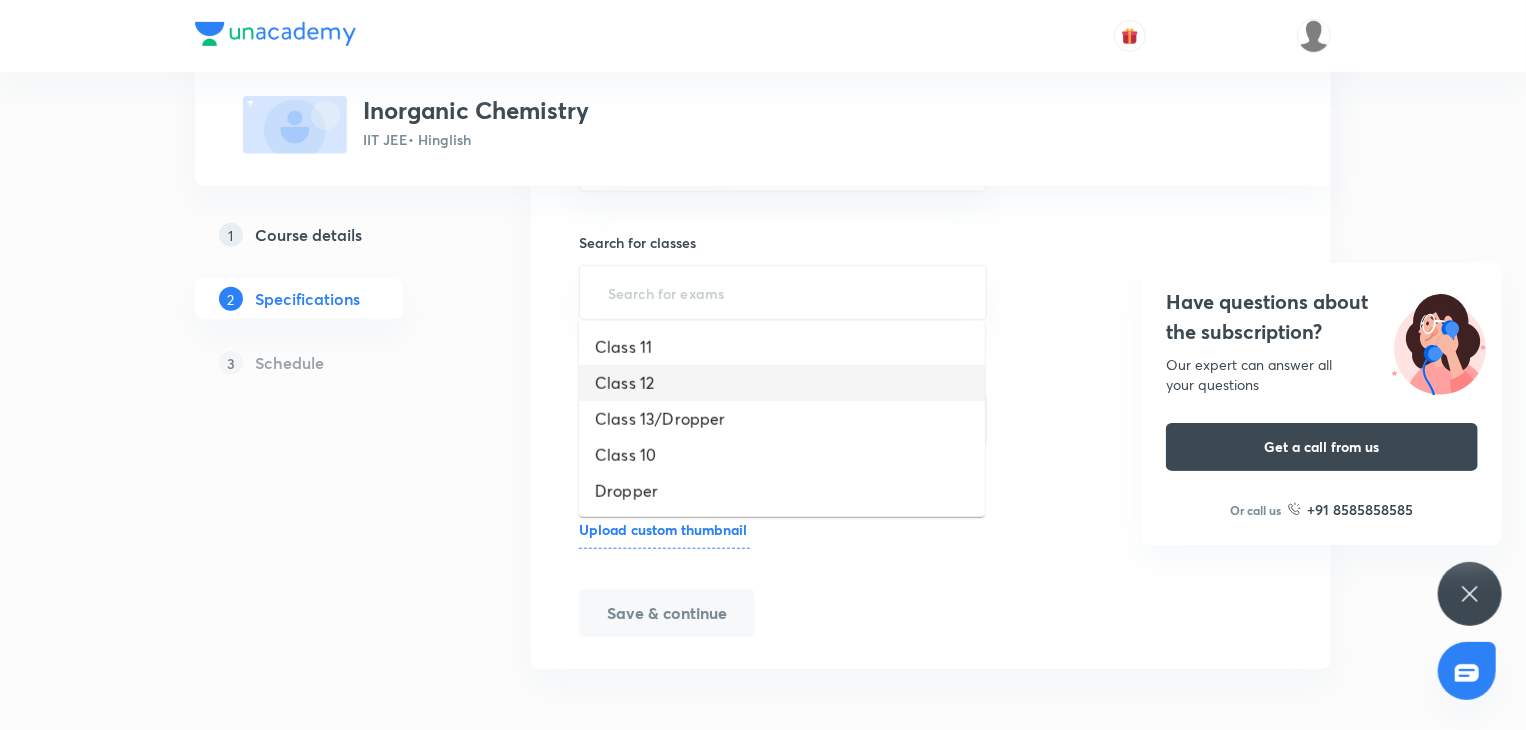 click on "Class 12" at bounding box center (782, 383) 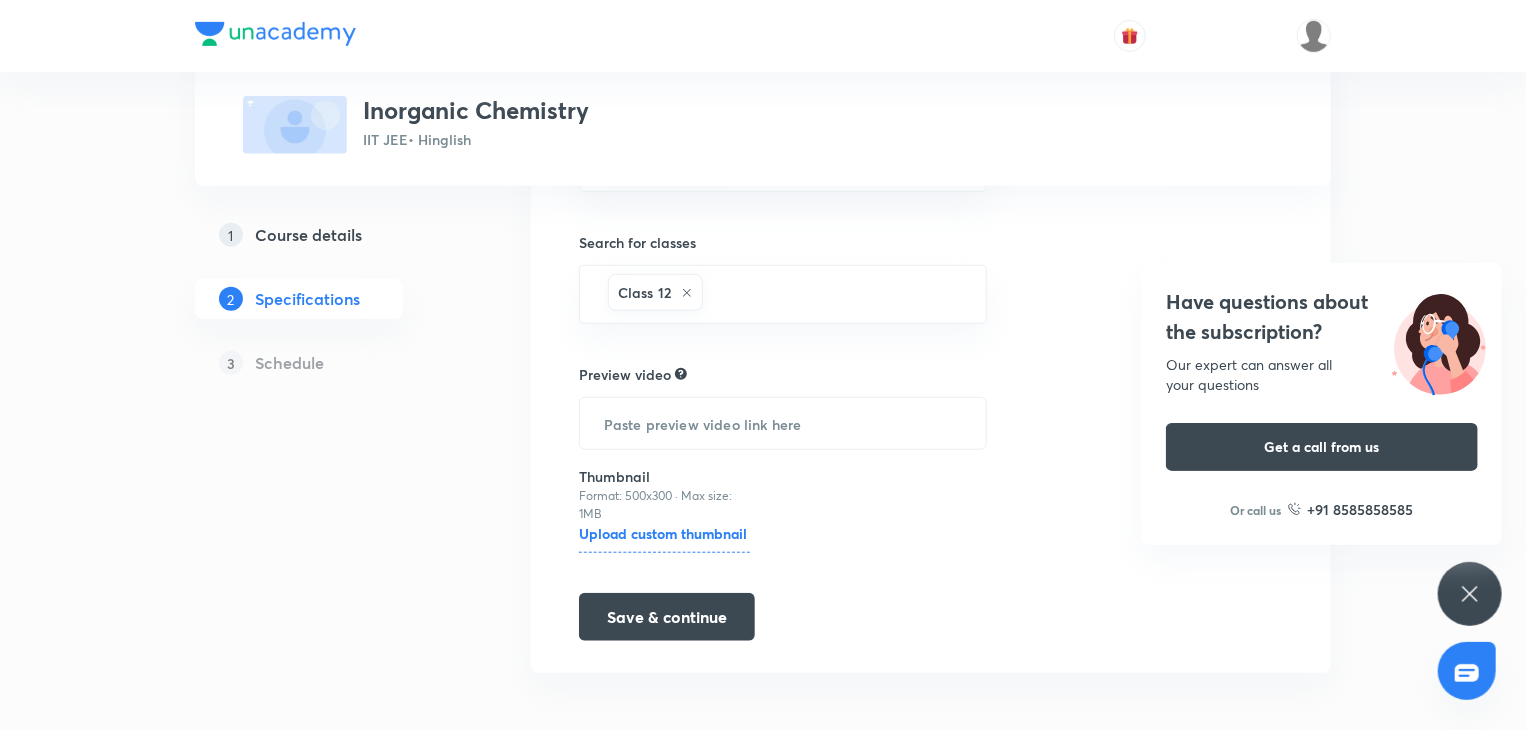 scroll, scrollTop: 554, scrollLeft: 0, axis: vertical 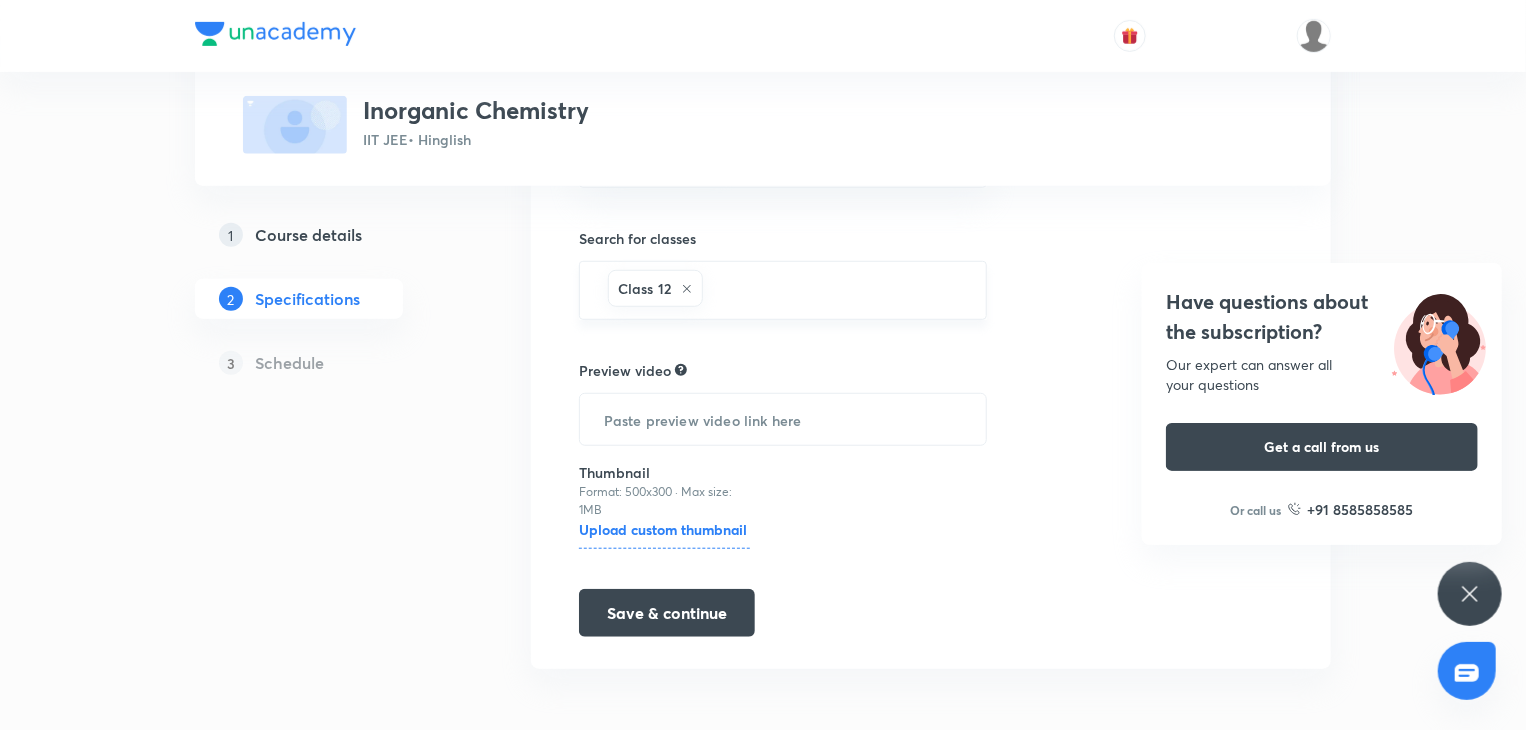 click on "Class 12" at bounding box center (655, 288) 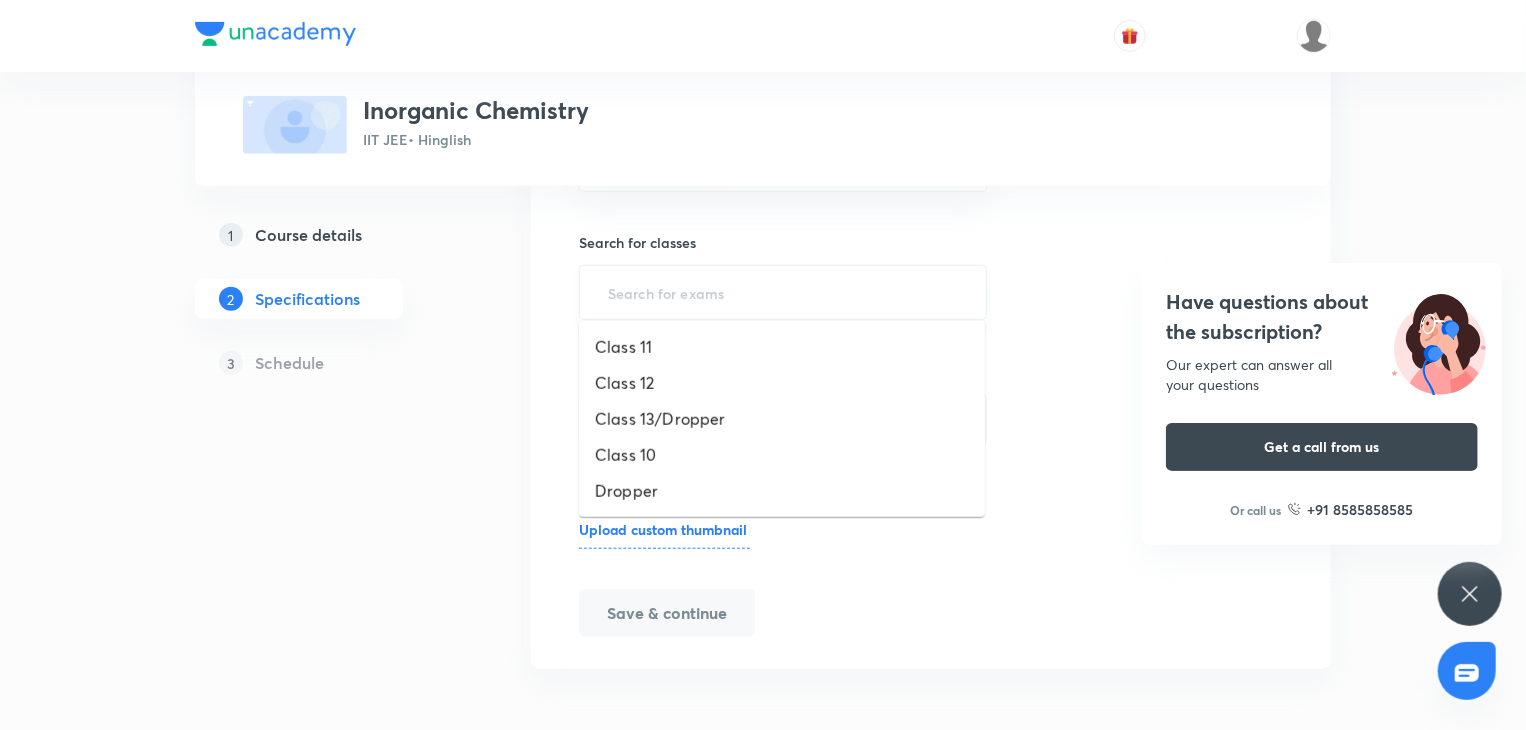 click at bounding box center (783, 292) 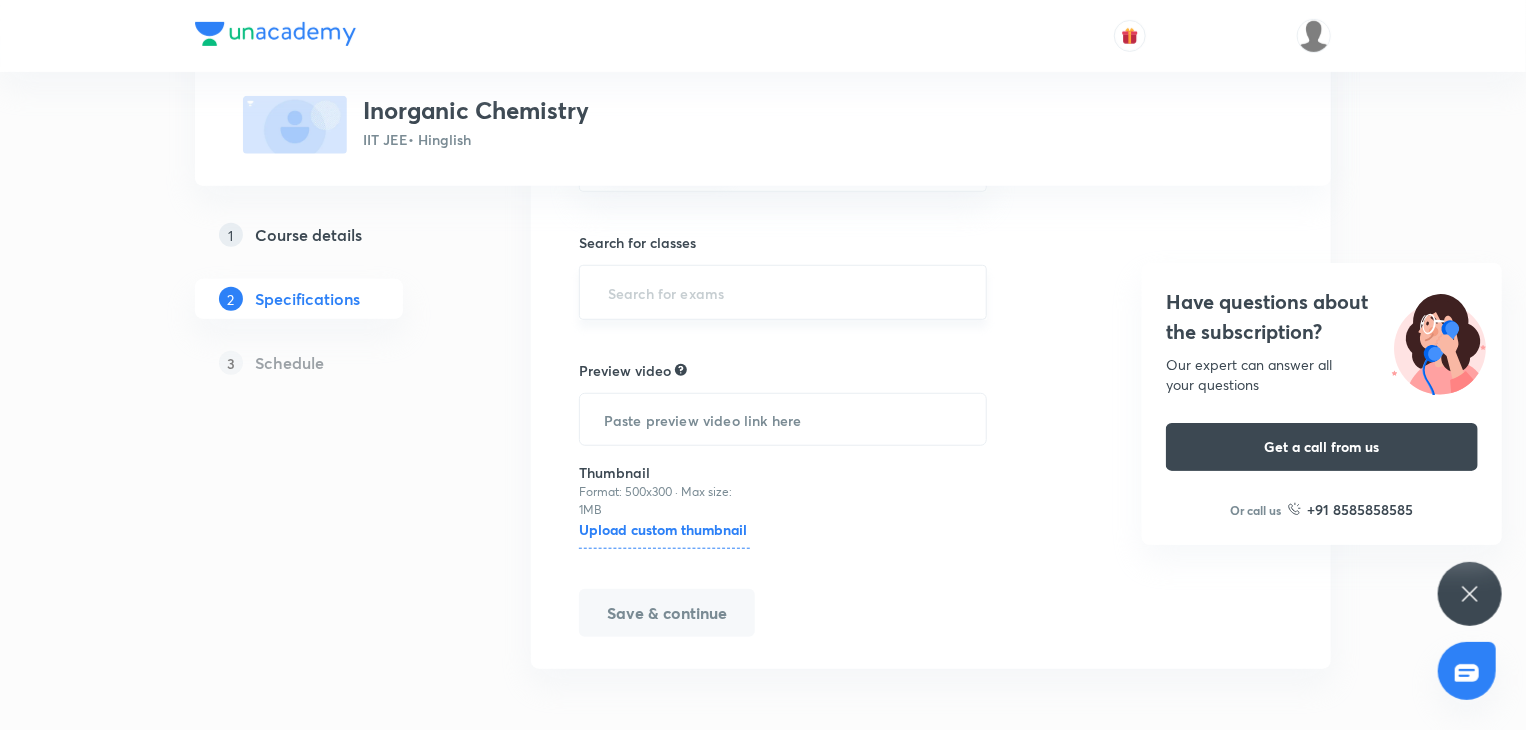 click at bounding box center [783, 292] 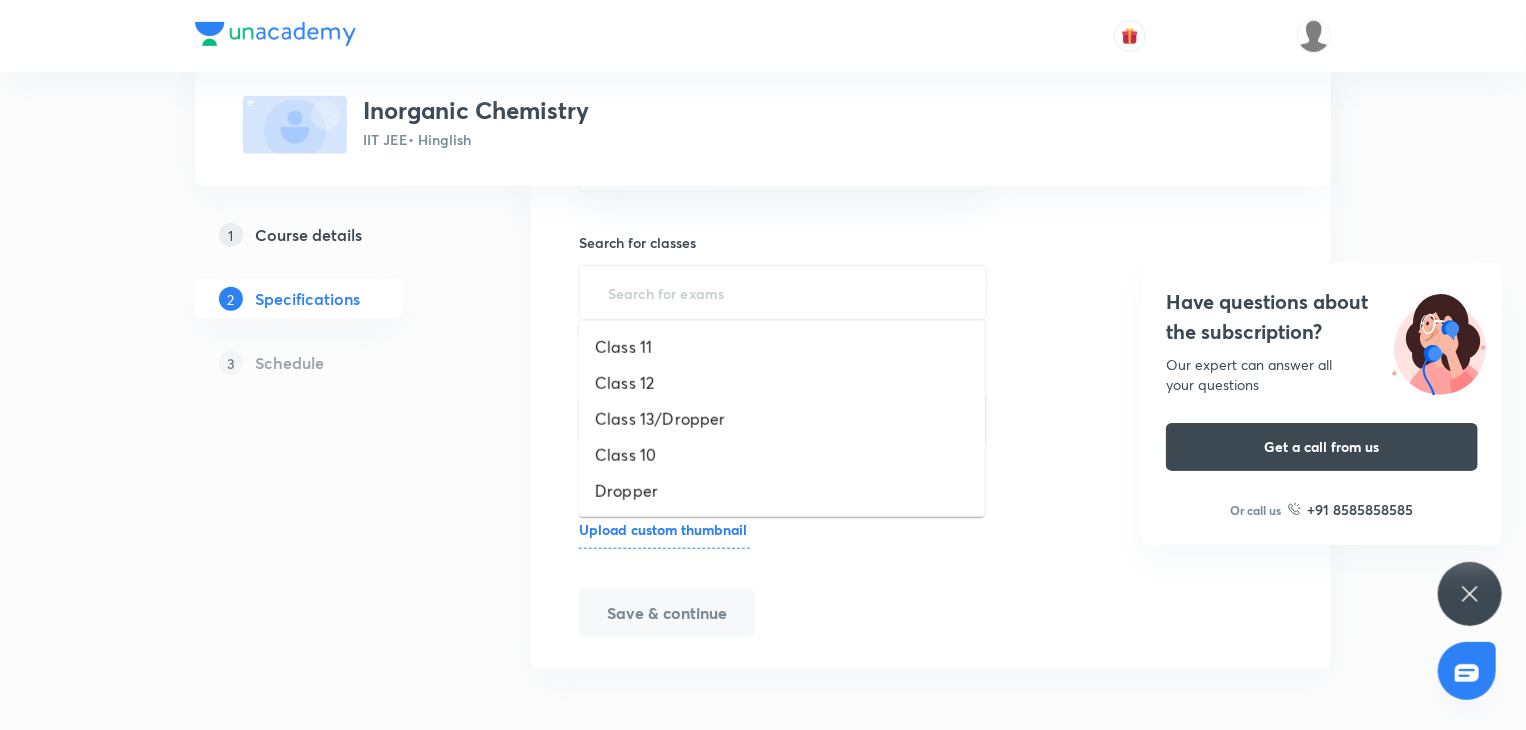 click at bounding box center [783, 292] 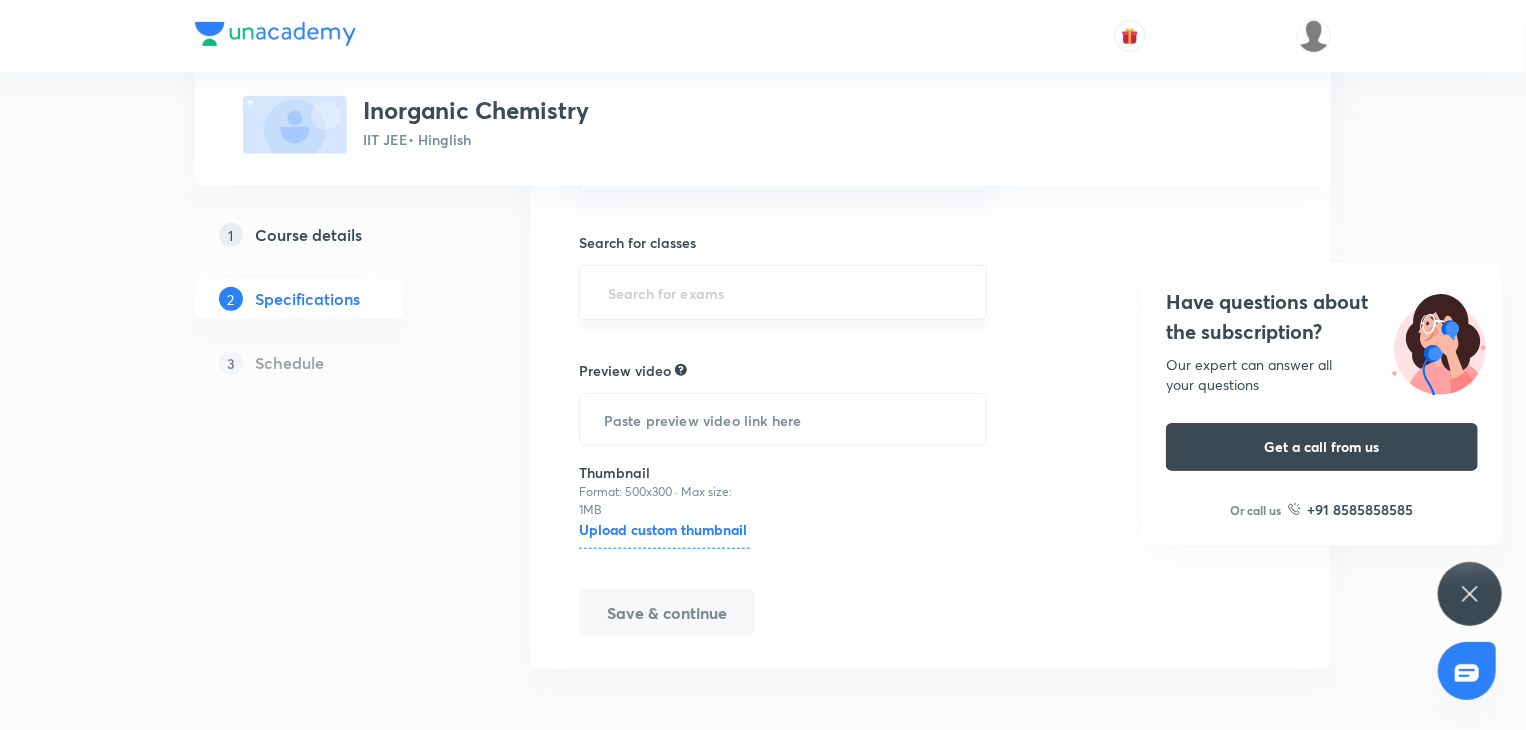 click at bounding box center (783, 292) 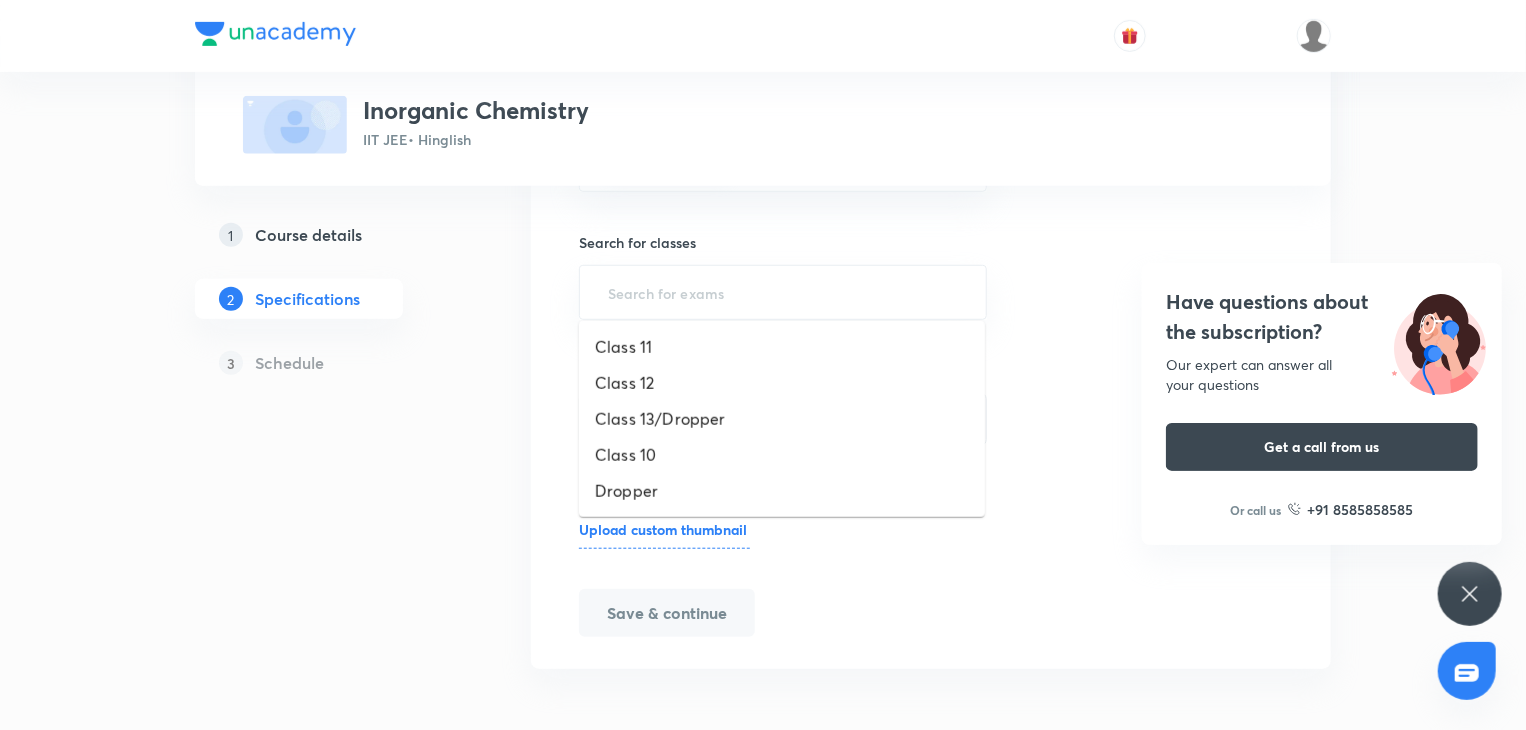 click on "Class 11" at bounding box center (782, 347) 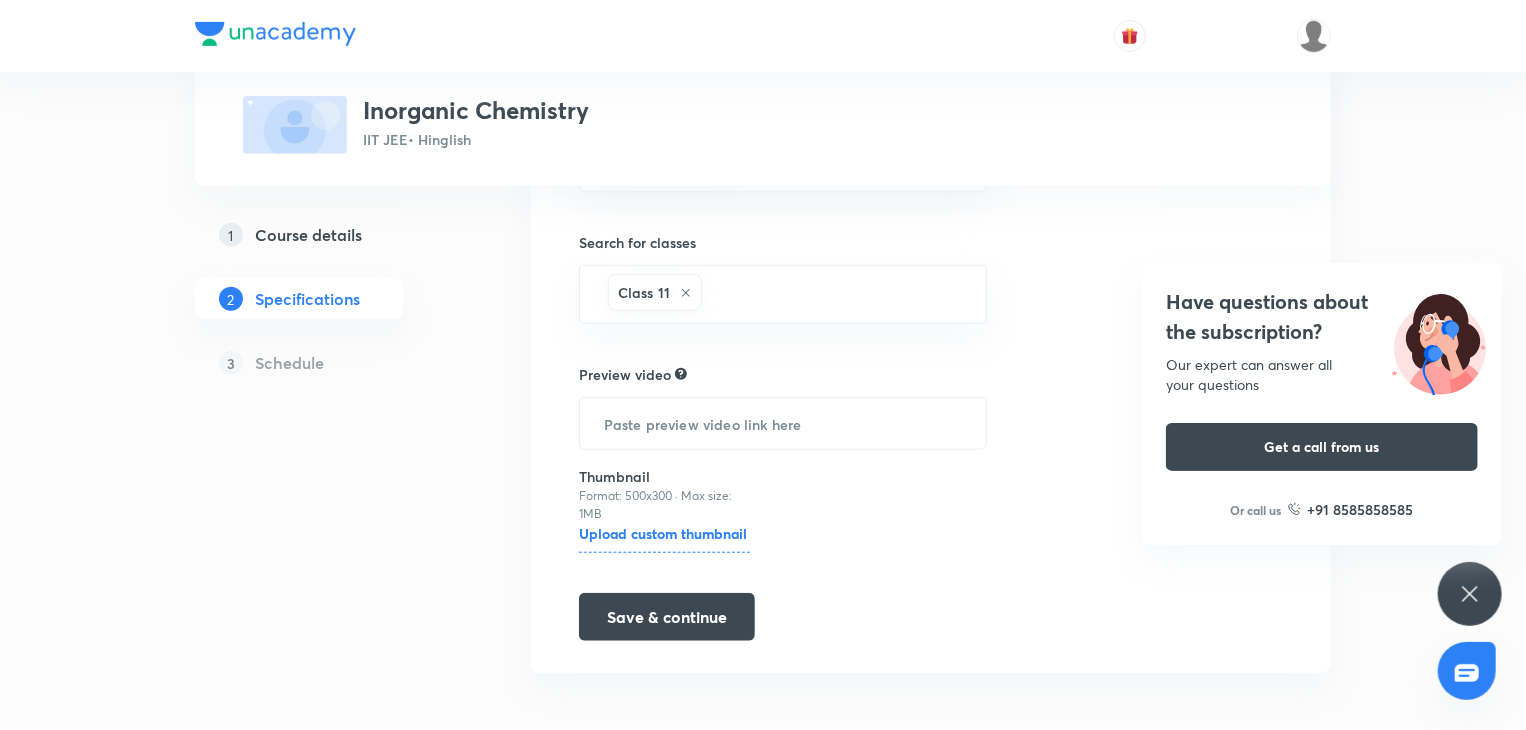 scroll, scrollTop: 554, scrollLeft: 0, axis: vertical 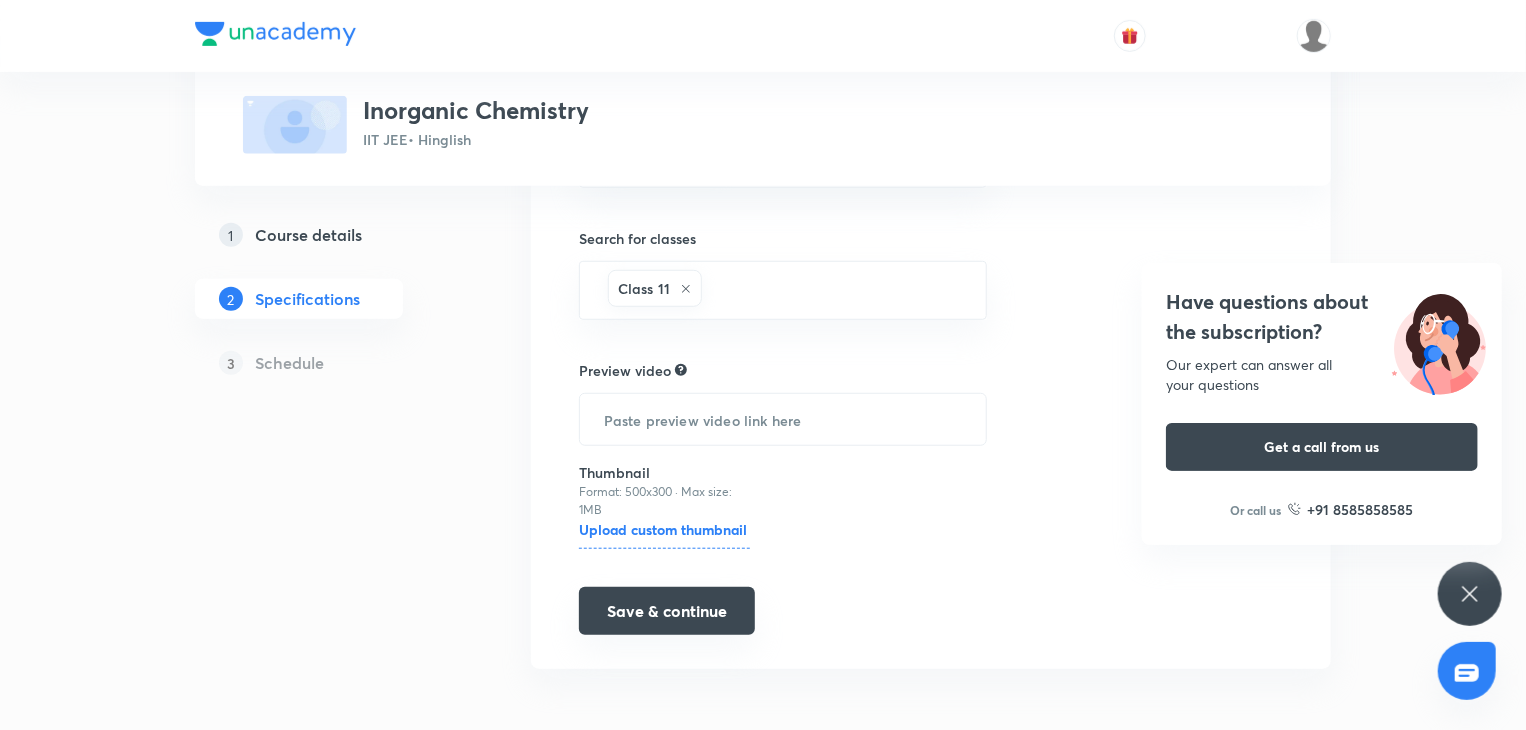 click on "Save & continue" at bounding box center [667, 611] 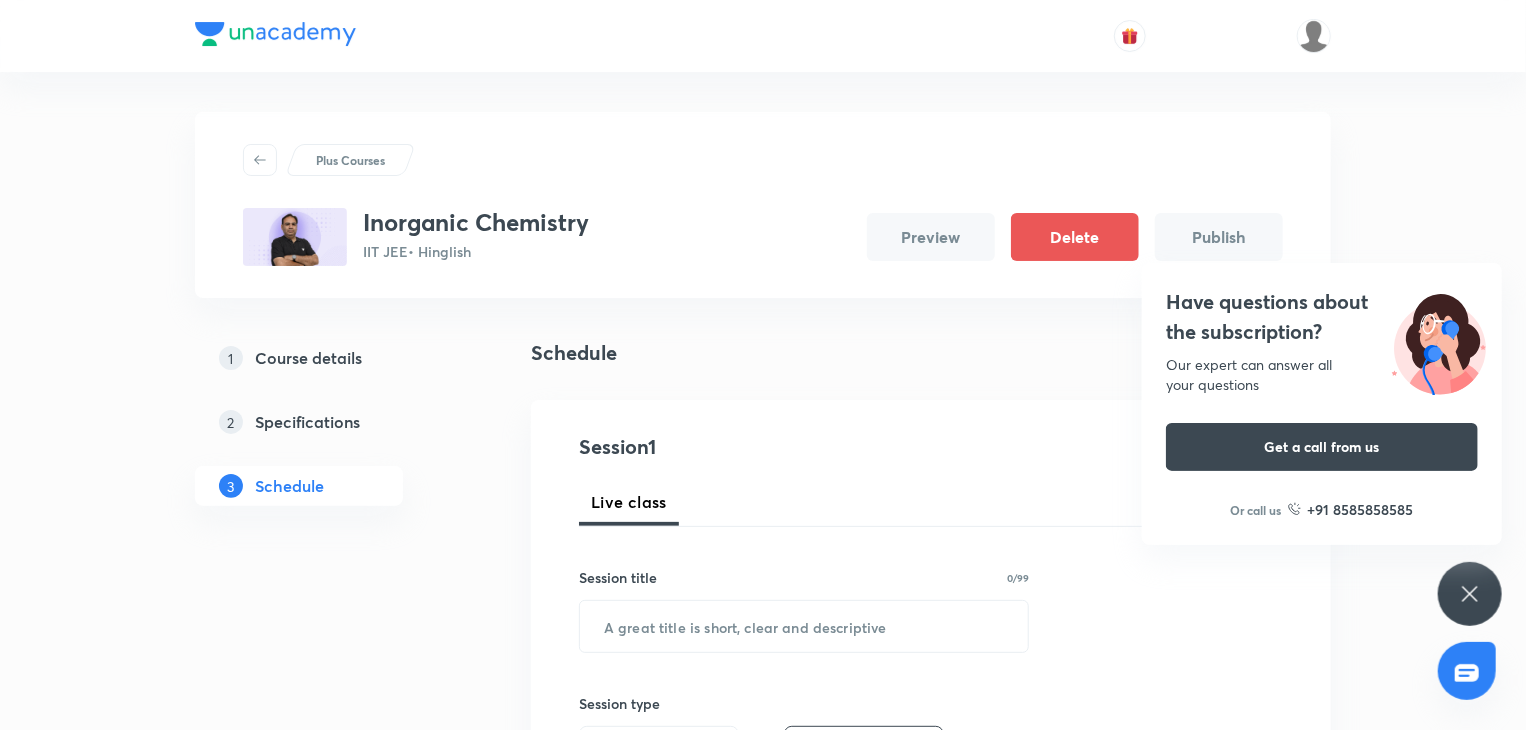 scroll, scrollTop: 368, scrollLeft: 0, axis: vertical 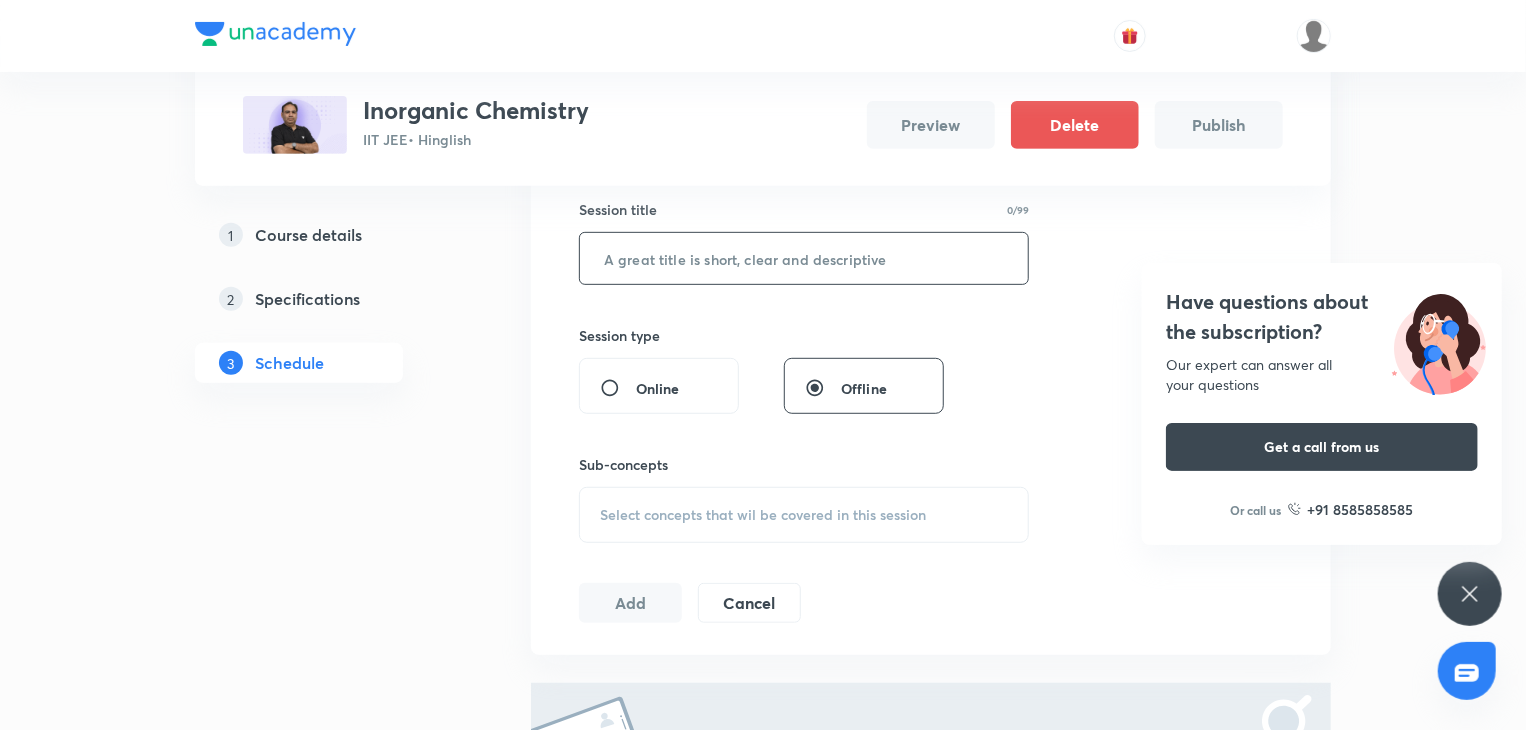 click at bounding box center [804, 258] 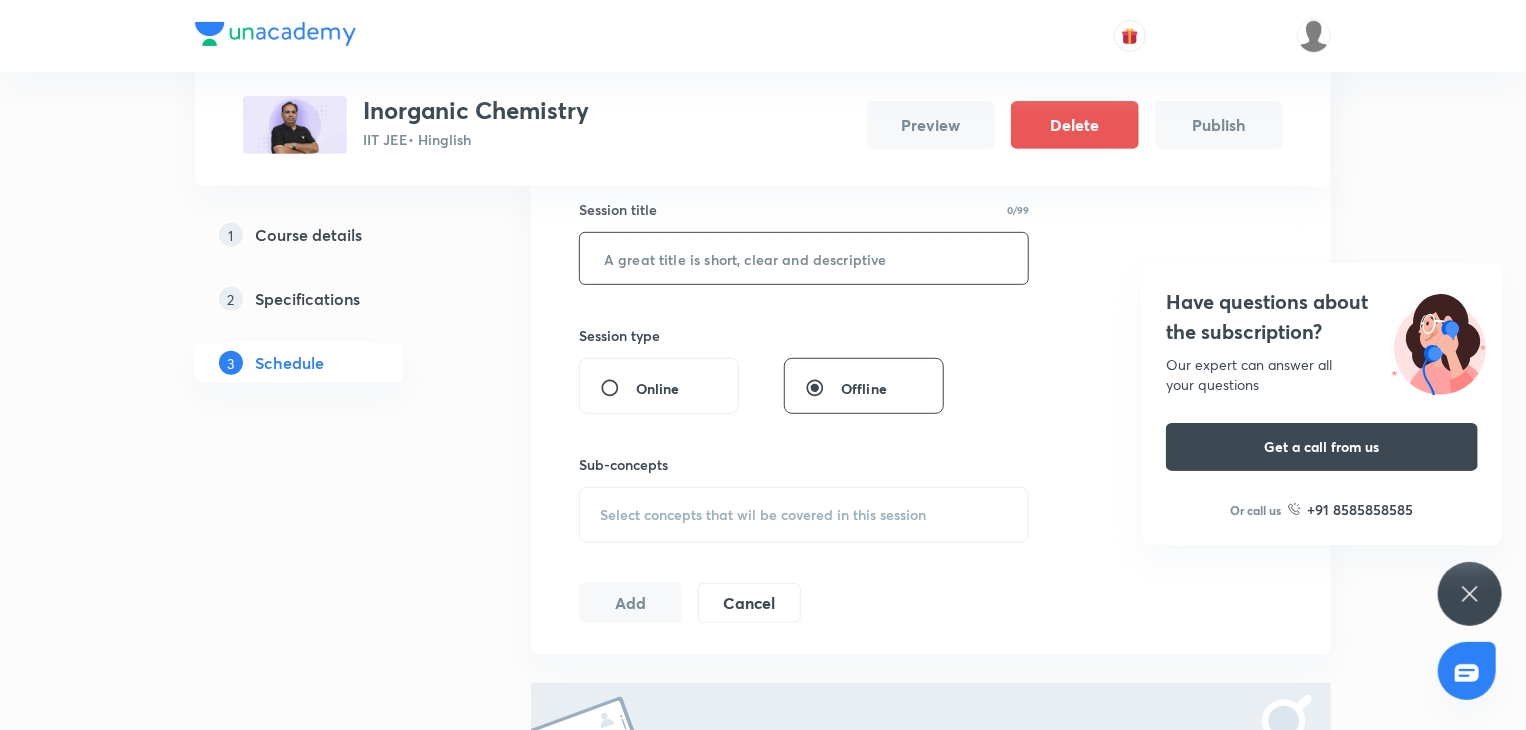 click at bounding box center [804, 258] 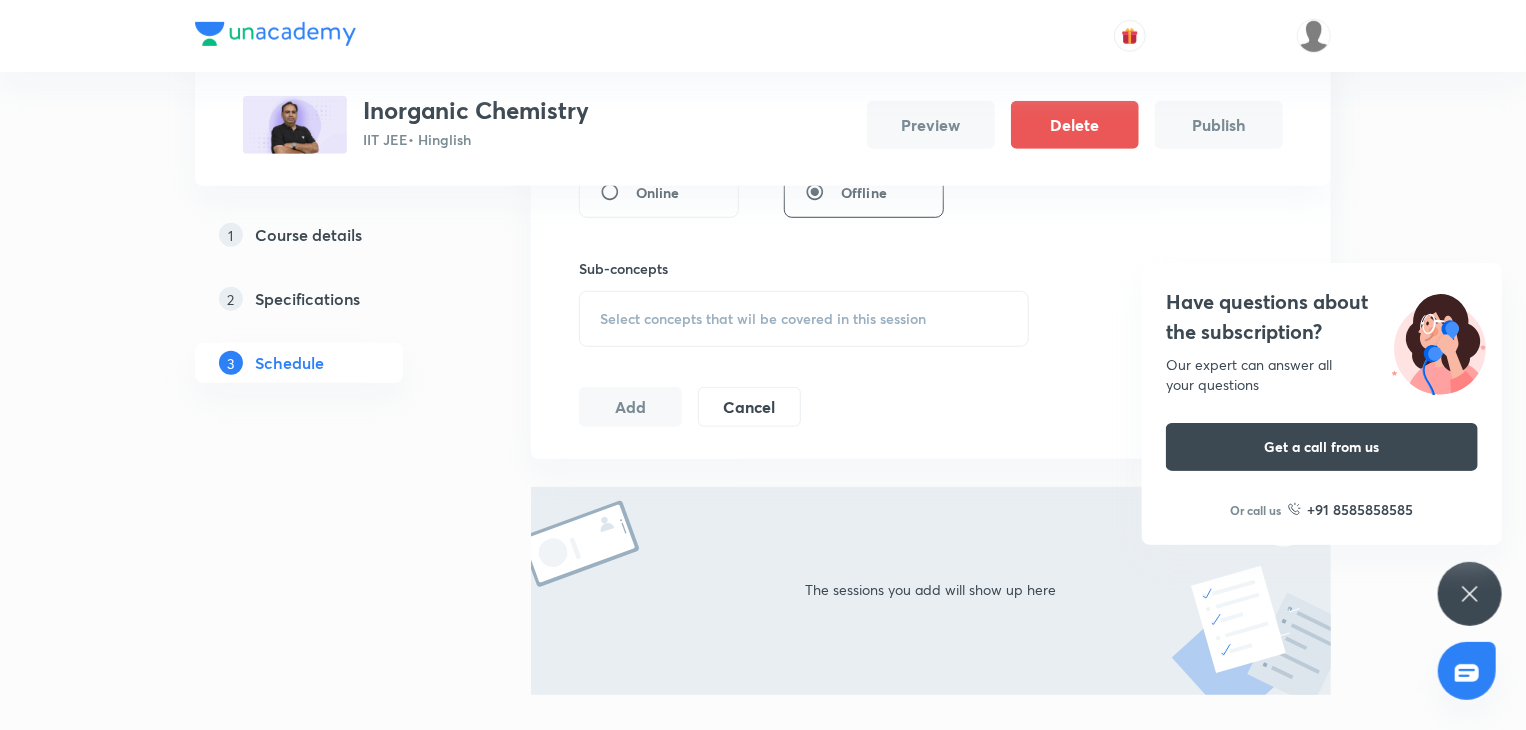scroll, scrollTop: 572, scrollLeft: 0, axis: vertical 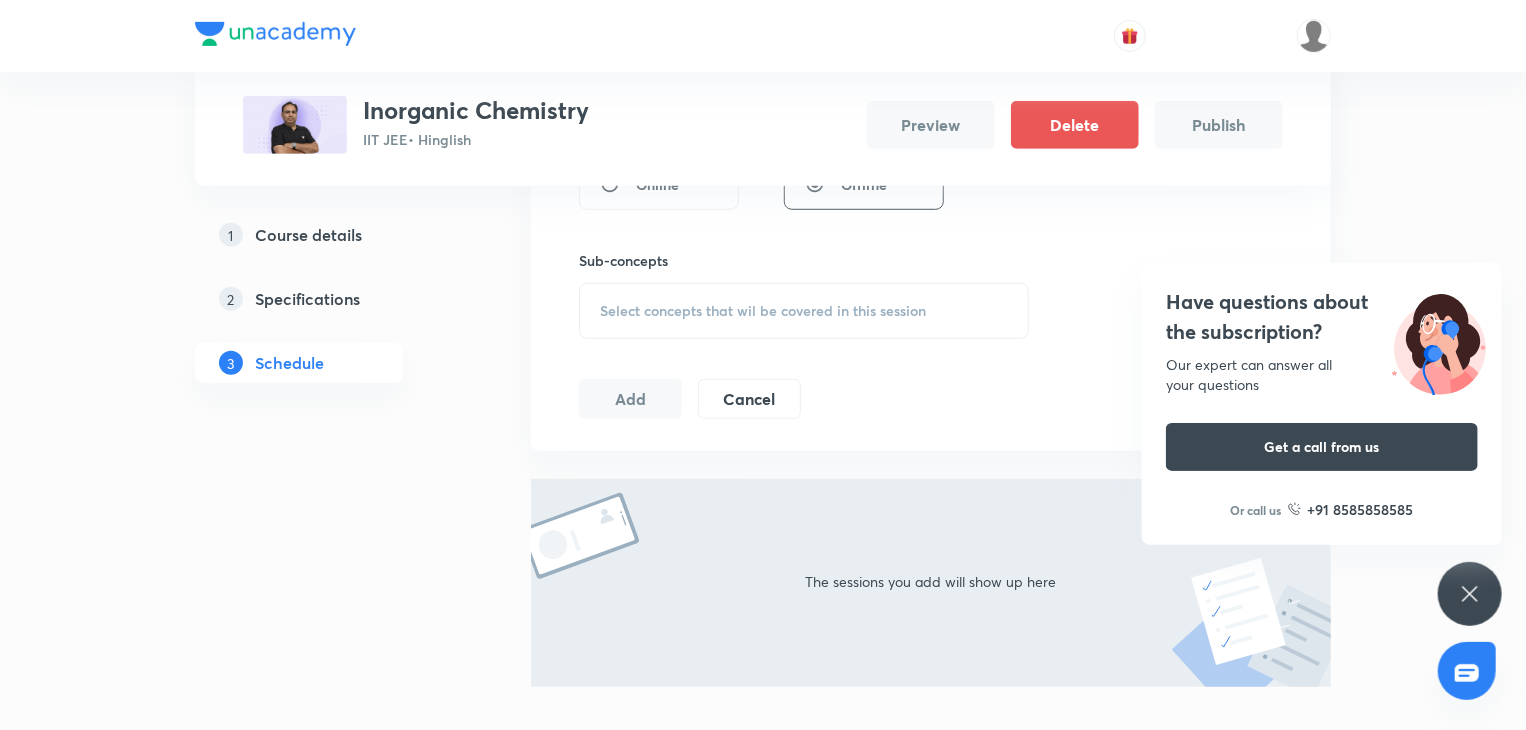 type on "Inorganic Chemistry 1" 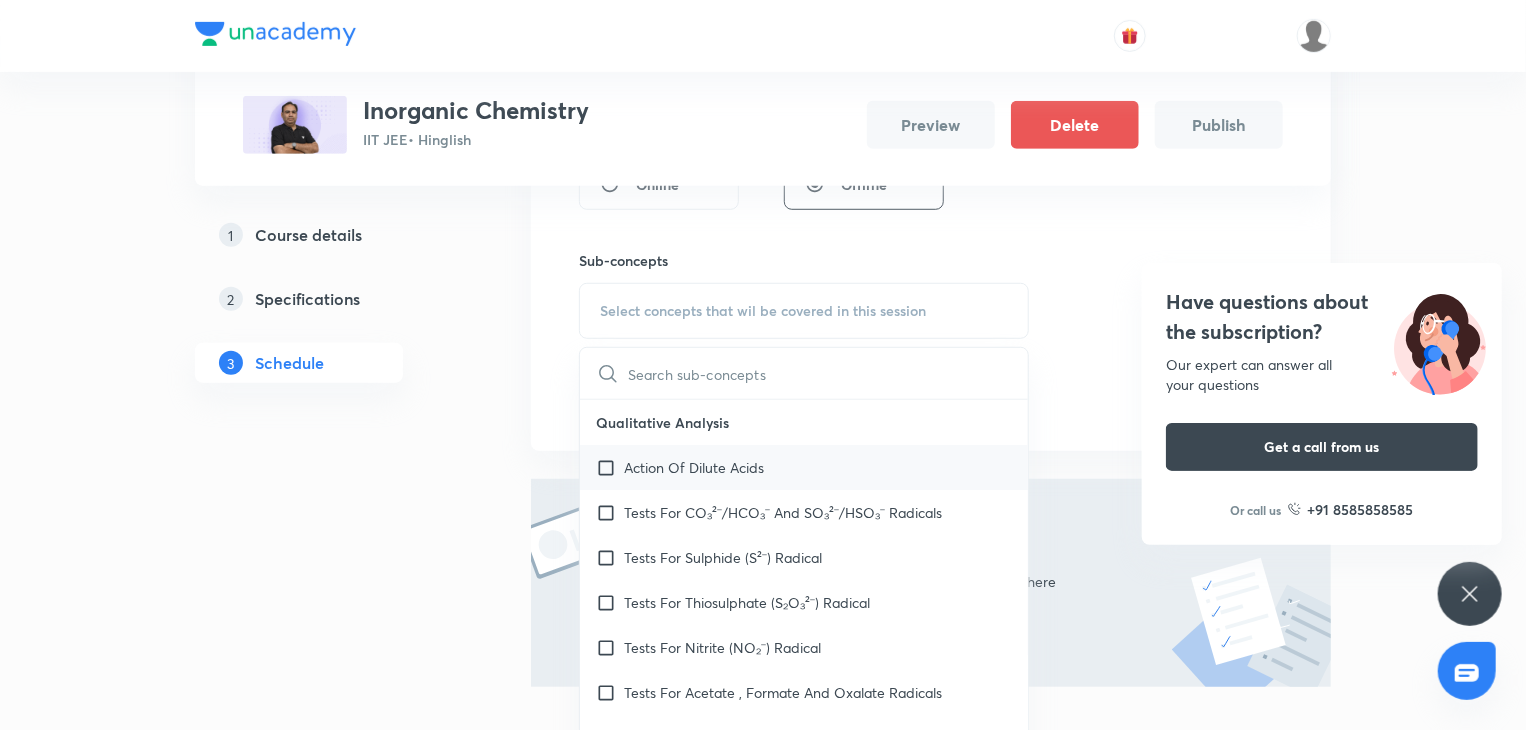 click on "Action Of Dilute Acids" at bounding box center [694, 467] 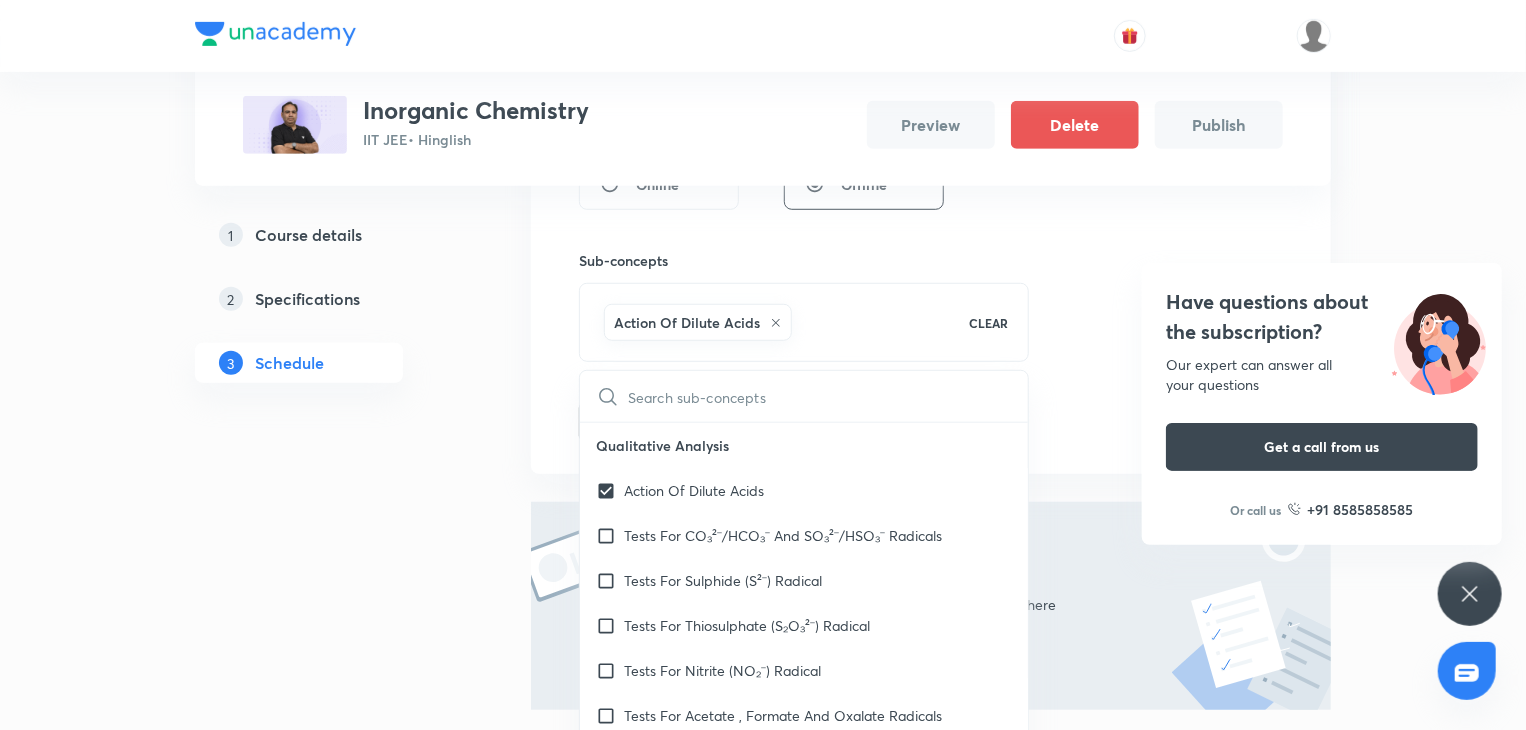 click on "Session  1 Live class Session title 21/99 Inorganic Chemistry 1 ​   Session type Online Offline Sub-concepts Action Of Dilute Acids CLEAR ​ Qualitative Analysis Action Of Dilute Acids Tests For CO₃²⁻/HCO₃⁻ And SO₃²⁻/HSO₃⁻ Radicals Tests For Sulphide (S²⁻) Radical Tests For Thiosulphate (S₂O₃²⁻) Radical Tests For Nitrite (NO₂⁻) Radical Tests For Acetate , Formate And Oxalate Radicals Tests For Halide(Cl⁻ , Br⁻ , I⁻) Radicals Test For Nitrate (NO₃⁻) Radical Test For Sulphate(SO₄²⁻) Radical Test For Borate(BO₃³⁻) Radical Test For Phosphate(PO₄³⁻) Radical Test For Chromate(CrO₄²⁻) And Dichromate(Cr₂O₇²⁻) Radicals Test For Permanganate (MnO₄⁻) And Manganate (MnO₄²⁻) Radicals Dry Tests For Basic Radicals Wet Tests For Basic Radicals Some General Tests For Cations Specific Tests For Some Cations Test of Anions (Acidic Radicals) Test of Cations (Basic Radicals) Dry Tests For Basic Radicals Wet Tests For Basic Radicals Periodic Table Add" at bounding box center [931, 151] 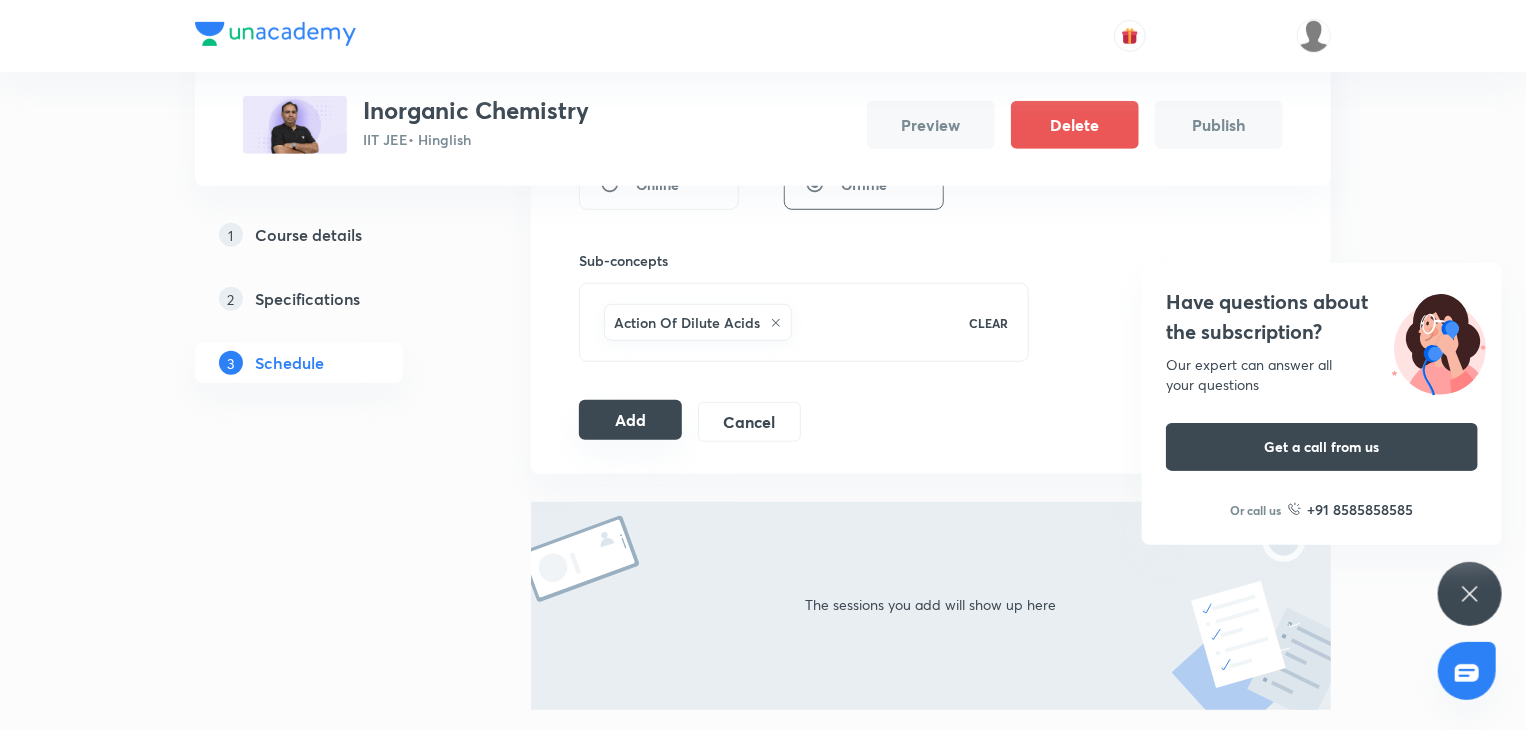 click on "Add" at bounding box center [630, 420] 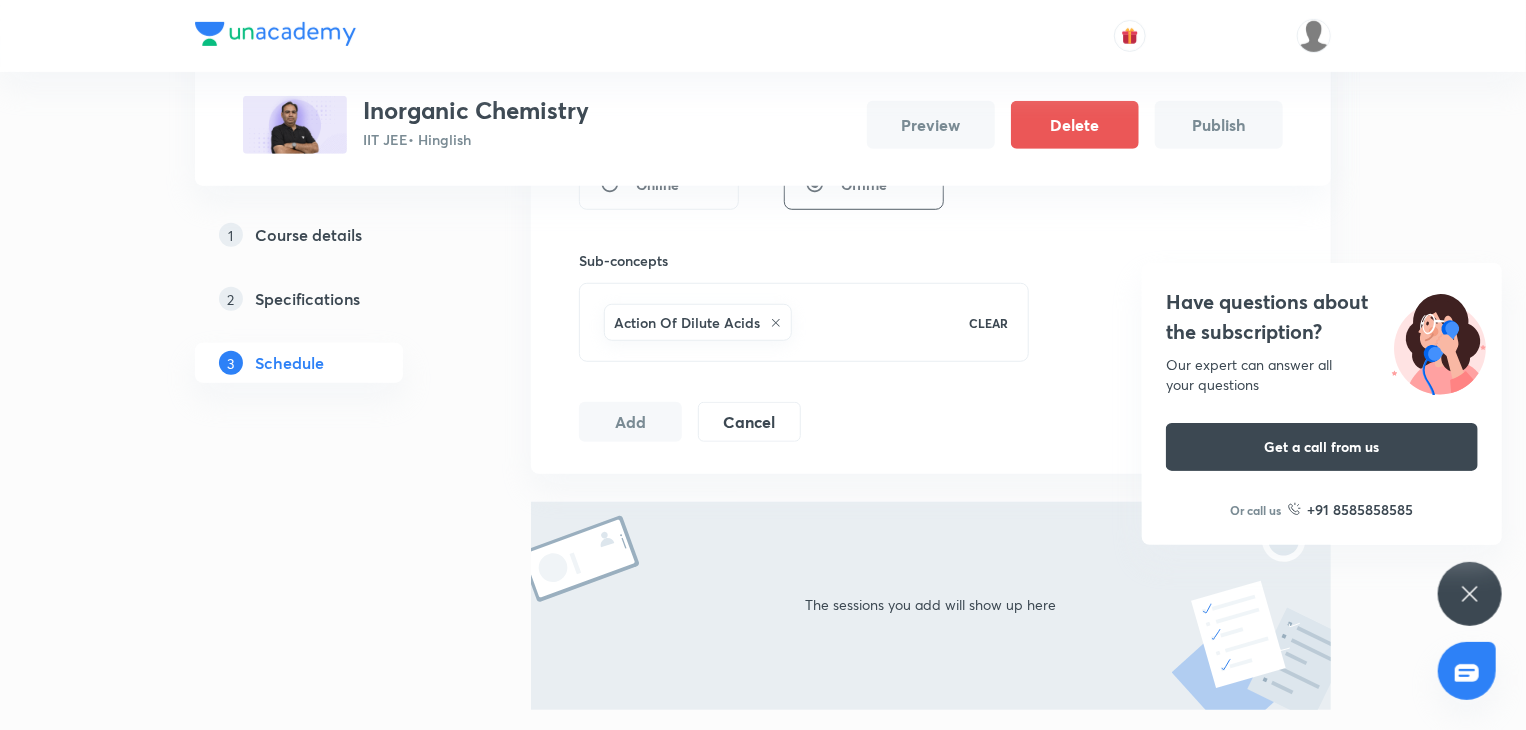 click on "Have questions about the subscription? Our expert can answer all your questions Get a call from us Or call us +91 8585858585" at bounding box center (1470, 594) 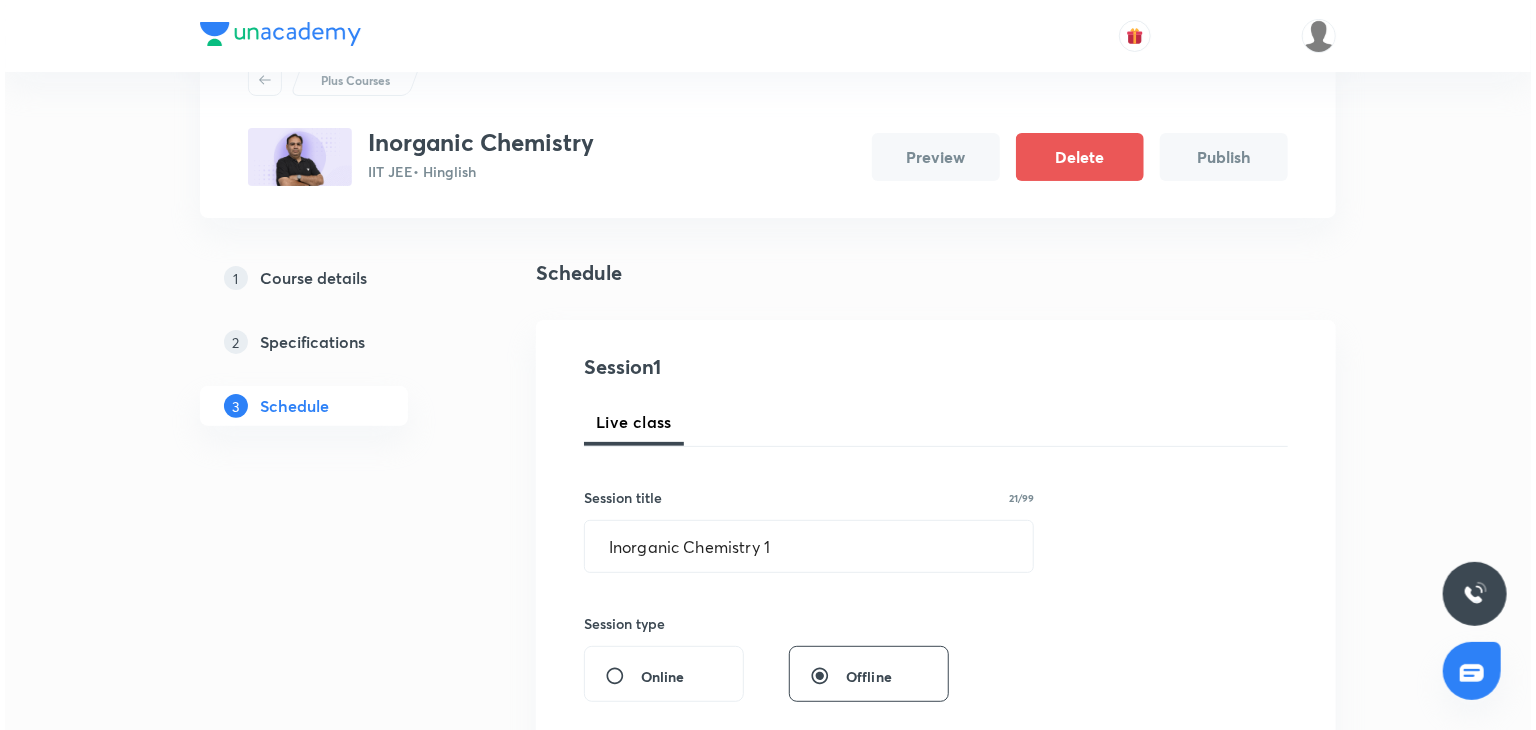 scroll, scrollTop: 0, scrollLeft: 0, axis: both 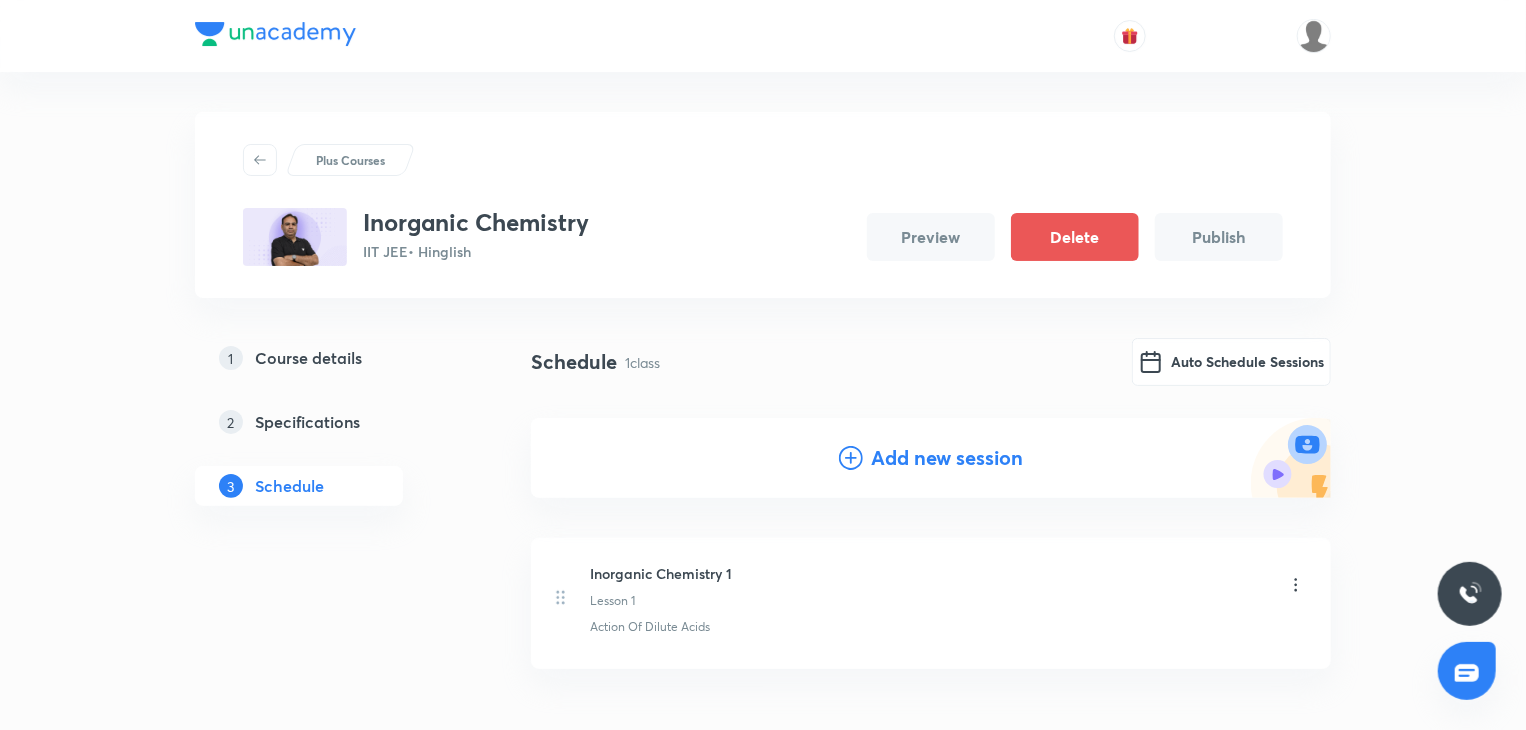 click on "Auto Schedule Sessions" at bounding box center [1231, 362] 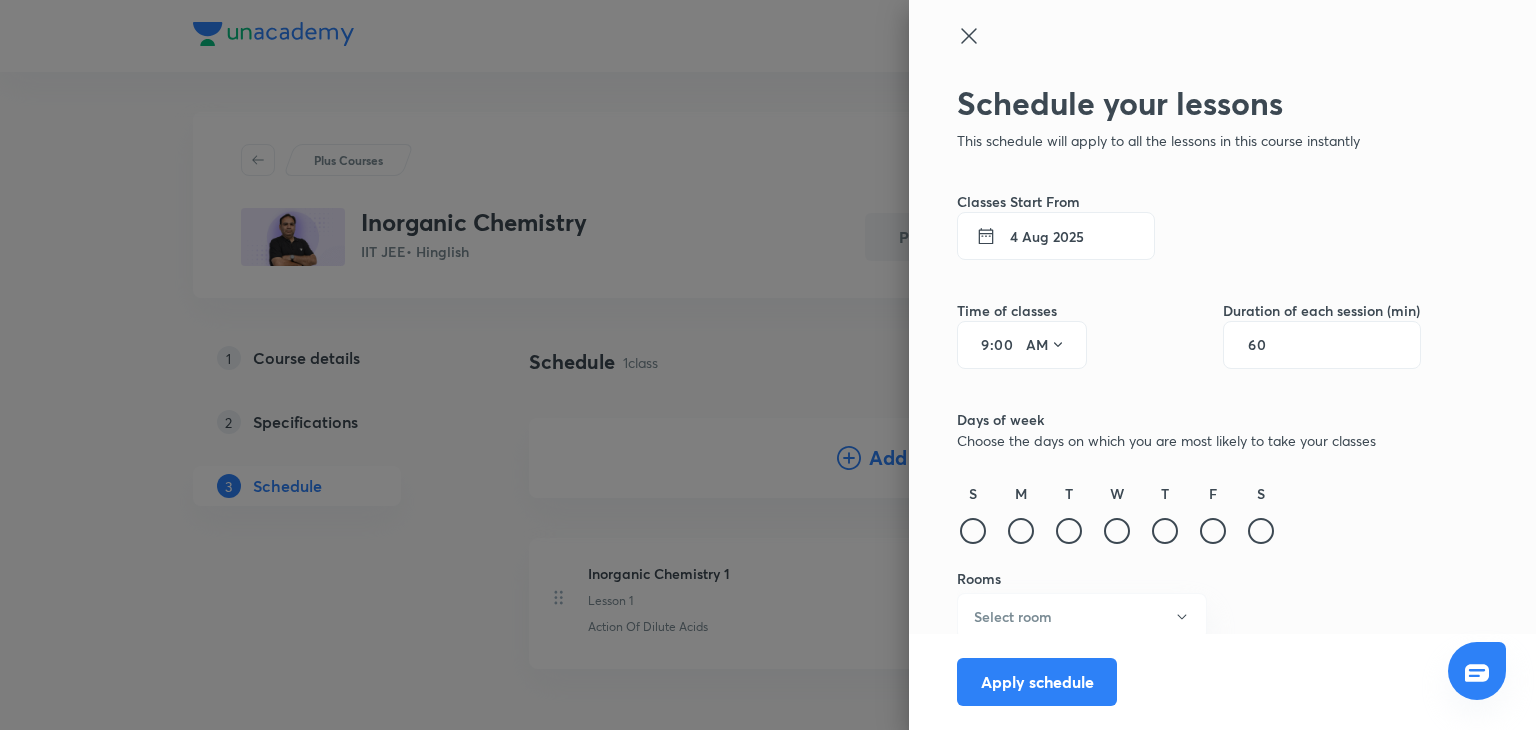 click on "4 Aug 2025" at bounding box center [1056, 236] 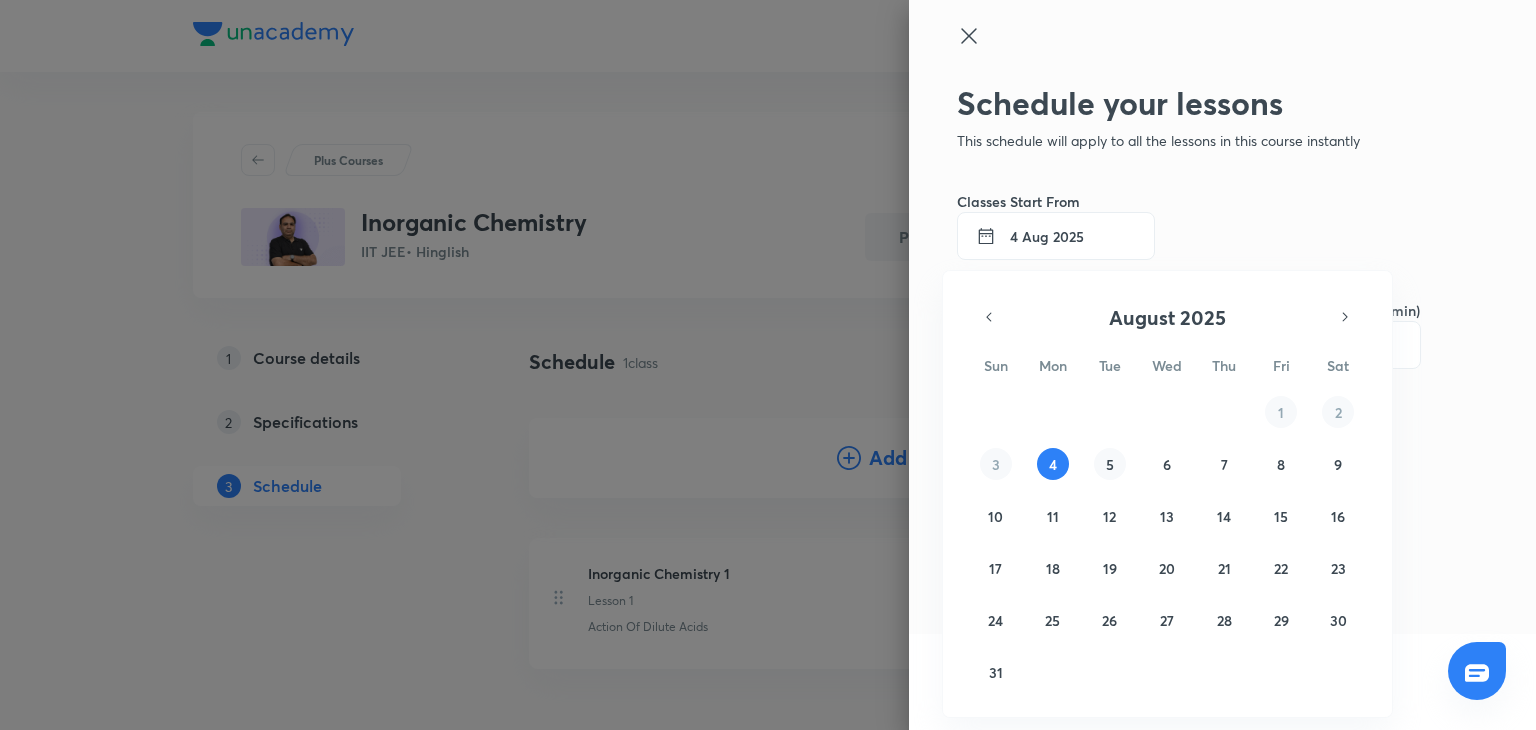 click on "5" at bounding box center (1110, 464) 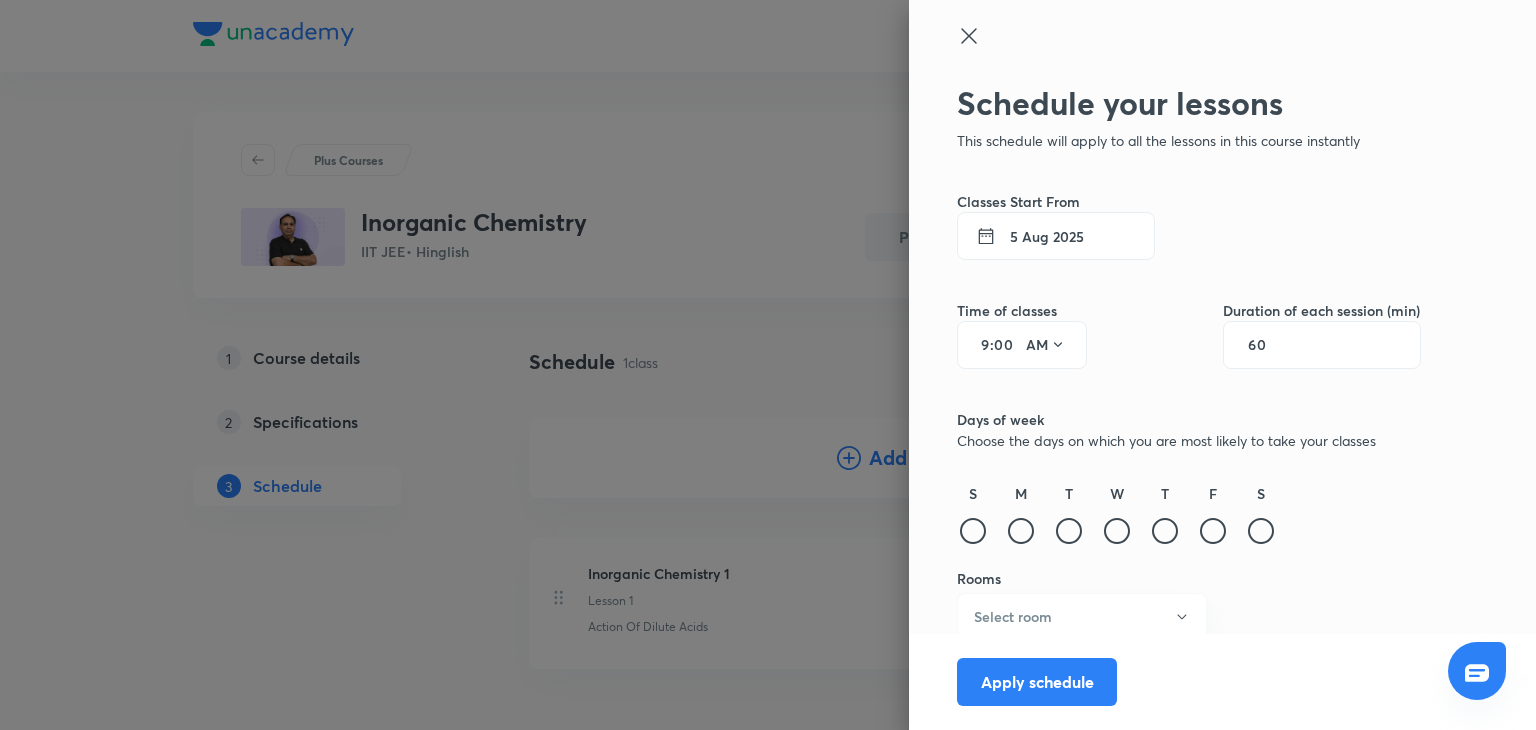 click on "9" at bounding box center [978, 345] 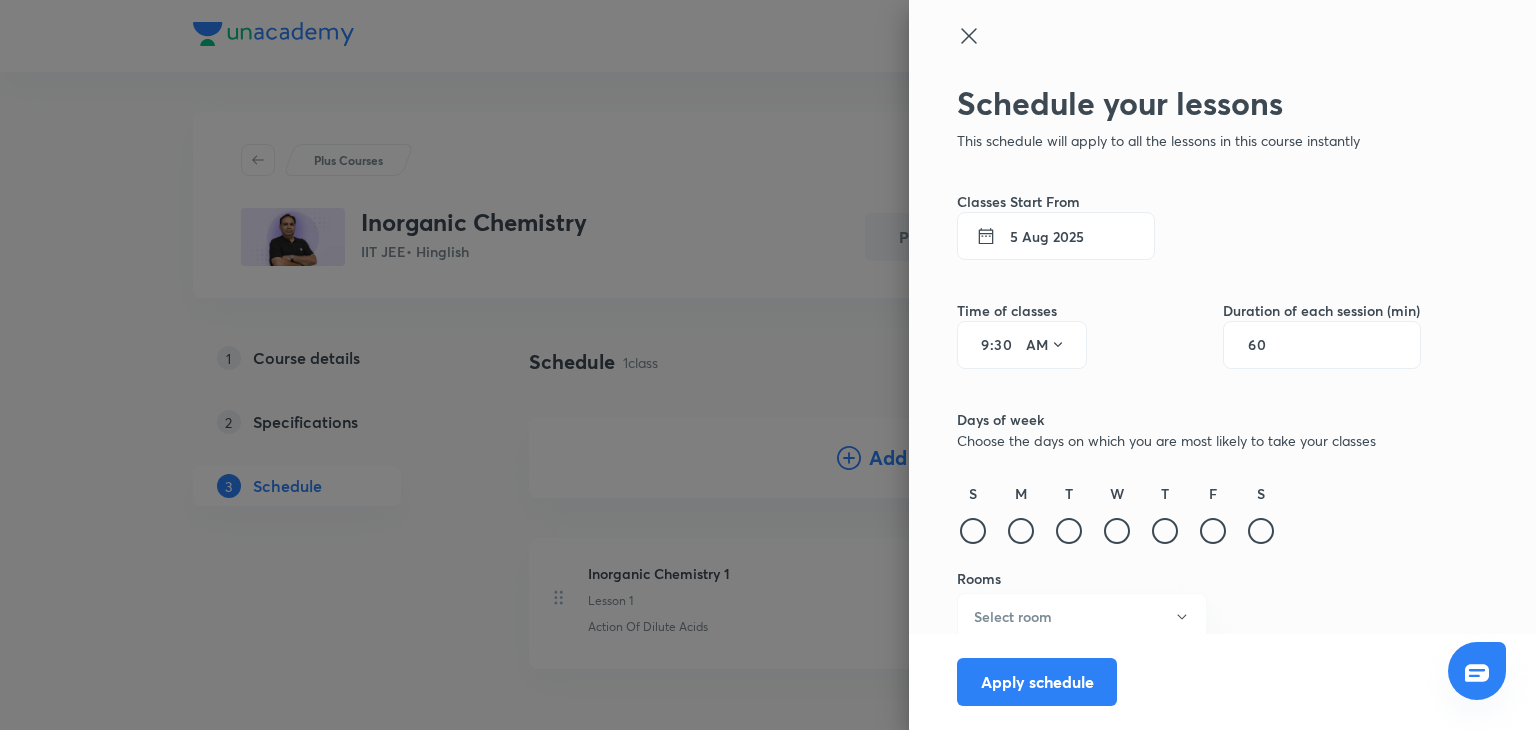 type on "30" 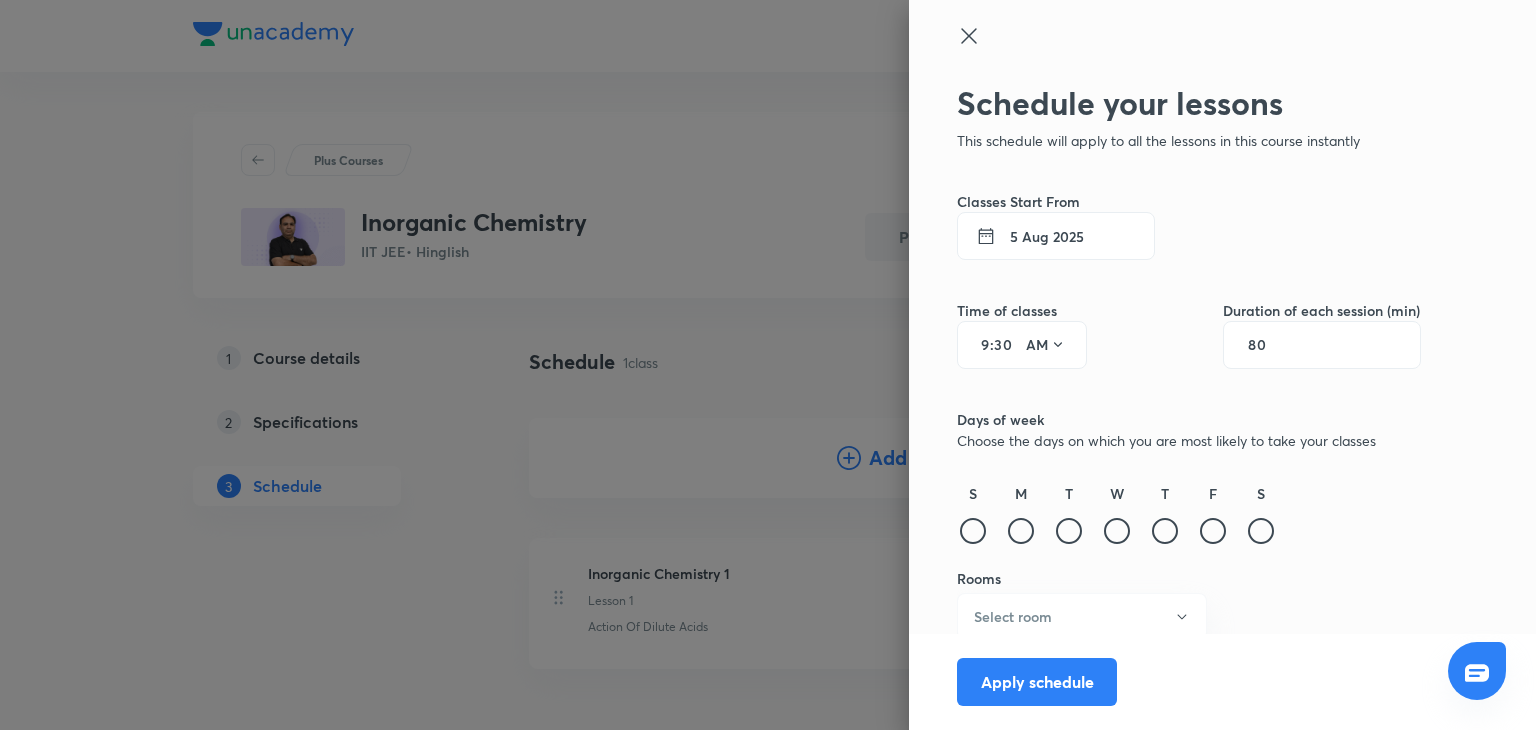 type on "80" 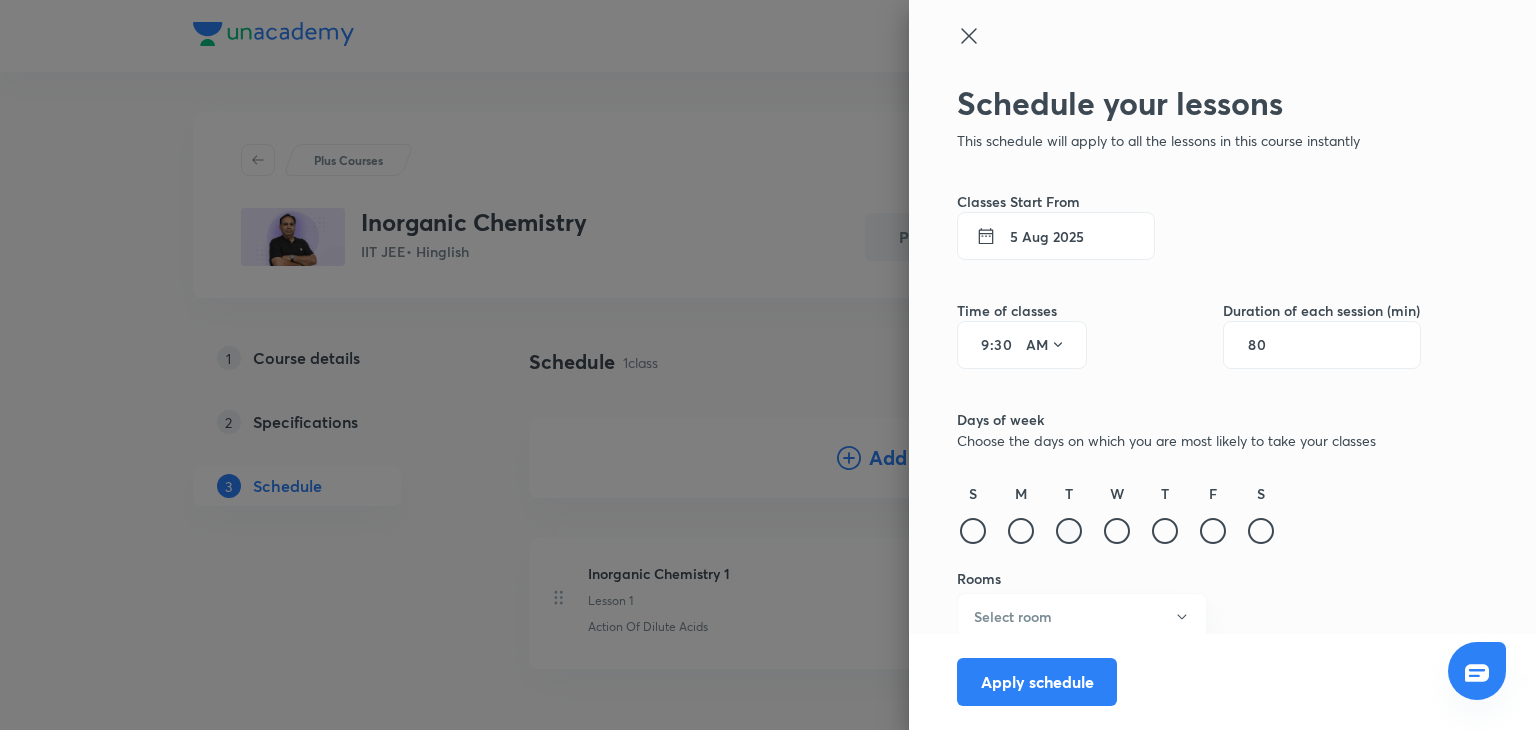 click at bounding box center [1069, 531] 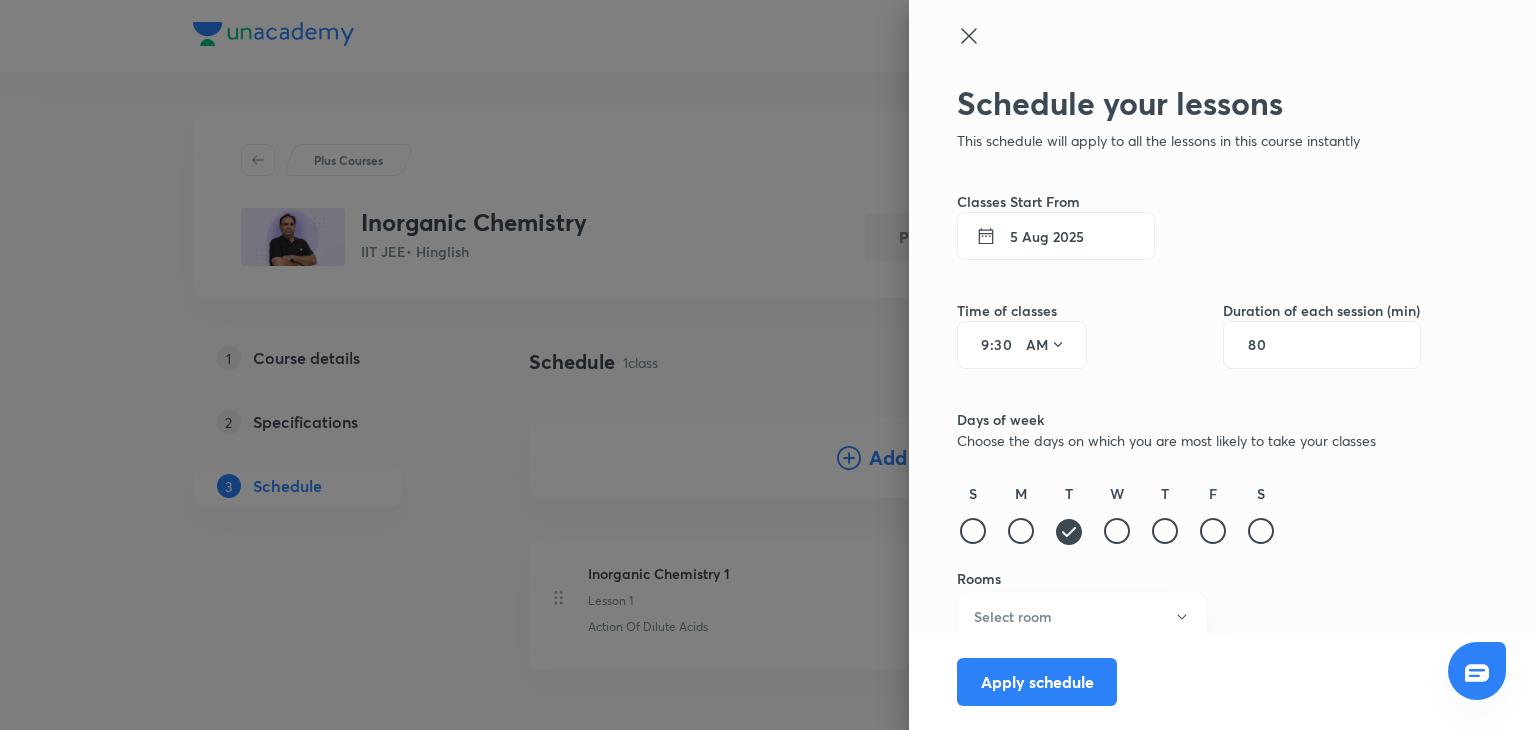 click on "S M T W T F S" at bounding box center [1189, 515] 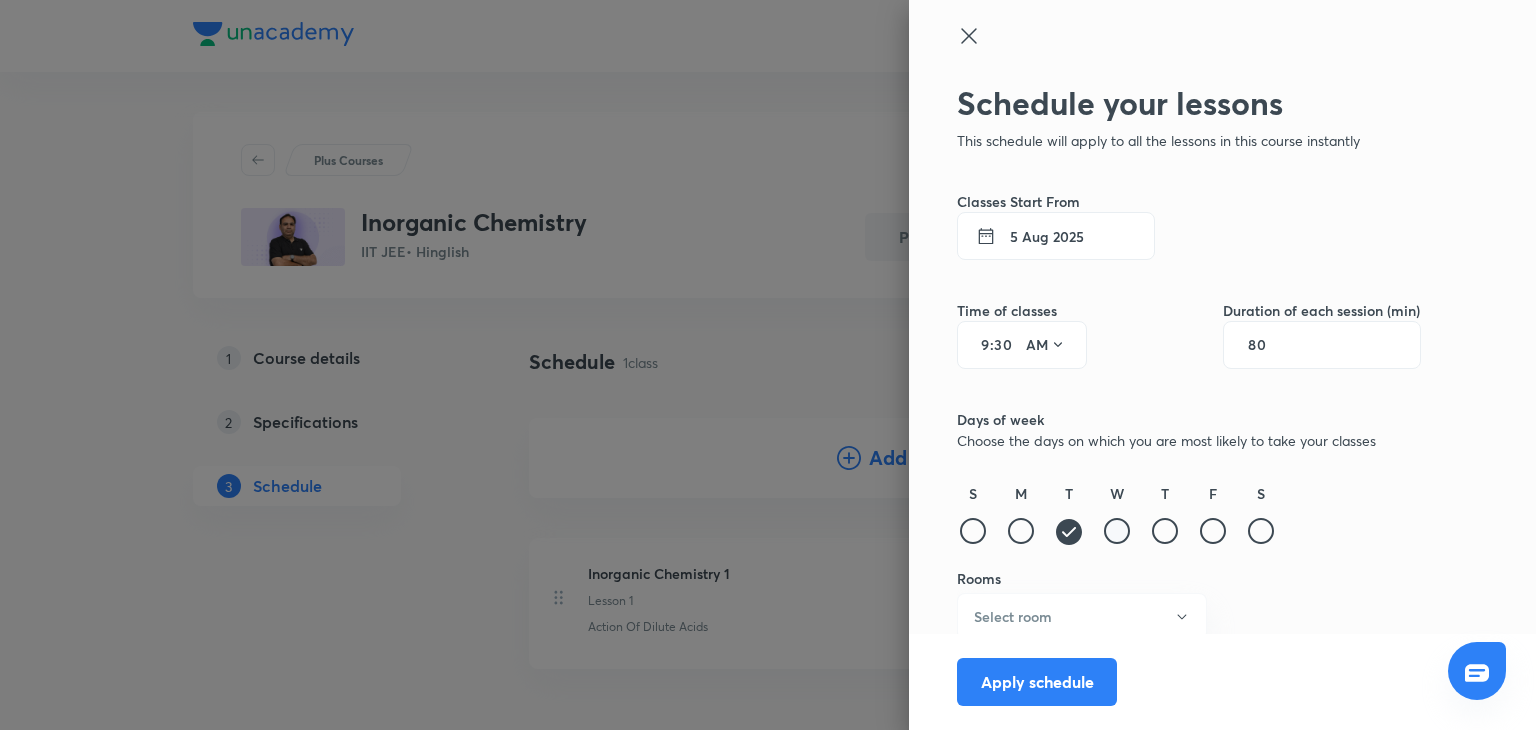 click at bounding box center [1117, 531] 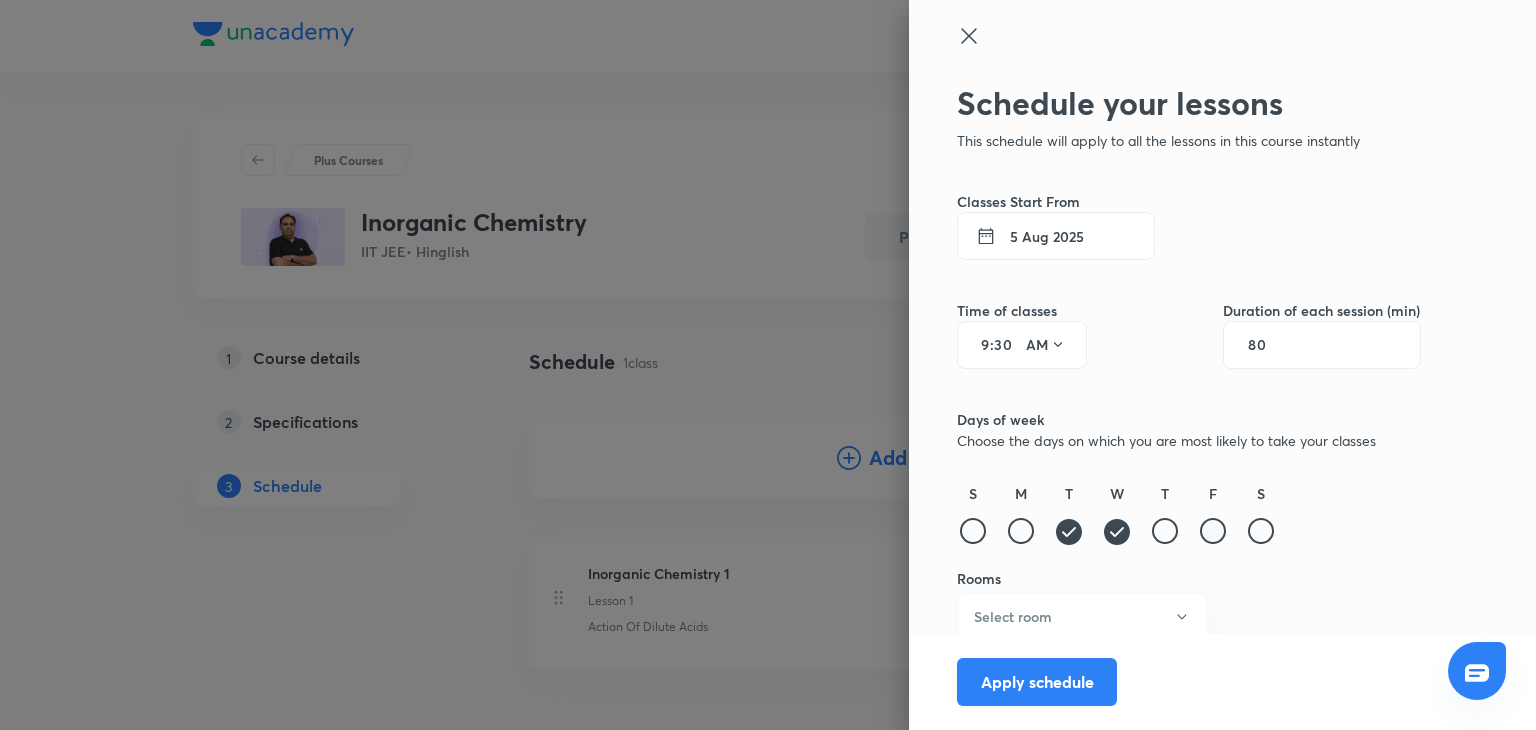 click at bounding box center (1213, 531) 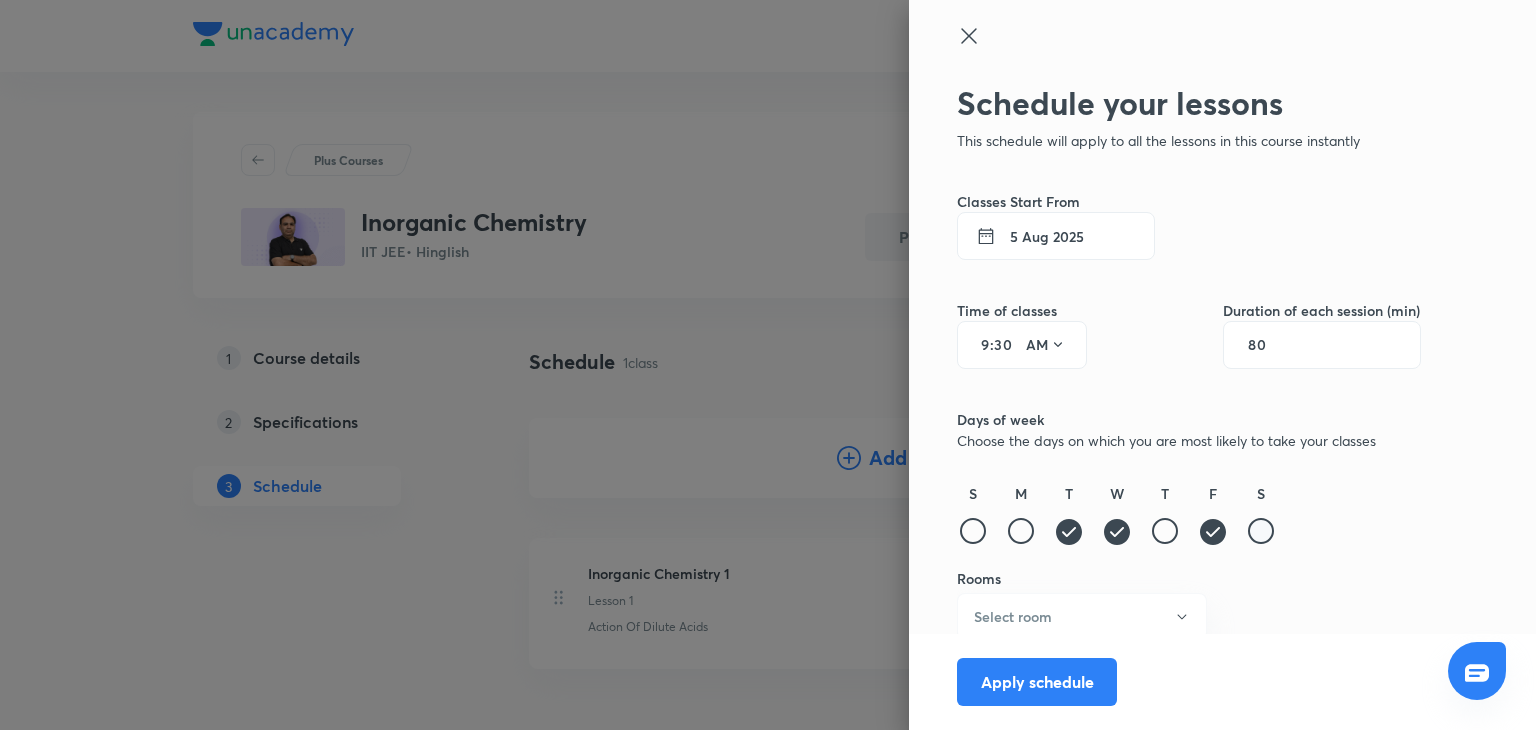 click at bounding box center [1261, 531] 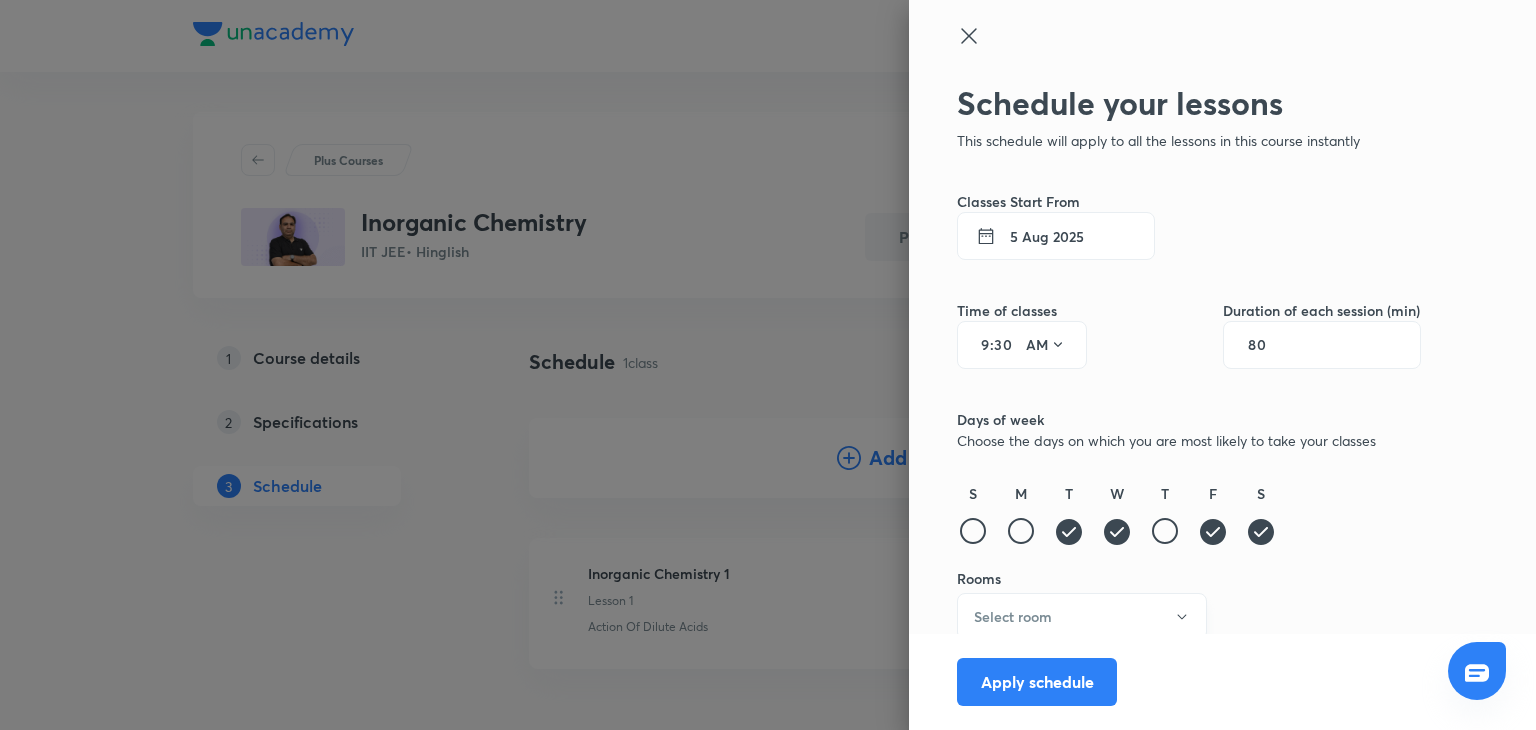 drag, startPoint x: 1085, startPoint y: 665, endPoint x: 1094, endPoint y: 623, distance: 42.953465 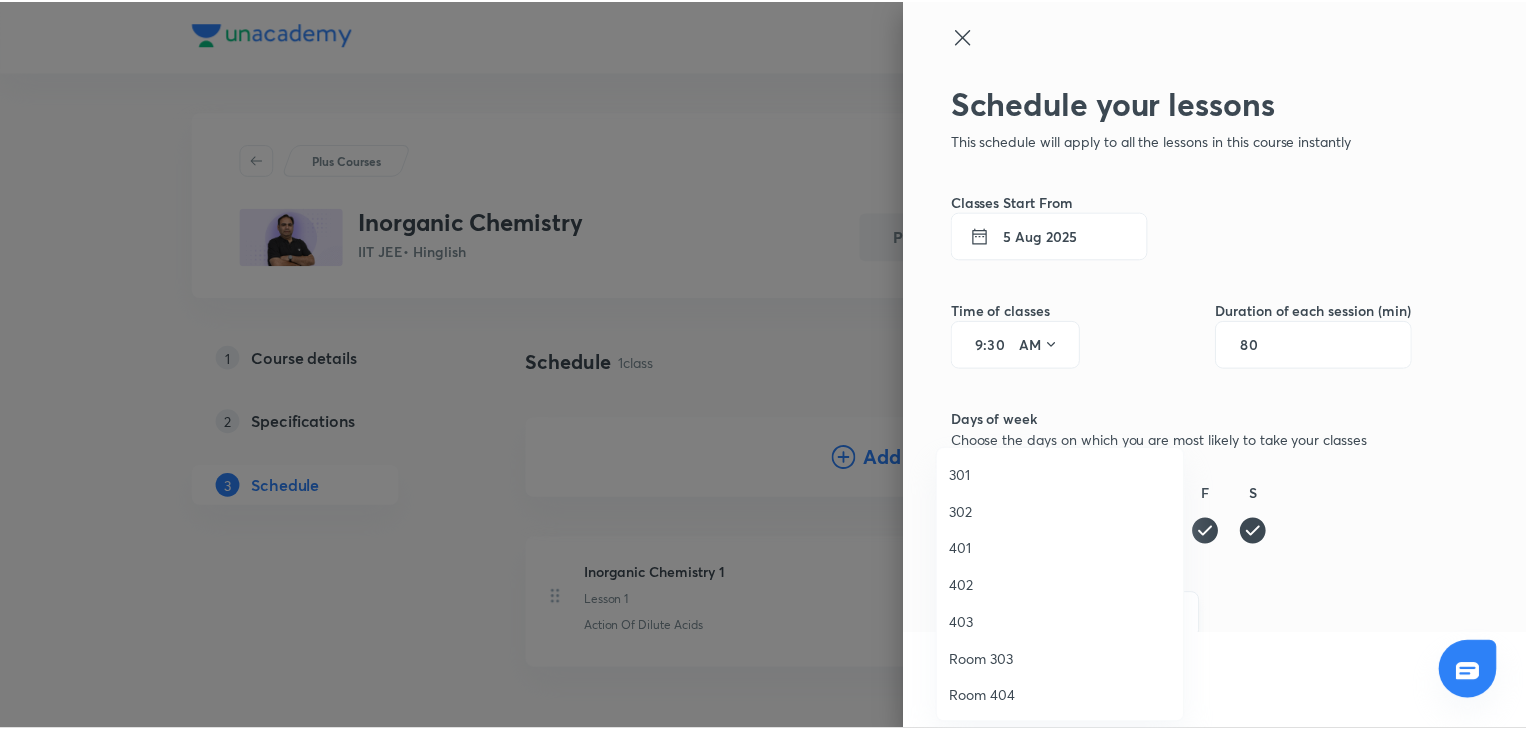 scroll, scrollTop: 222, scrollLeft: 0, axis: vertical 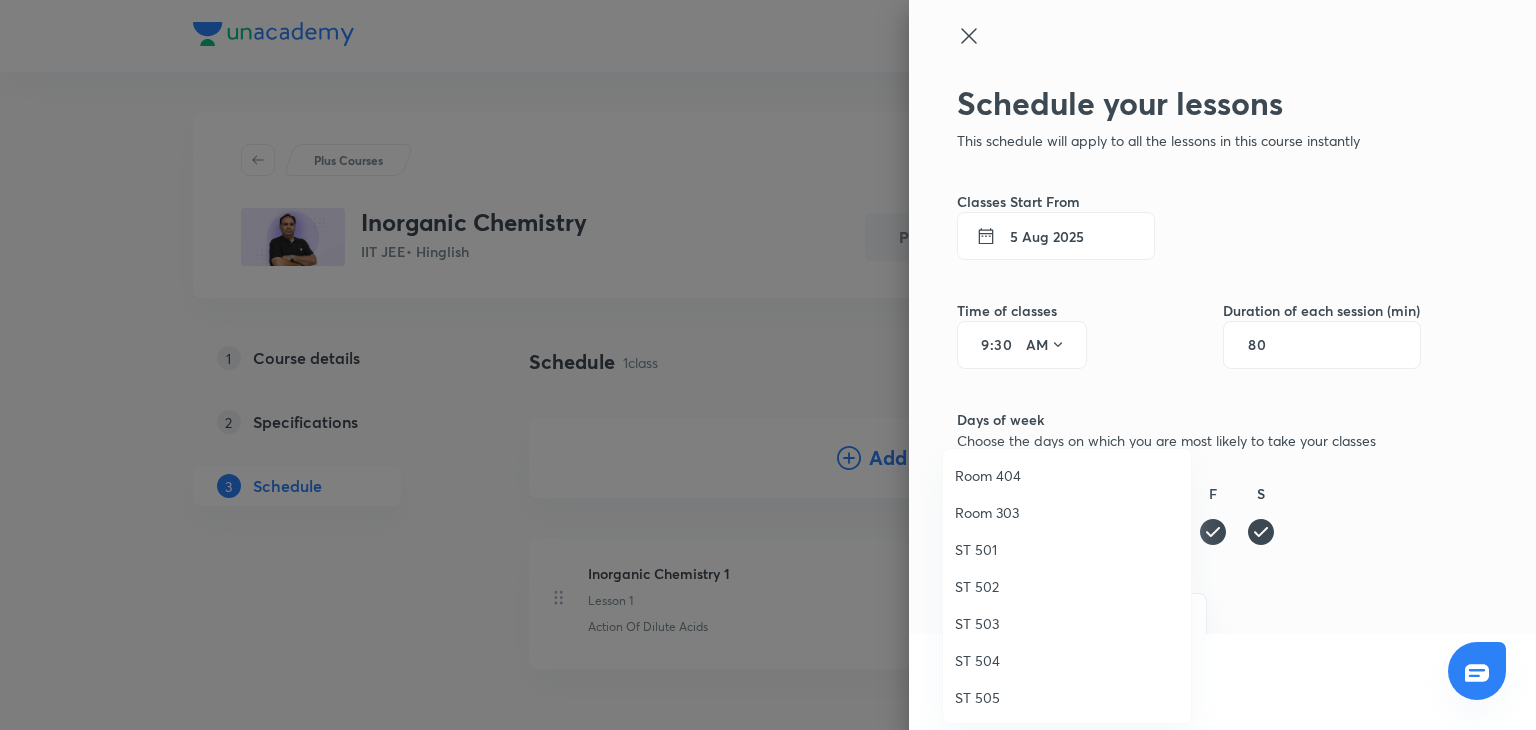 click on "Room 303" at bounding box center [1067, 512] 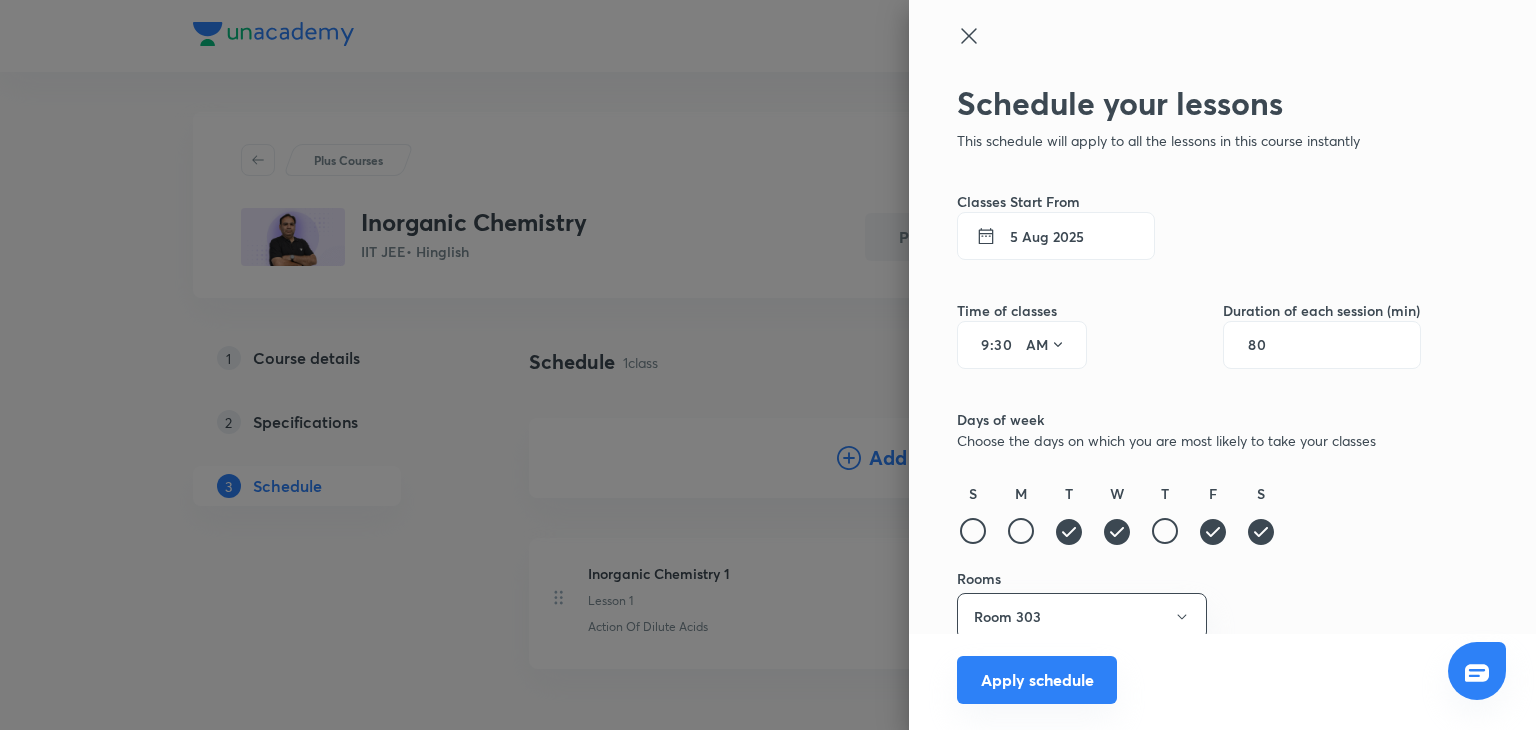 click on "Apply schedule" at bounding box center [1037, 680] 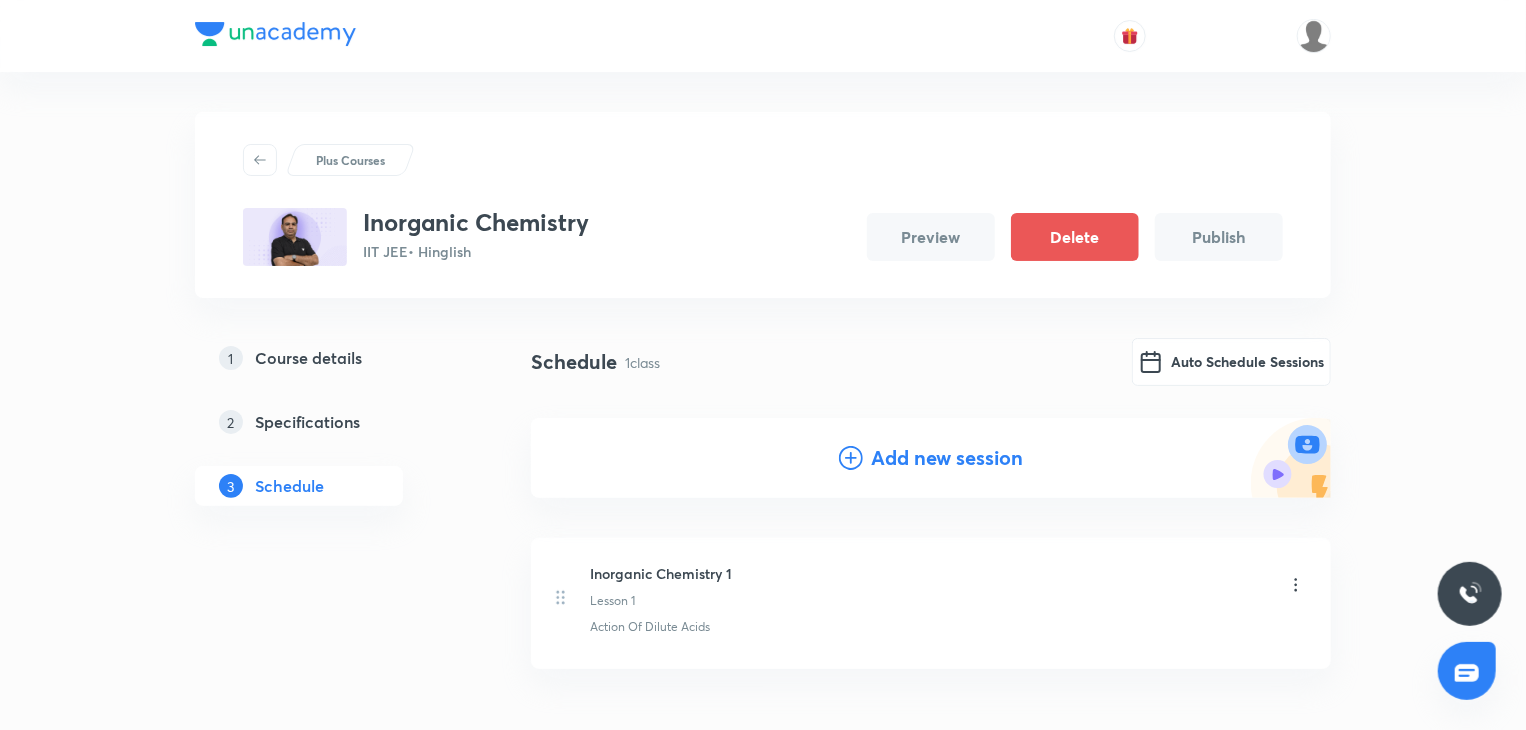 click 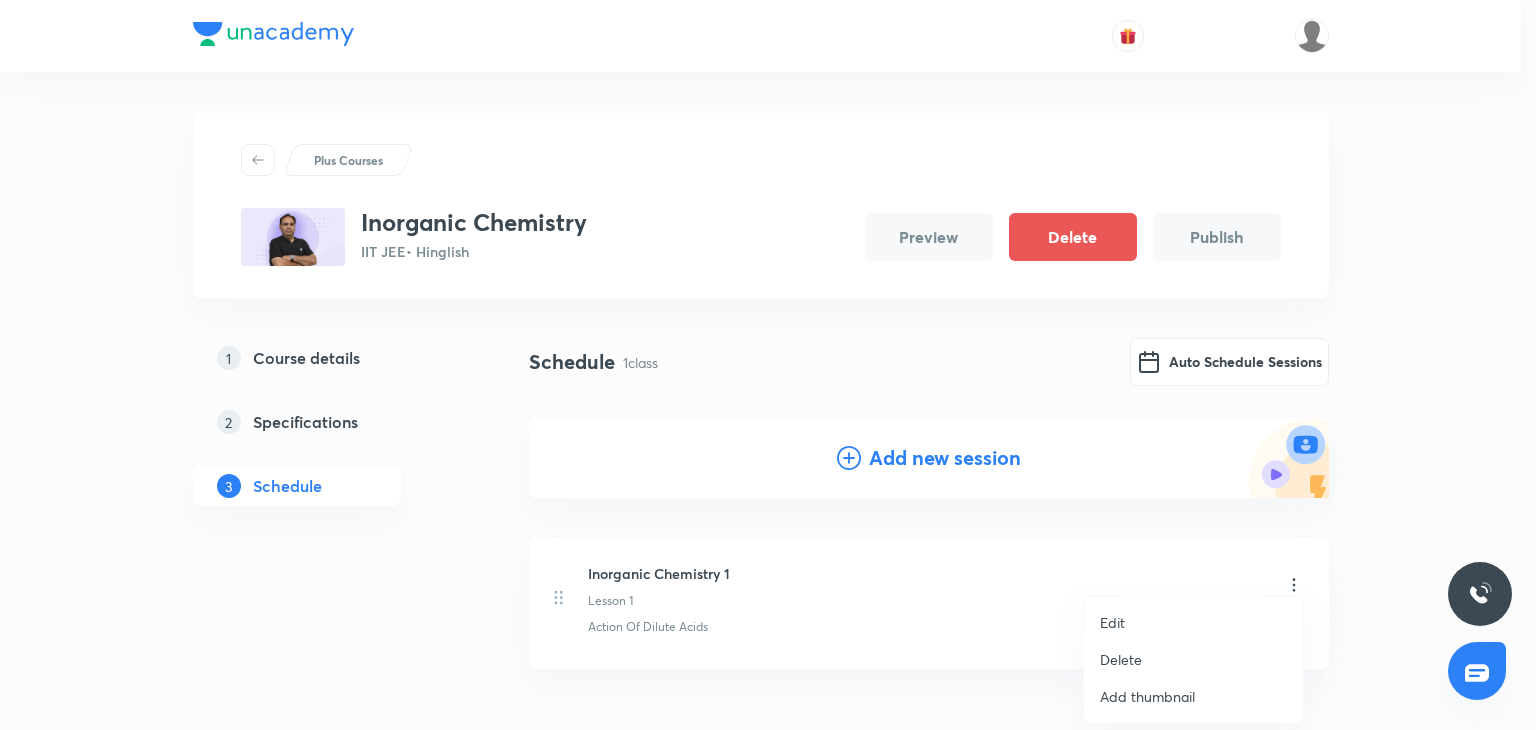 click at bounding box center (768, 365) 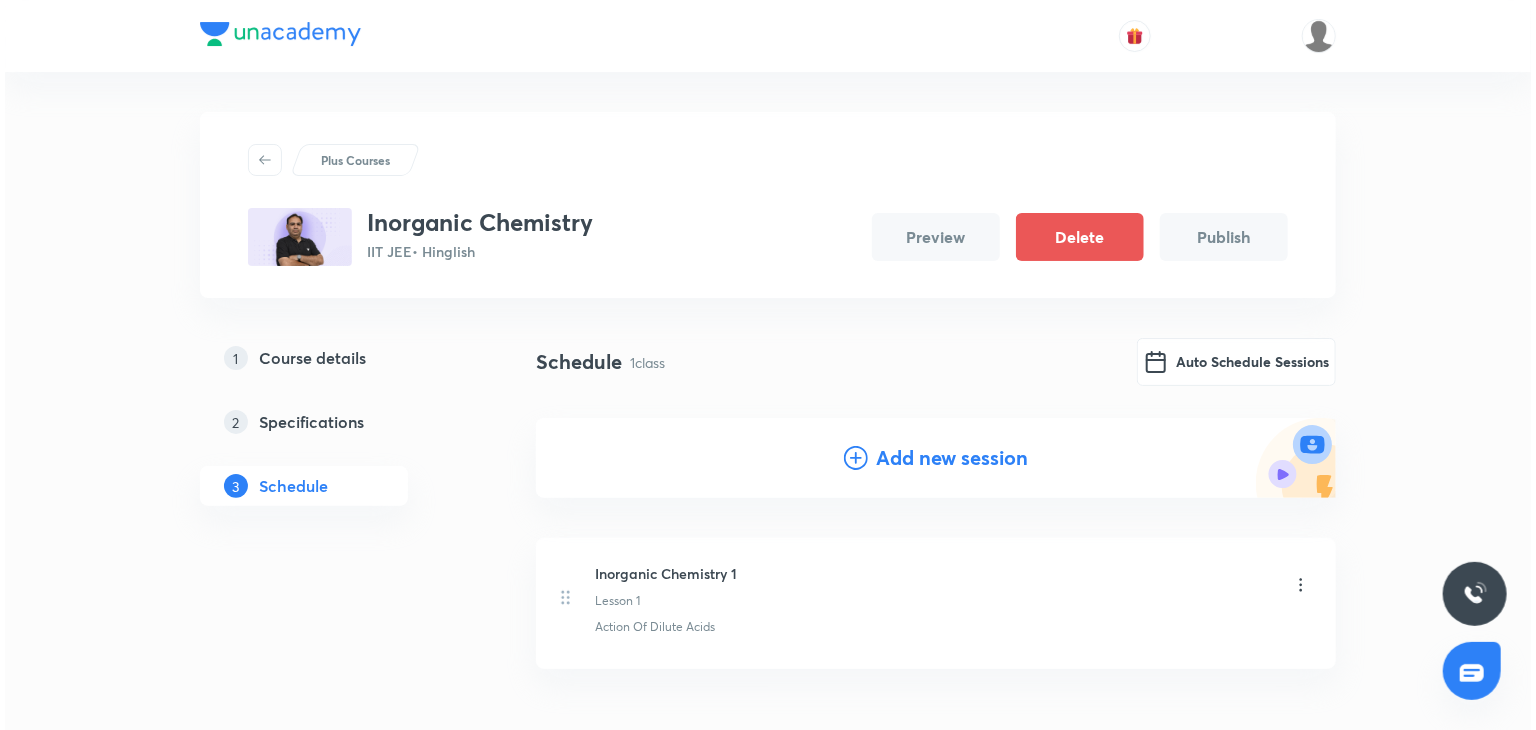 scroll, scrollTop: 127, scrollLeft: 0, axis: vertical 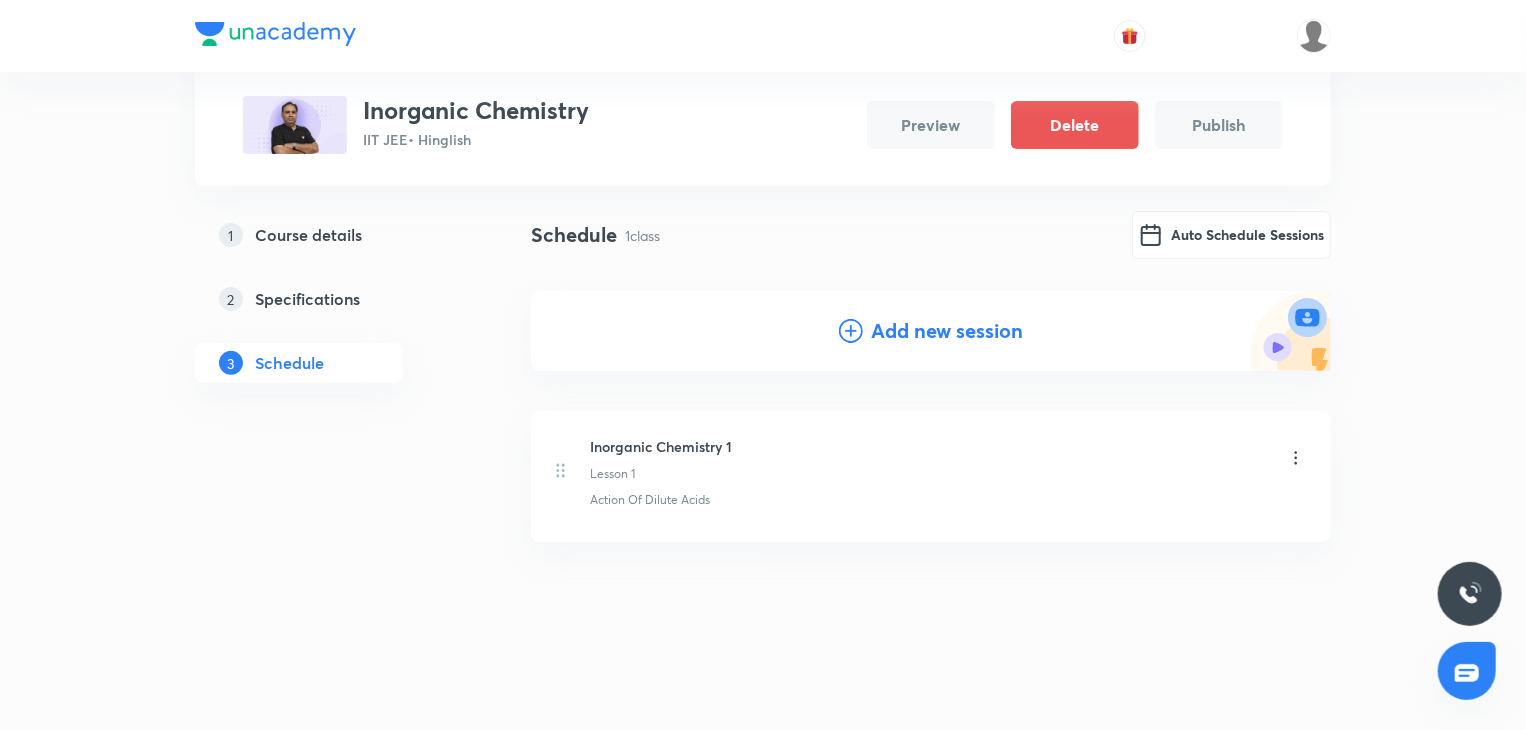 click 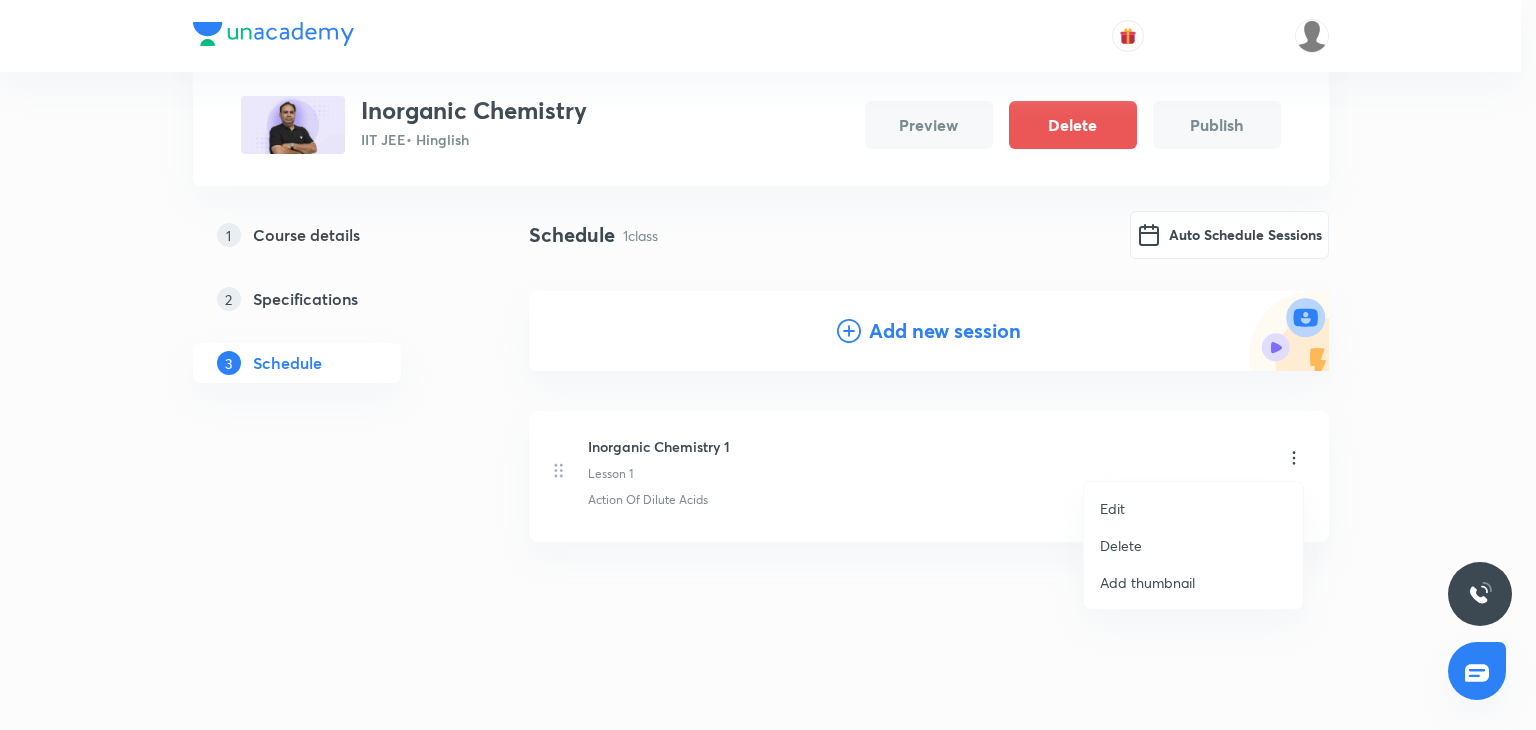 click at bounding box center [768, 365] 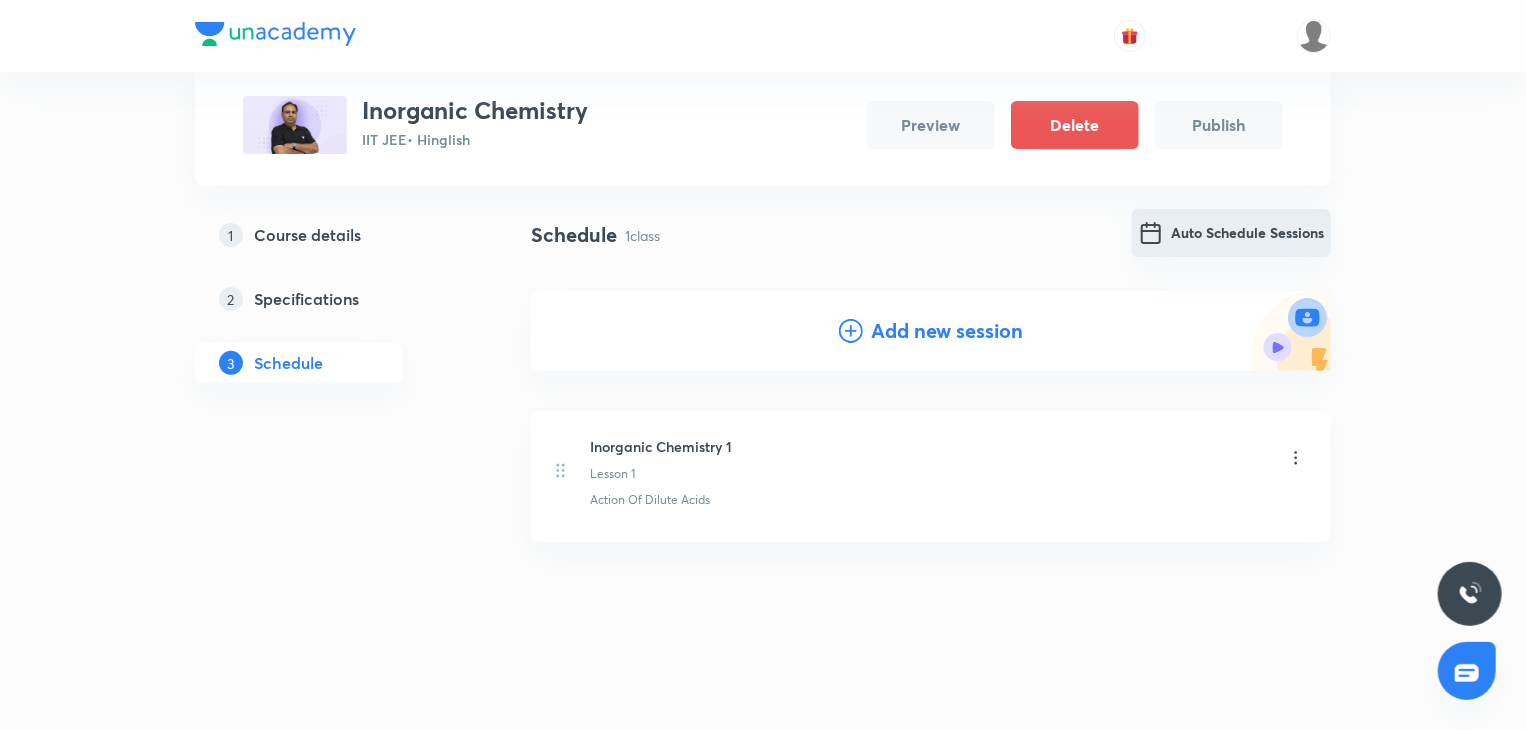 click on "Auto Schedule Sessions" at bounding box center (1231, 233) 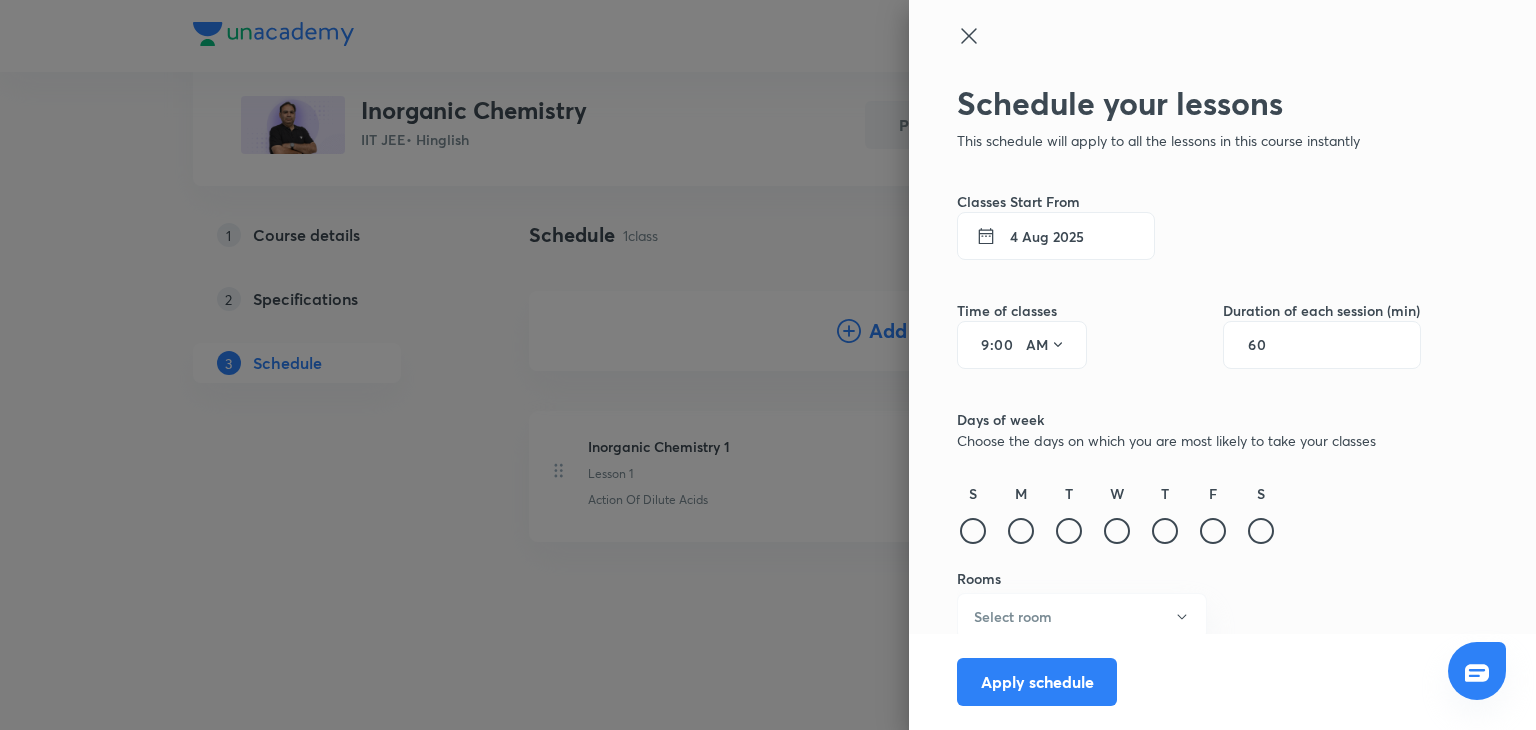 click on "00" at bounding box center [1006, 345] 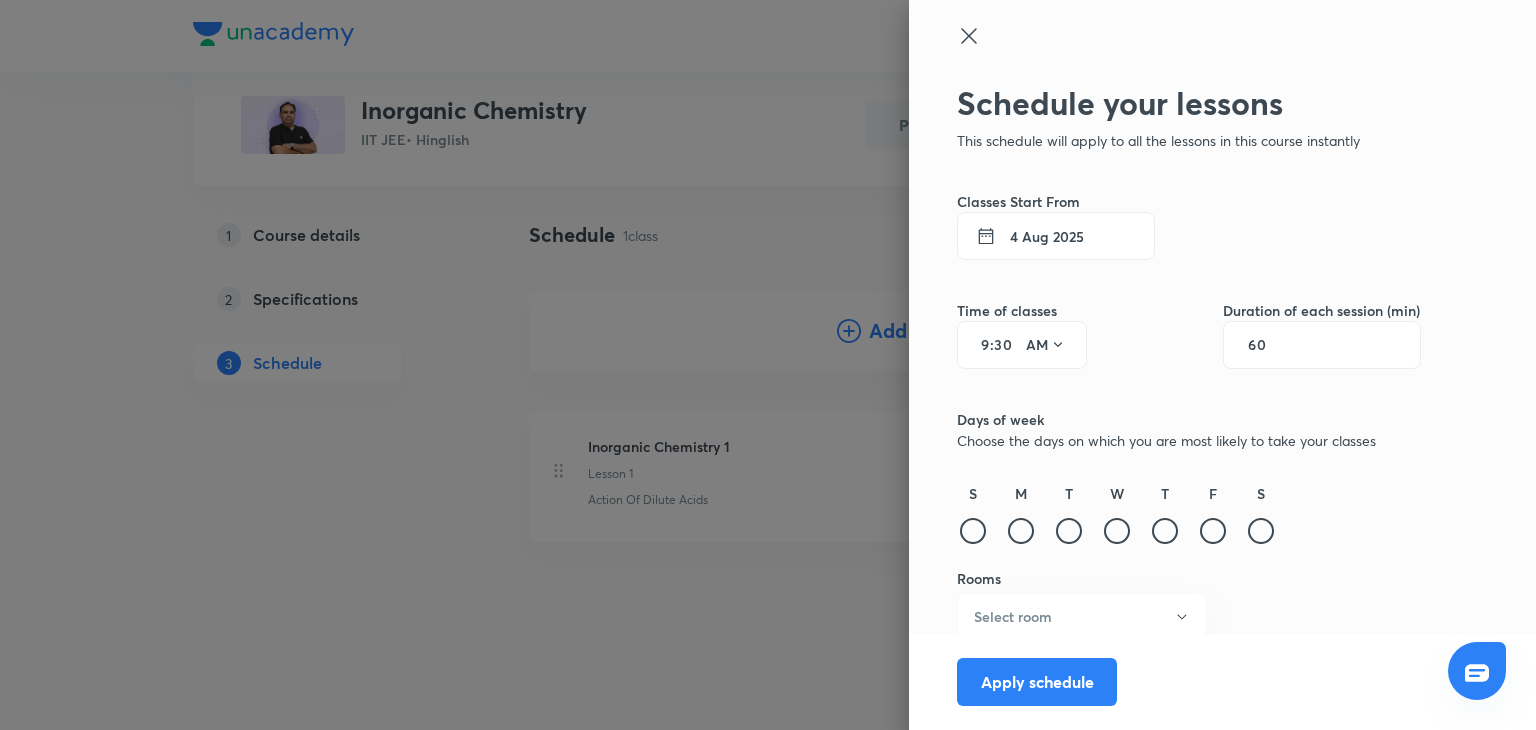 type on "30" 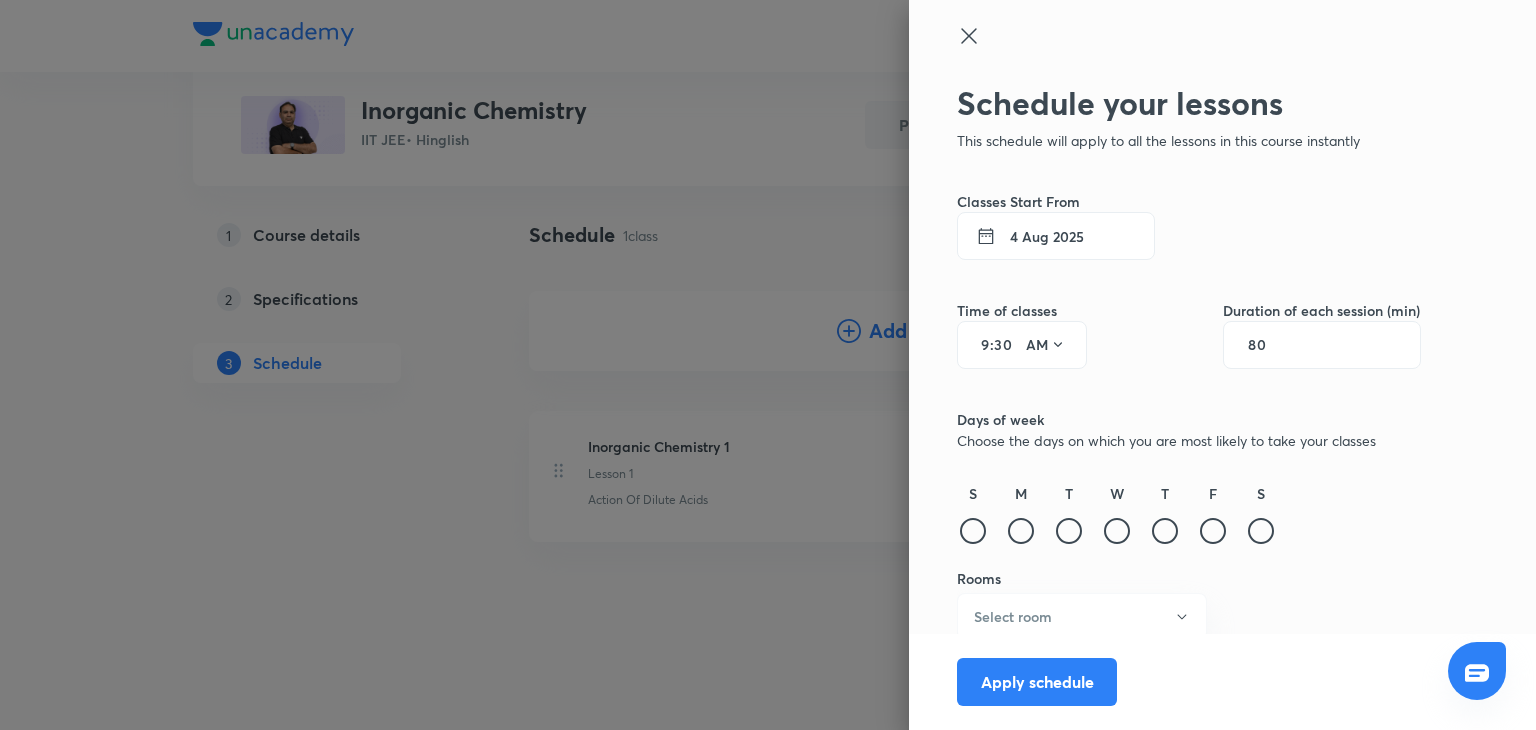 type on "80" 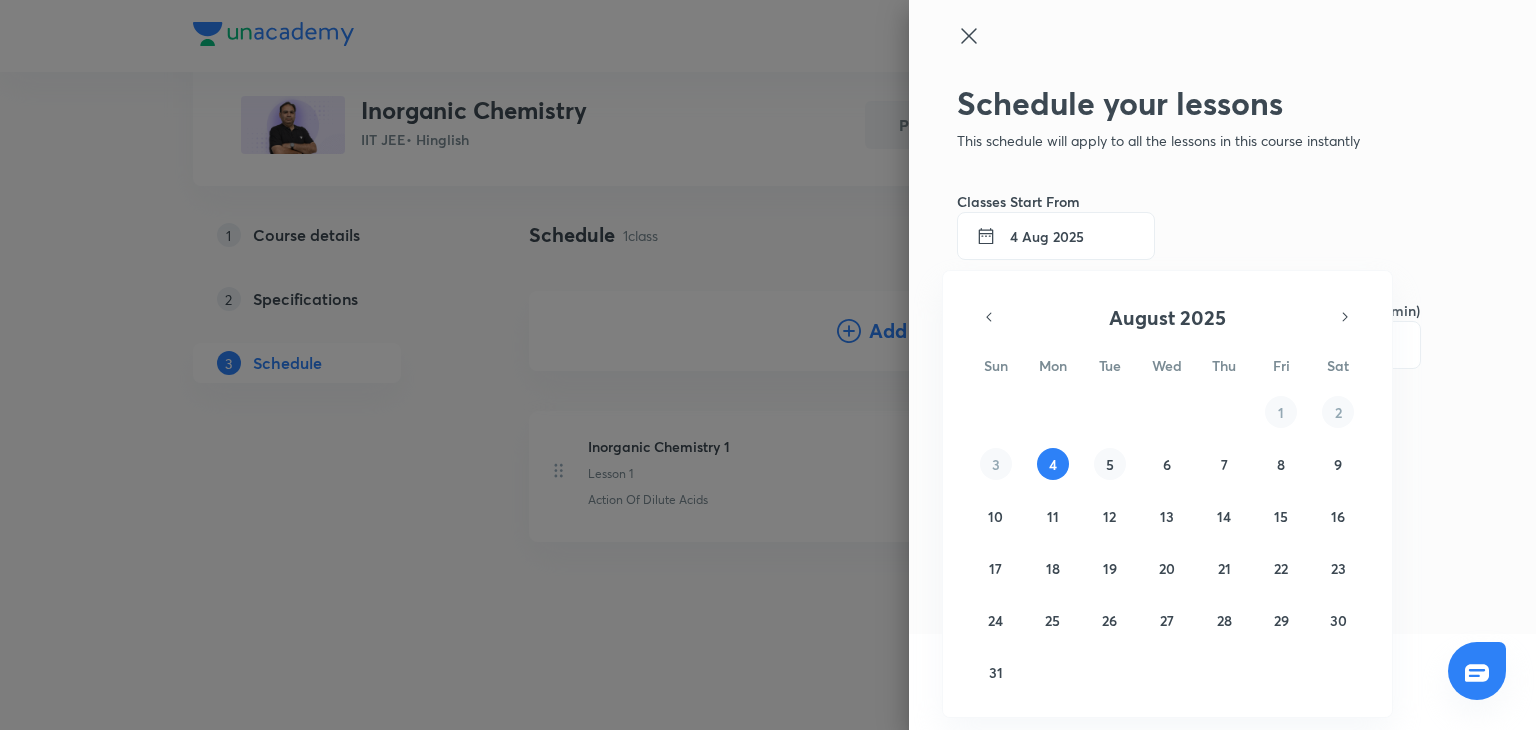 click on "5" at bounding box center (1110, 464) 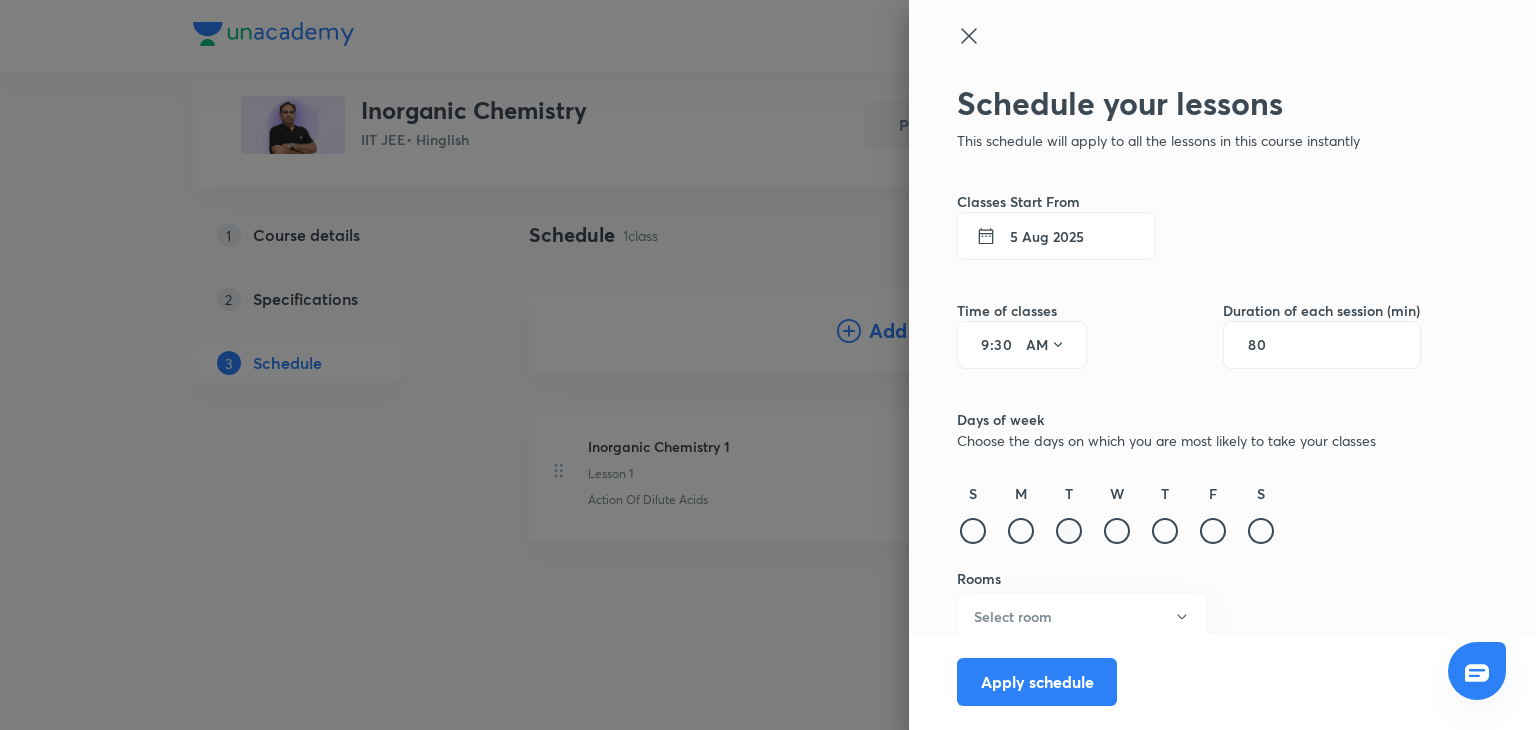 click at bounding box center (1069, 531) 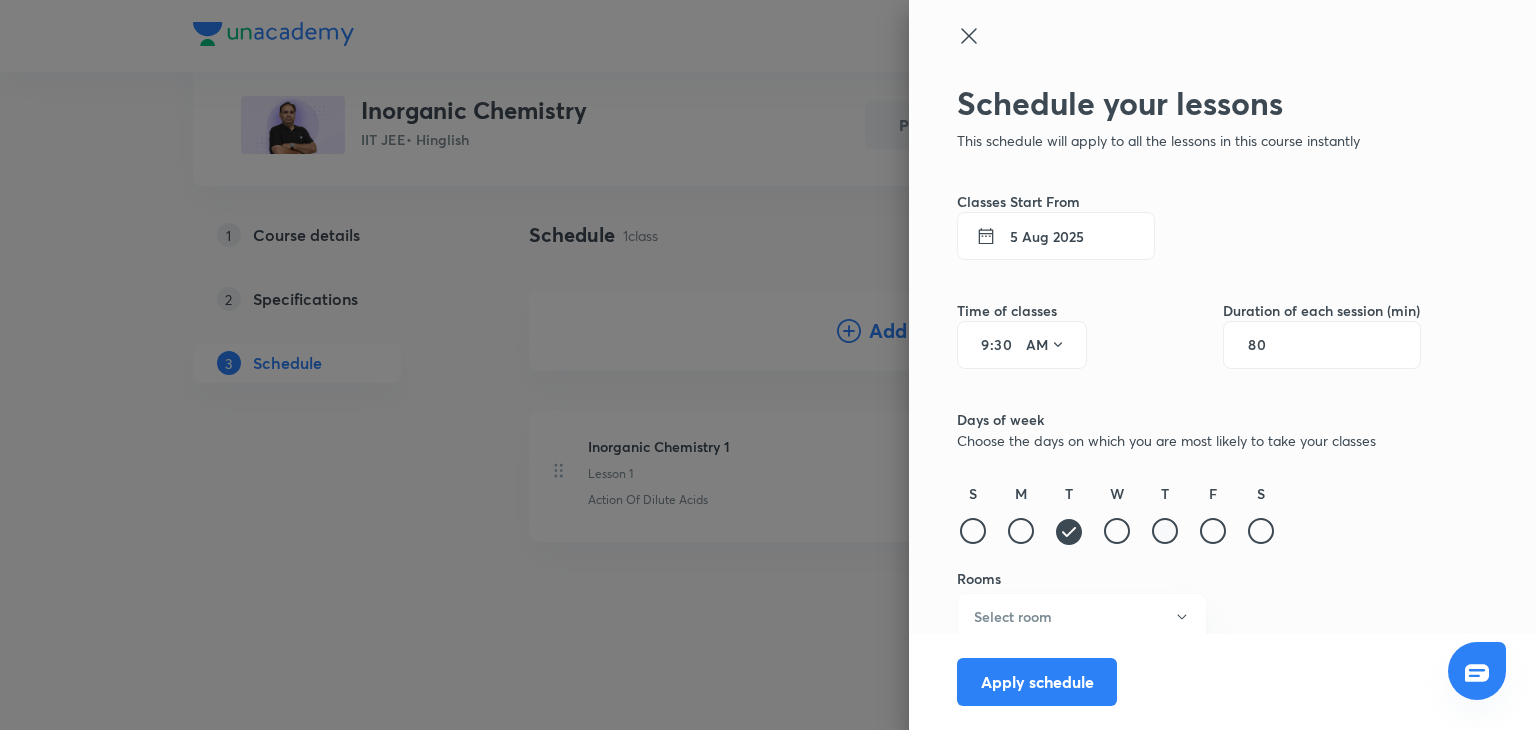 click at bounding box center [1165, 531] 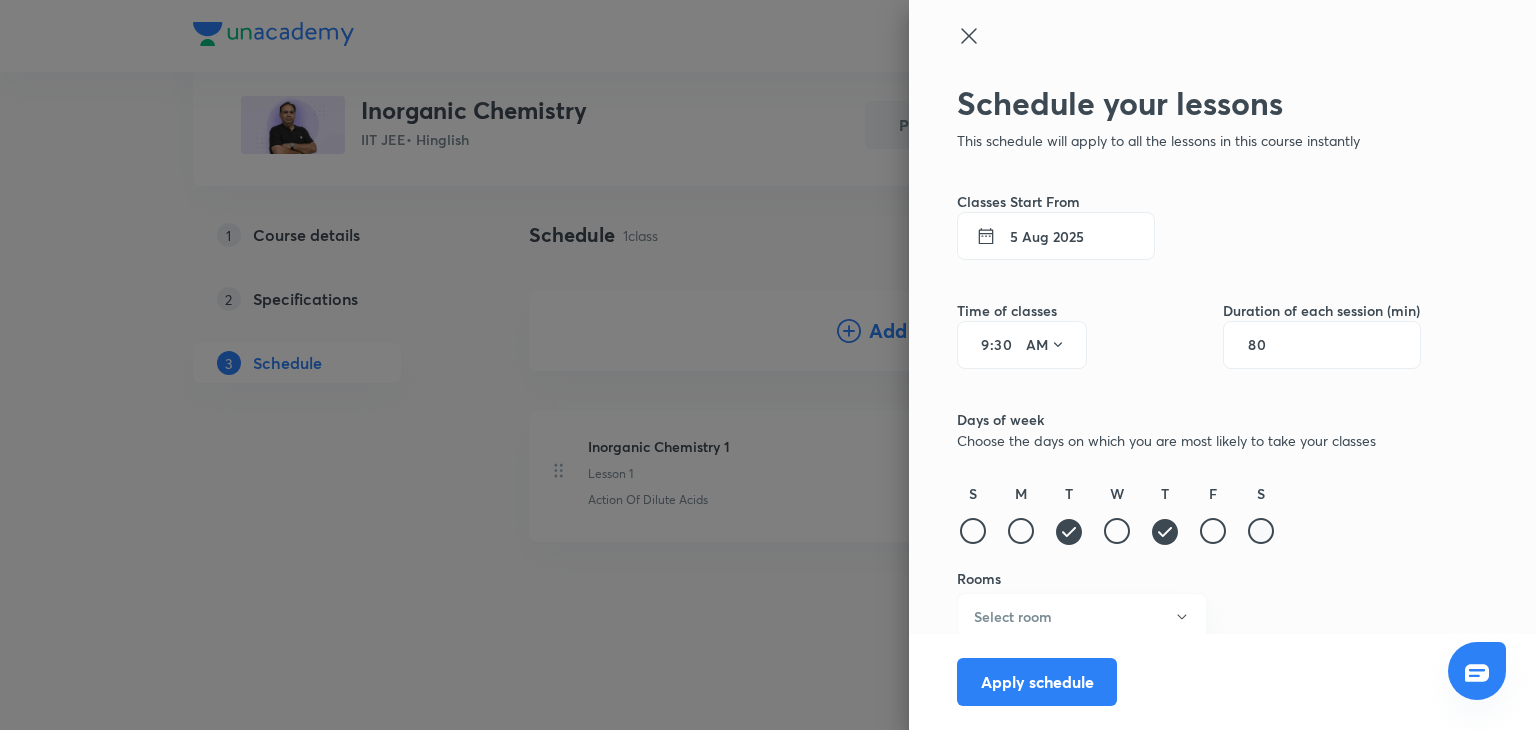 click at bounding box center (1261, 531) 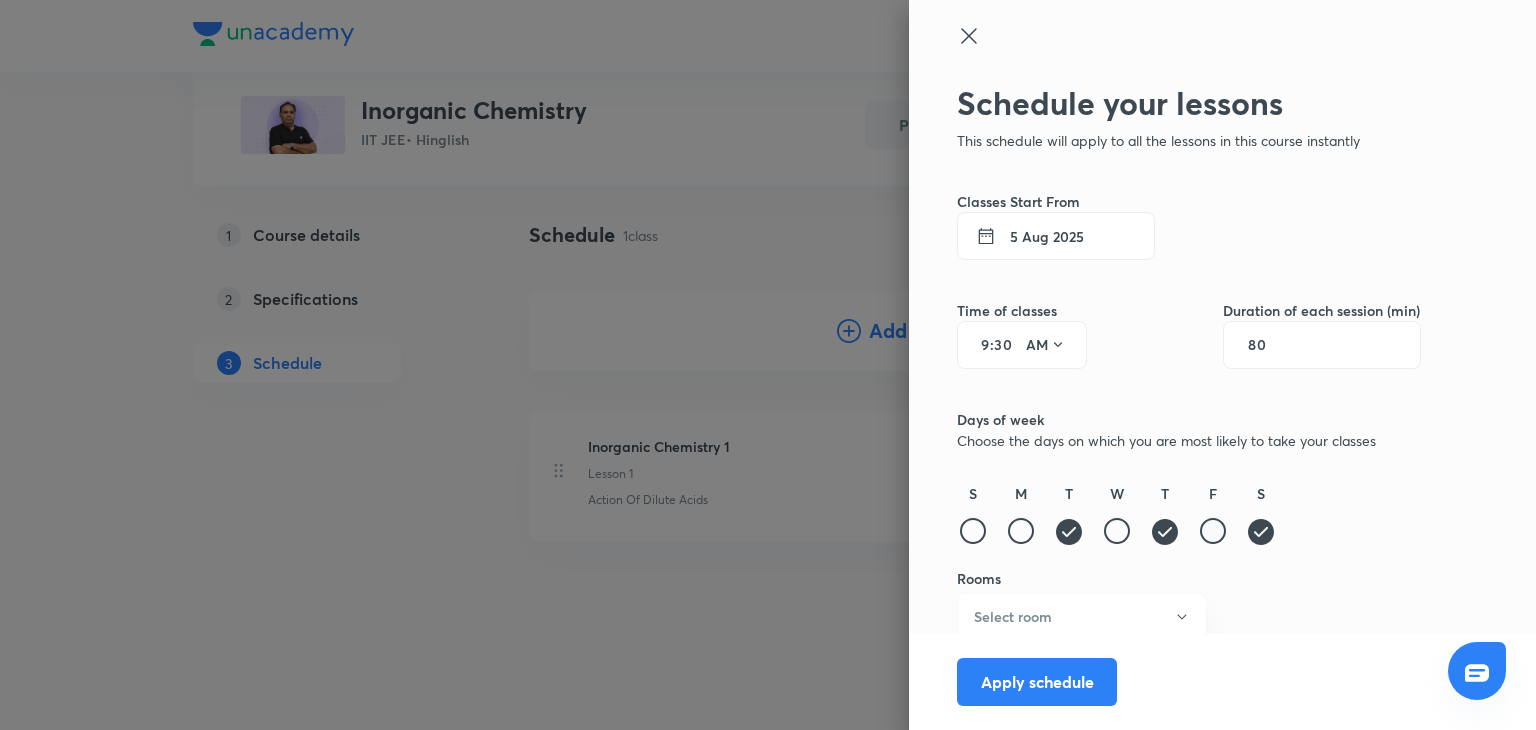 click at bounding box center (1213, 531) 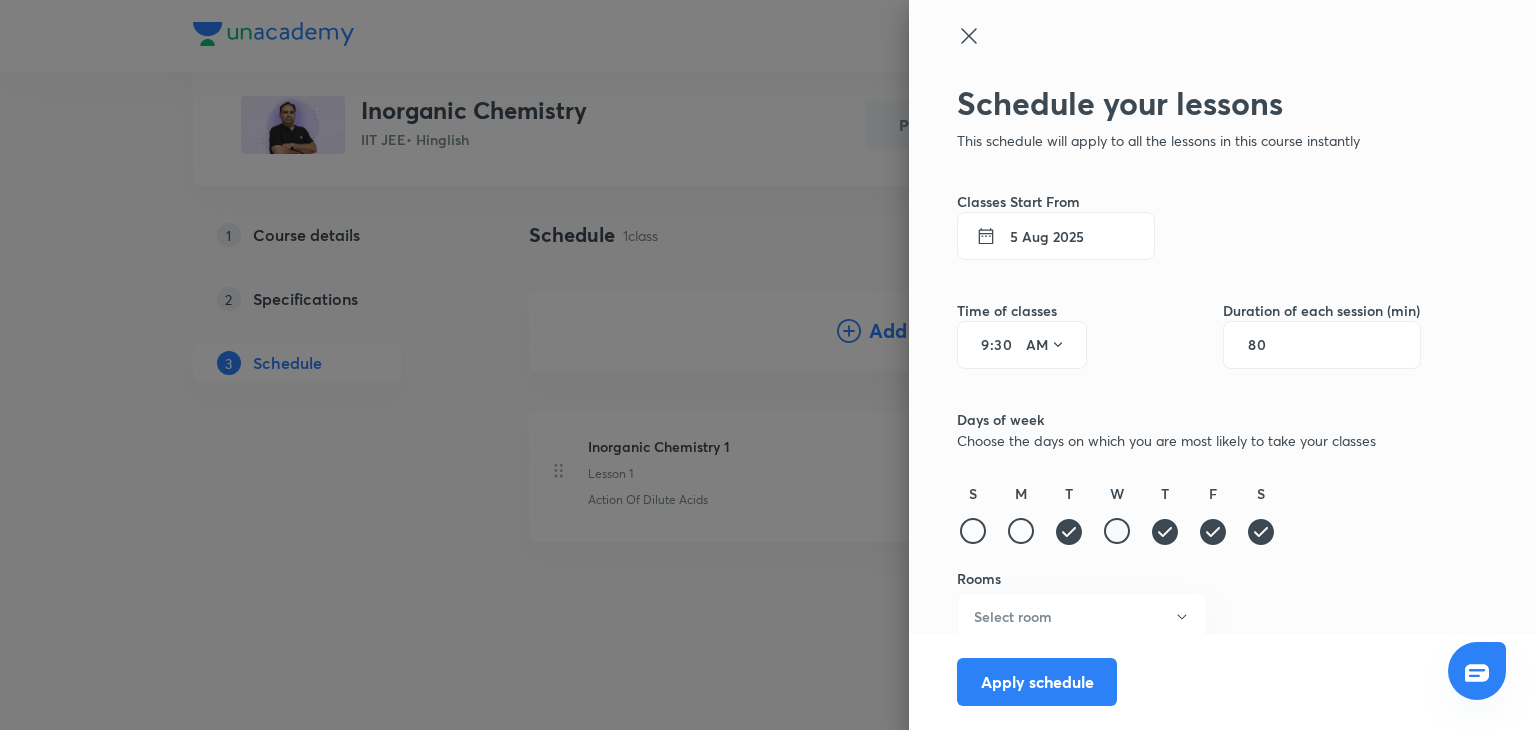 click at bounding box center (1117, 531) 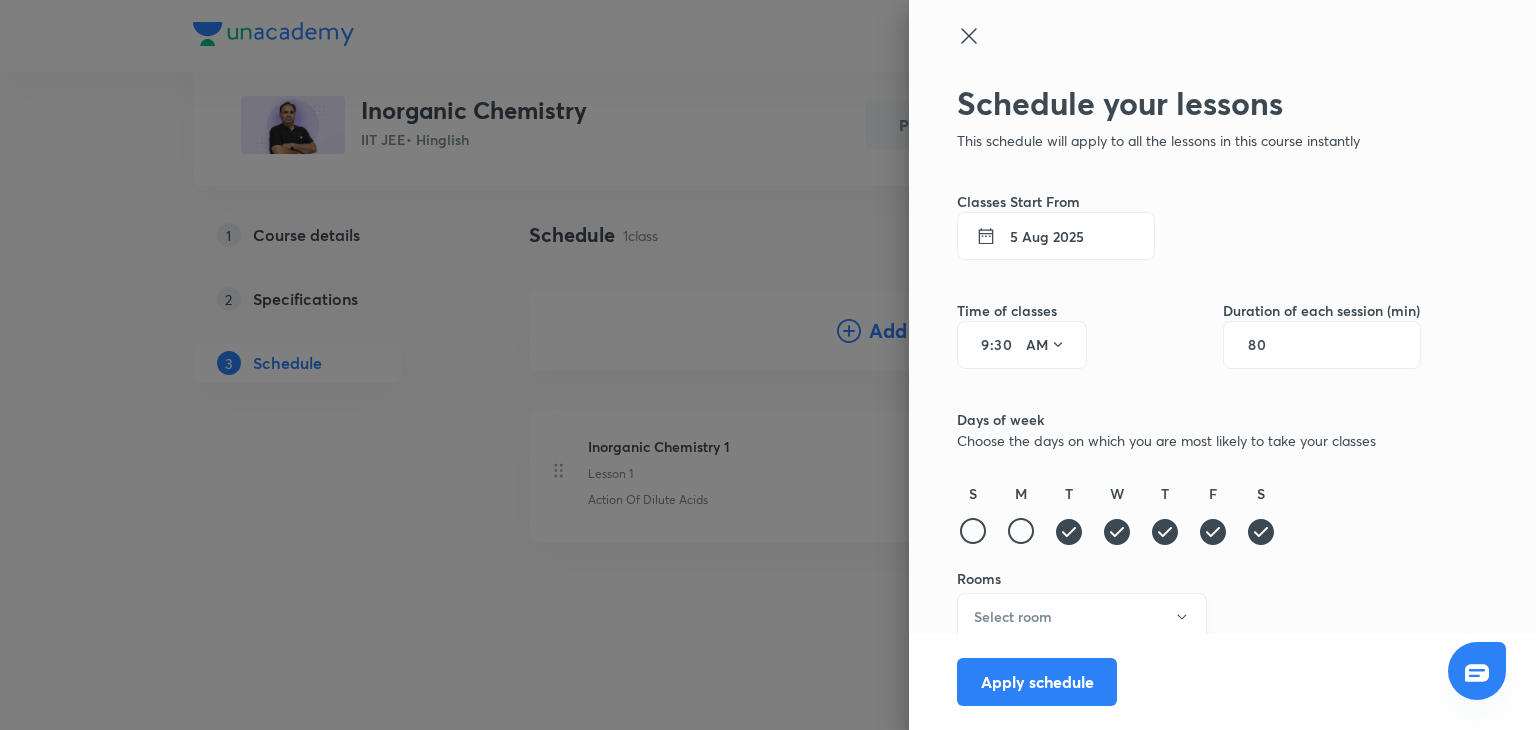 click on "Select room" at bounding box center (1082, 616) 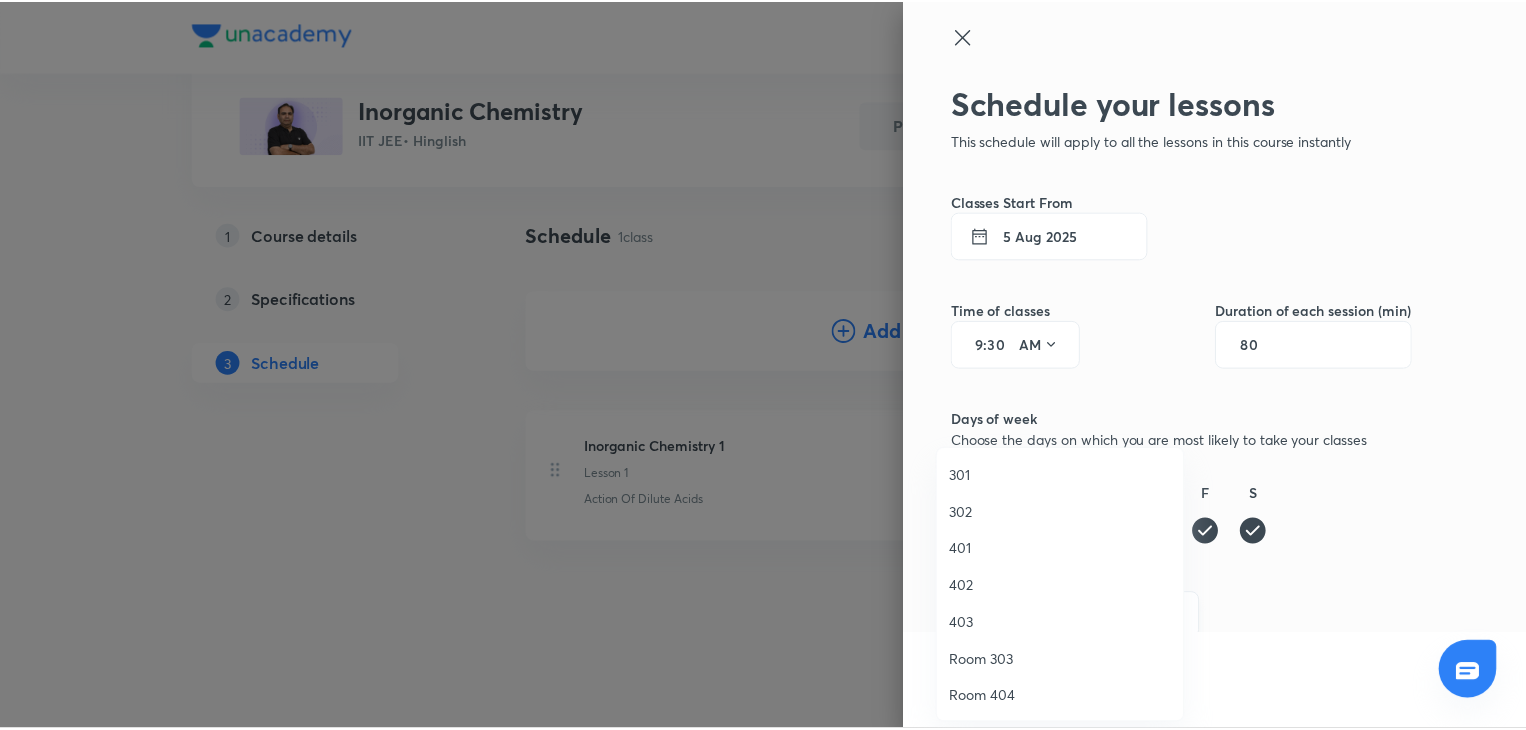 scroll, scrollTop: 222, scrollLeft: 0, axis: vertical 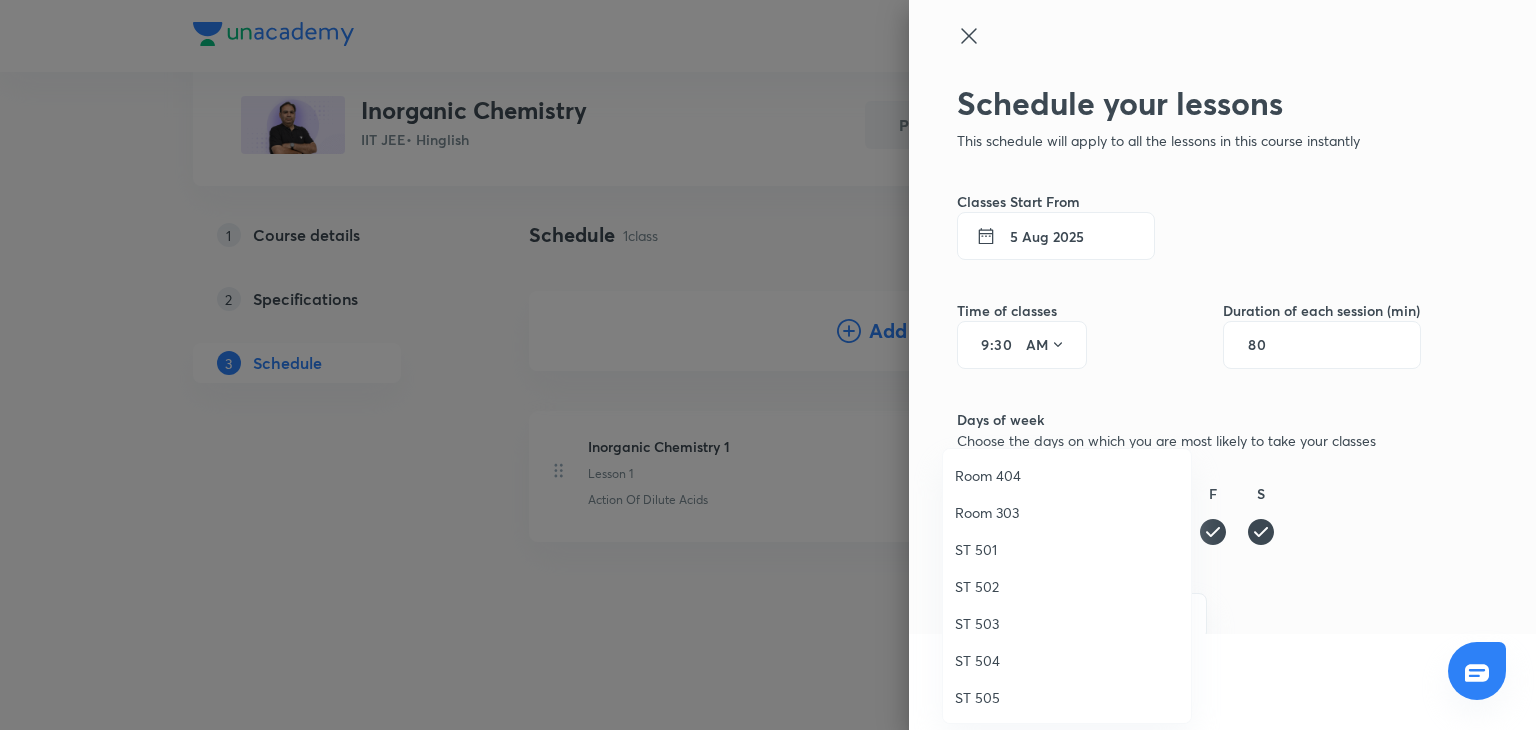 click on "Room 303" at bounding box center (1067, 512) 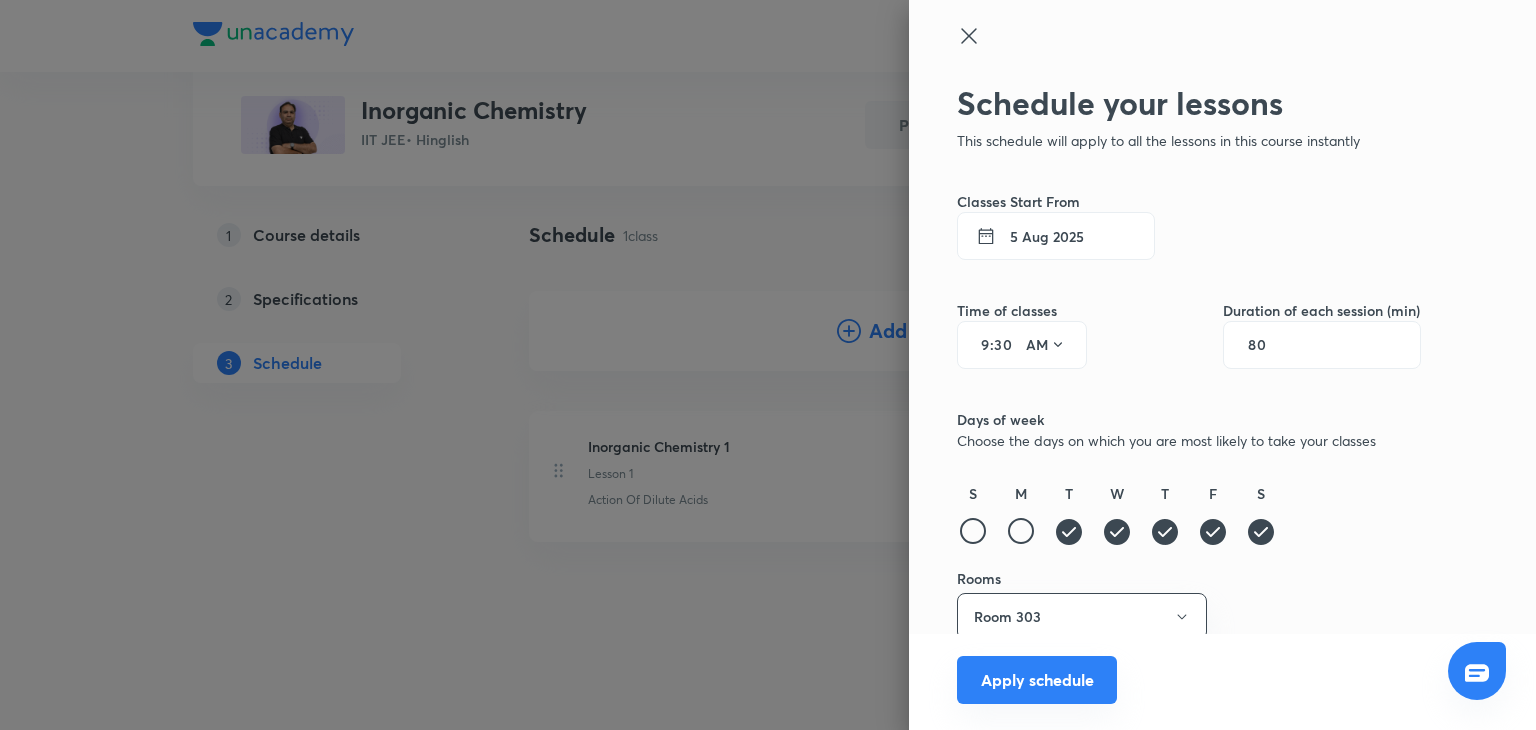 click on "Apply schedule" at bounding box center (1037, 680) 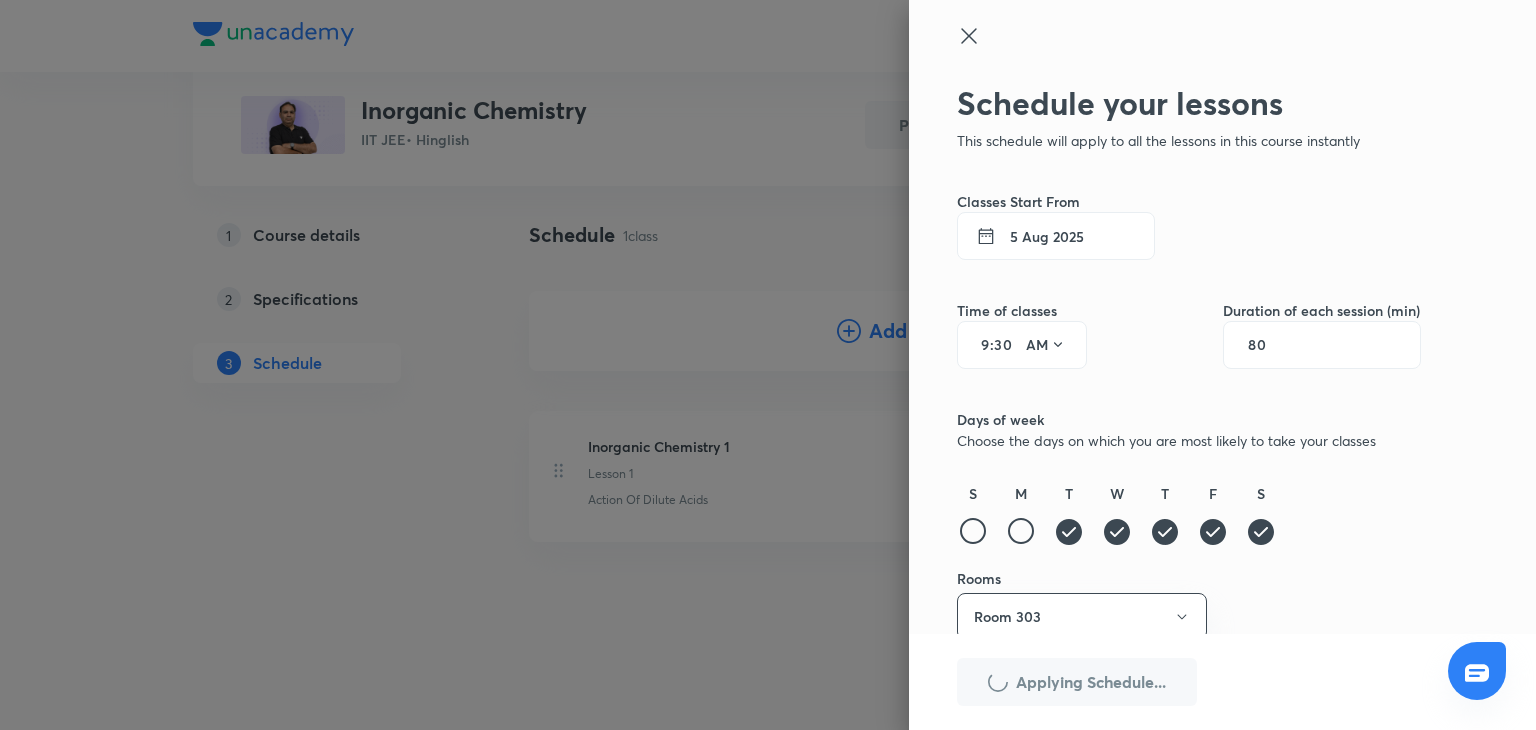 click on "Applying Schedule..." at bounding box center (1077, 682) 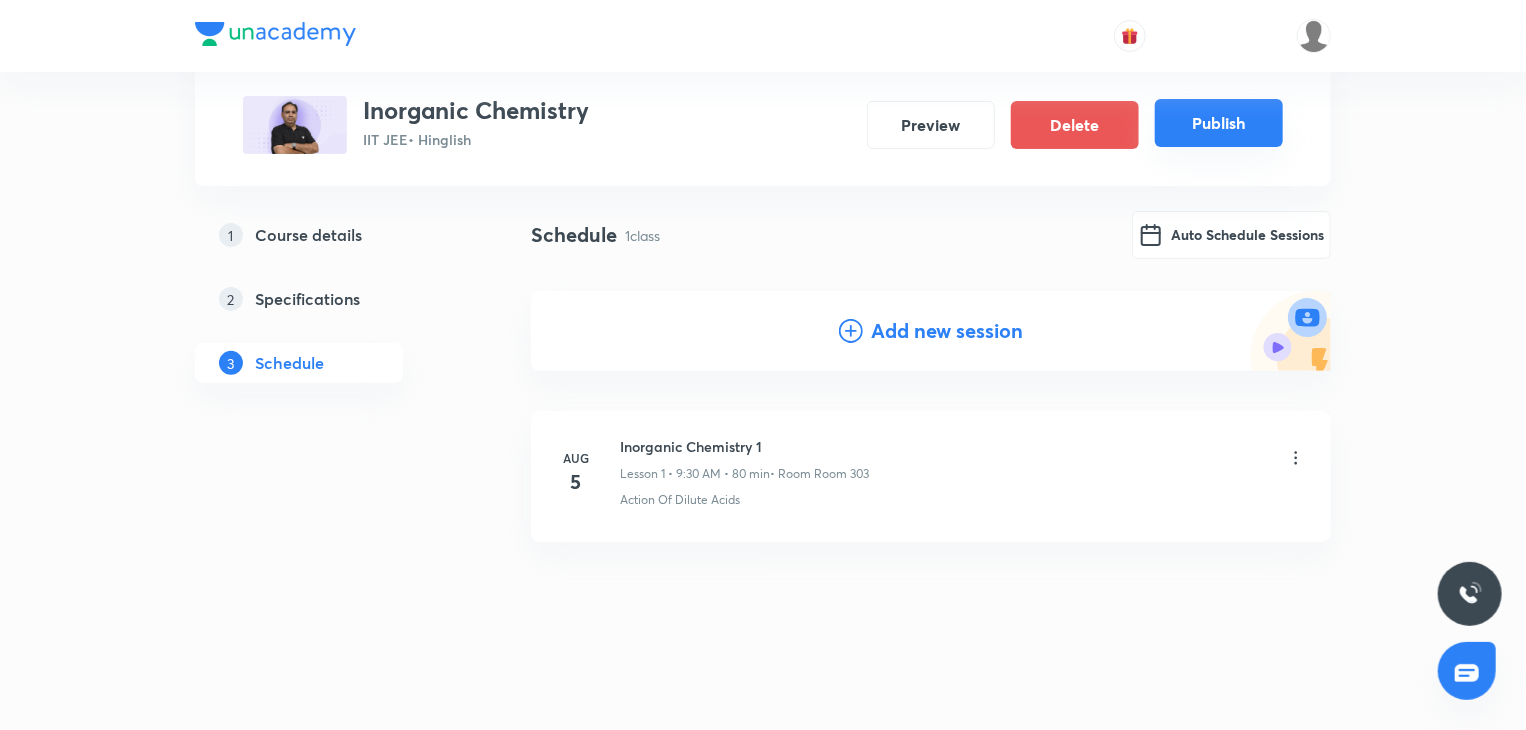 click on "Publish" at bounding box center (1219, 123) 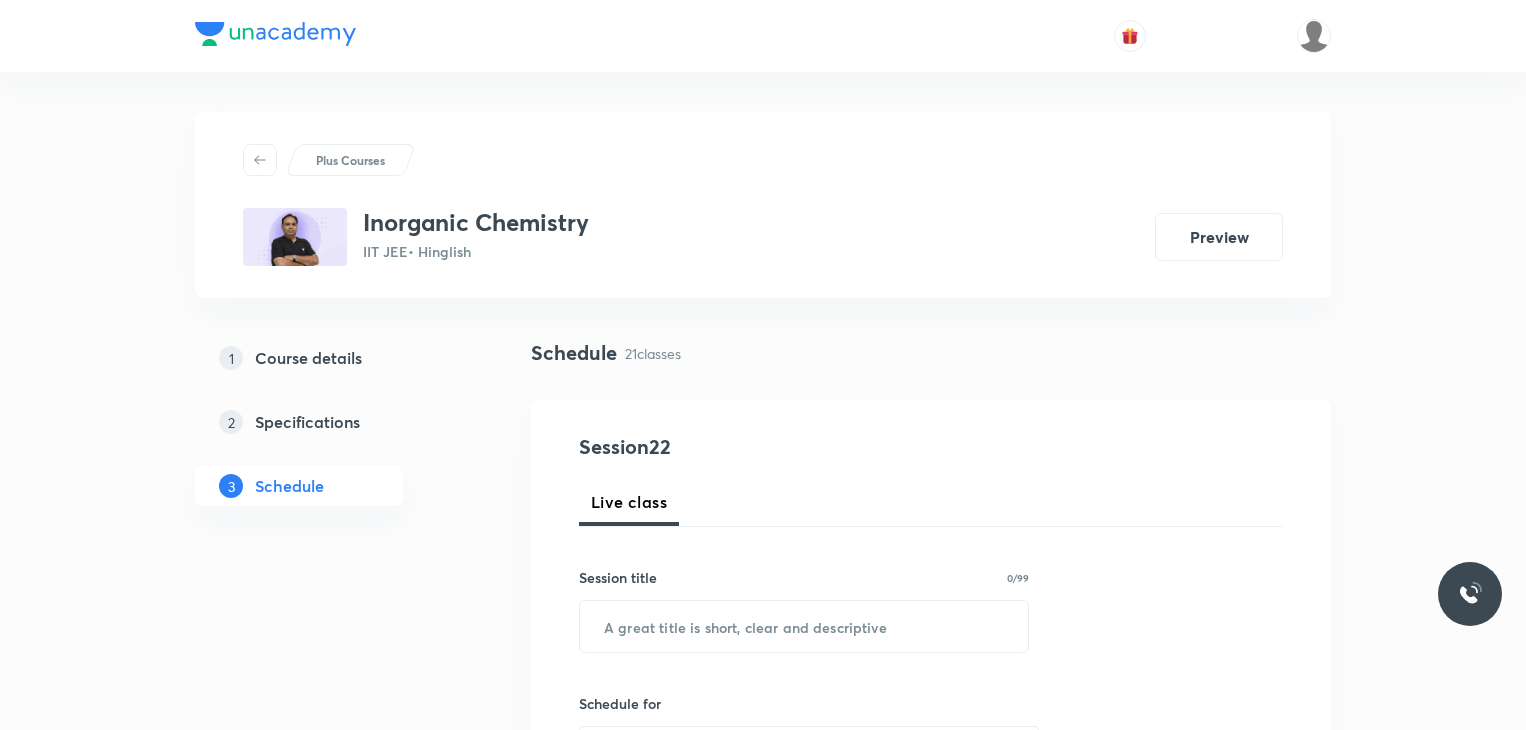 scroll, scrollTop: 0, scrollLeft: 0, axis: both 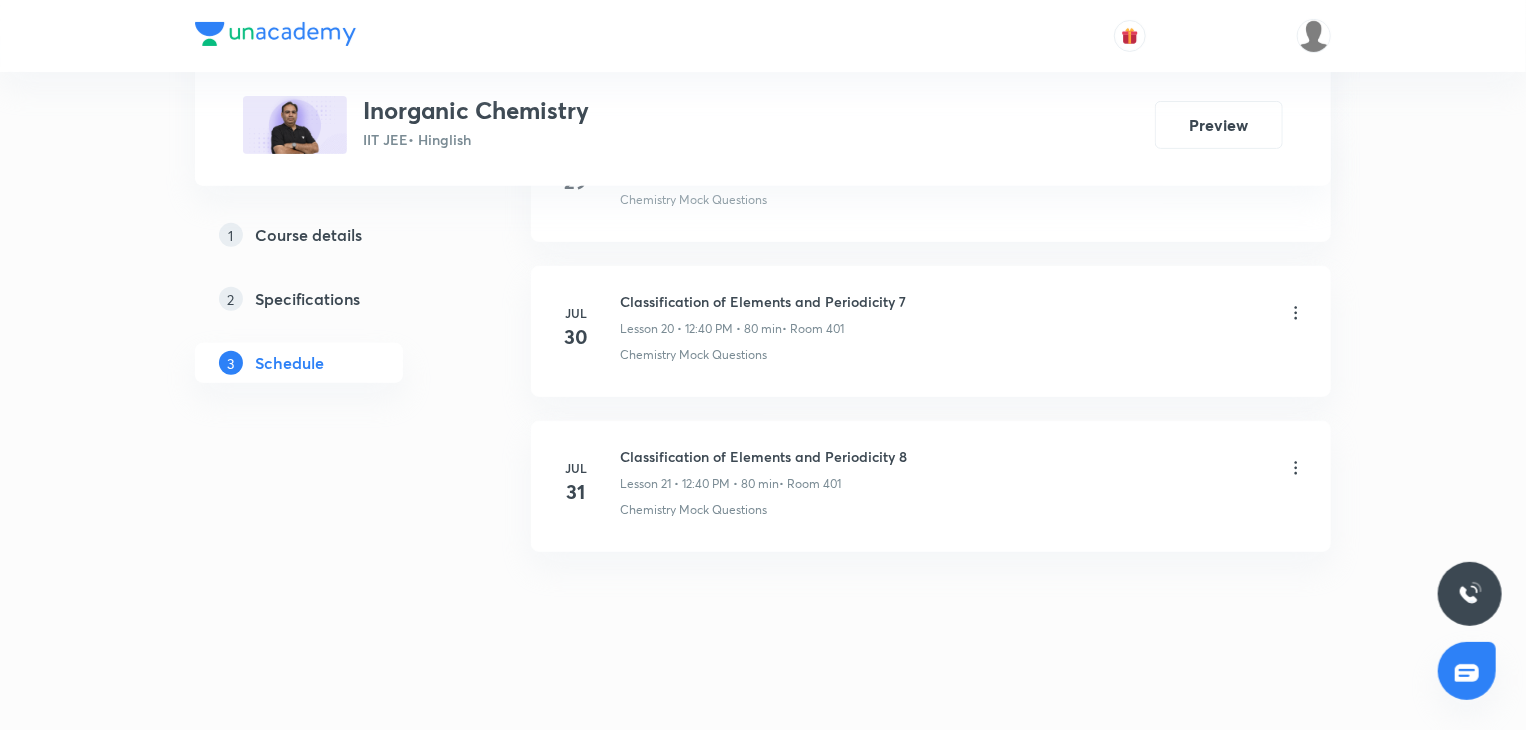 click on "Classification of Elements and Periodicity 8" at bounding box center [763, 456] 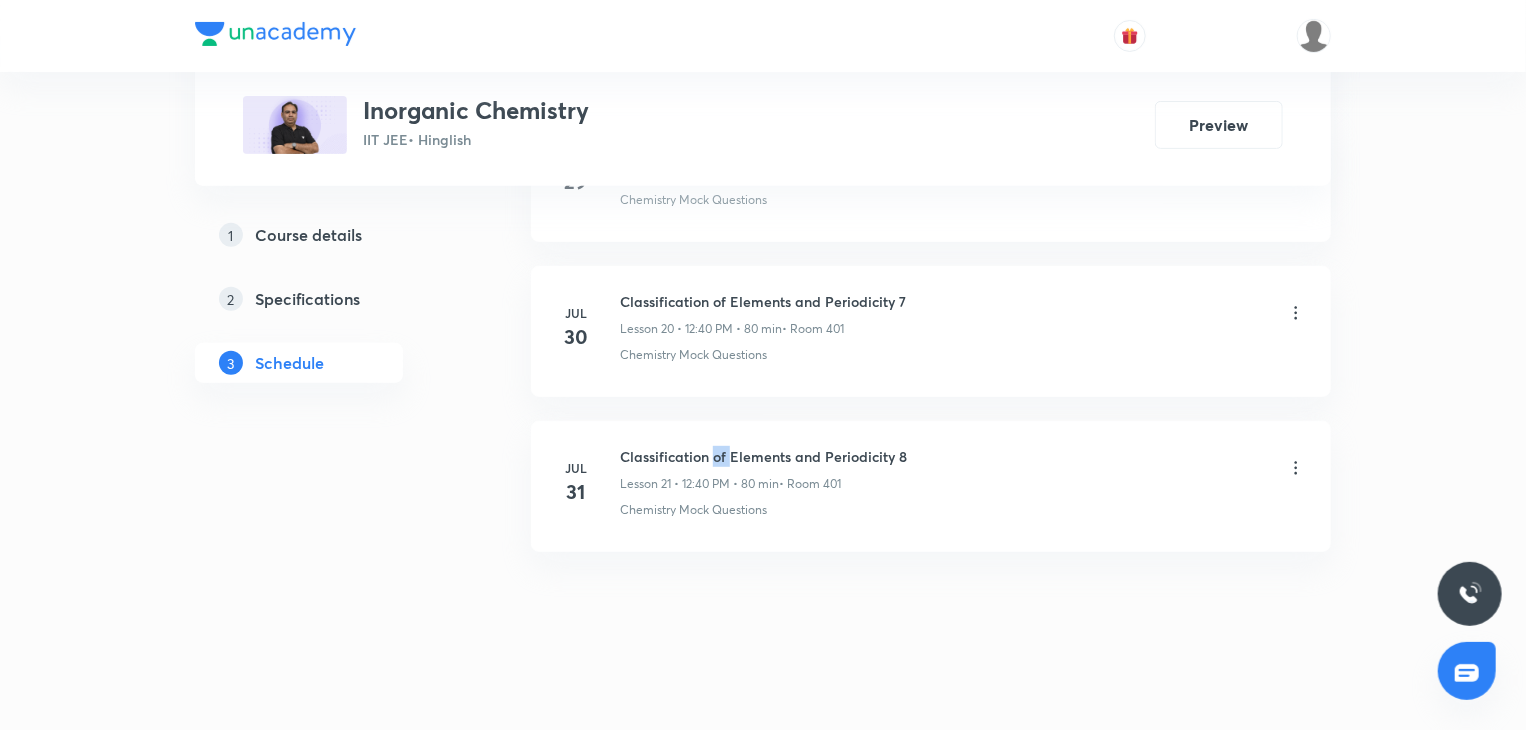 click on "Classification of Elements and Periodicity 8" at bounding box center [763, 456] 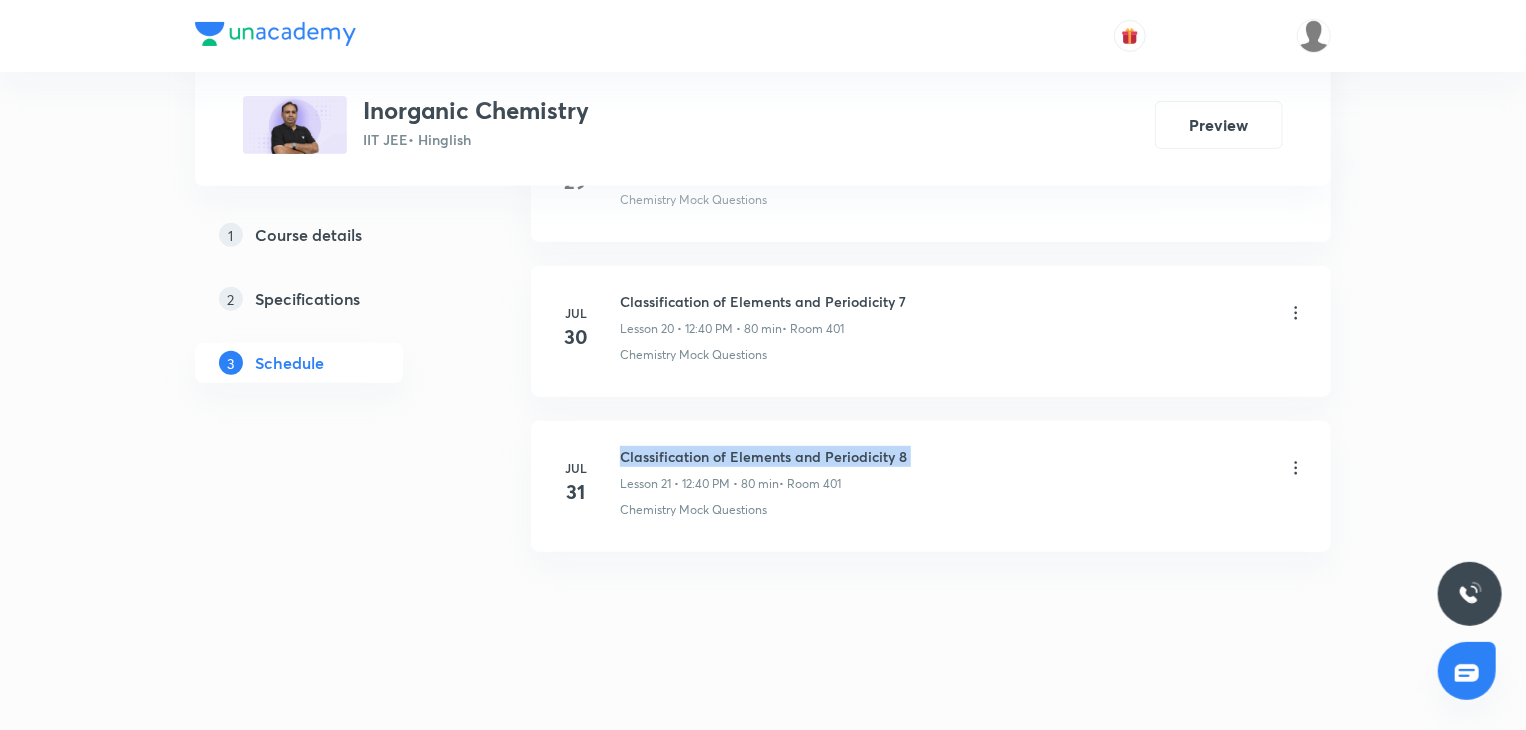 click on "Classification of Elements and Periodicity 8" at bounding box center [763, 456] 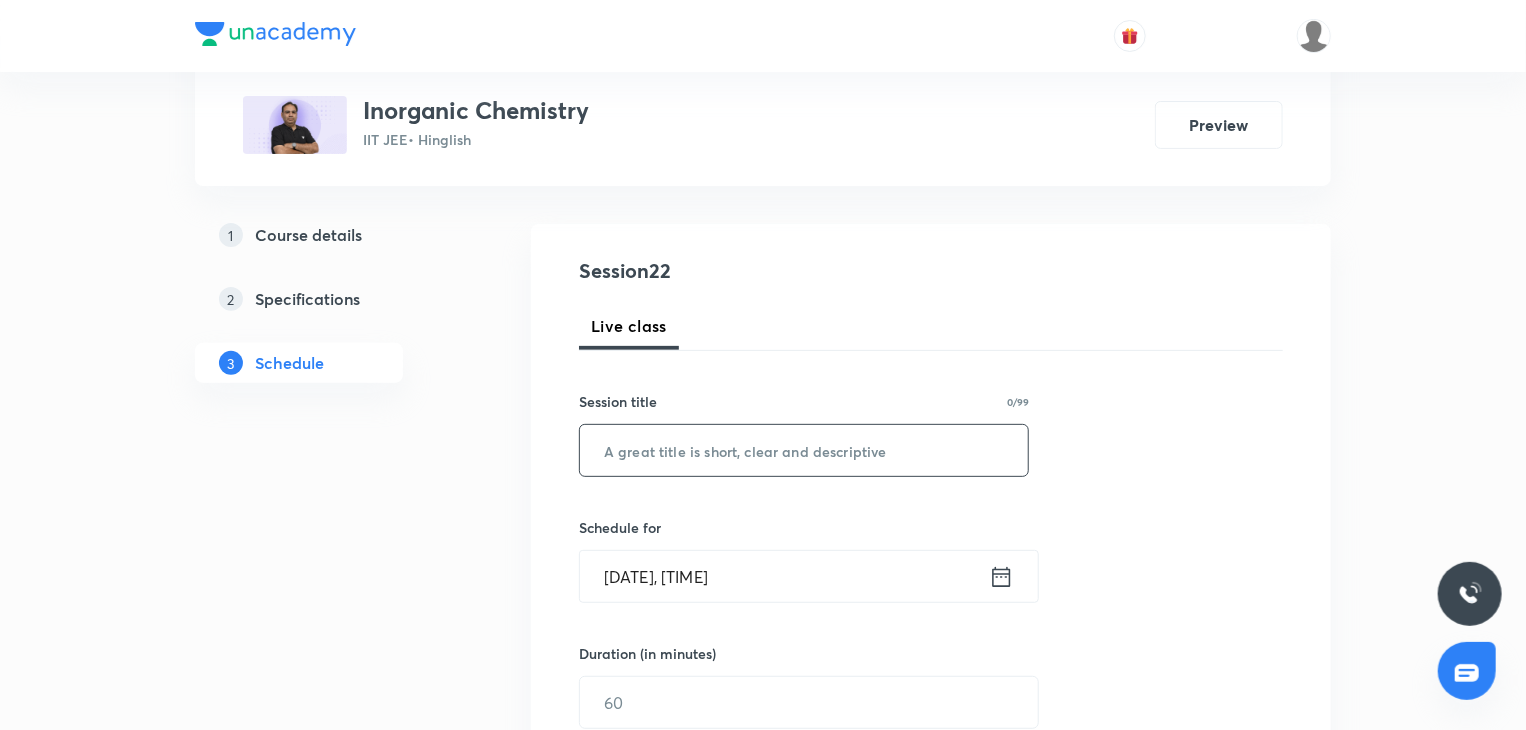 scroll, scrollTop: 176, scrollLeft: 0, axis: vertical 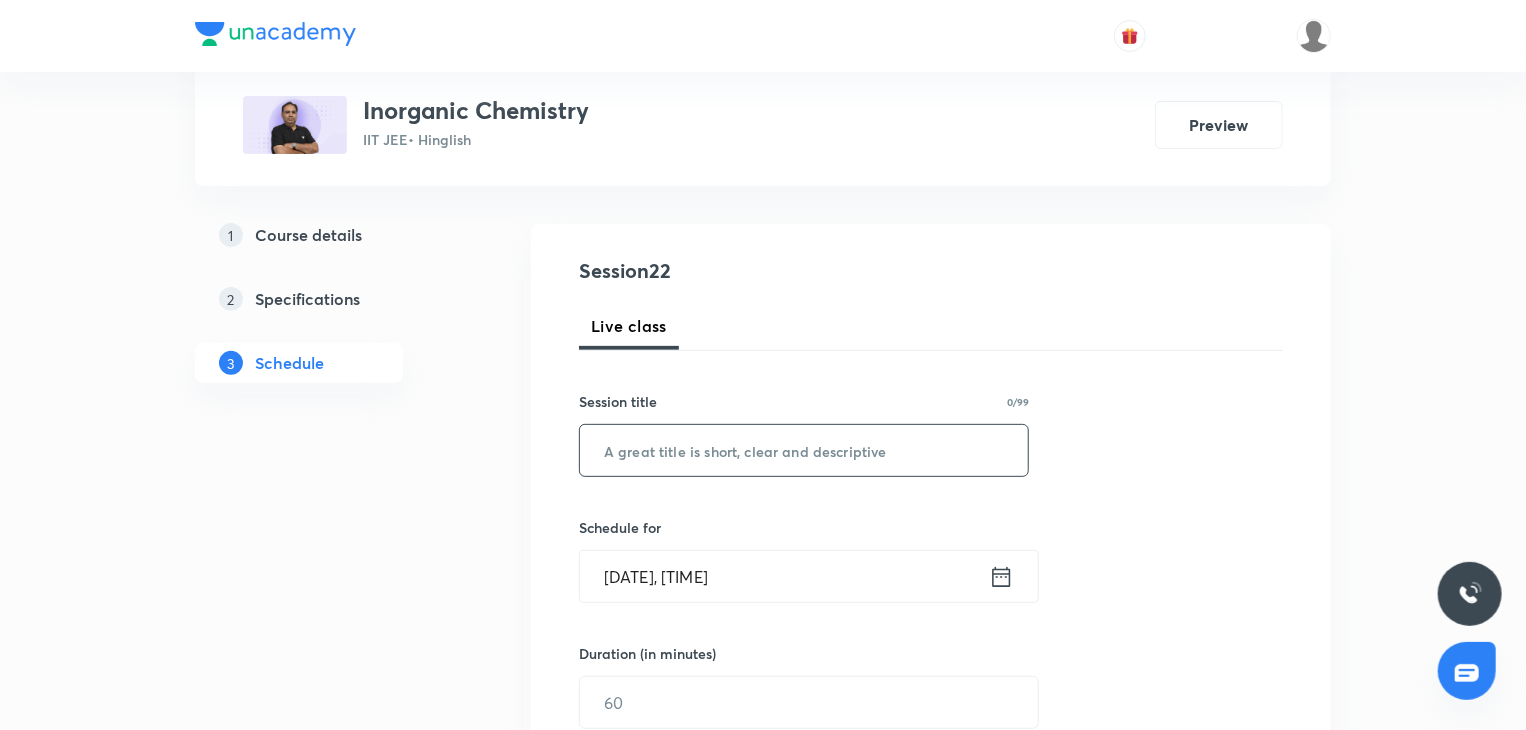 paste on "Classification of Elements and Periodicity 8" 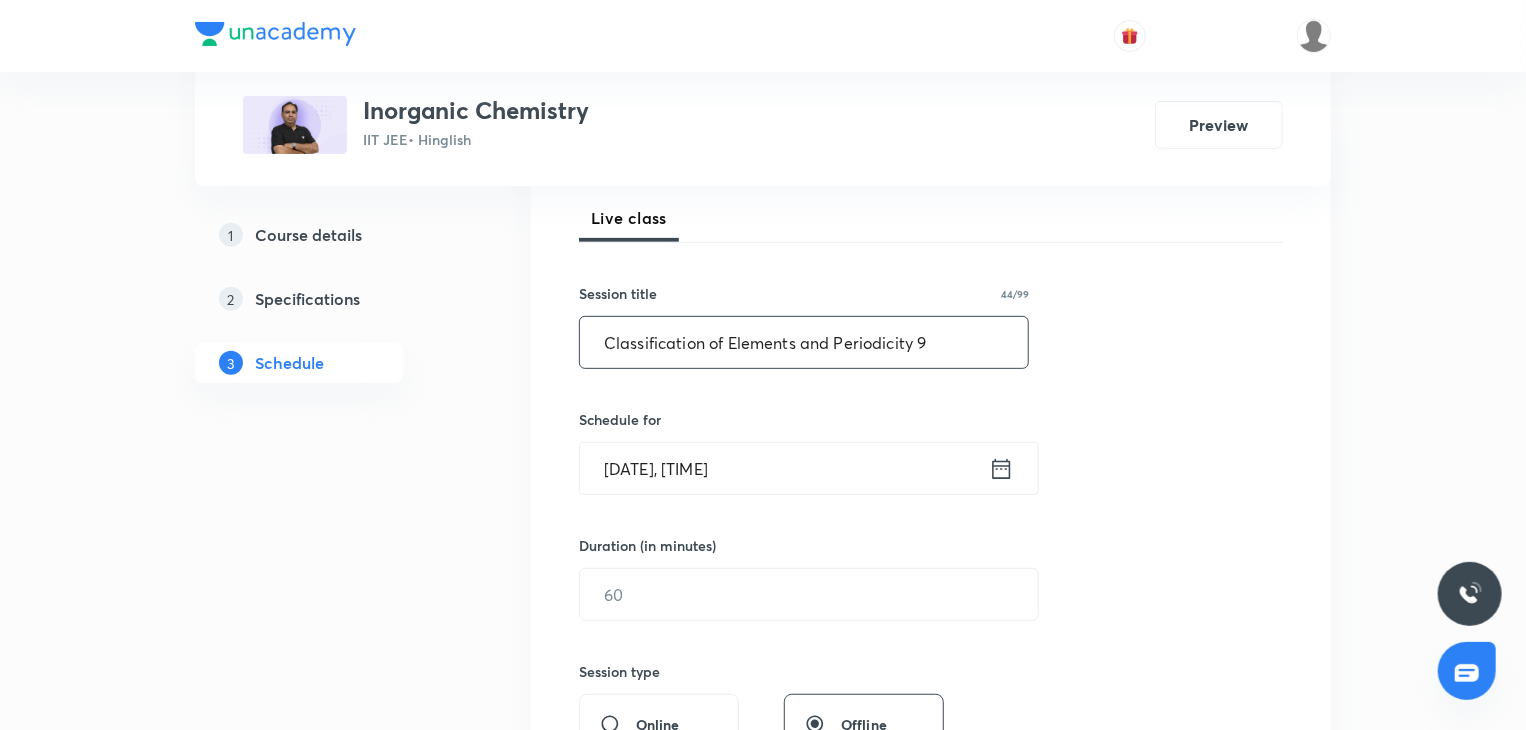 scroll, scrollTop: 311, scrollLeft: 0, axis: vertical 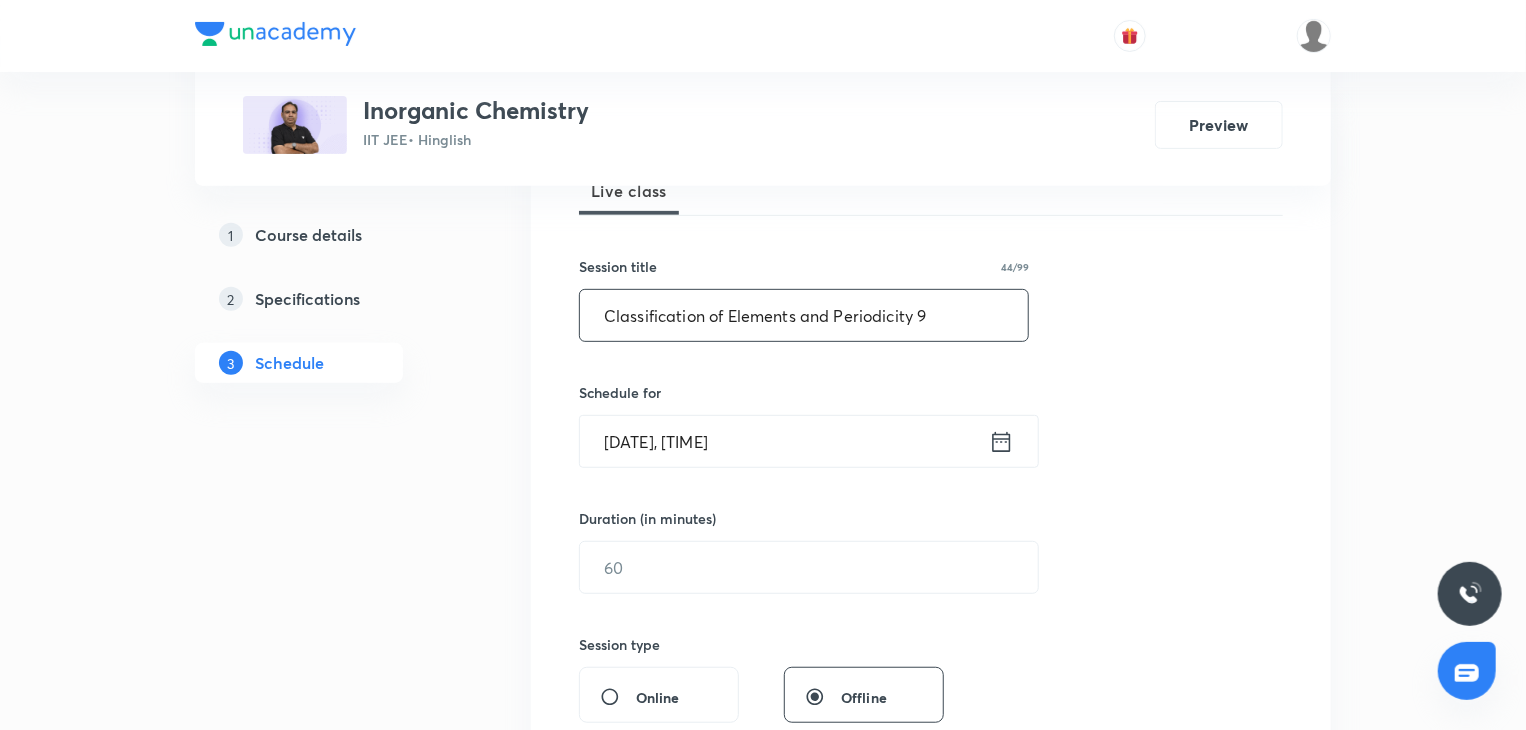 type on "Classification of Elements and Periodicity 9" 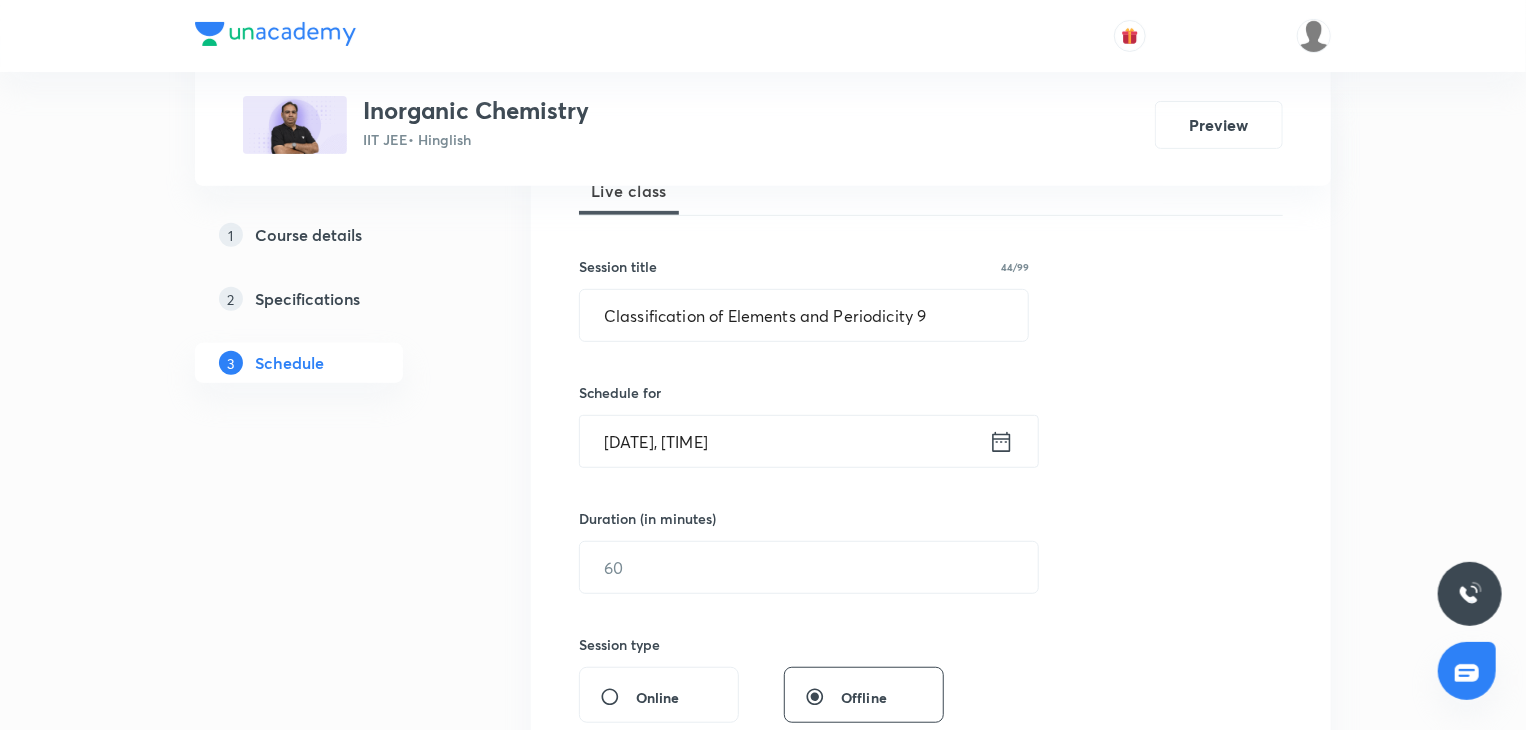 click on "Aug 4, 2025, 8:41 PM" at bounding box center [784, 441] 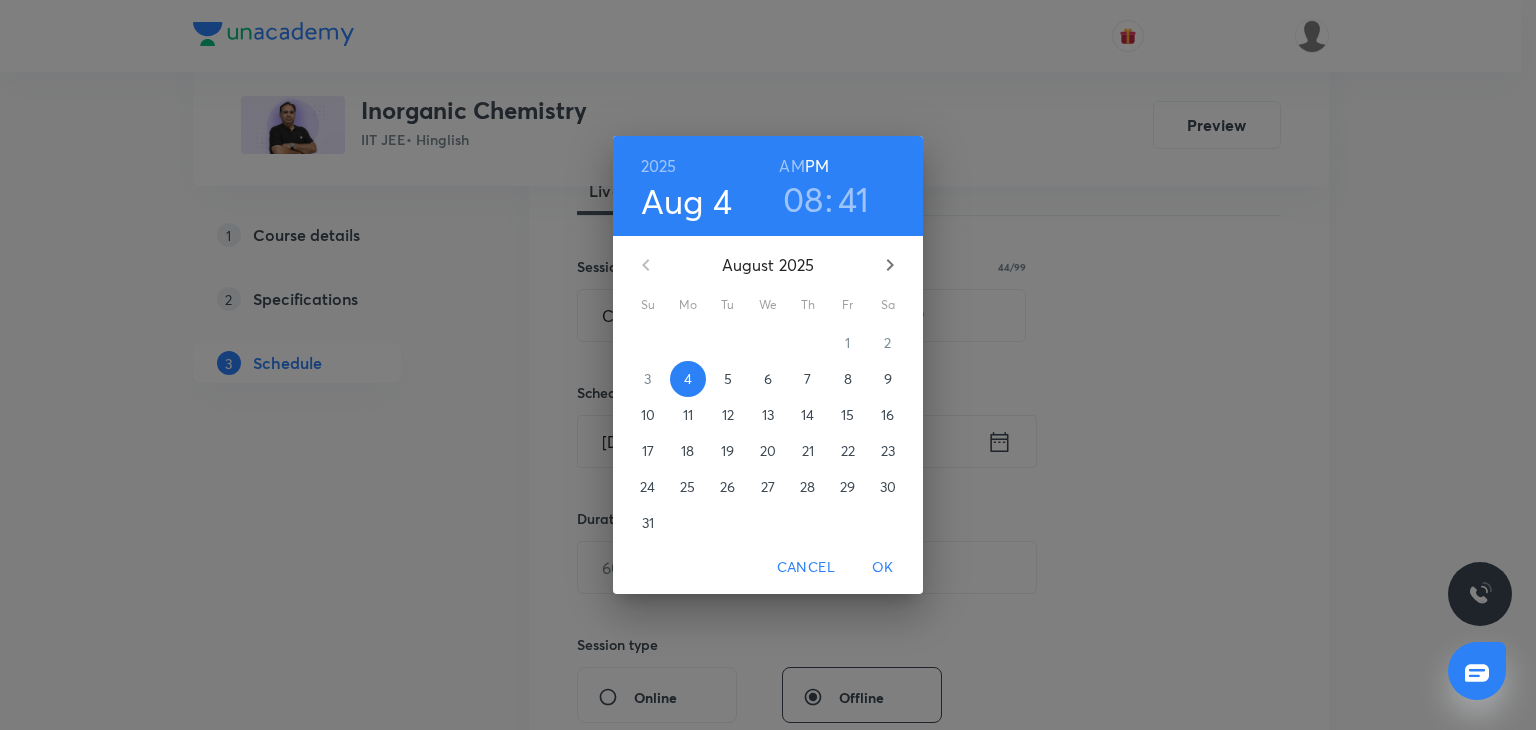 click on "5" at bounding box center (728, 379) 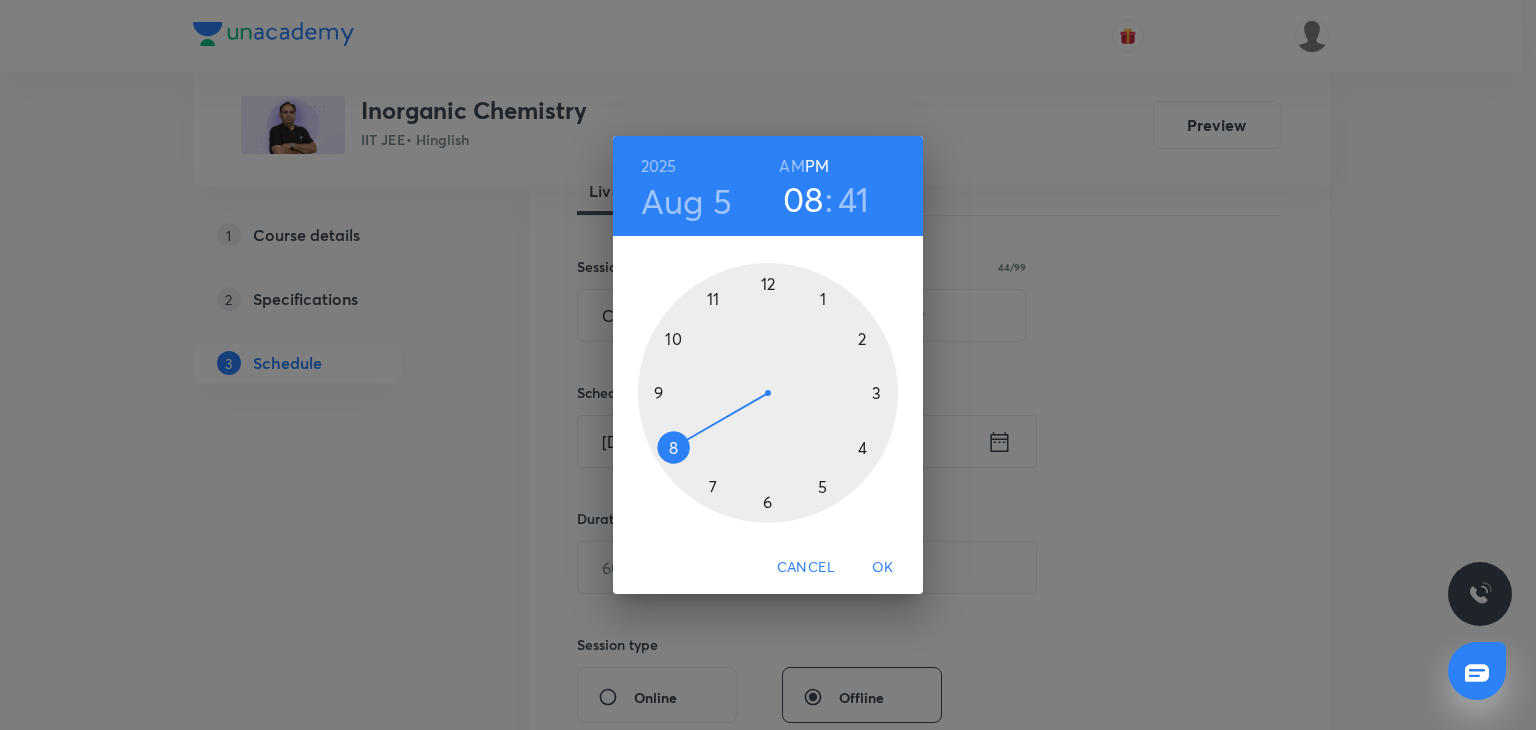 click at bounding box center [768, 393] 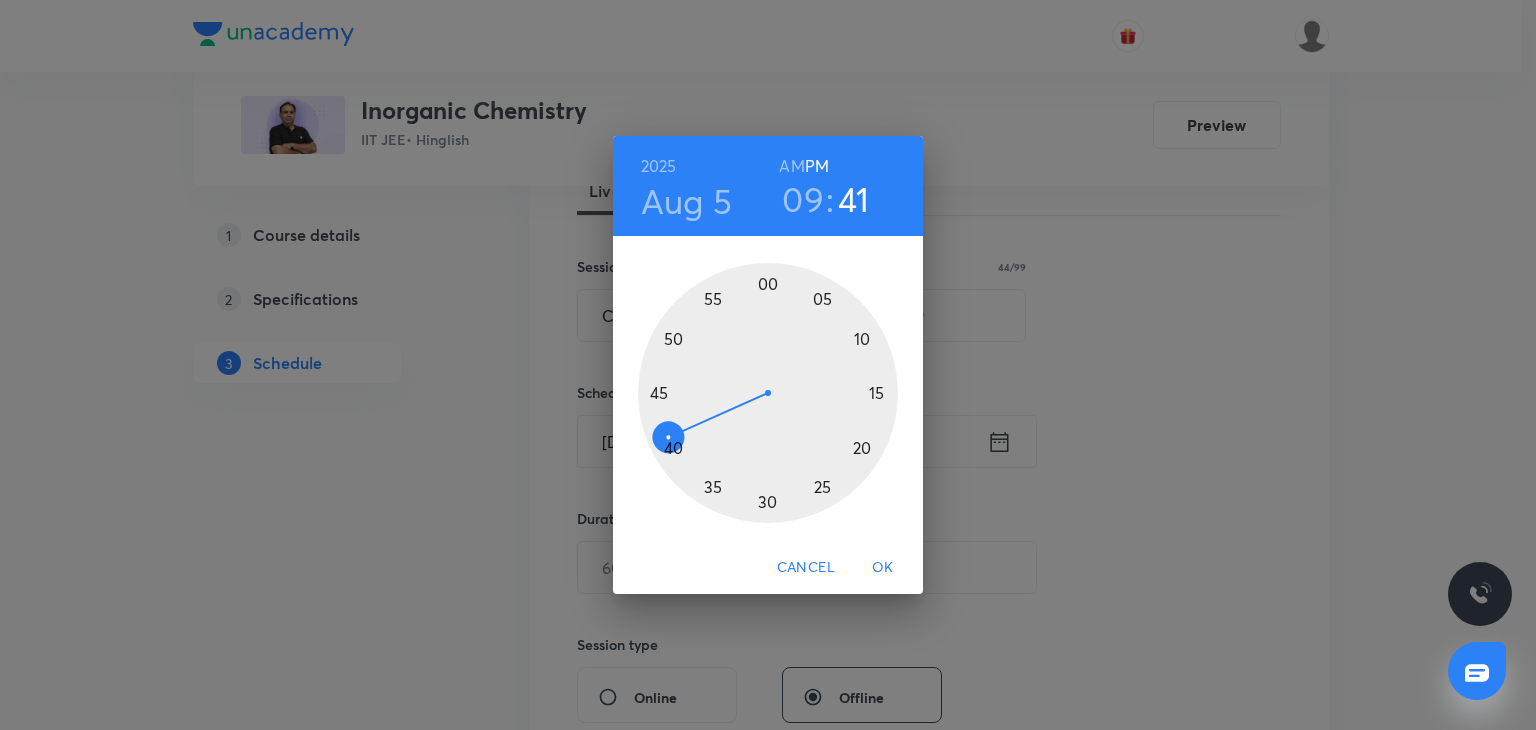 click at bounding box center [768, 393] 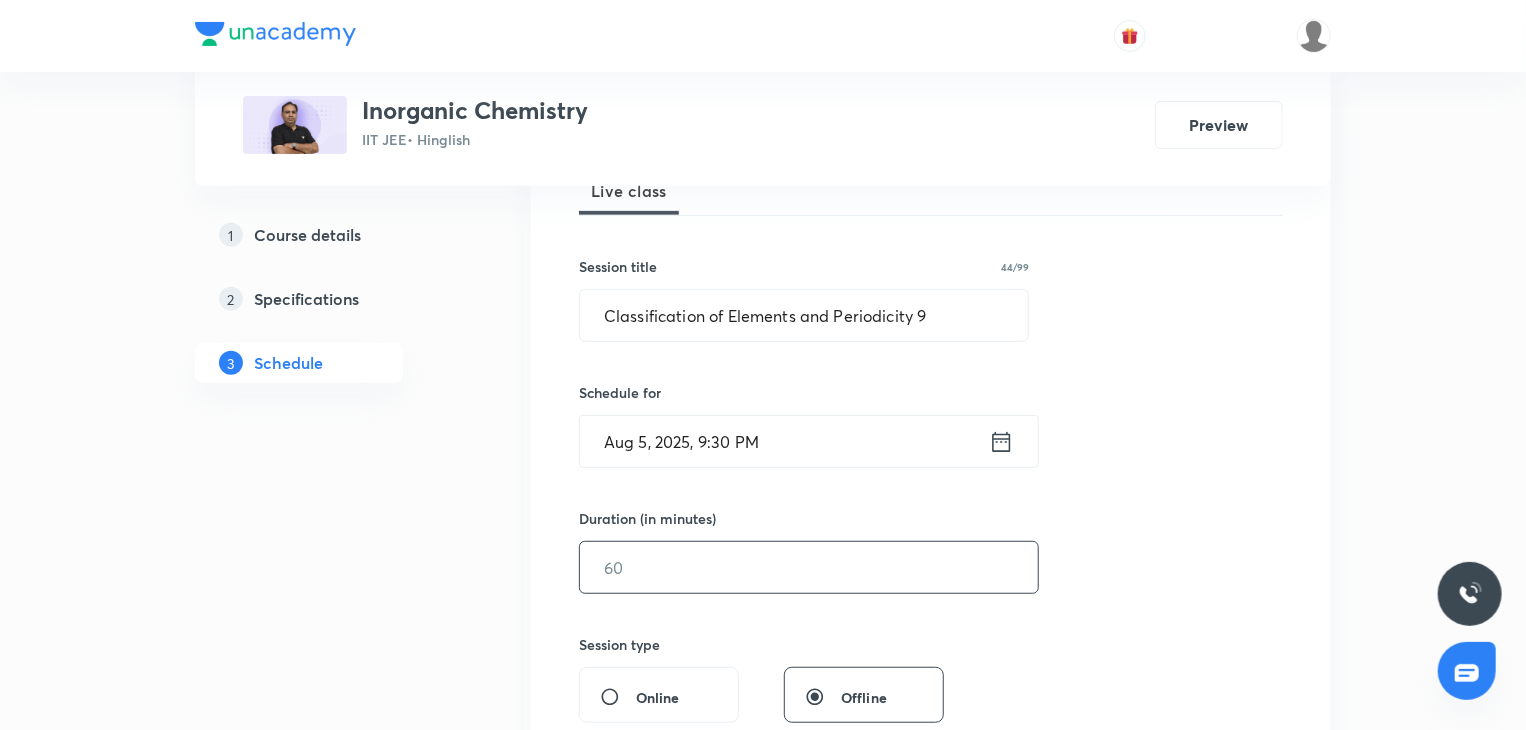 click at bounding box center [809, 567] 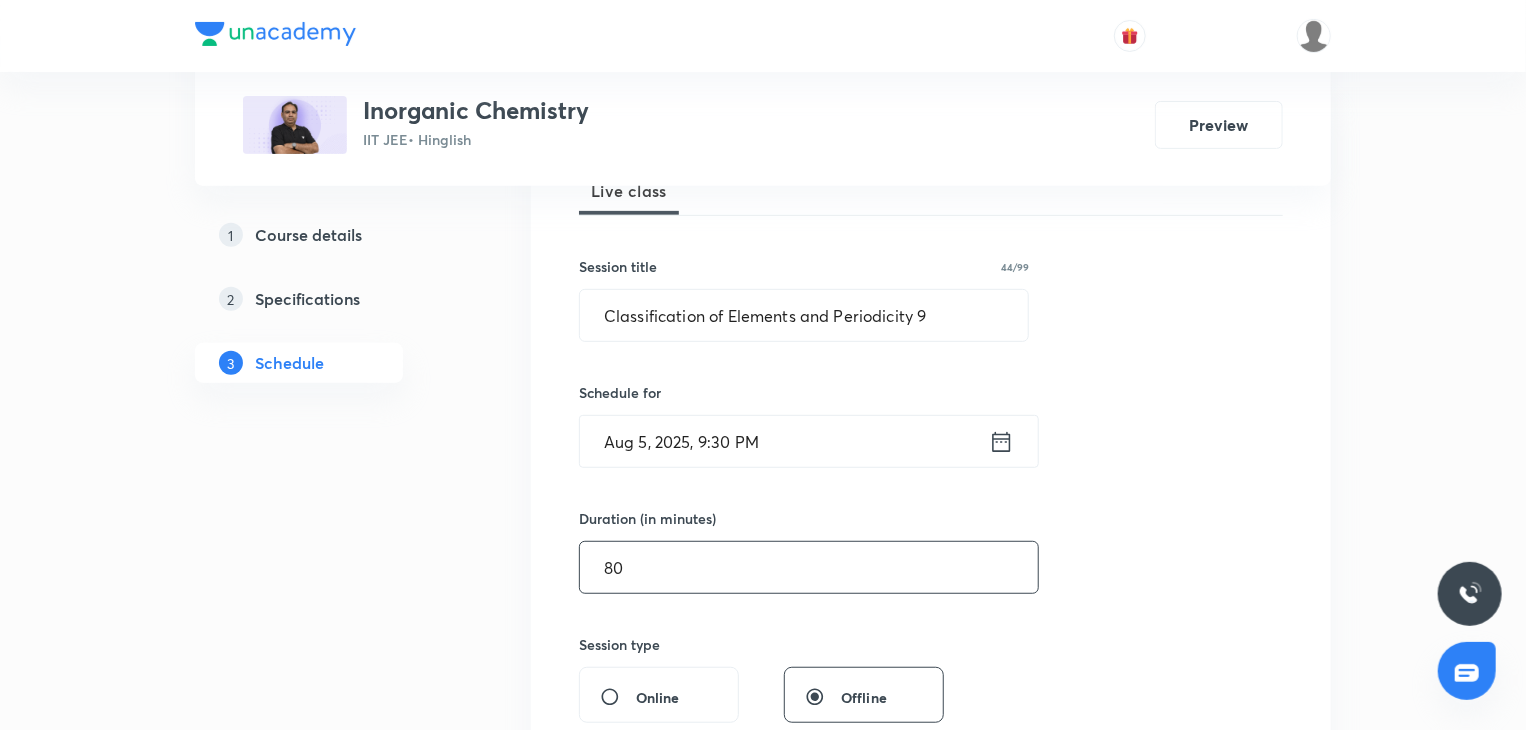 scroll, scrollTop: 688, scrollLeft: 0, axis: vertical 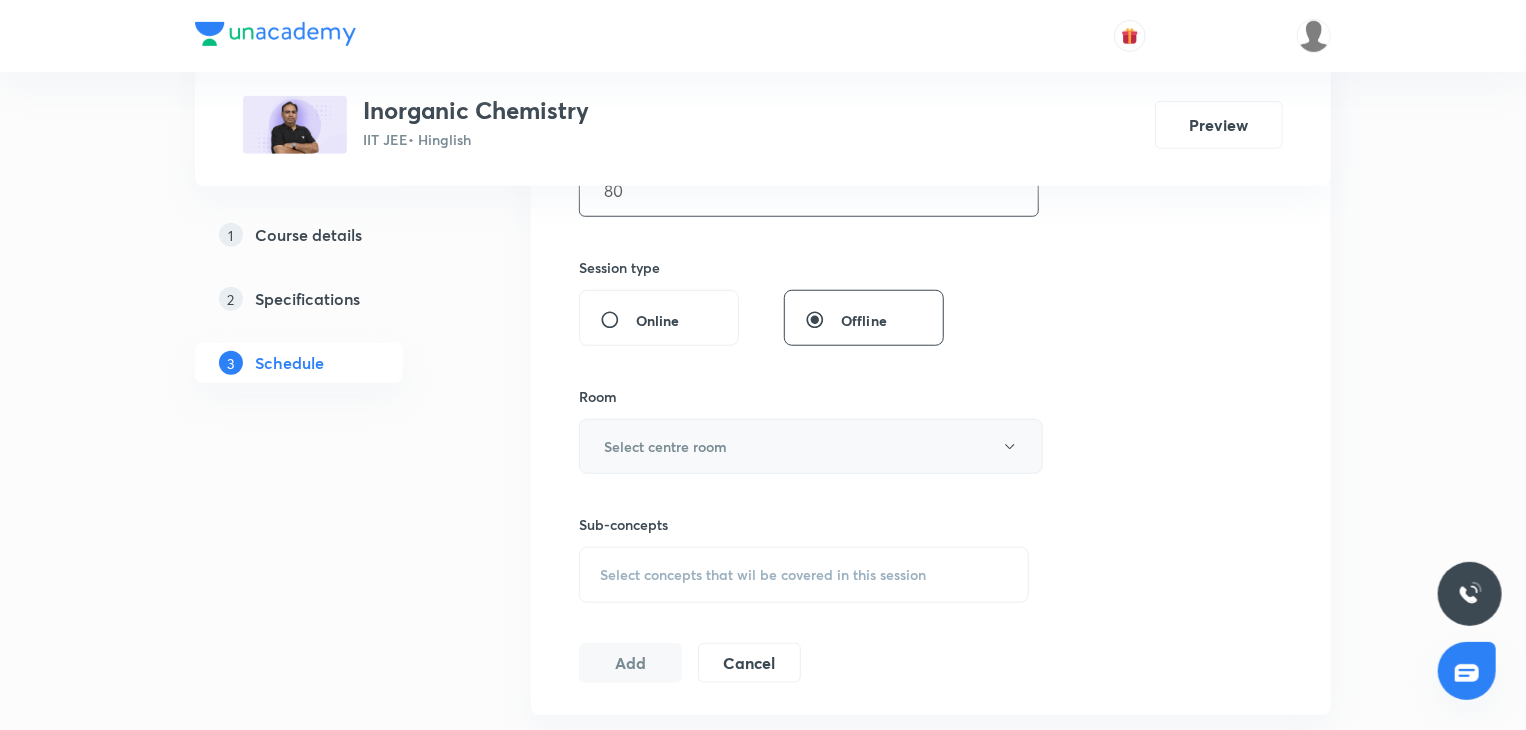 type on "80" 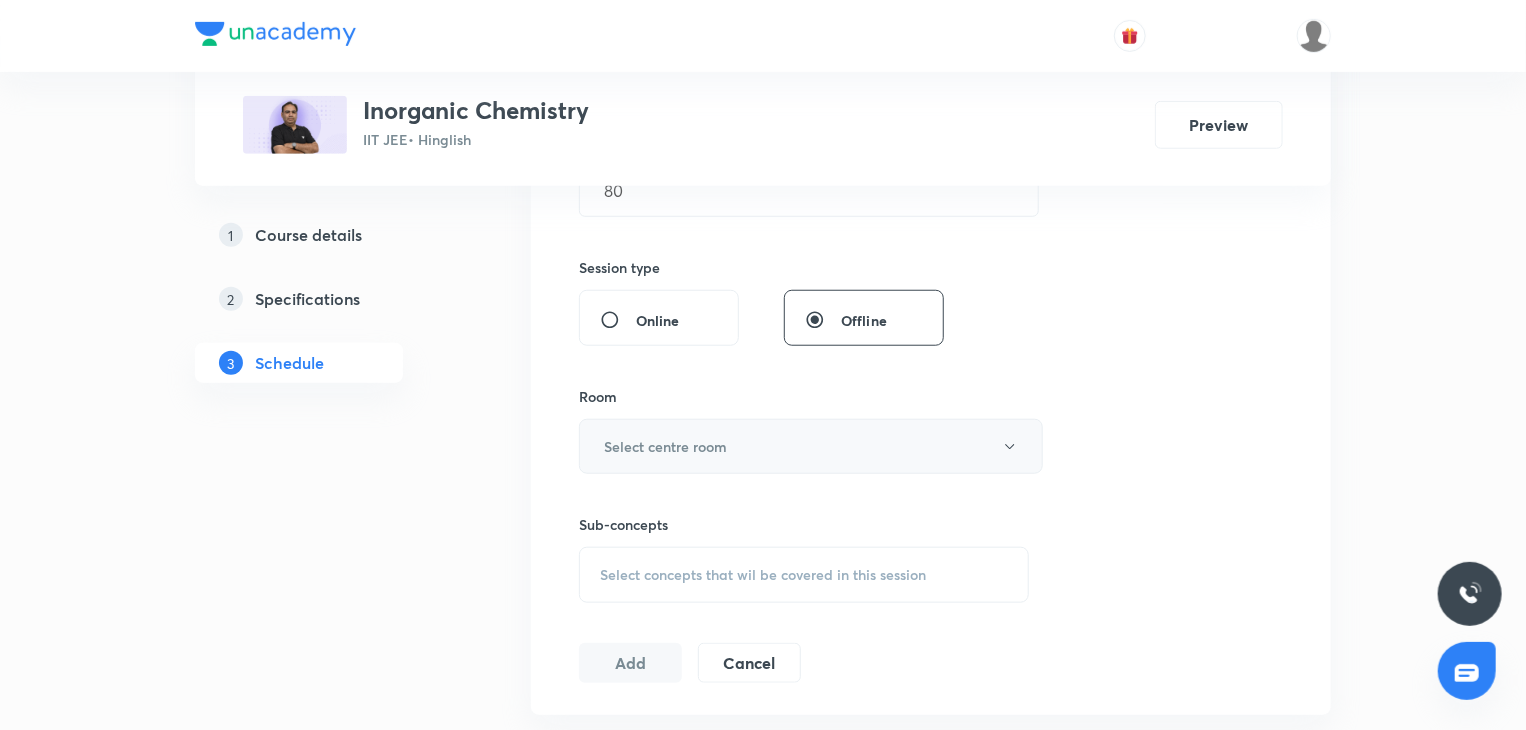 click on "Select centre room" at bounding box center (665, 446) 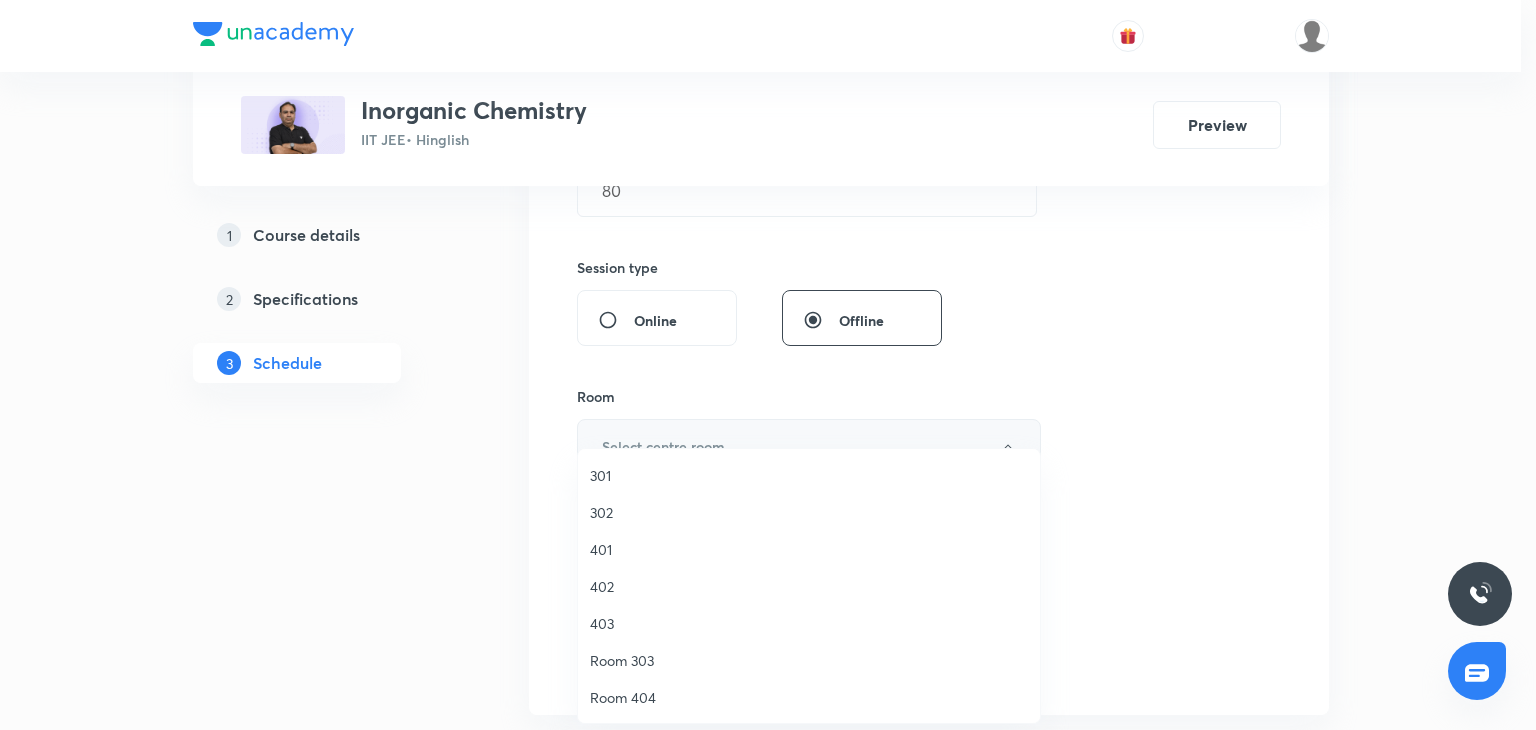 click on "302" at bounding box center [809, 512] 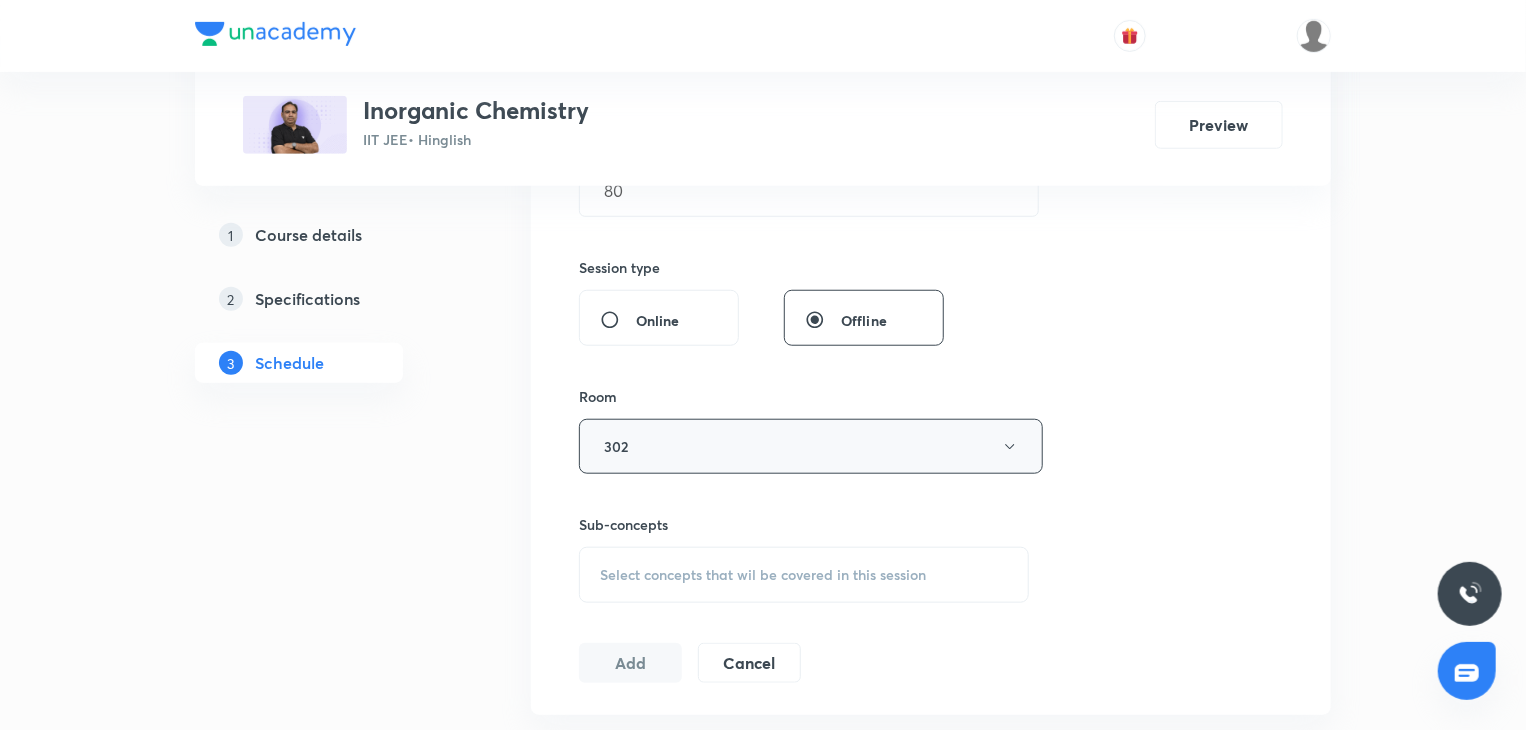 click on "Sub-concepts Select concepts that wil be covered in this session" at bounding box center [804, 558] 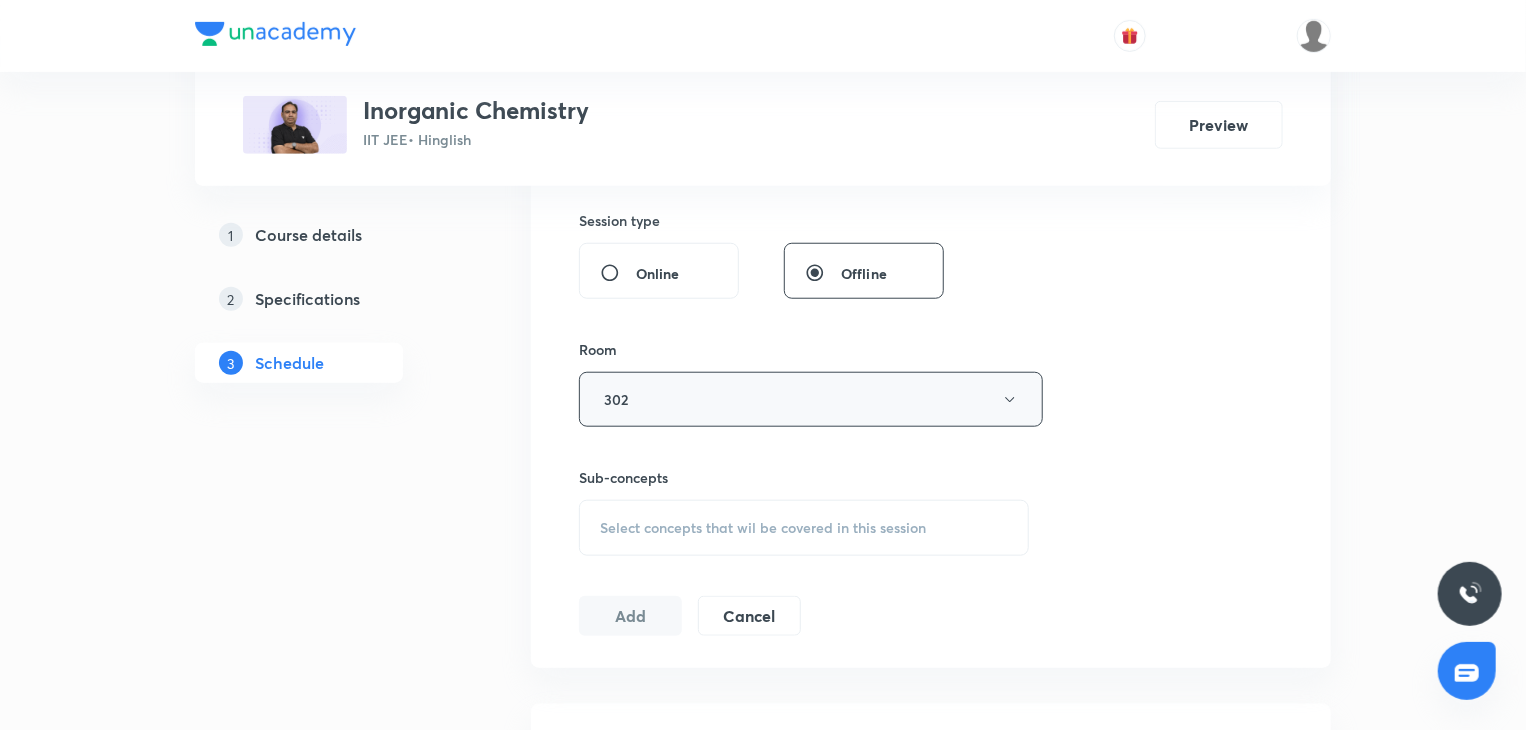 click on "Select concepts that wil be covered in this session" at bounding box center [804, 528] 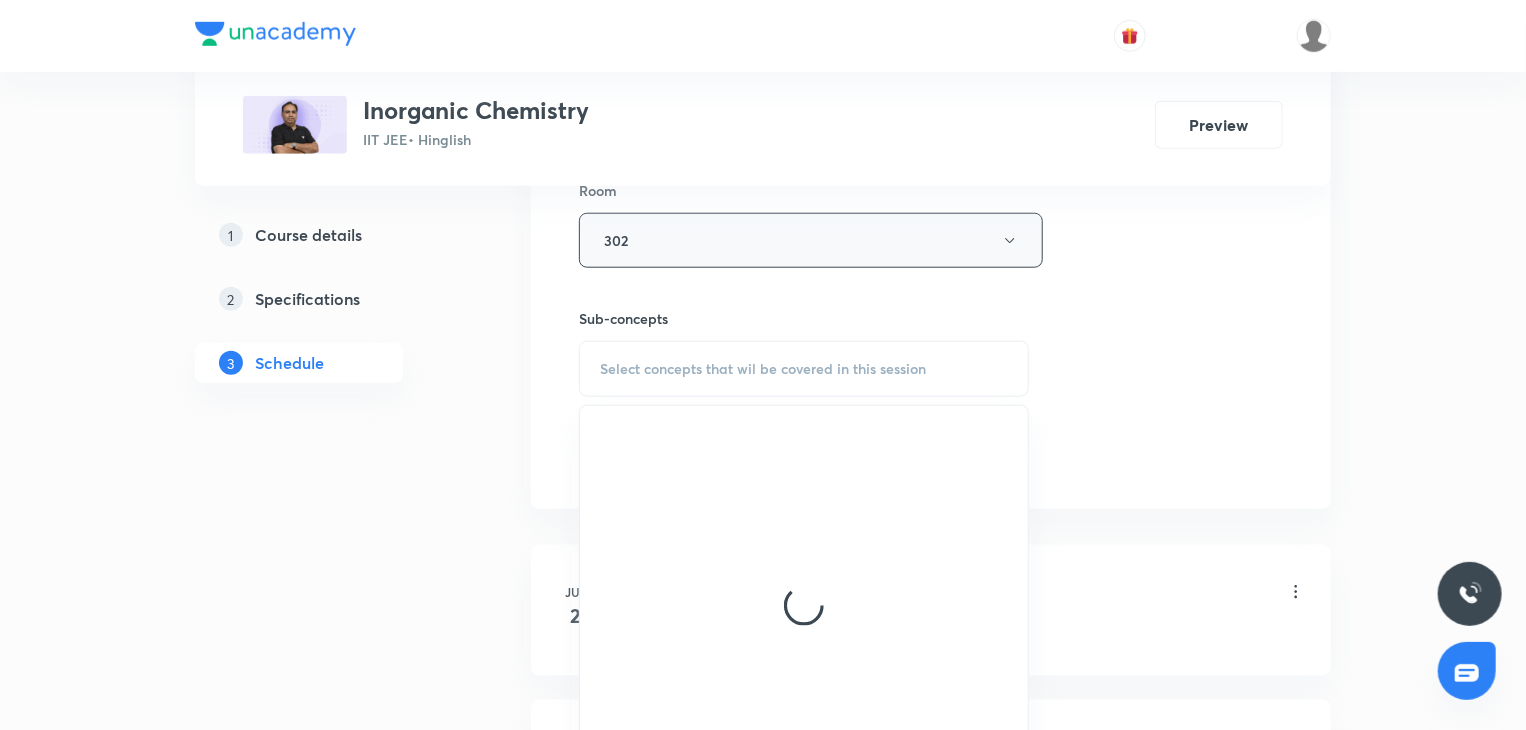 scroll, scrollTop: 892, scrollLeft: 0, axis: vertical 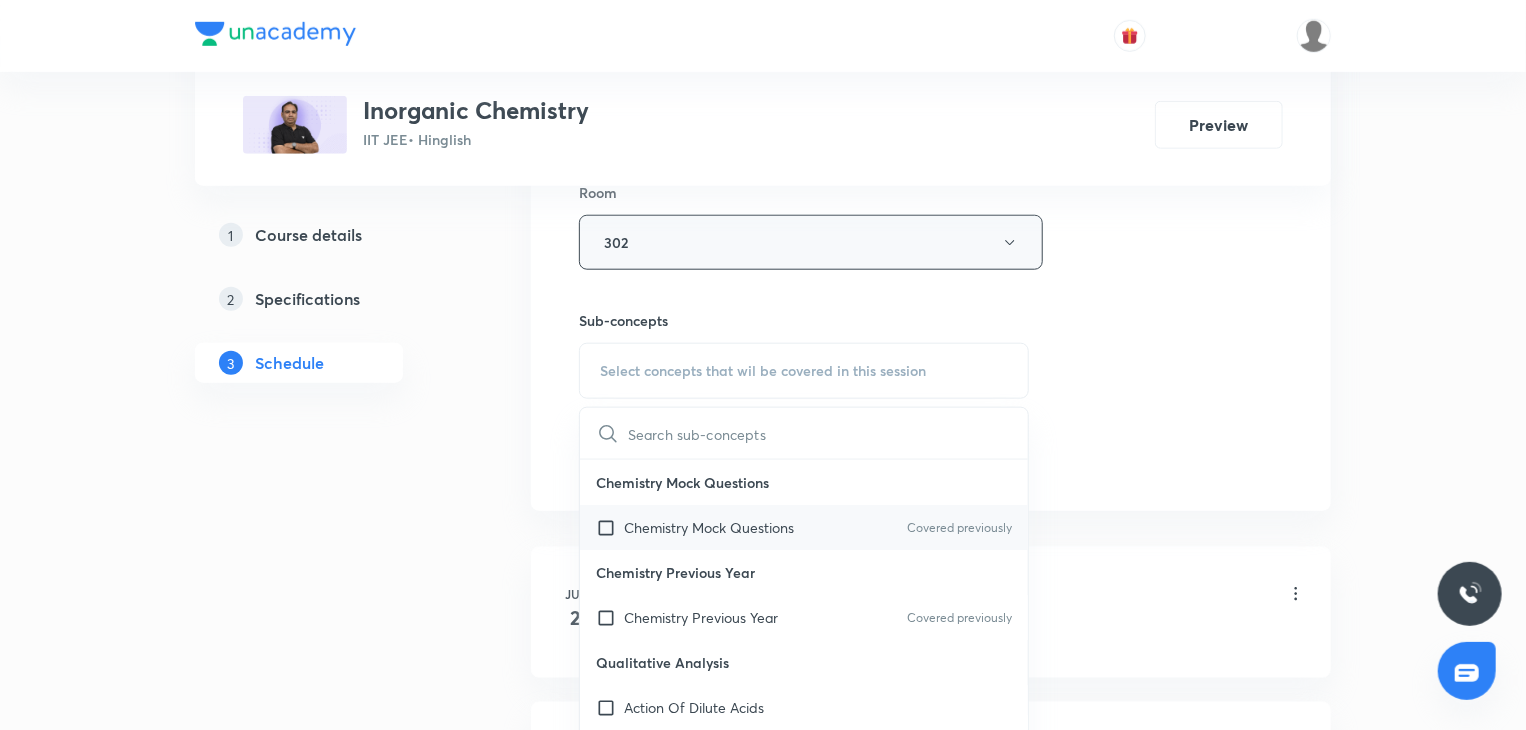 click on "Chemistry Mock Questions Covered previously" at bounding box center (804, 527) 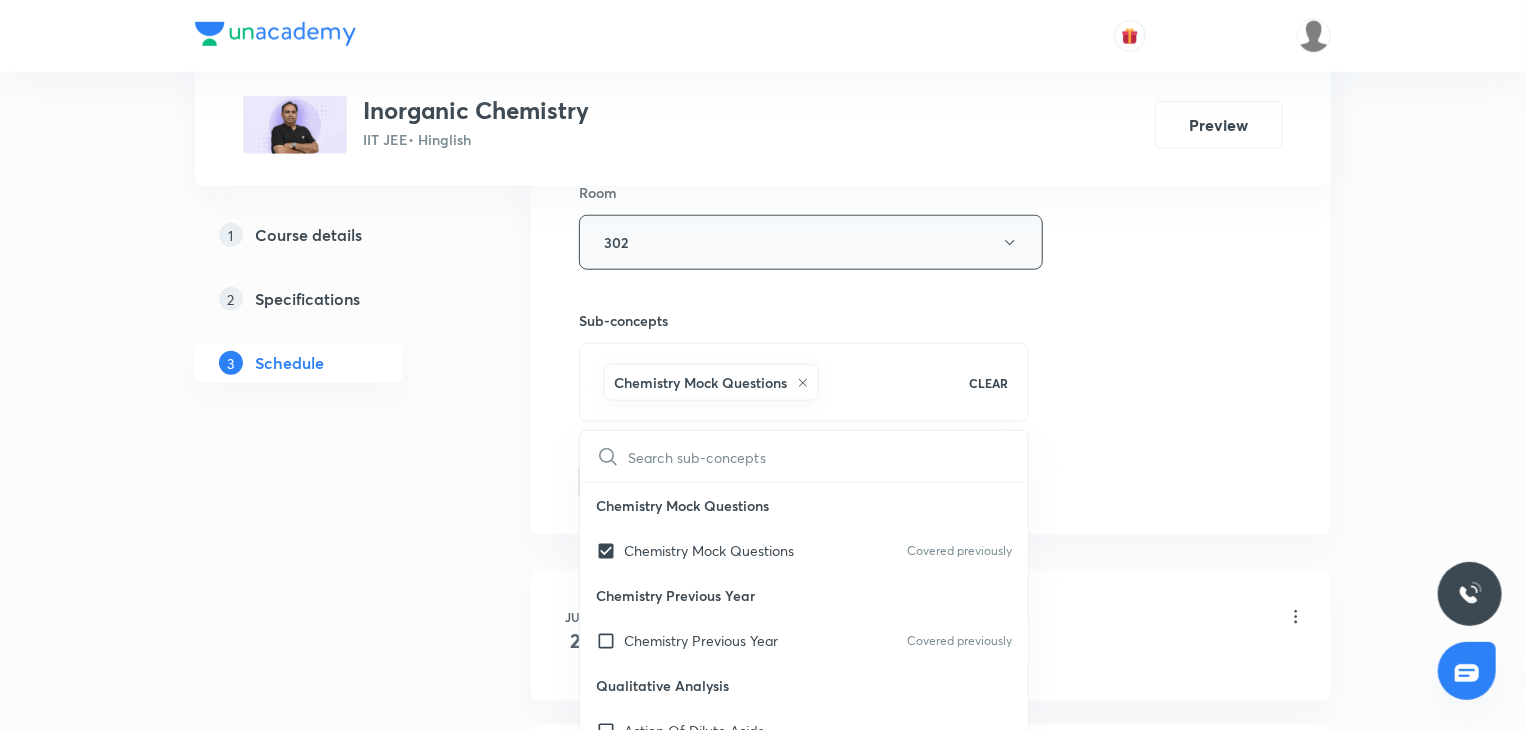 click on "Session  22 Live class Session title 44/99 Classification of Elements and Periodicity 9 ​ Schedule for Aug 5, 2025, 9:30 PM ​ Duration (in minutes) 80 ​   Session type Online Offline Room 302 Sub-concepts Chemistry Mock Questions CLEAR ​ Chemistry Mock Questions Chemistry Mock Questions Covered previously Chemistry Previous Year Chemistry Previous Year Covered previously Qualitative Analysis Action Of Dilute Acids Tests For CO₃²⁻/HCO₃⁻ And SO₃²⁻/HSO₃⁻ Radicals Tests For Sulphide (S²⁻) Radical Tests For Thiosulphate (S₂O₃²⁻) Radical Tests For Nitrite (NO₂⁻) Radical Tests For Acetate , Formate And Oxalate Radicals Tests For Halide(Cl⁻ , Br⁻ , I⁻) Radicals Test For Nitrate (NO₃⁻) Radical Test For Sulphate(SO₄²⁻) Radical Test For Borate(BO₃³⁻) Radical Test For Phosphate(PO₄³⁻) Radical Test For Chromate(CrO₄²⁻) And Dichromate(Cr₂O₇²⁻) Radicals Test For Permanganate (MnO₄⁻) And Manganate (MnO₄²⁻) Radicals Periodic Table Metallurgy" at bounding box center (931, 21) 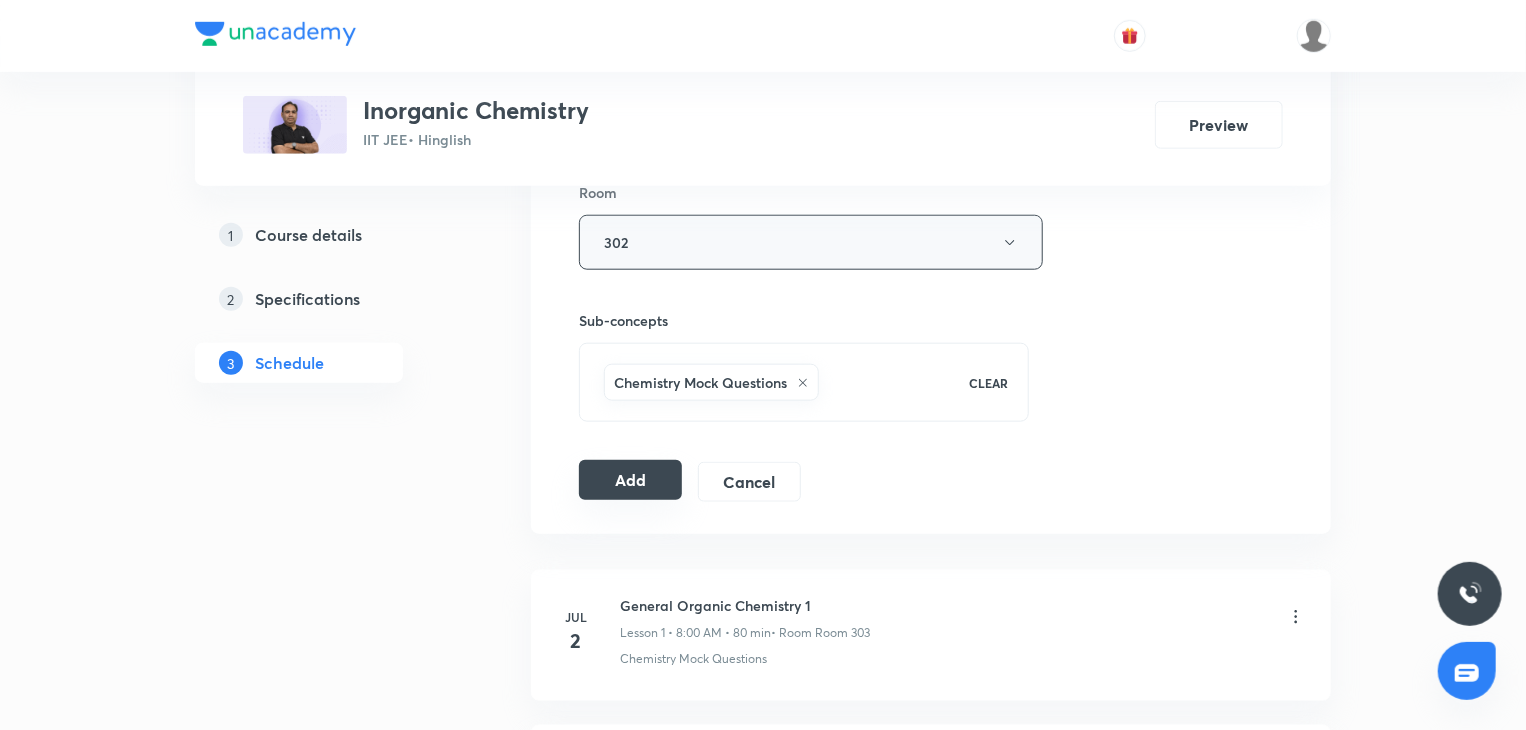 click on "Add" at bounding box center (630, 480) 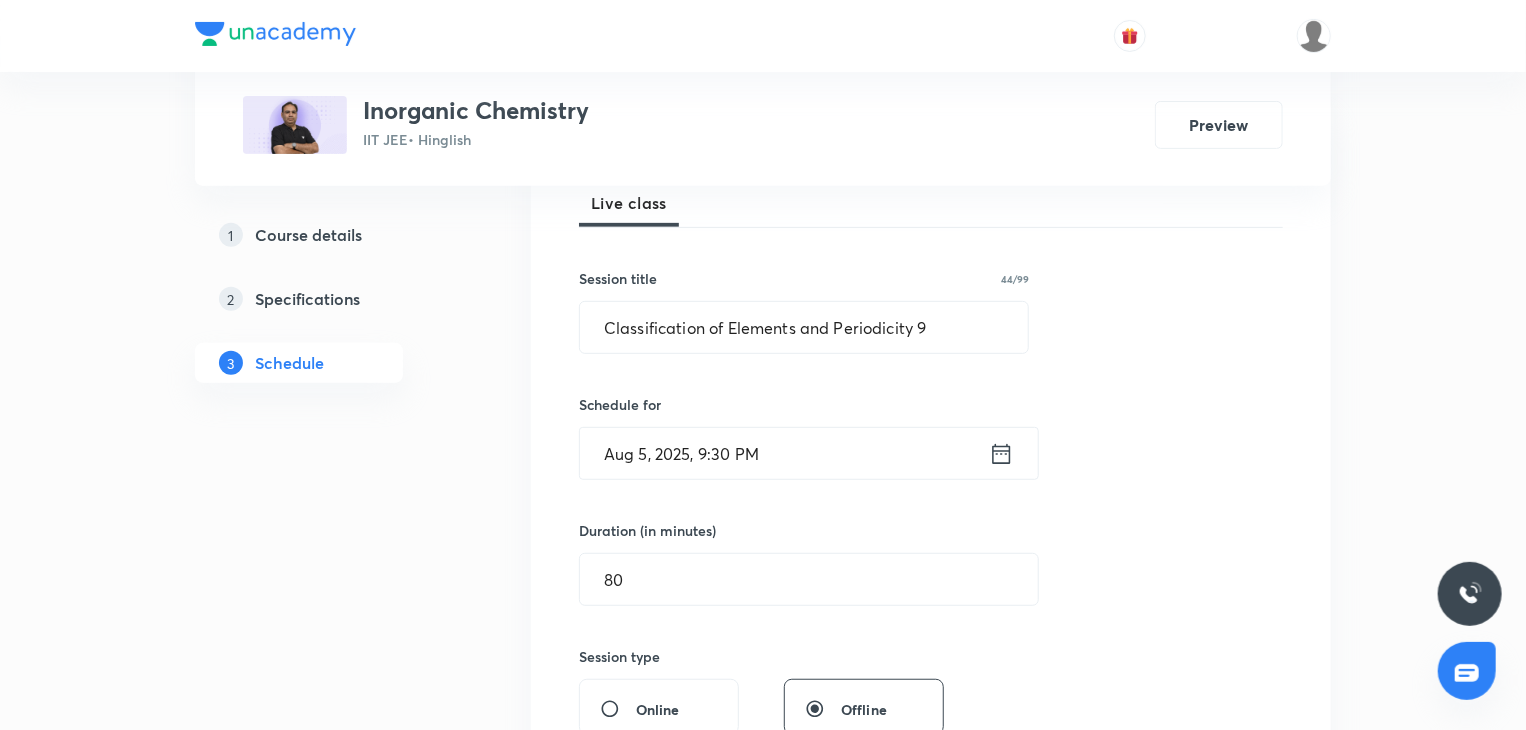 type 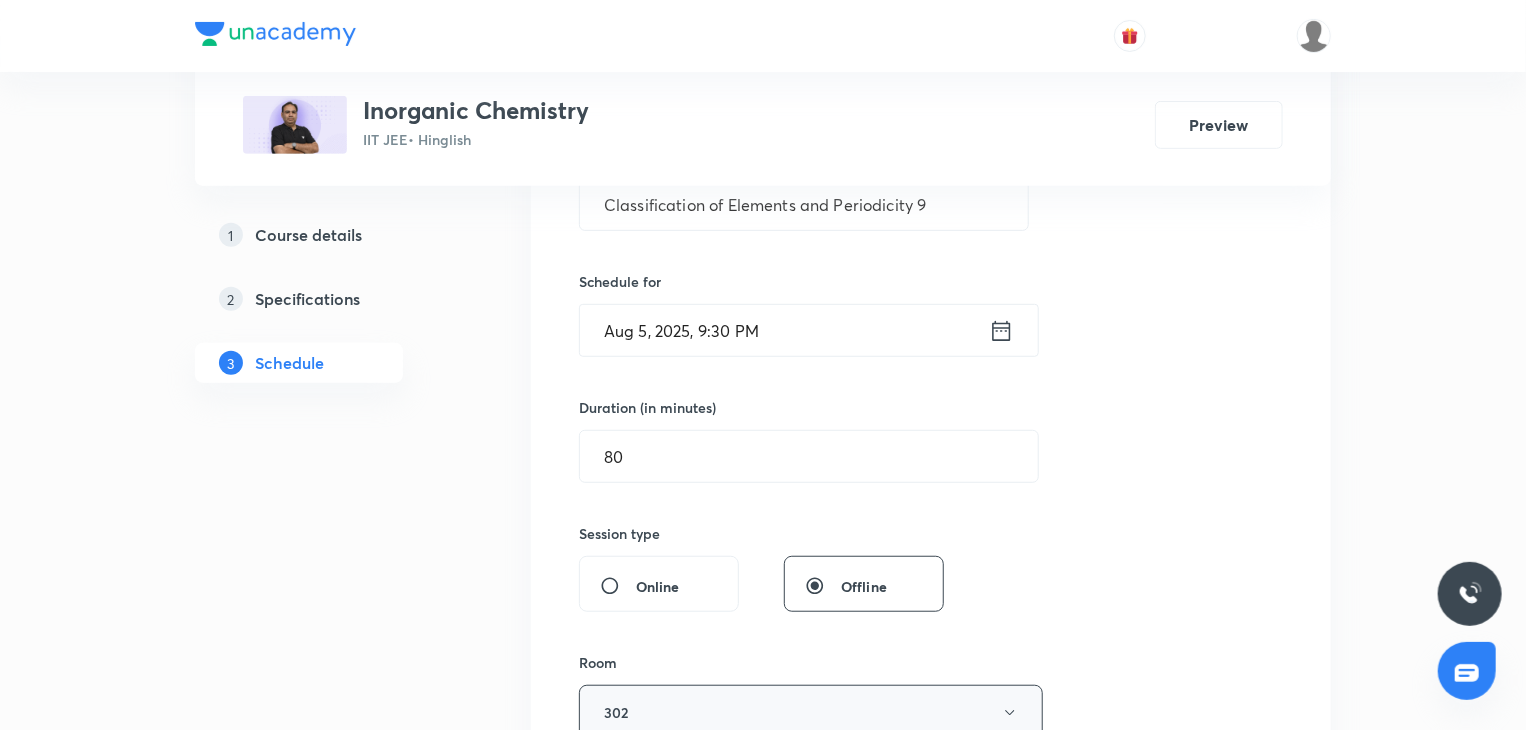 scroll, scrollTop: 442, scrollLeft: 0, axis: vertical 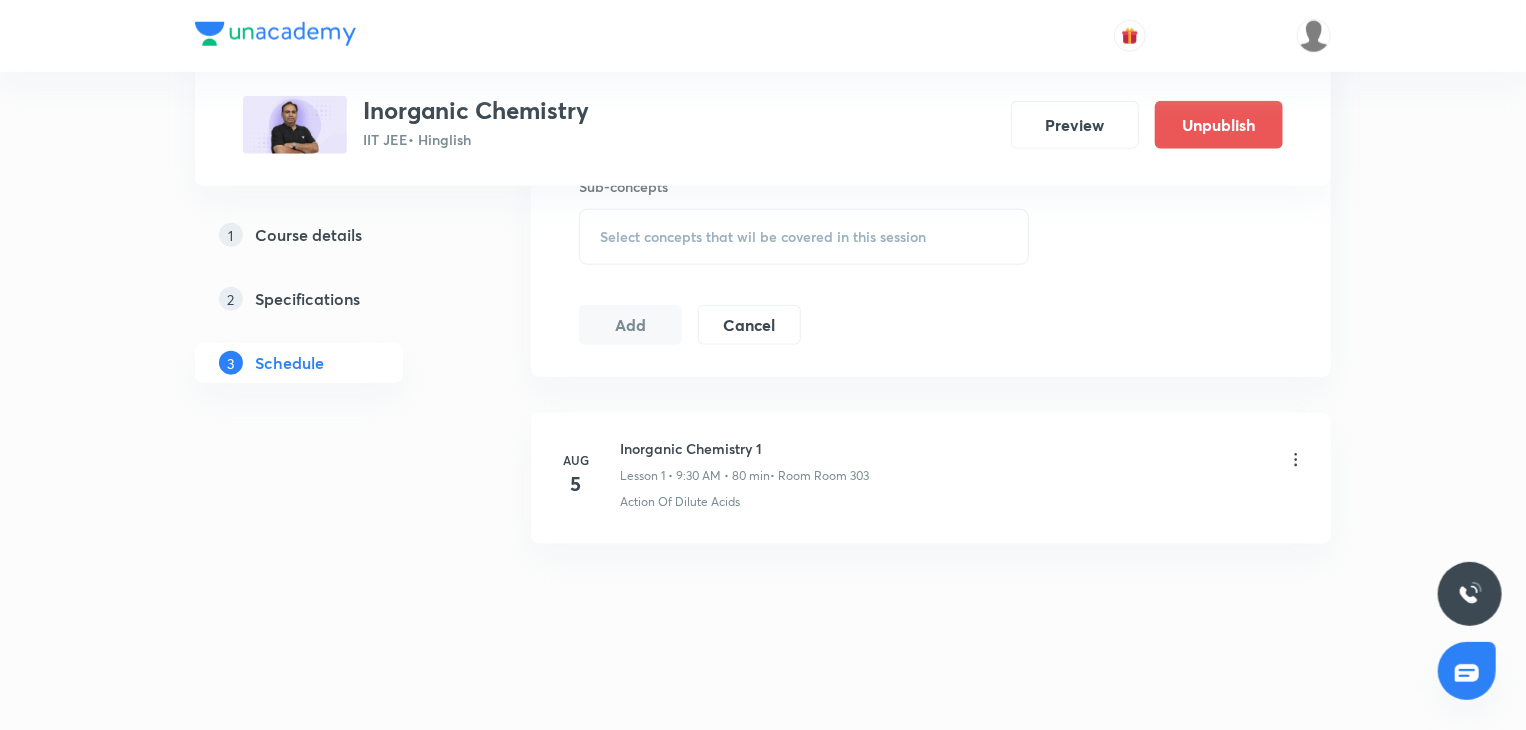 click 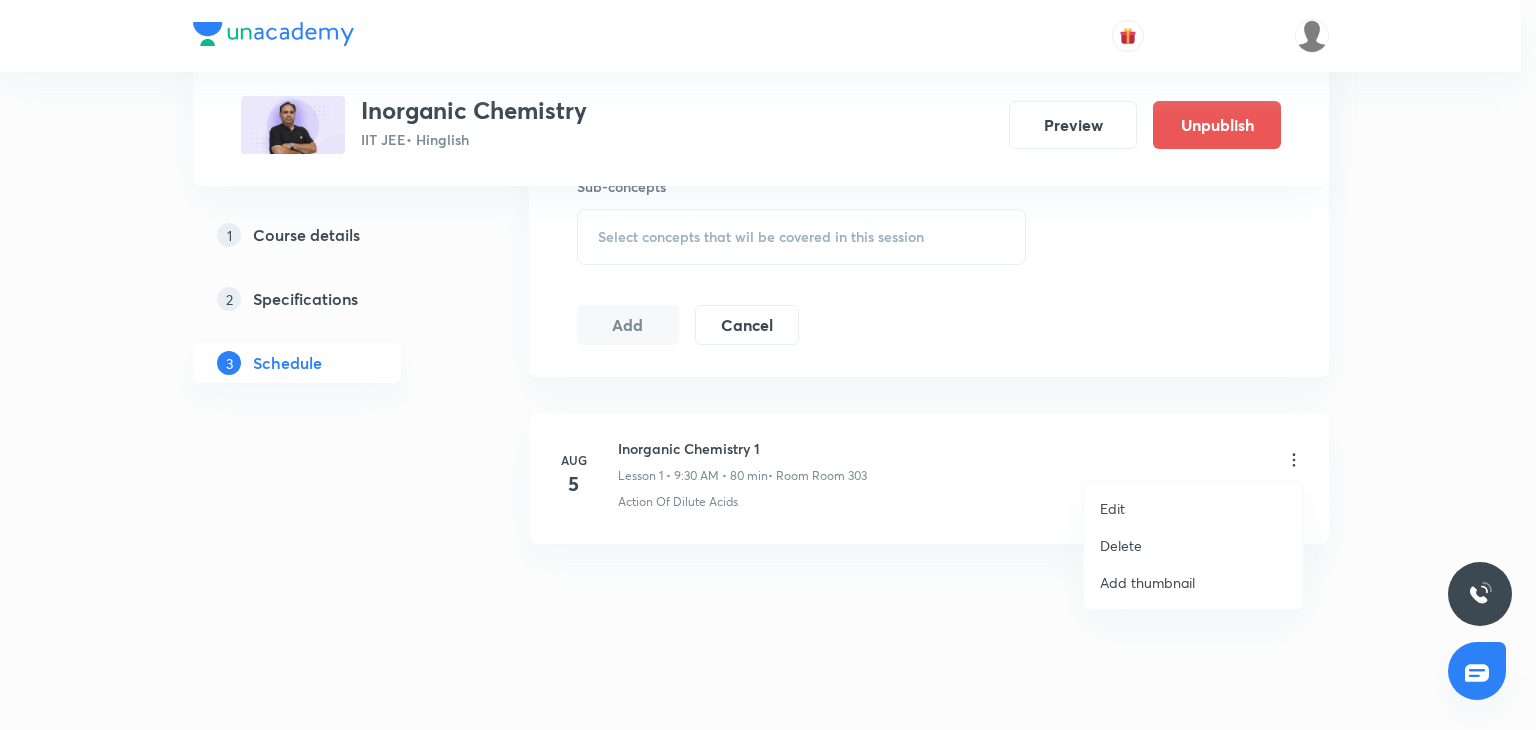 click on "Edit" at bounding box center [1193, 508] 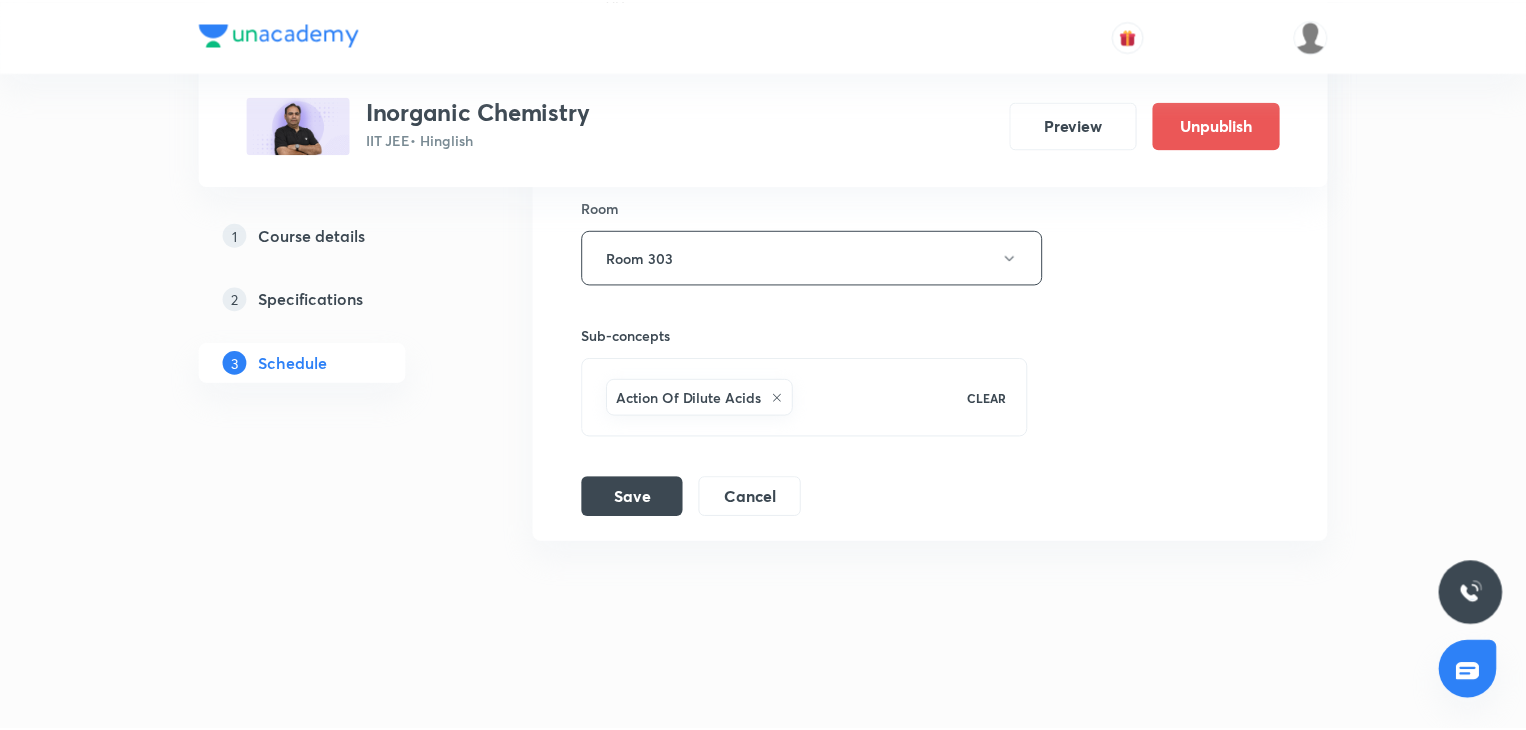 scroll, scrollTop: 875, scrollLeft: 0, axis: vertical 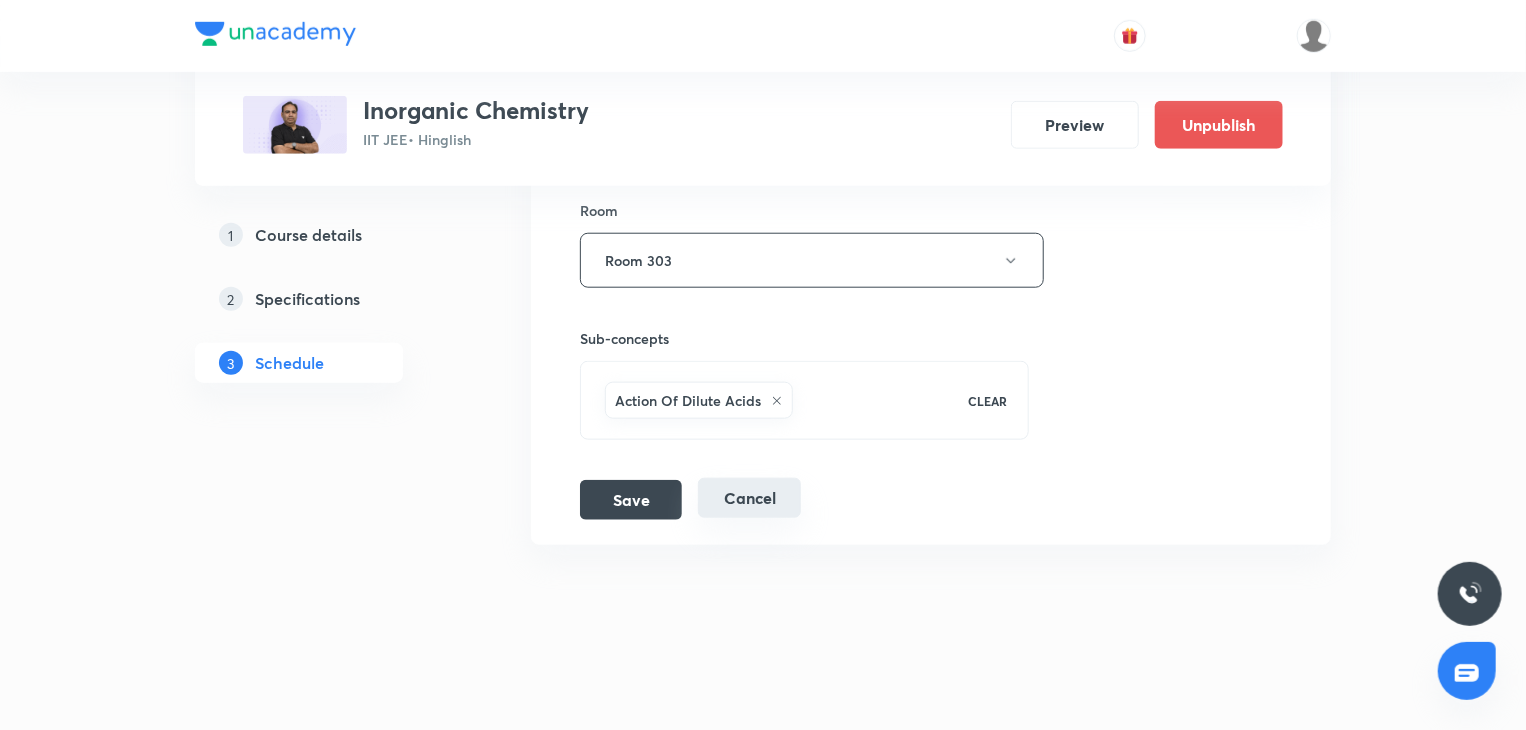 click on "Cancel" at bounding box center [749, 498] 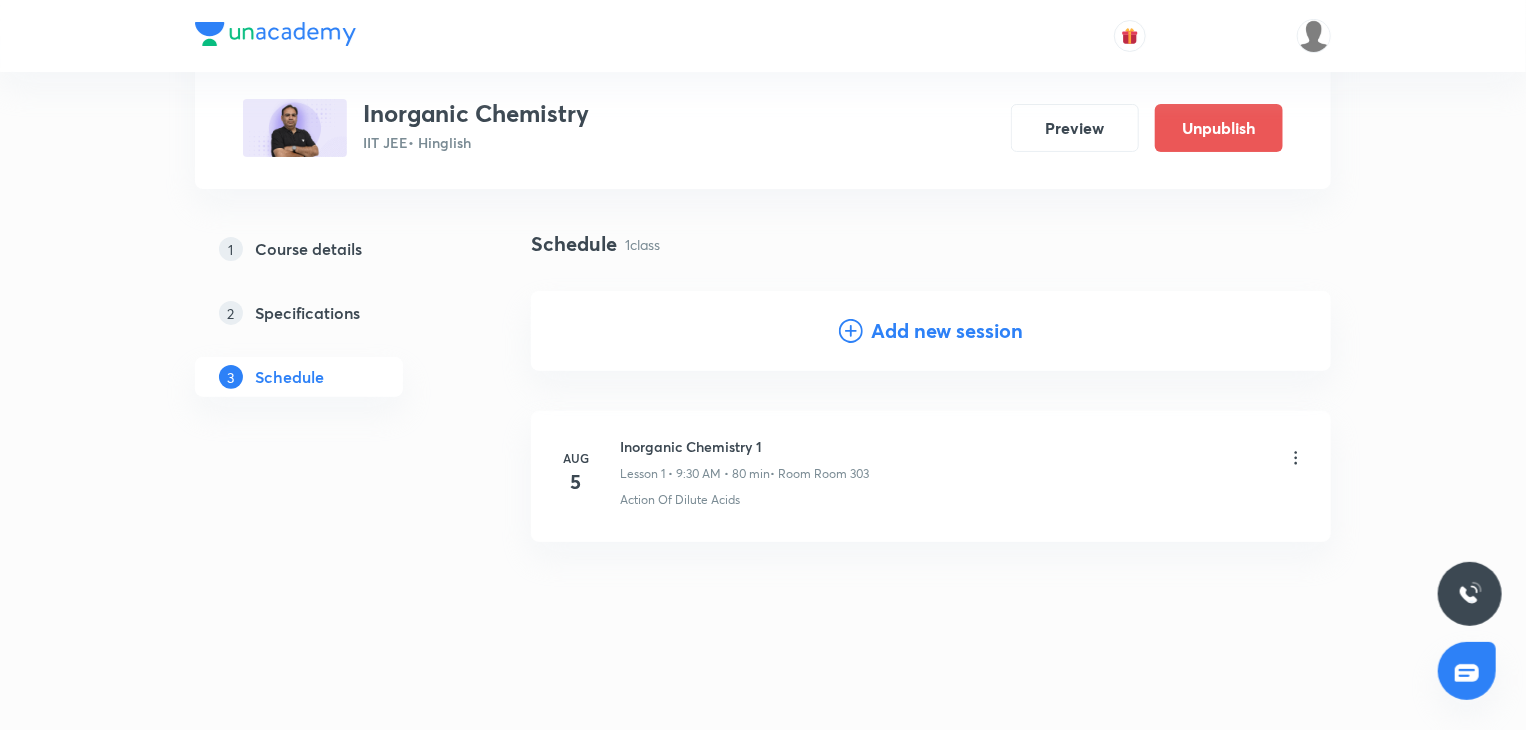 scroll, scrollTop: 108, scrollLeft: 0, axis: vertical 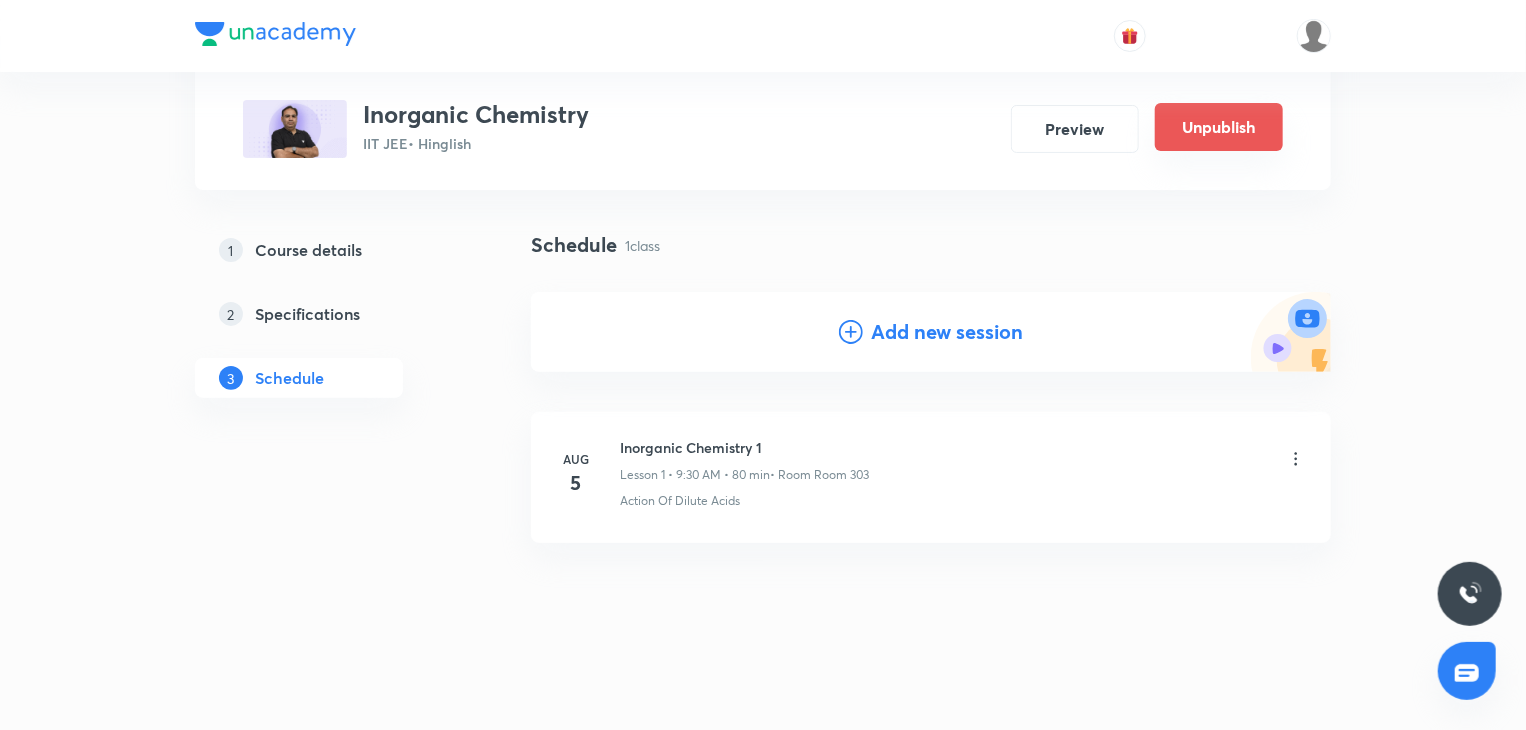 click on "Unpublish" at bounding box center [1219, 127] 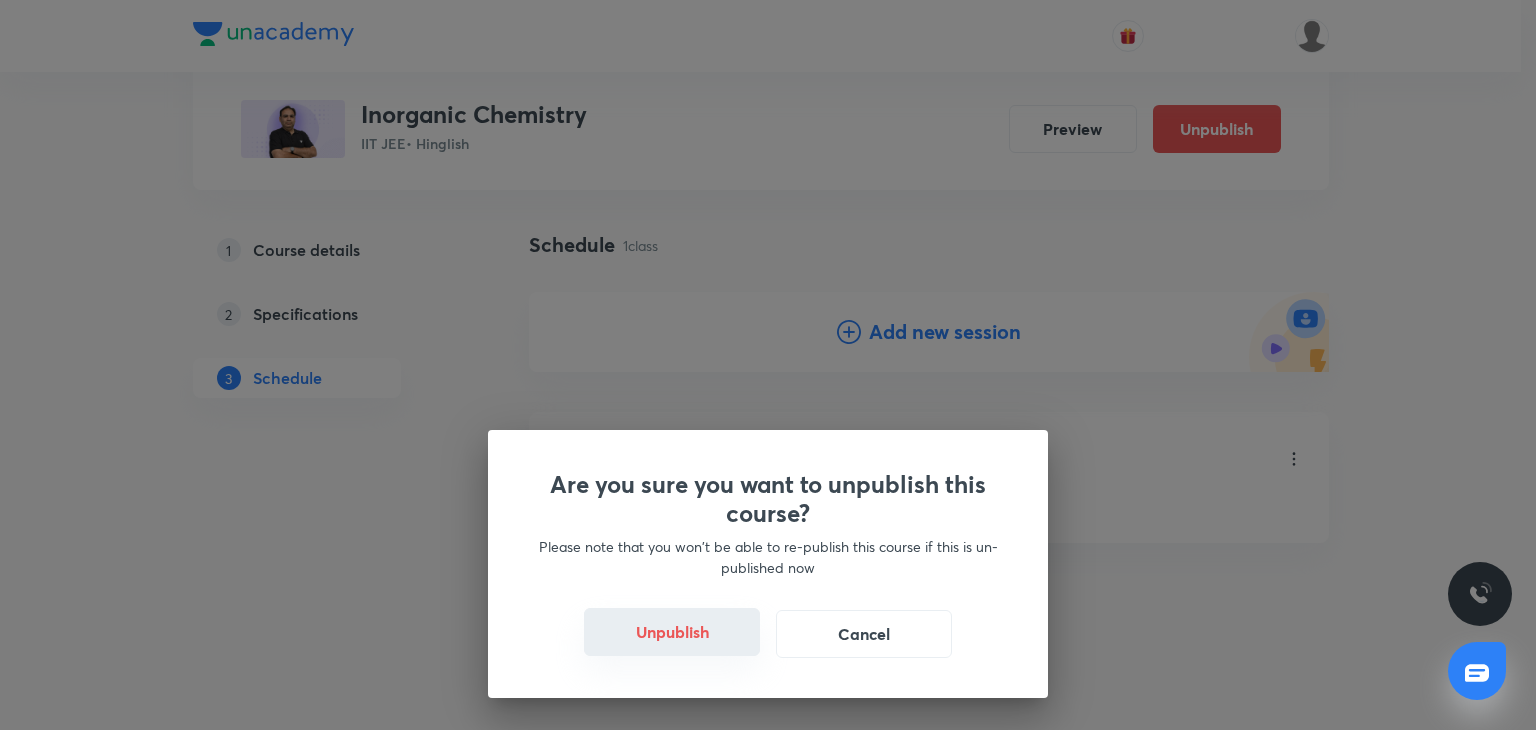 click on "Unpublish" at bounding box center [672, 632] 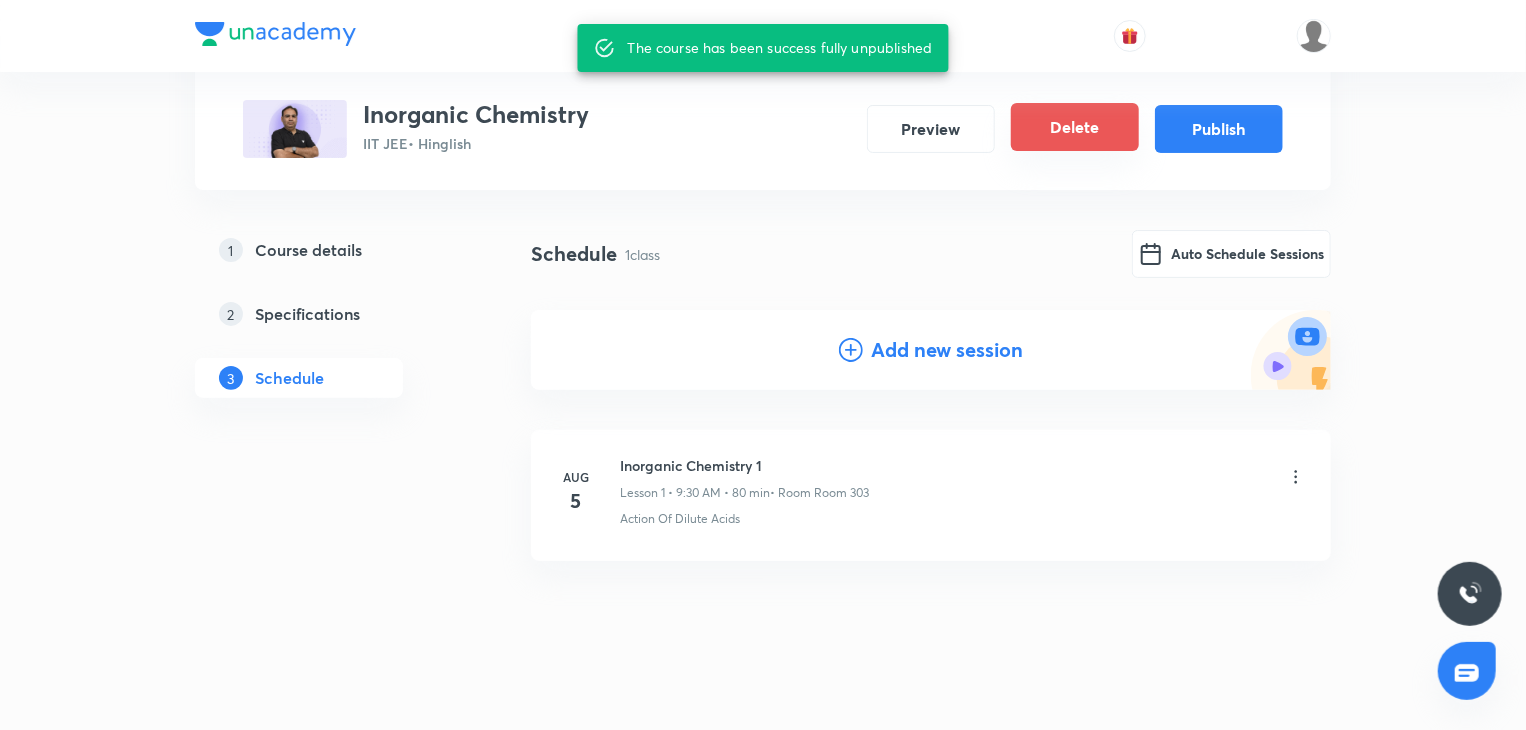 click on "Delete" at bounding box center [1075, 127] 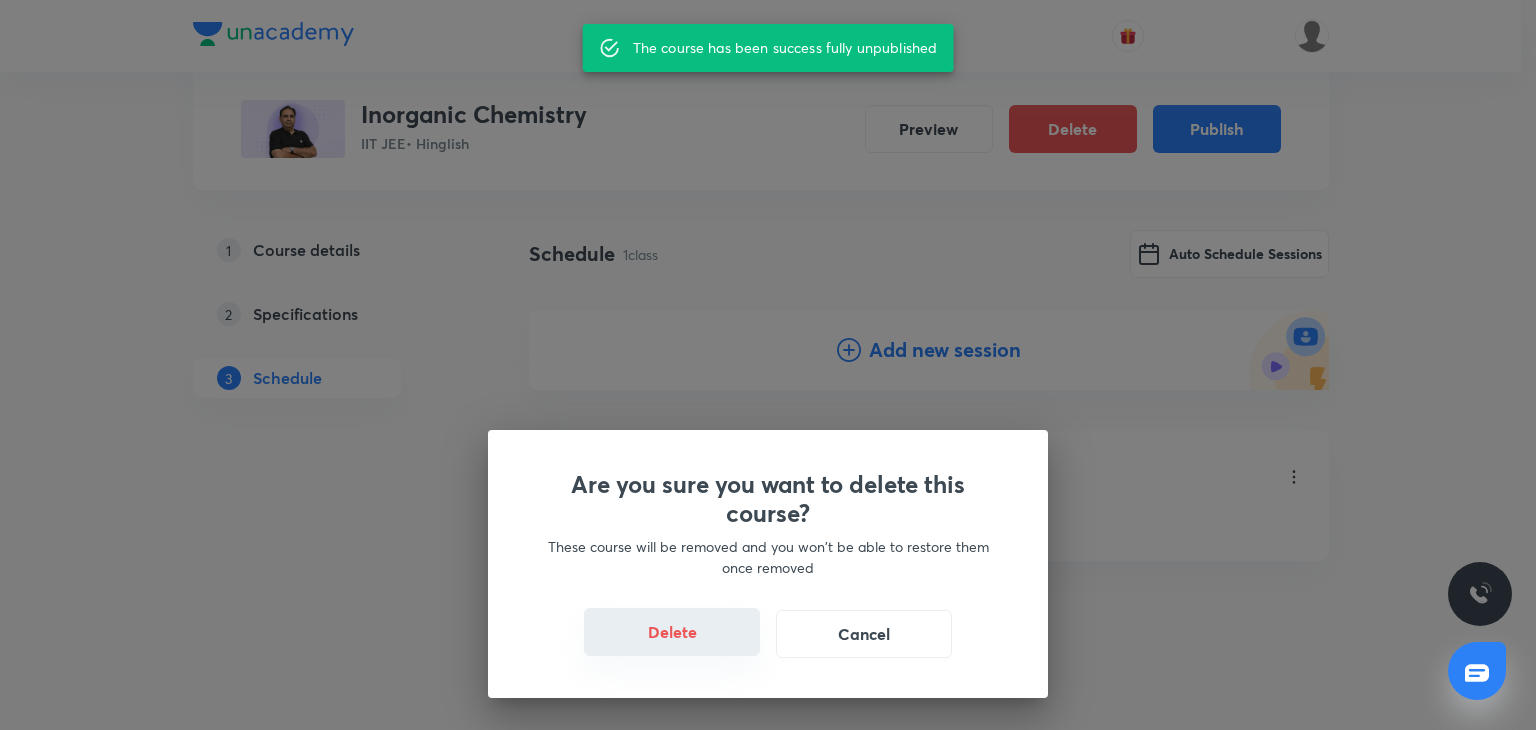 click on "Delete" at bounding box center [672, 632] 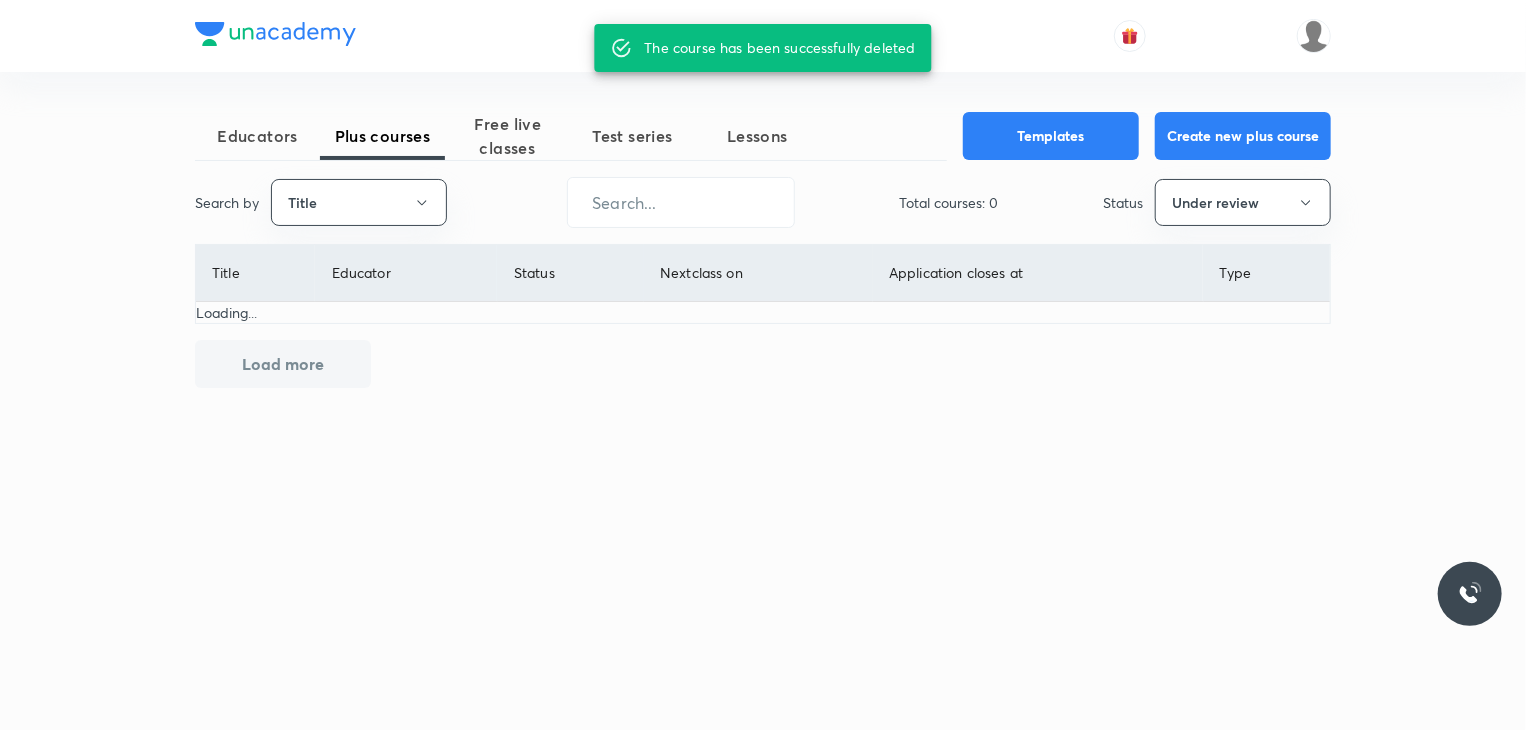 scroll, scrollTop: 0, scrollLeft: 0, axis: both 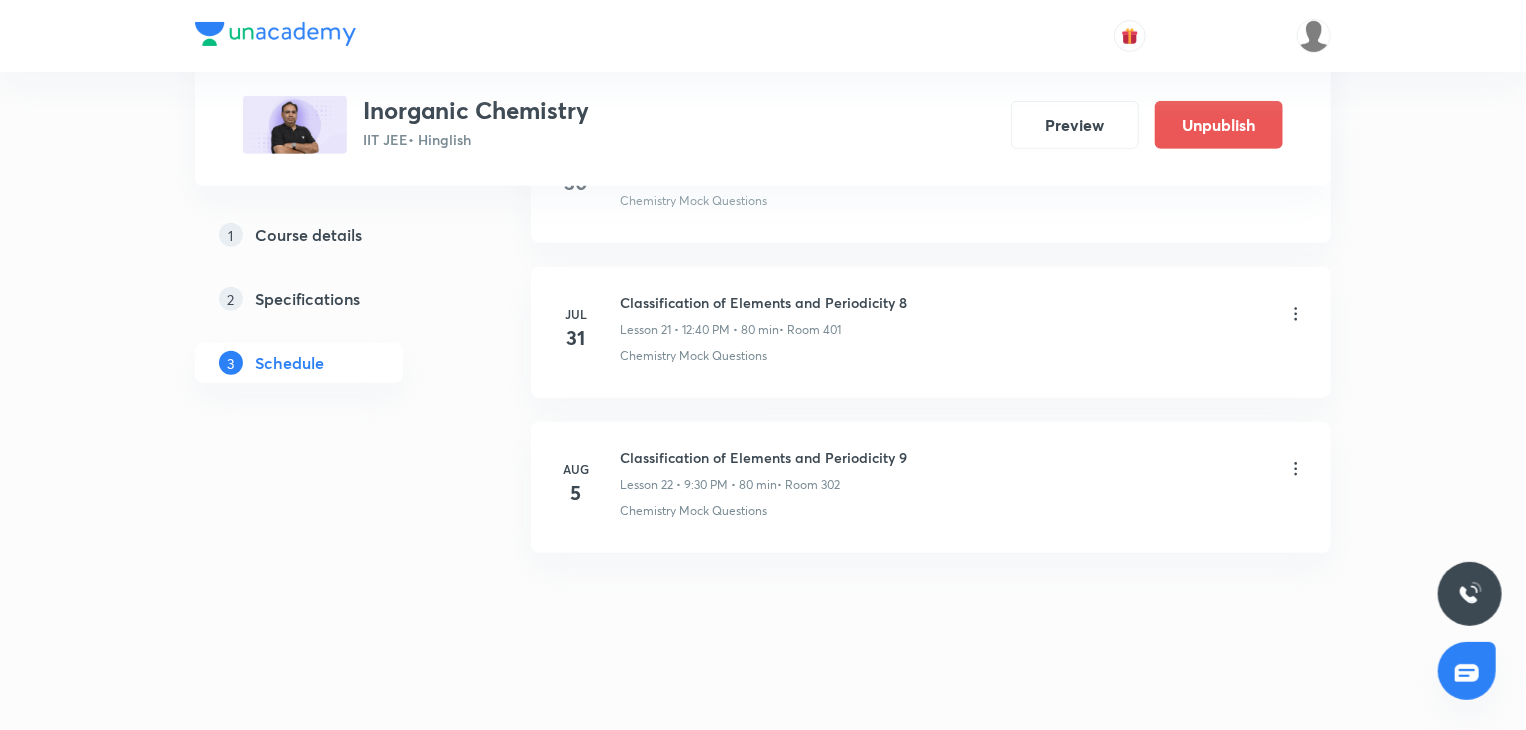 click 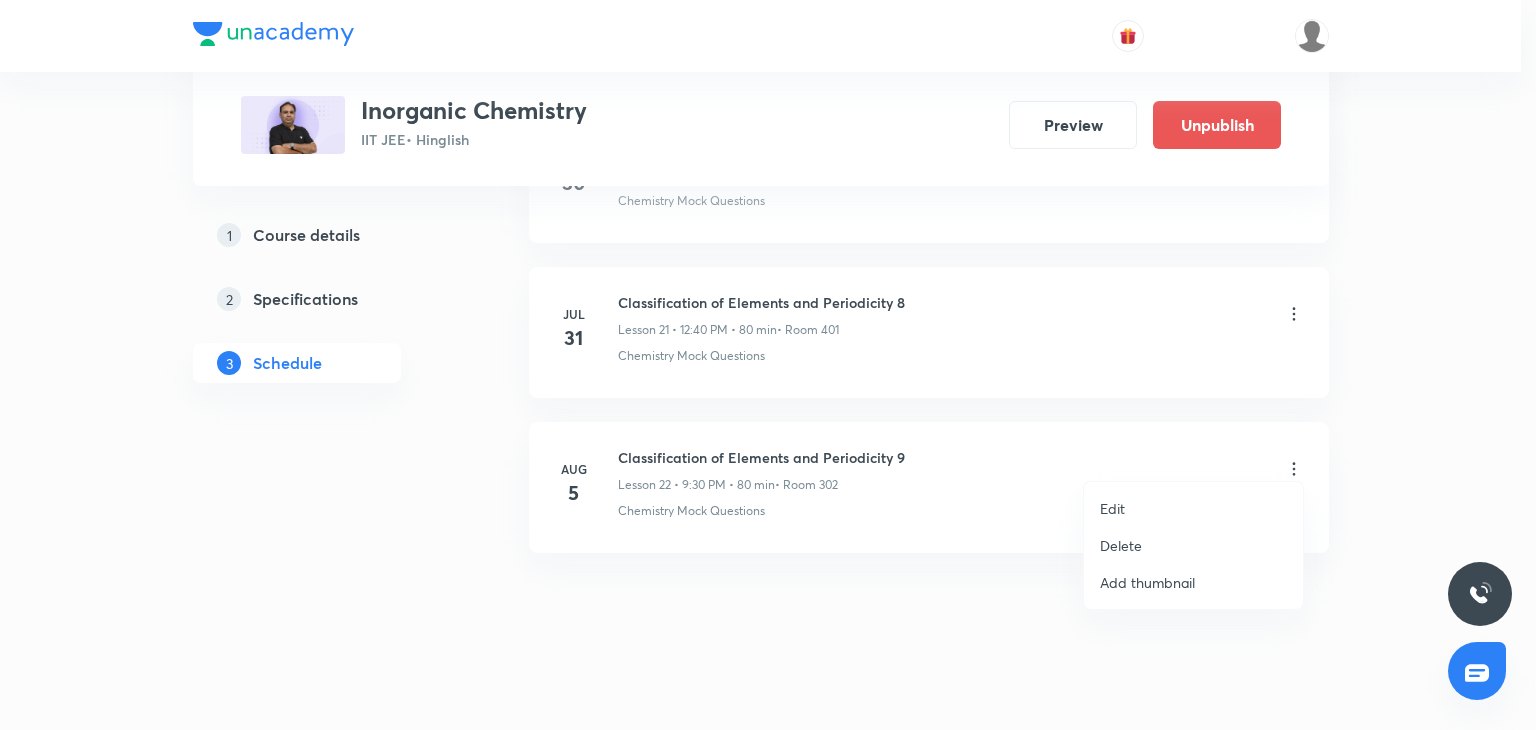 click on "Edit" at bounding box center [1193, 508] 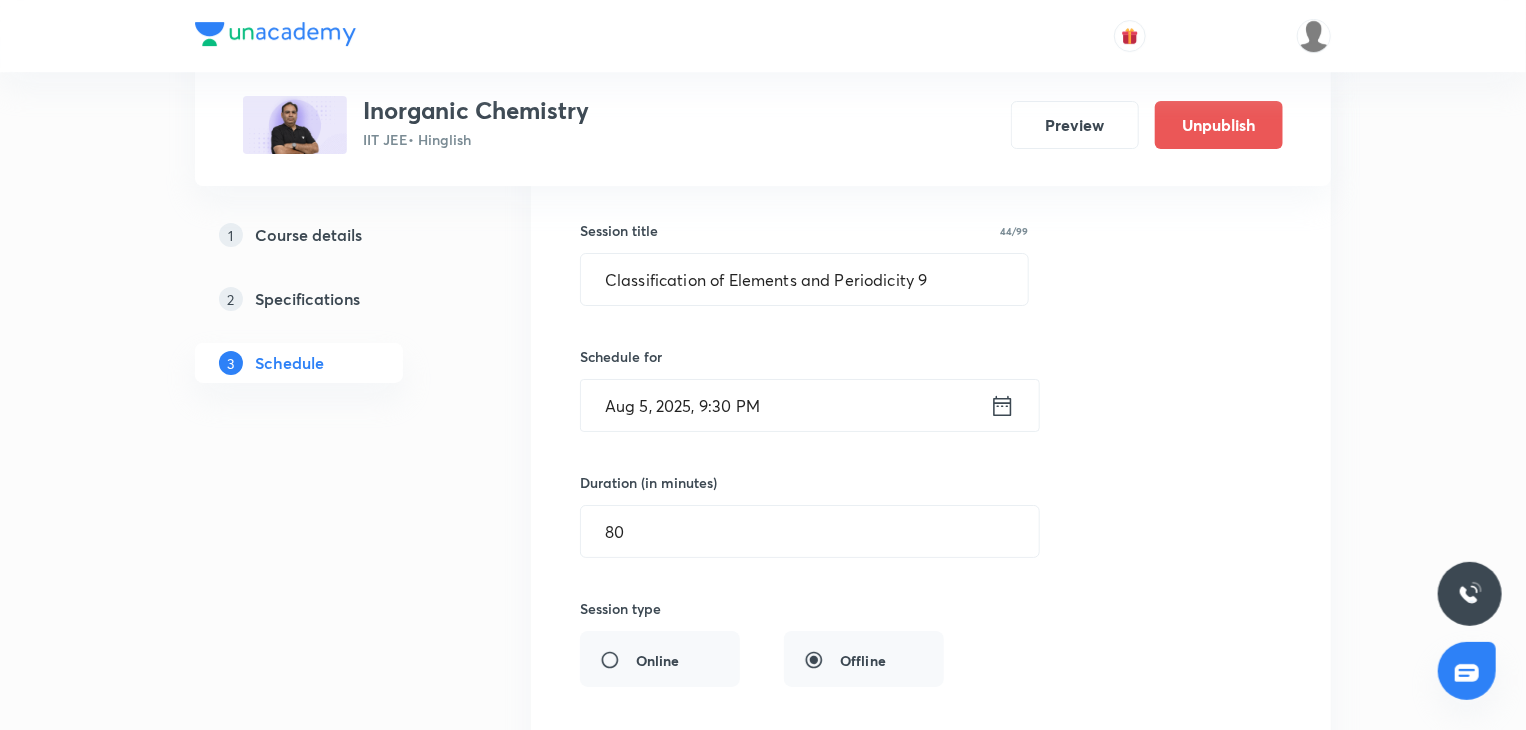 scroll, scrollTop: 3598, scrollLeft: 0, axis: vertical 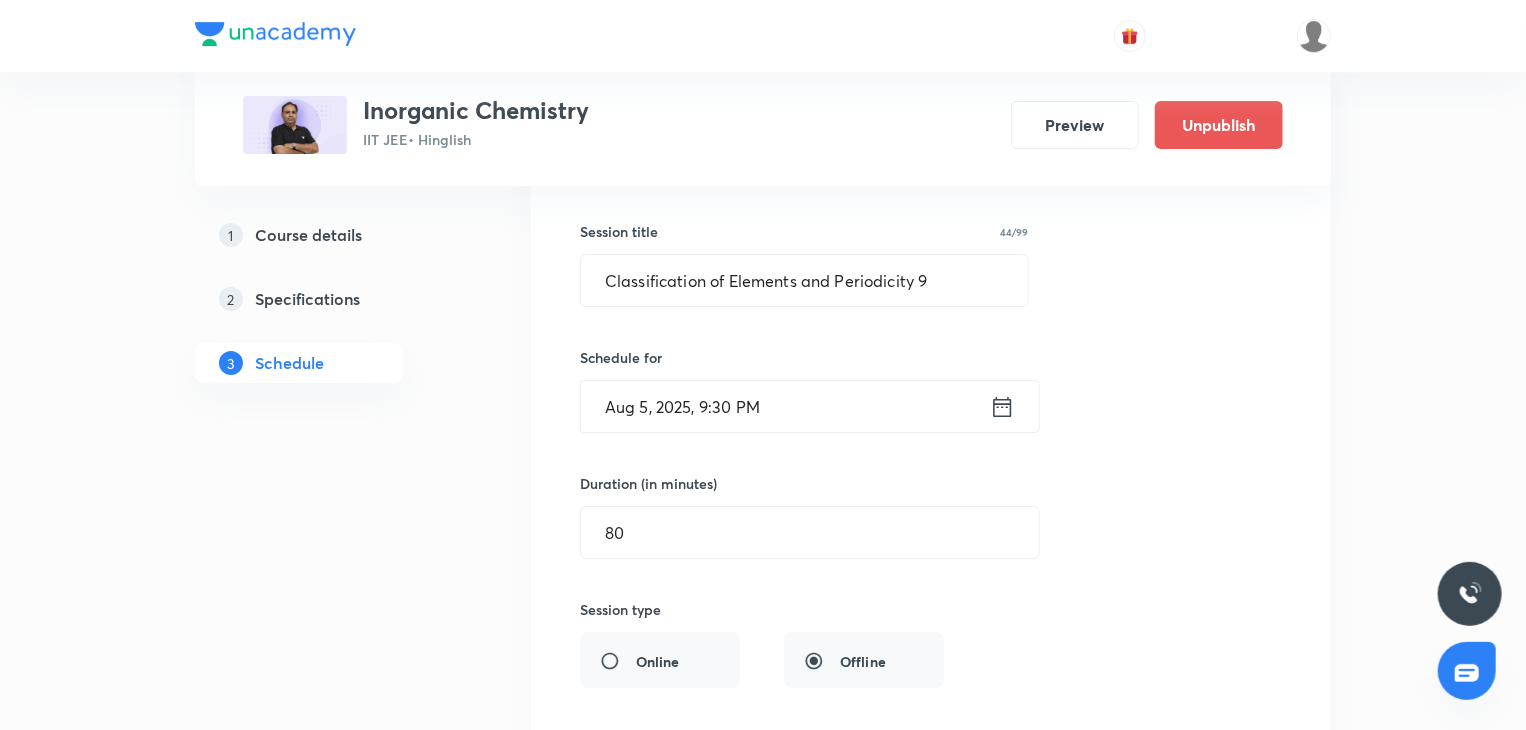 click on "Aug 5, 2025, 9:30 PM" at bounding box center [785, 406] 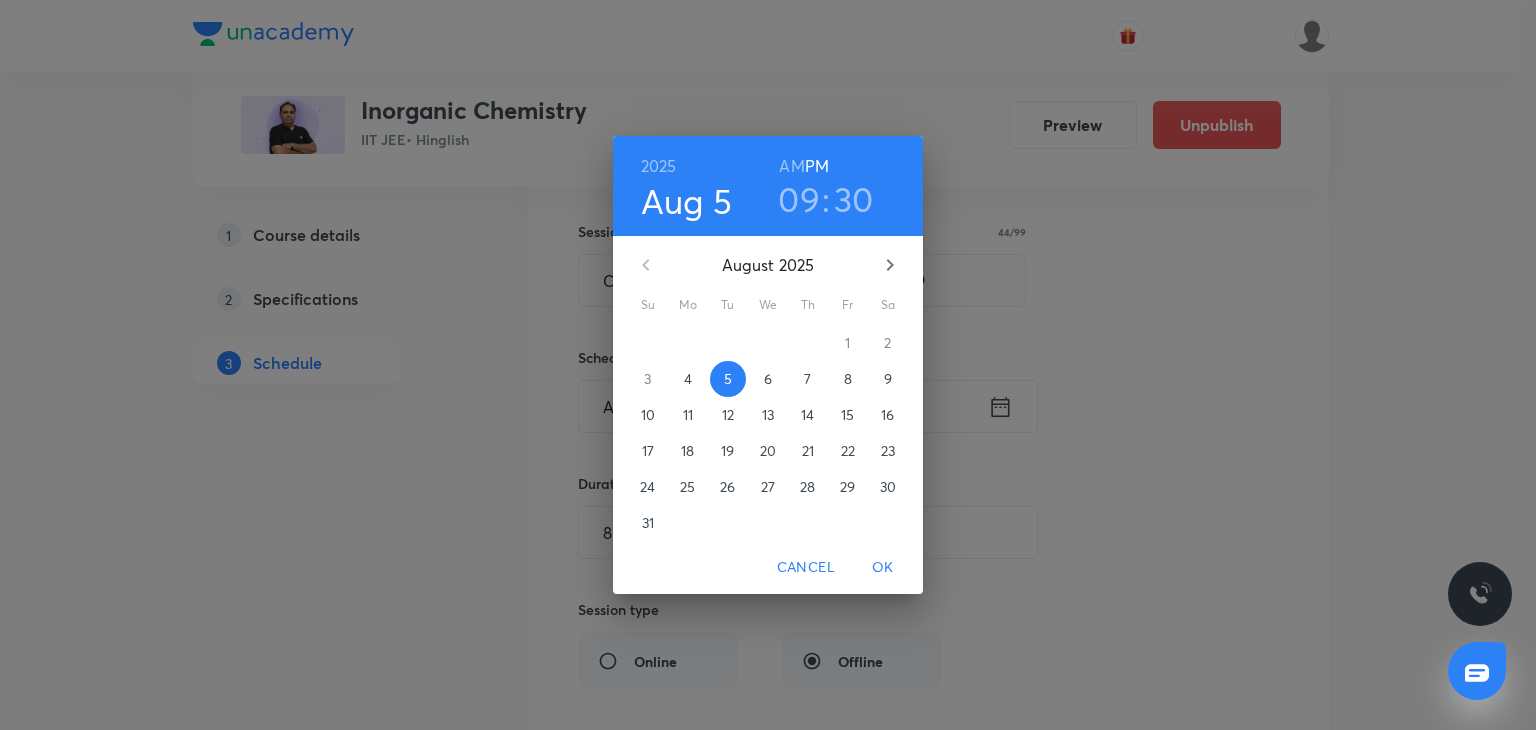 click on "AM" at bounding box center [791, 166] 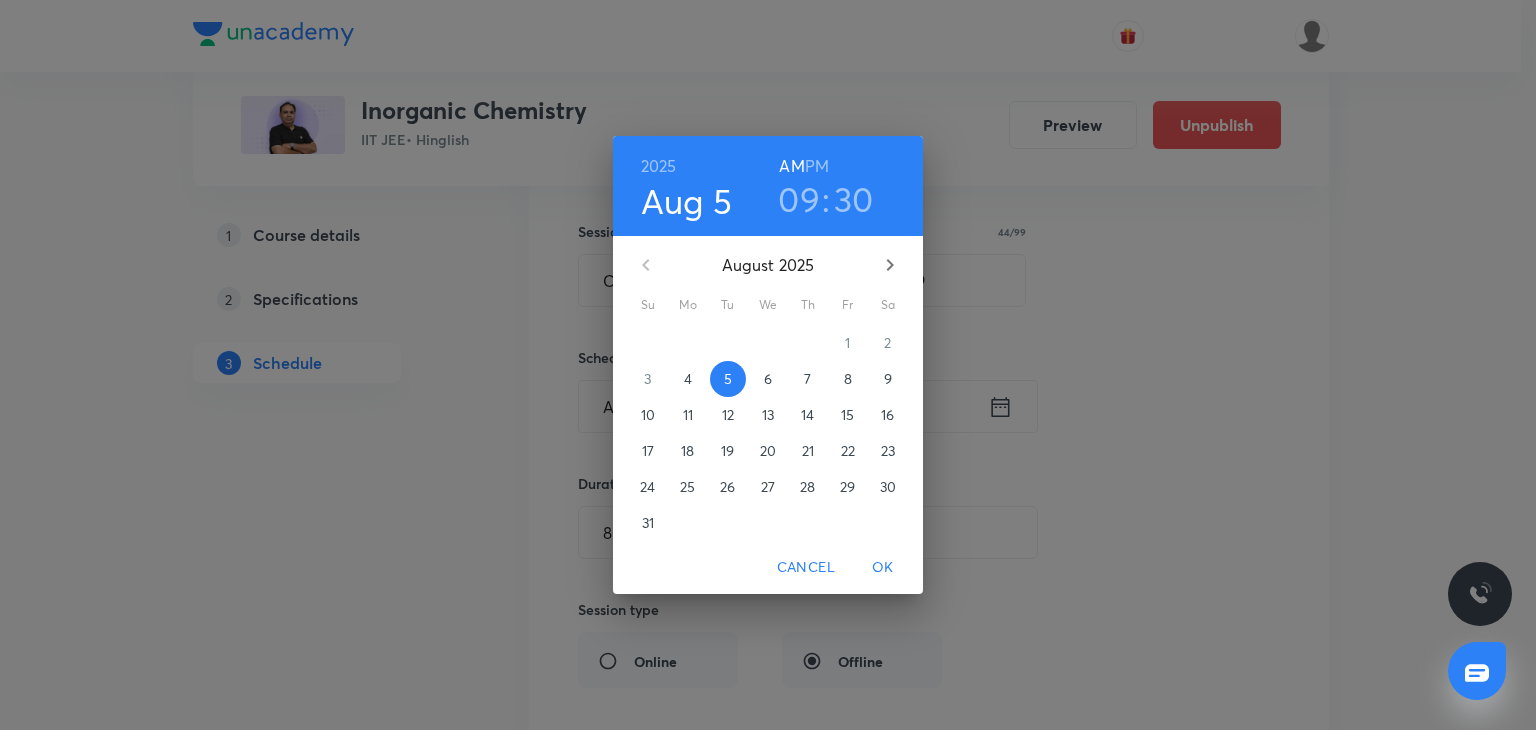 click on "OK" at bounding box center [883, 567] 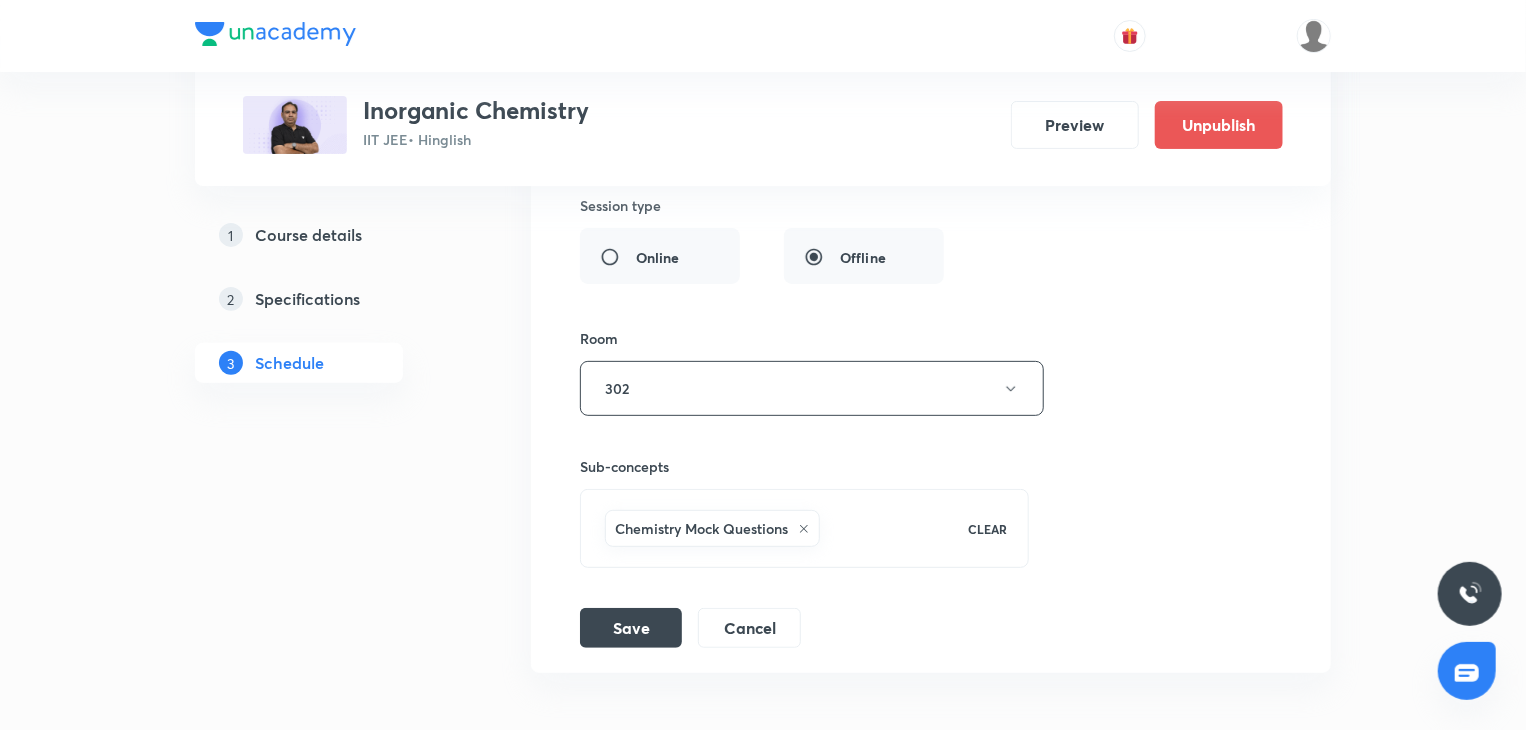 scroll, scrollTop: 4122, scrollLeft: 0, axis: vertical 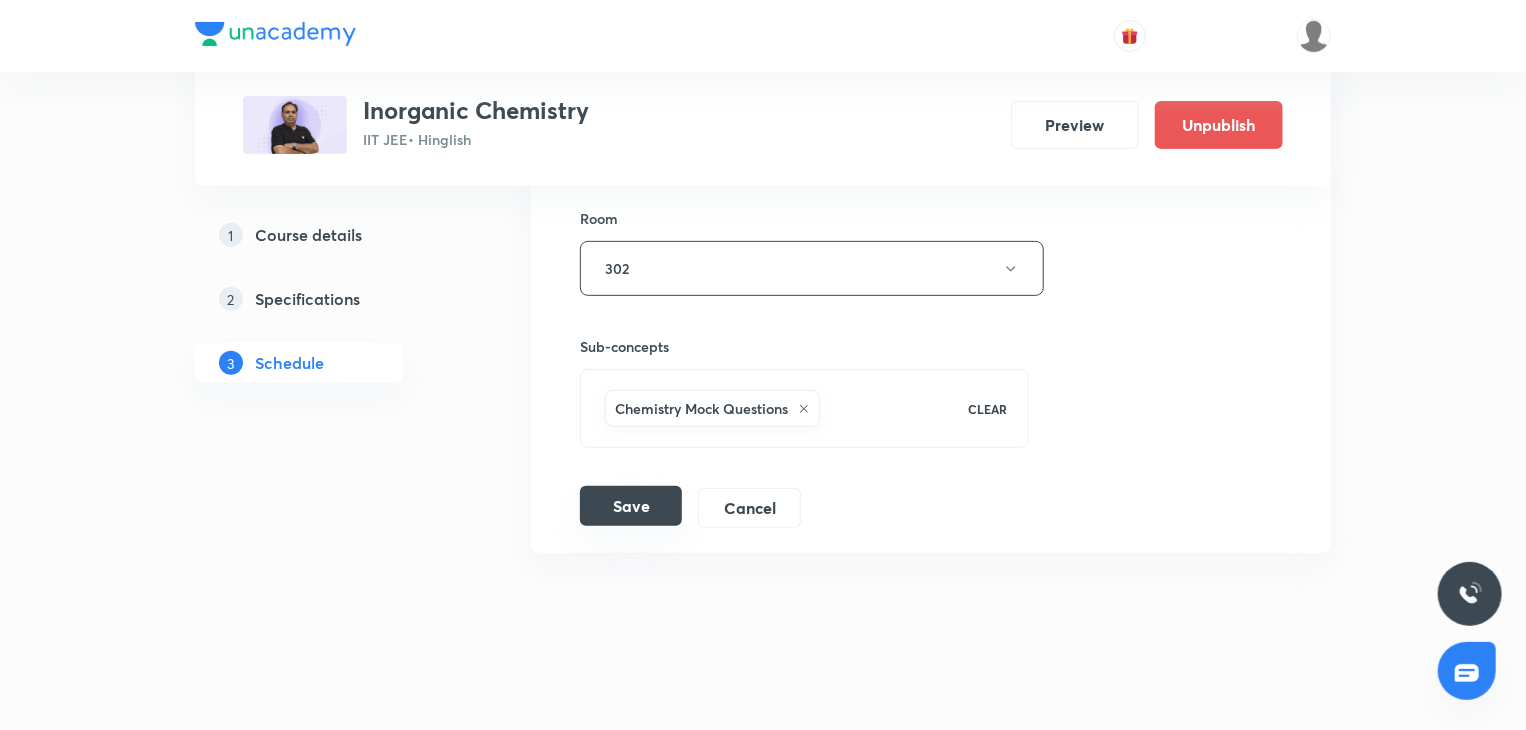 click on "Save" at bounding box center (631, 506) 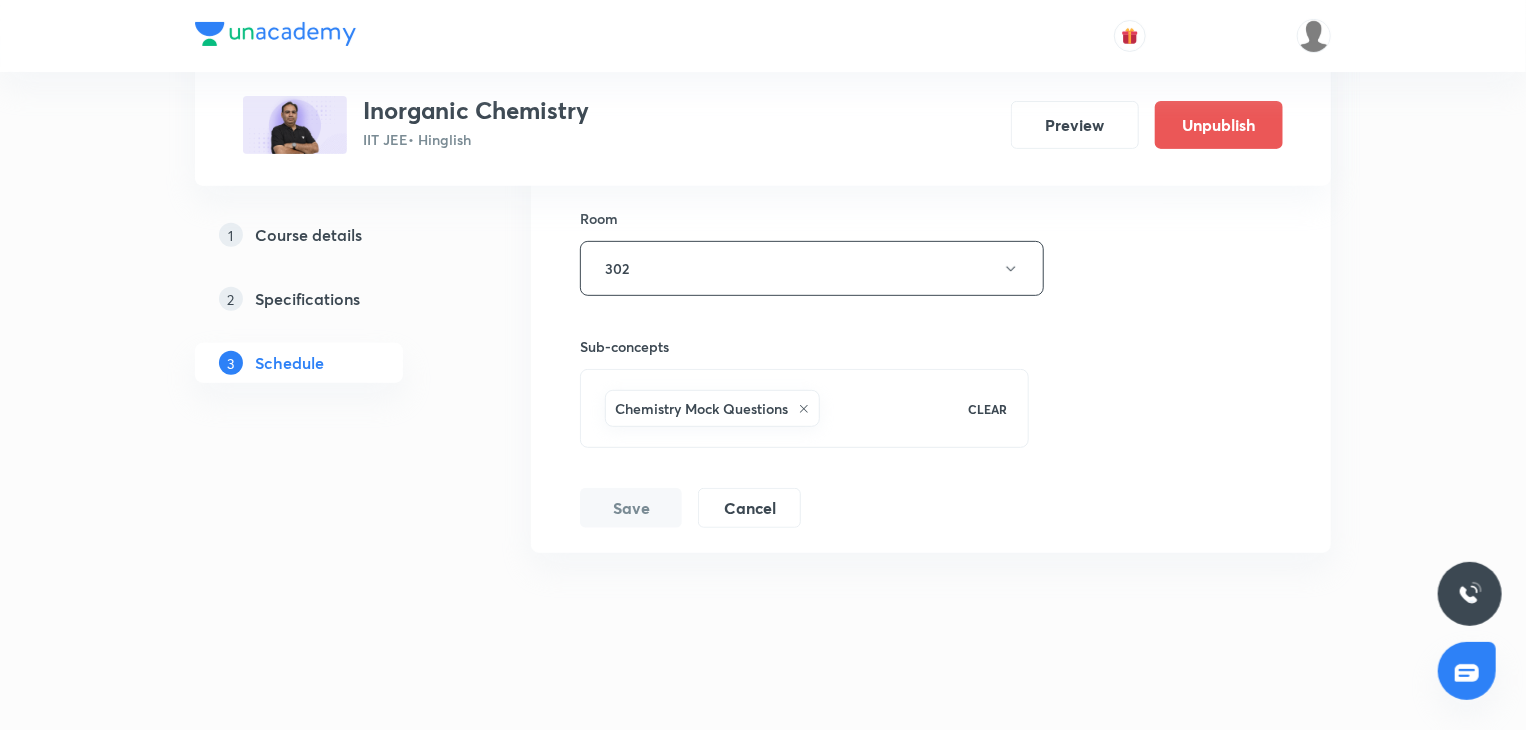 scroll, scrollTop: 3356, scrollLeft: 0, axis: vertical 